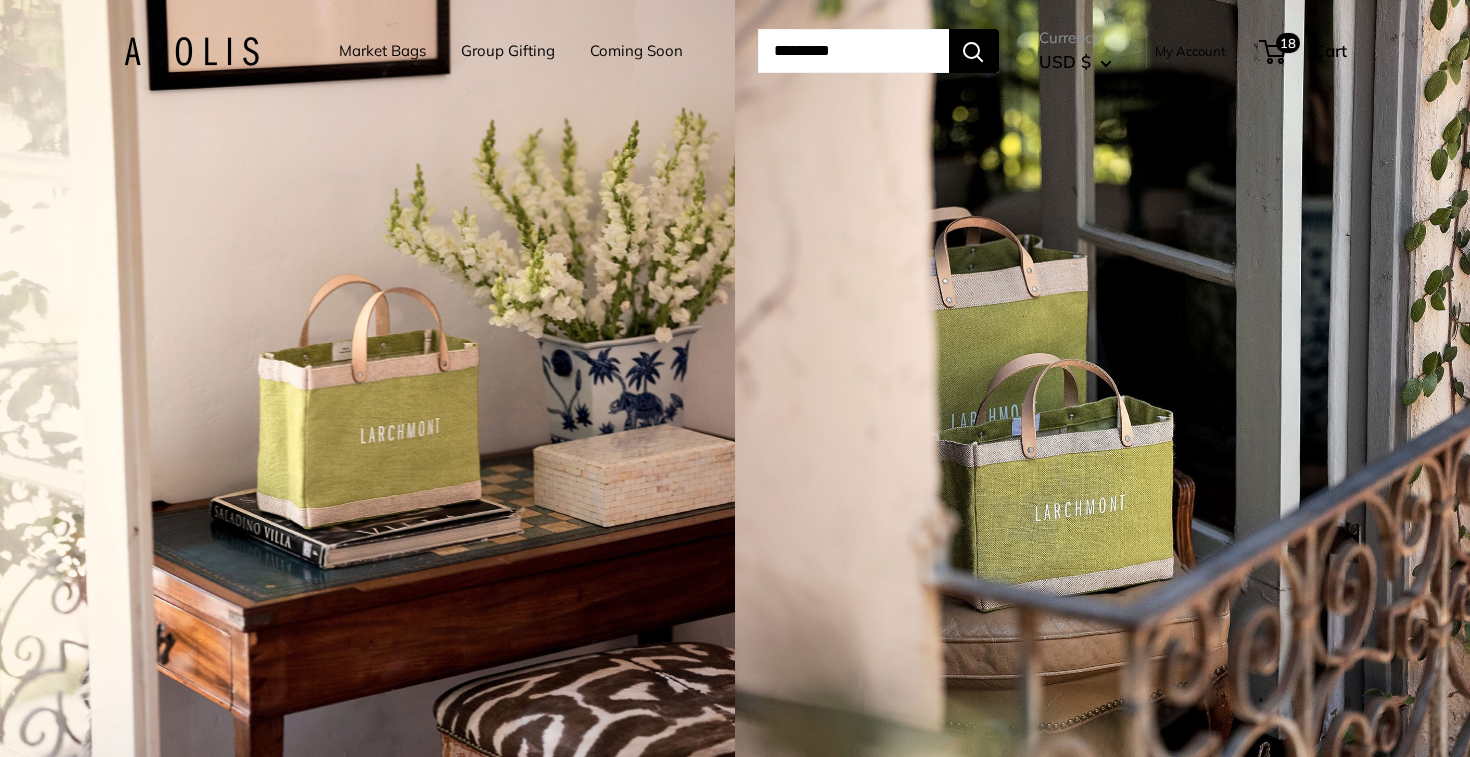 scroll, scrollTop: 0, scrollLeft: 0, axis: both 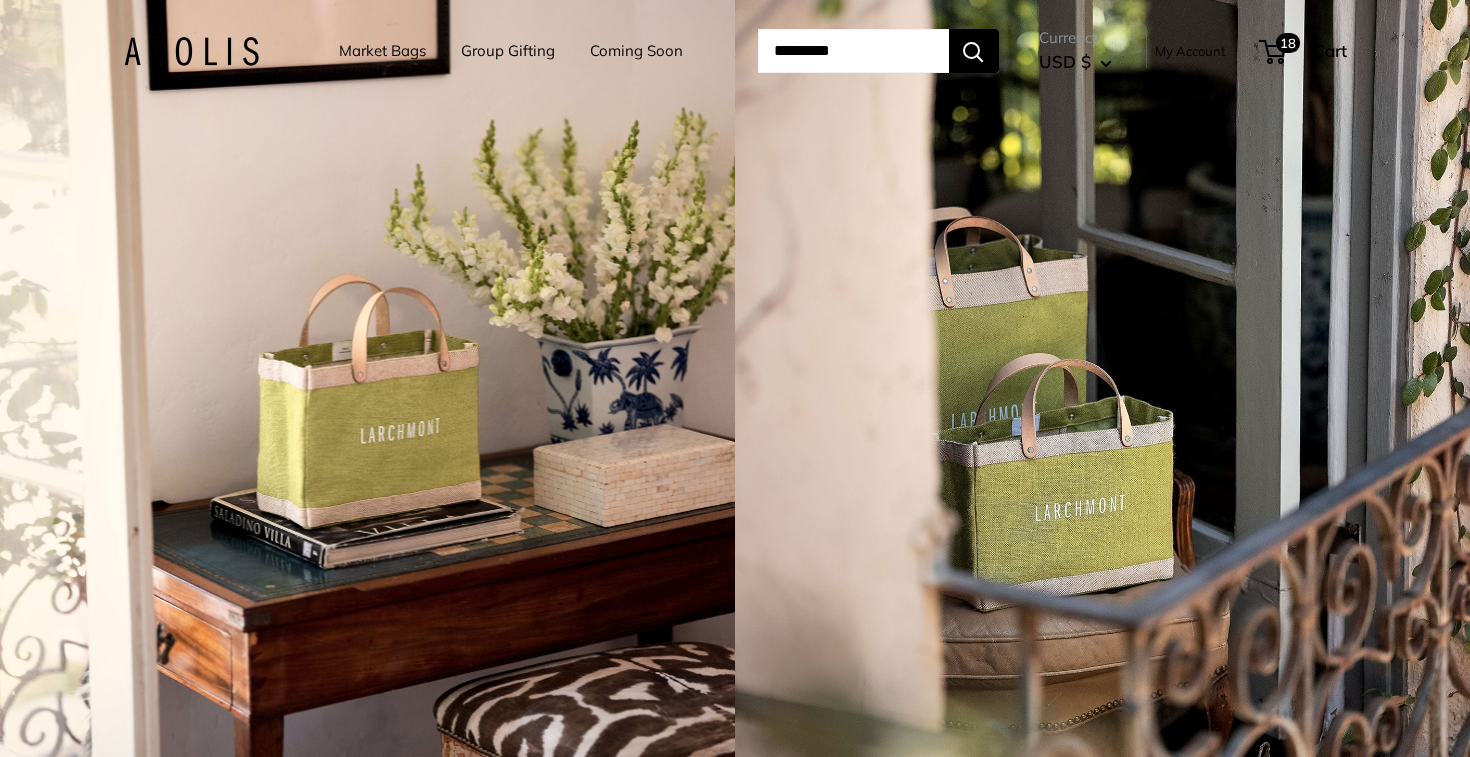 click on "My Account" at bounding box center [1190, 51] 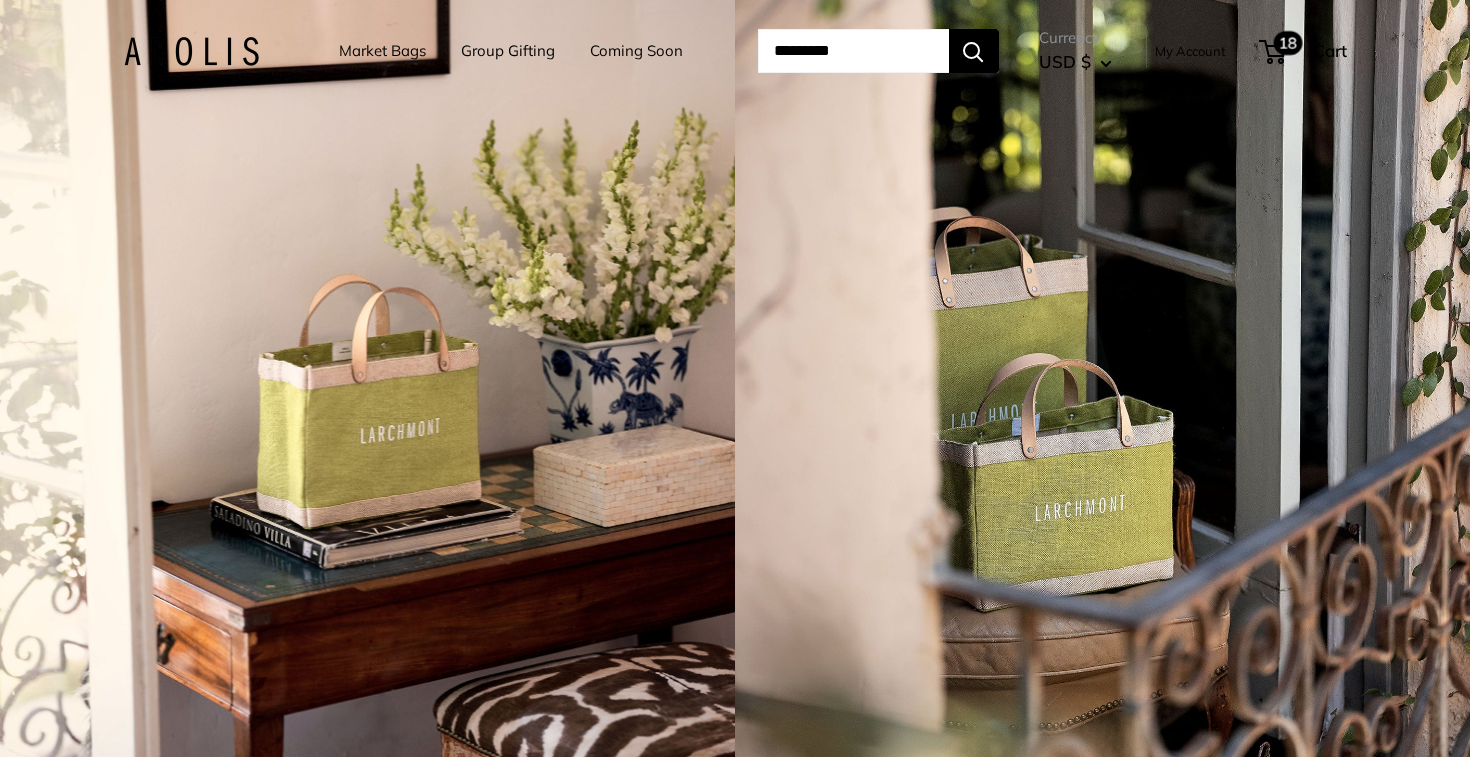 click on "18" at bounding box center (1287, 43) 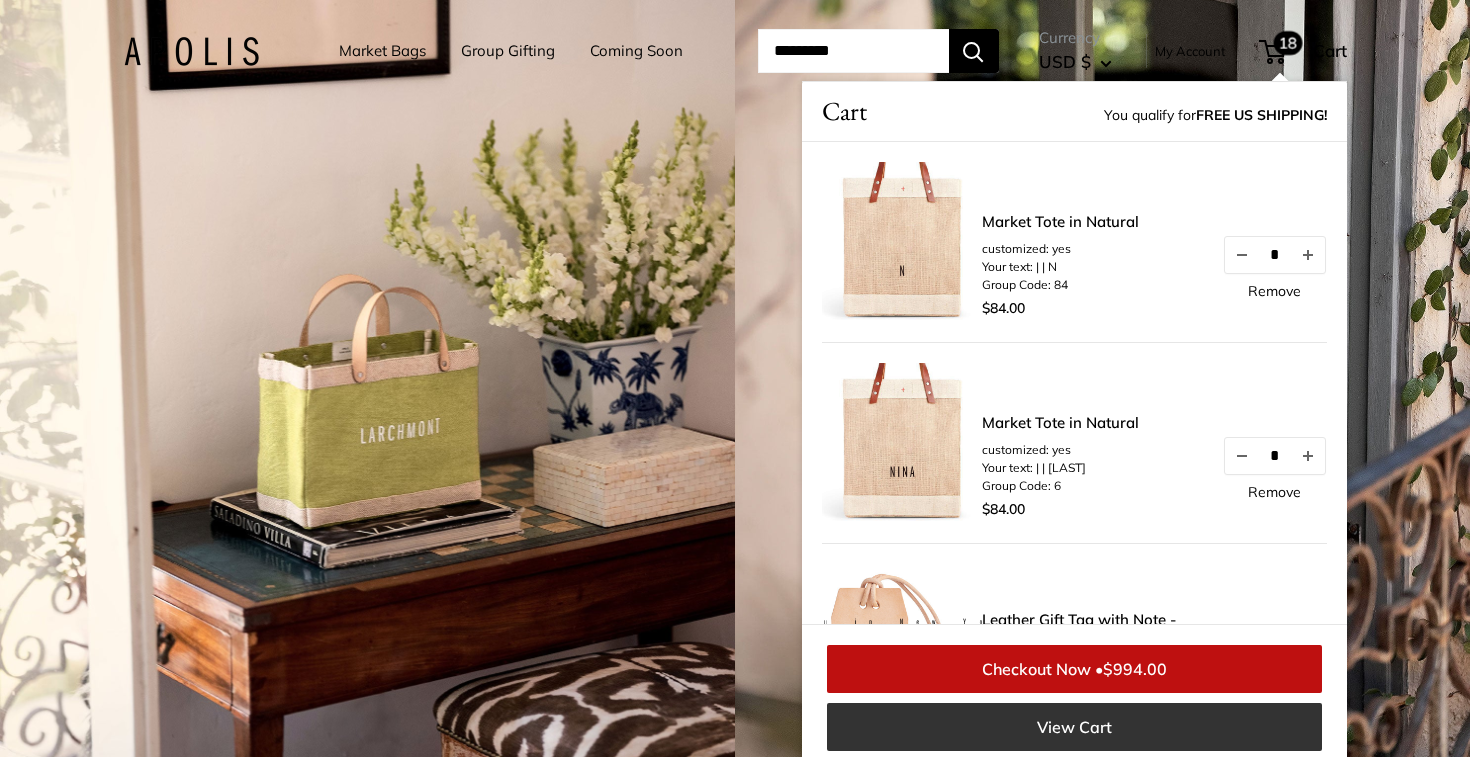 click on "View Cart" at bounding box center [1074, 727] 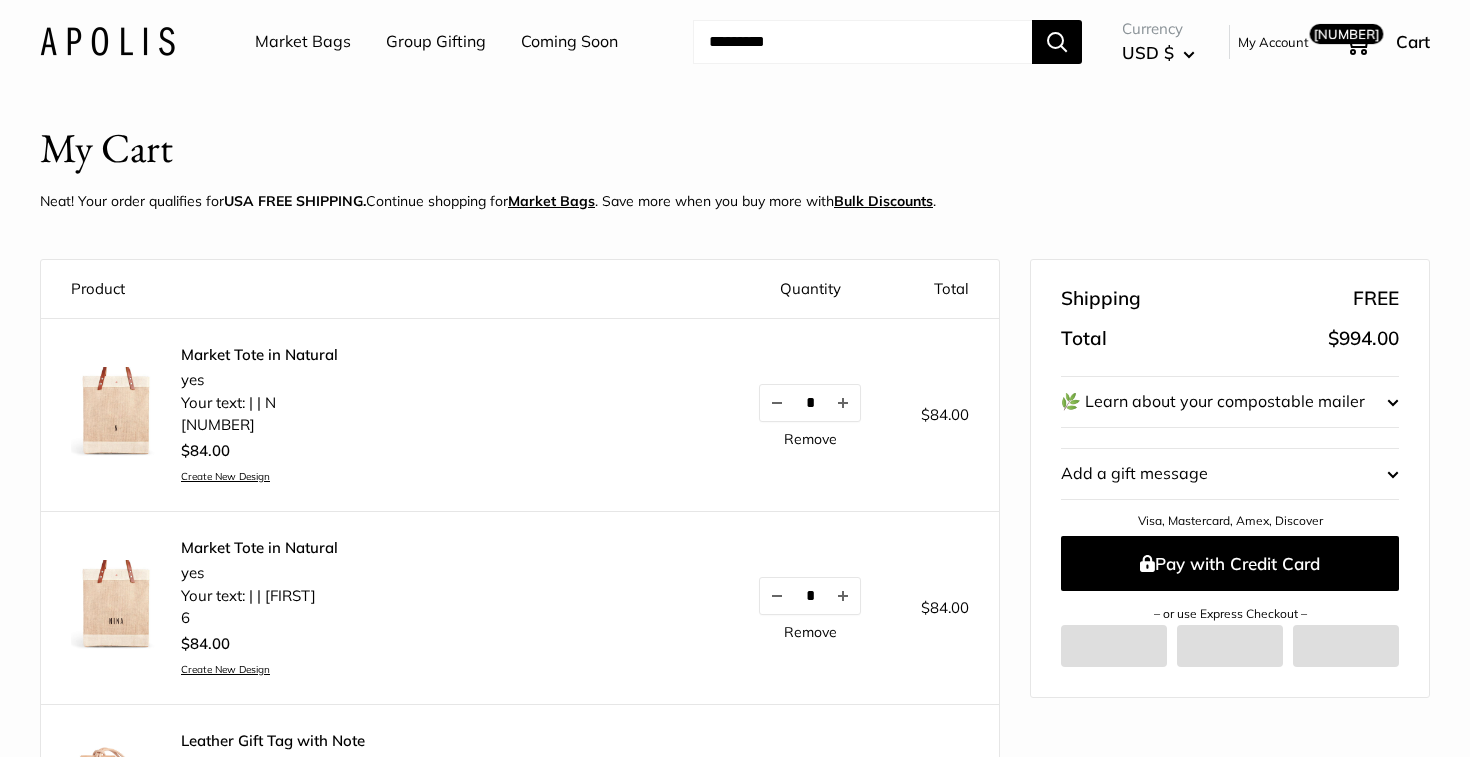 scroll, scrollTop: 0, scrollLeft: 0, axis: both 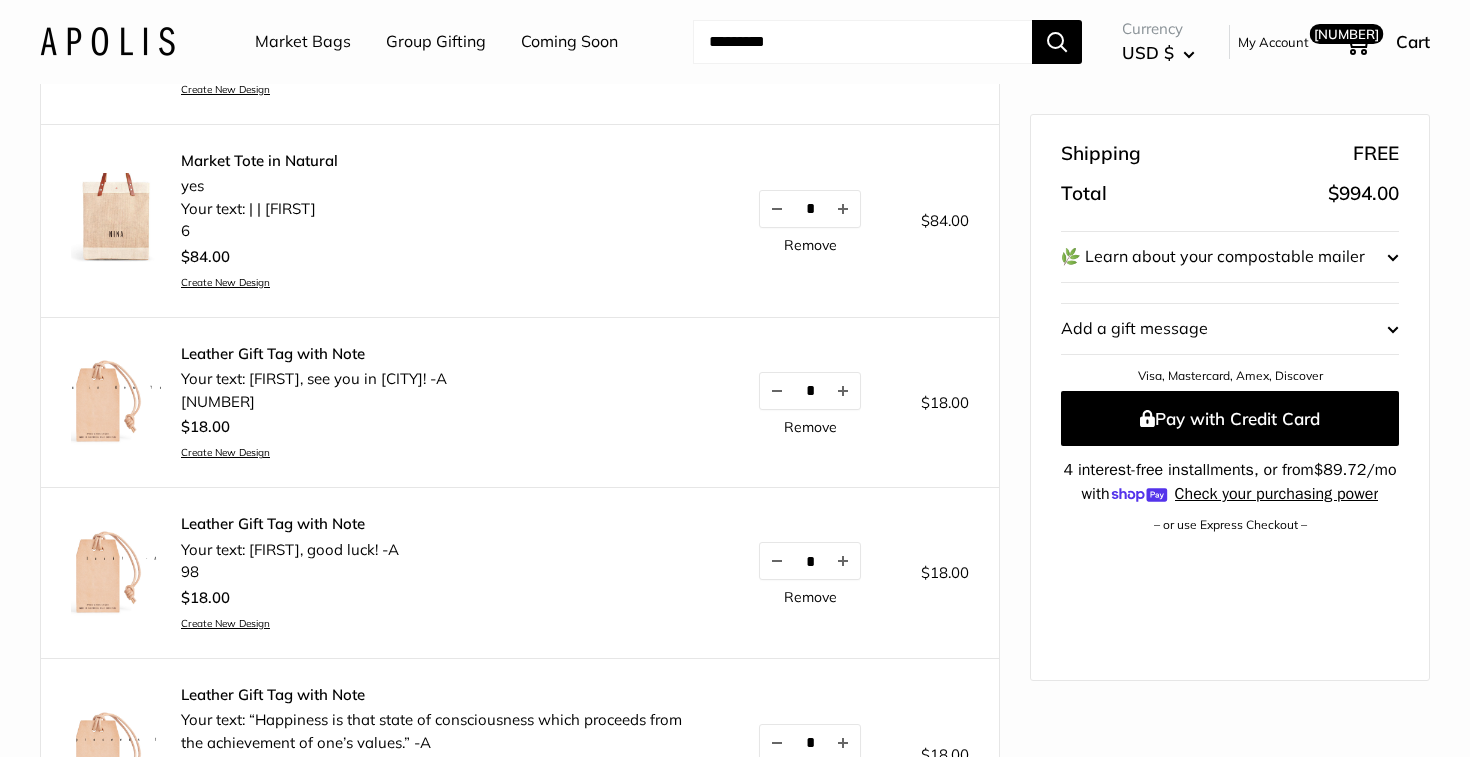 click on "Remove" at bounding box center (810, 427) 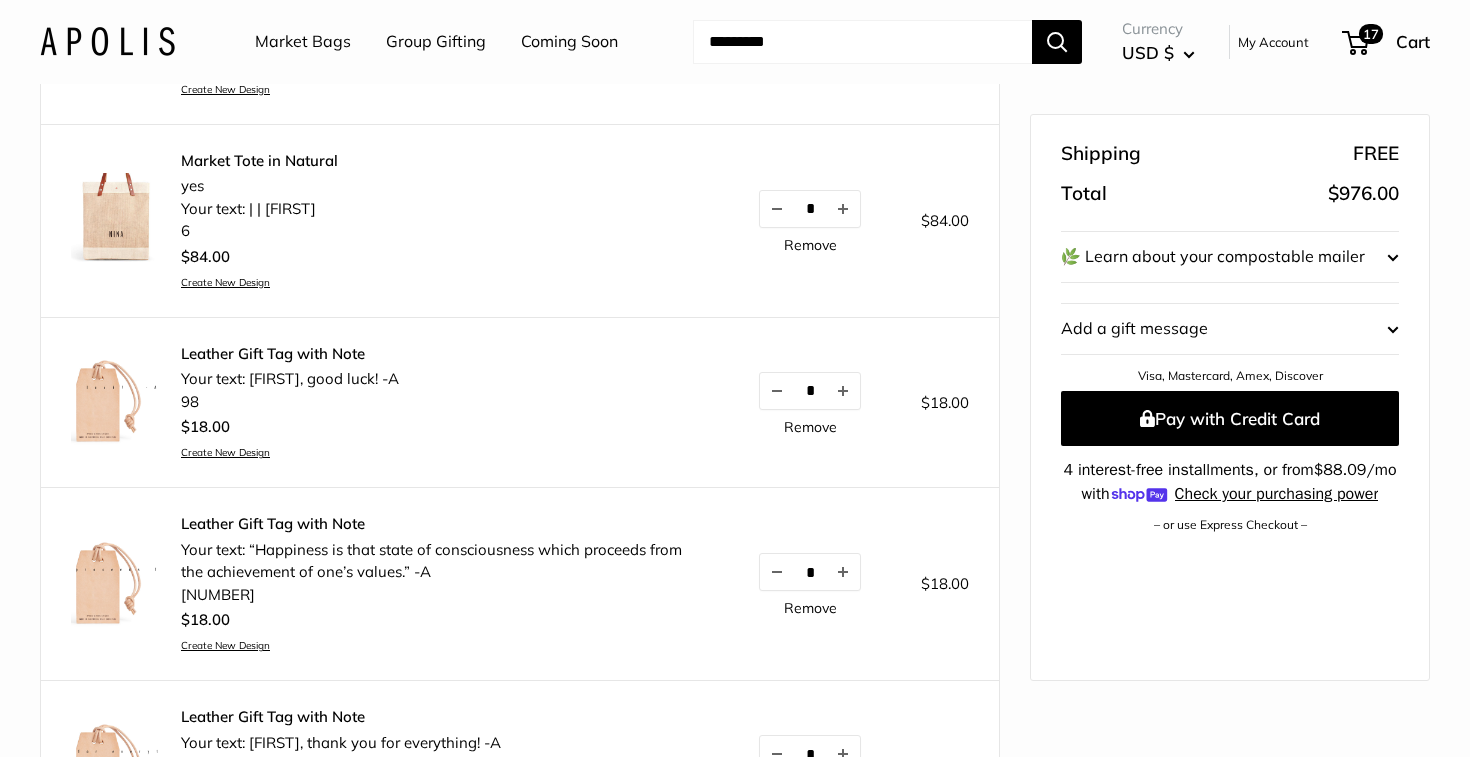 click on "Leather Gift Tag with Note" at bounding box center [290, 354] 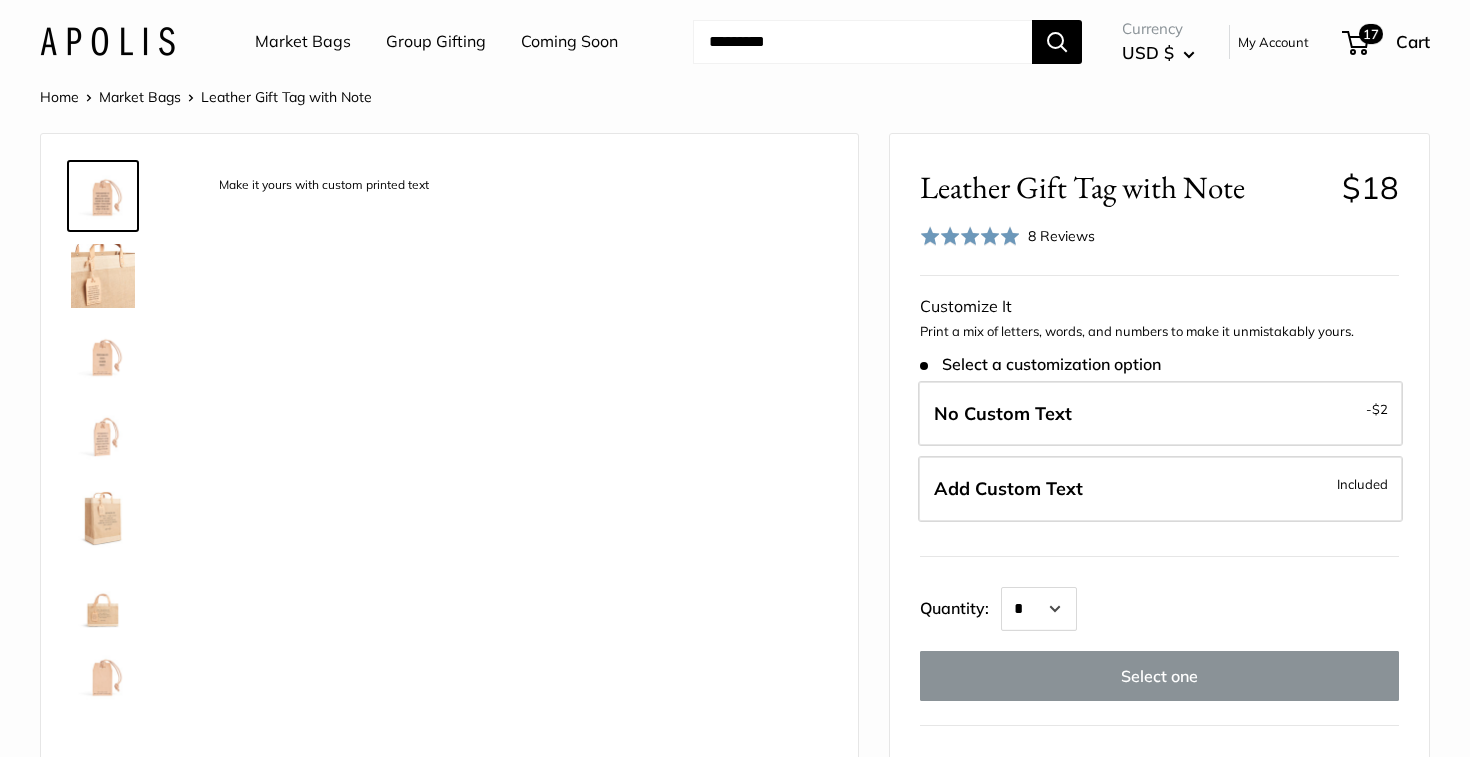 scroll, scrollTop: 0, scrollLeft: 0, axis: both 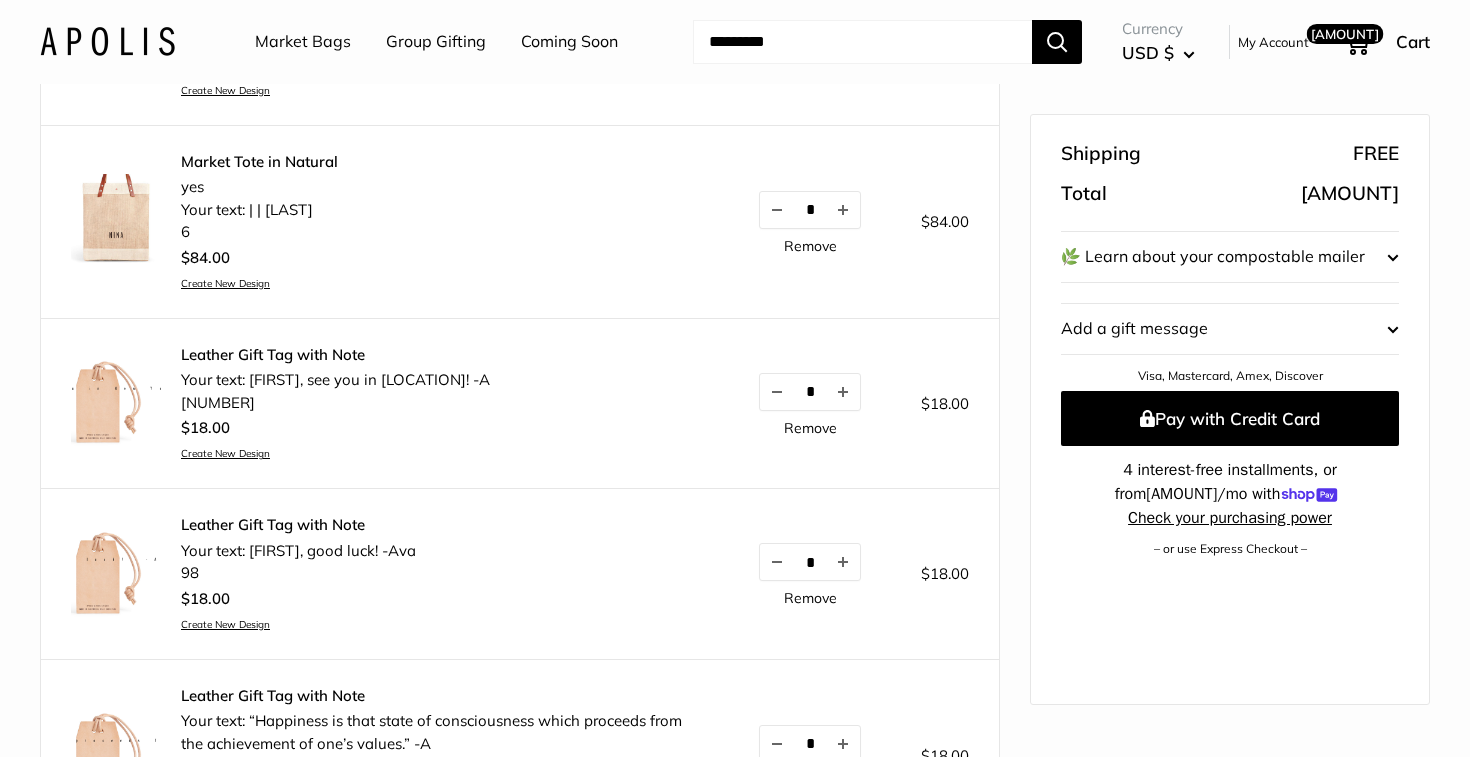 click on "Remove" at bounding box center [810, 428] 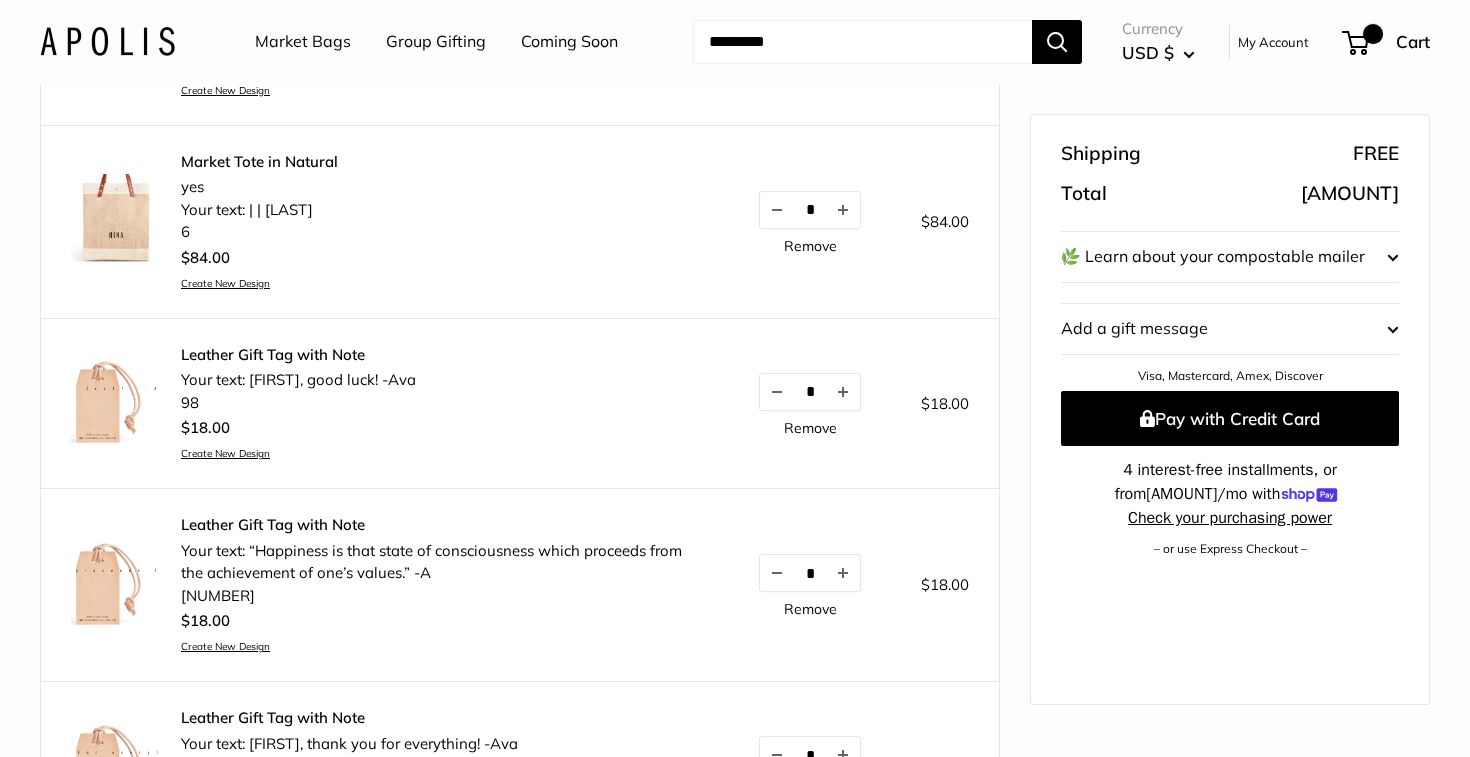 click on "Remove" at bounding box center [810, 428] 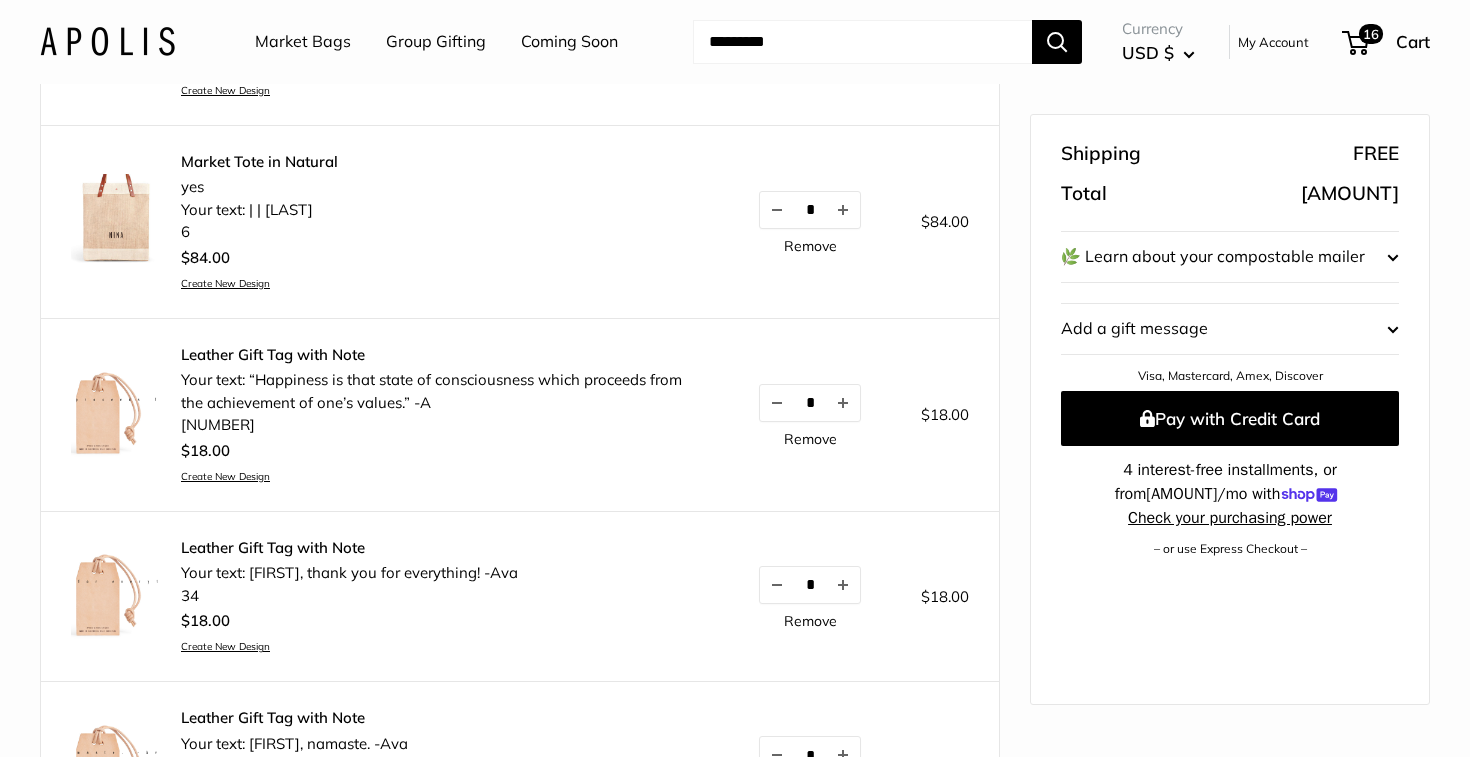 click on "Remove" at bounding box center [810, 439] 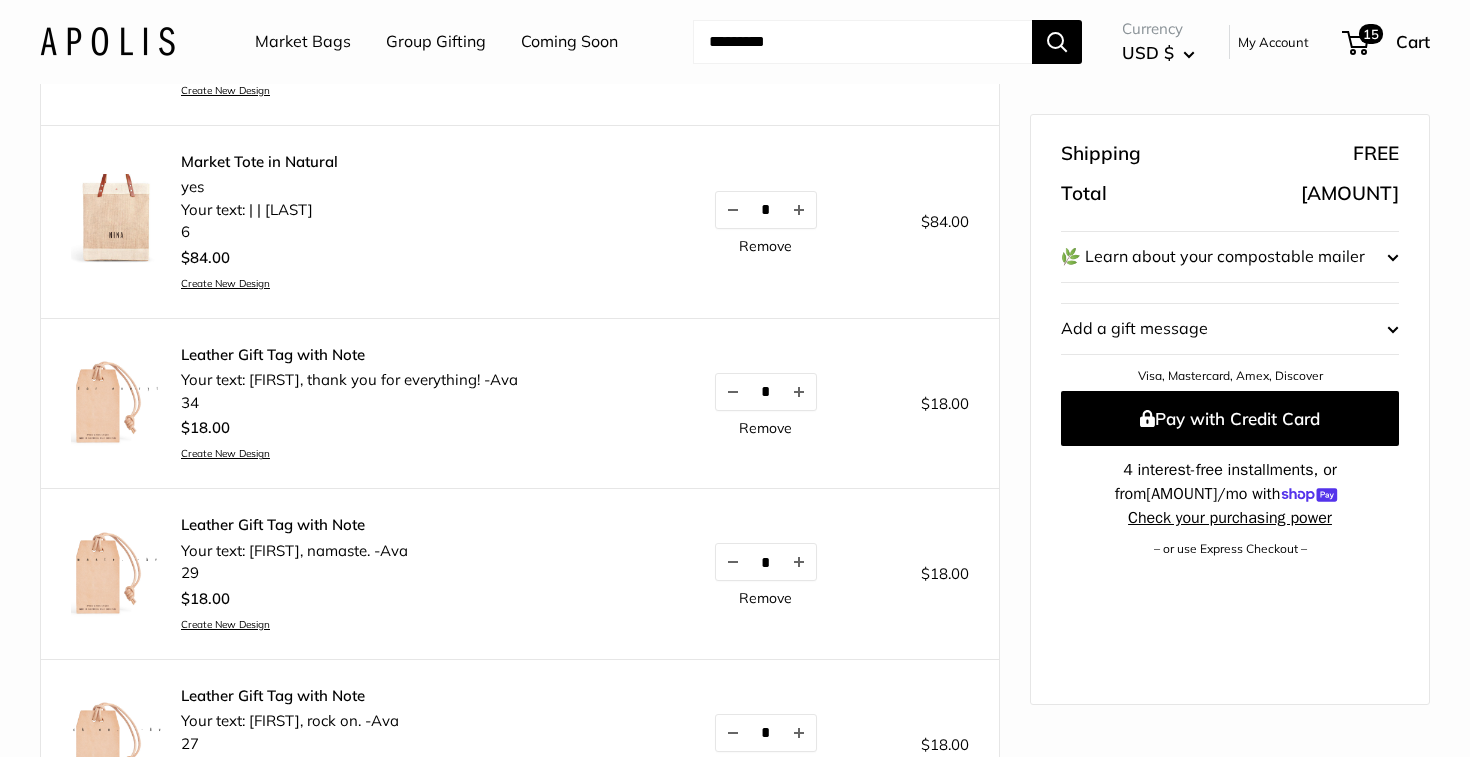 click on "Remove" at bounding box center [765, 428] 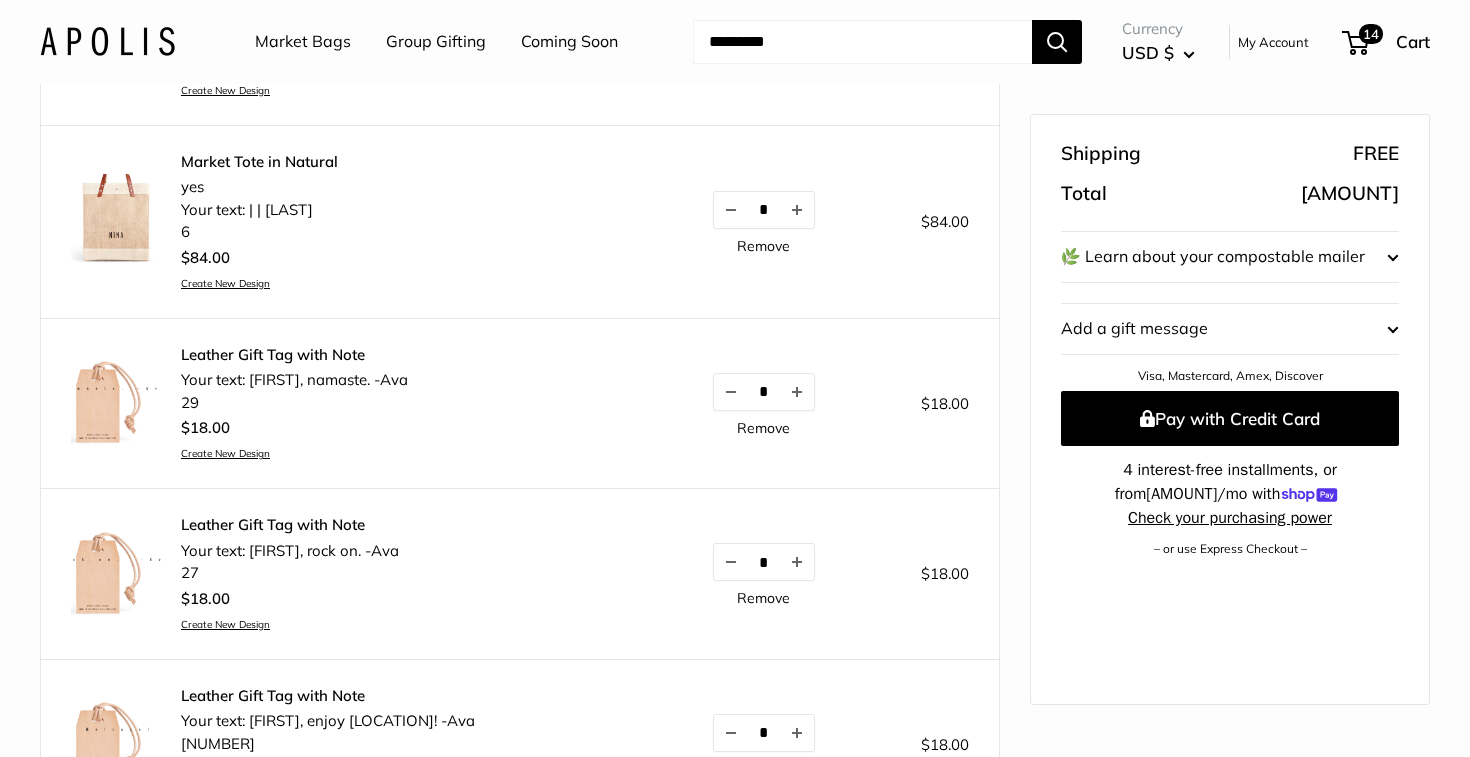 click on "Remove" at bounding box center [763, 428] 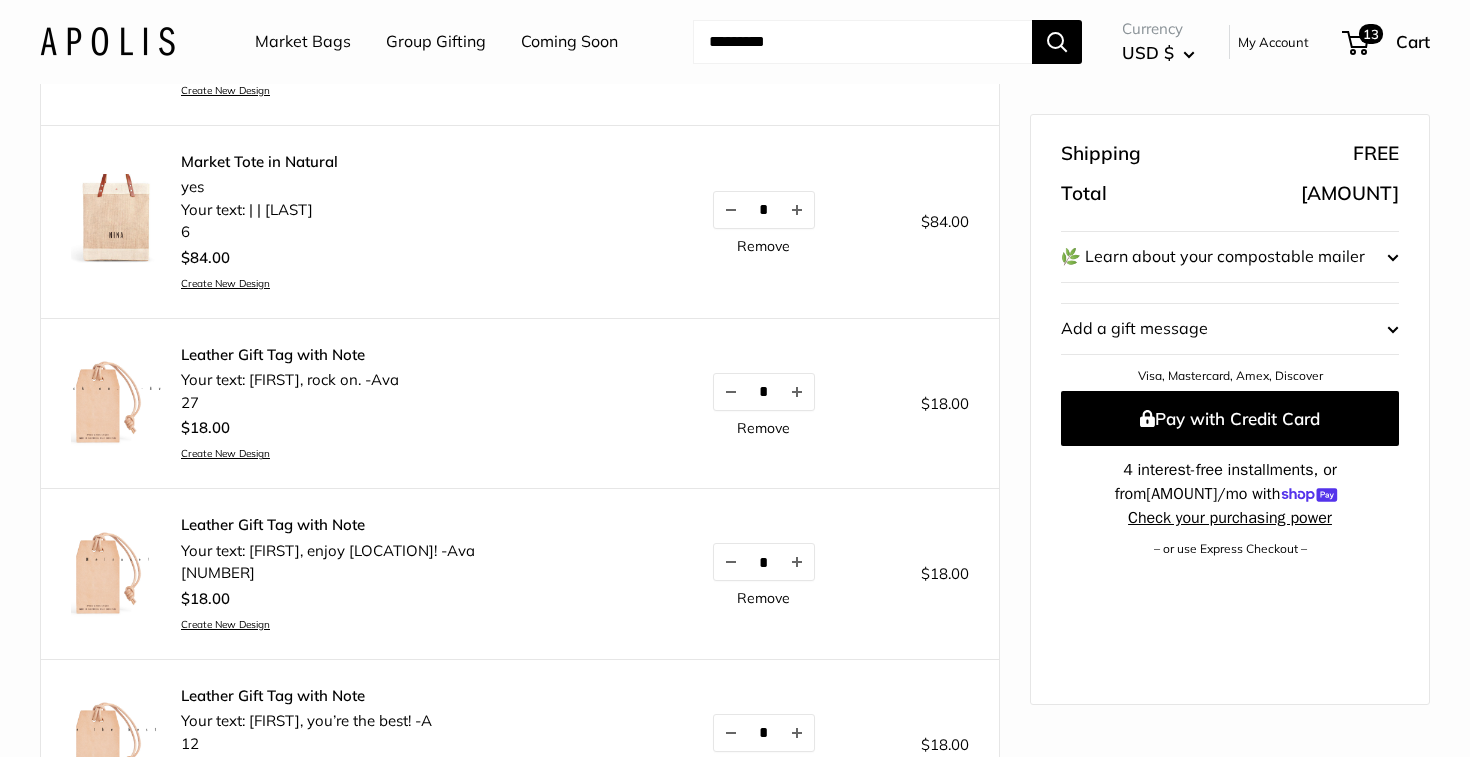 click on "Remove" at bounding box center (763, 428) 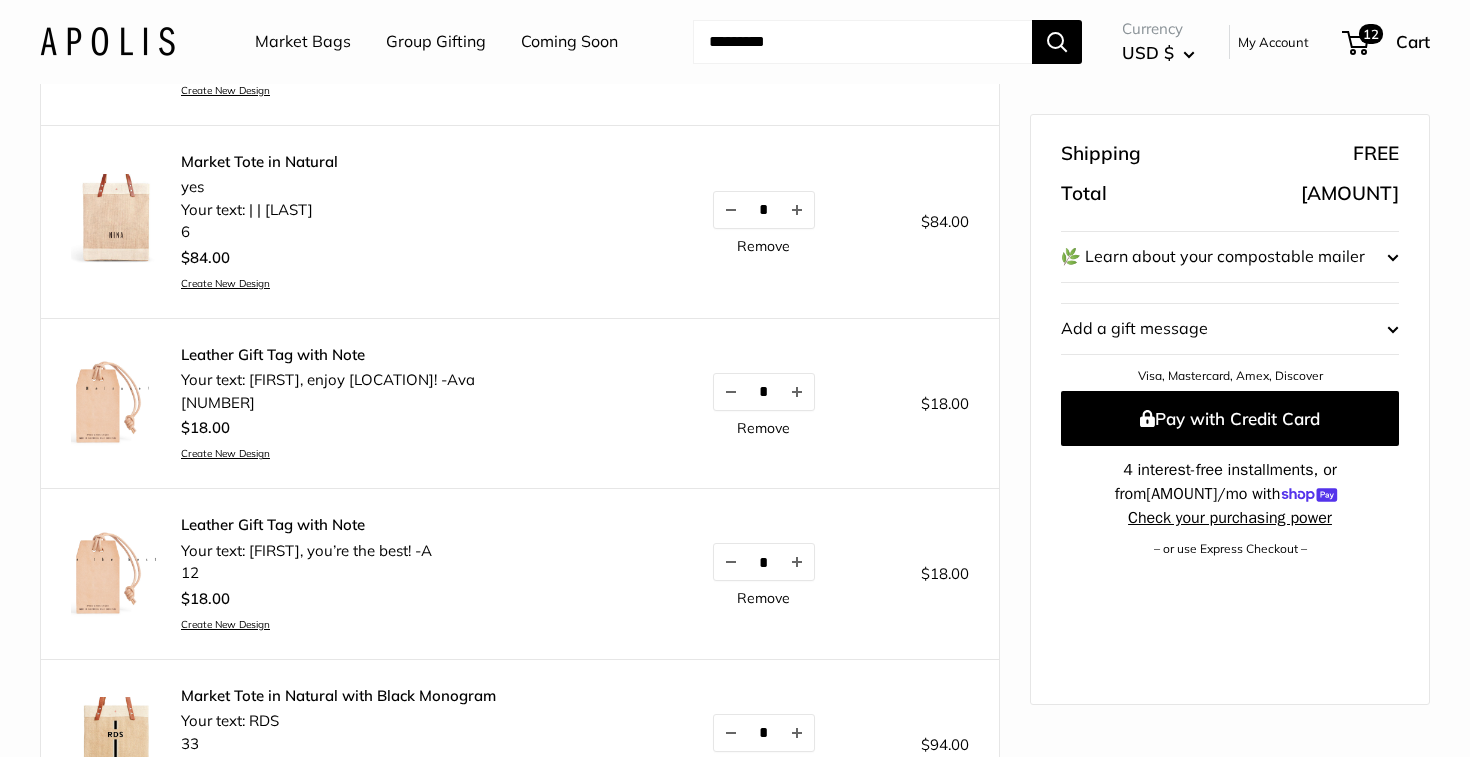 click on "Remove" at bounding box center [763, 428] 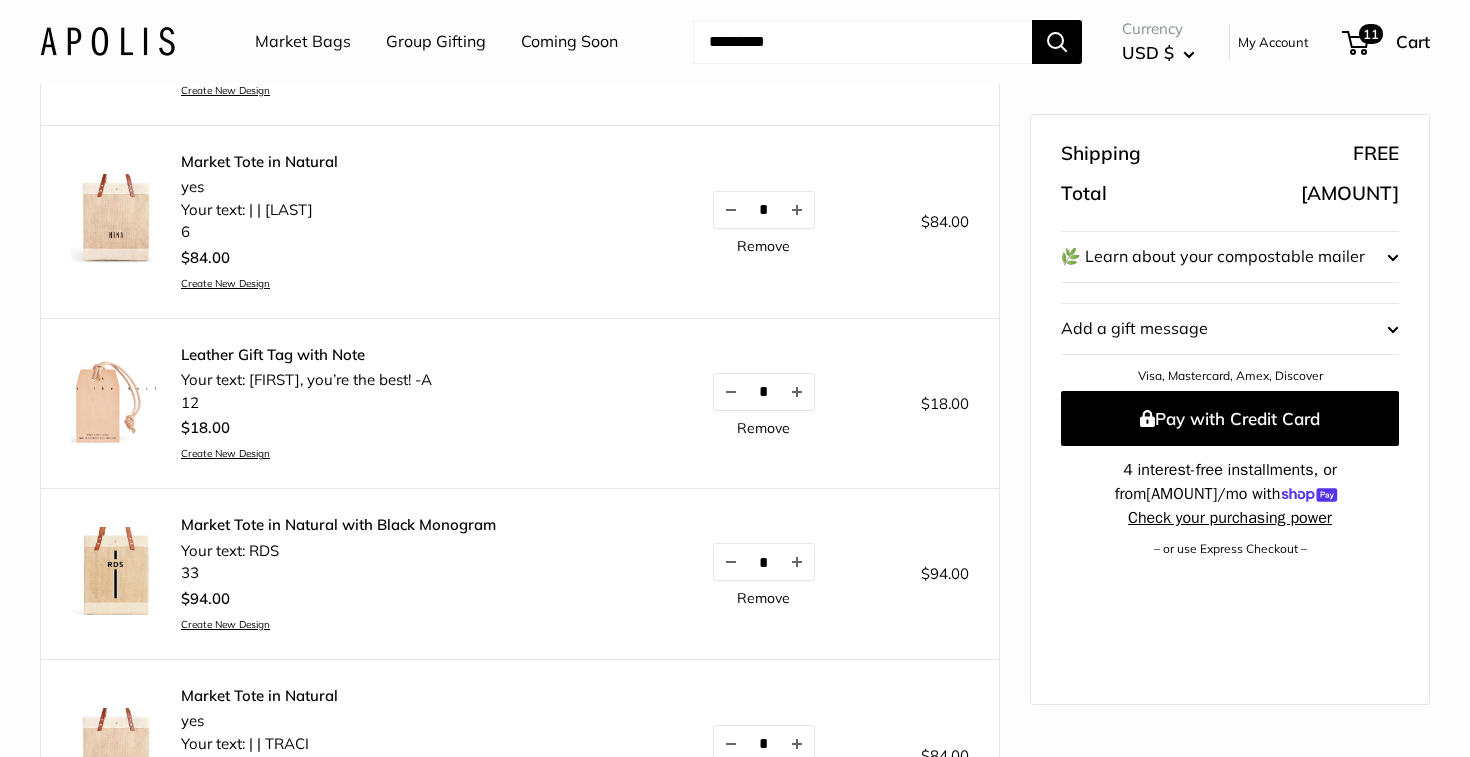 click on "Remove" at bounding box center (763, 428) 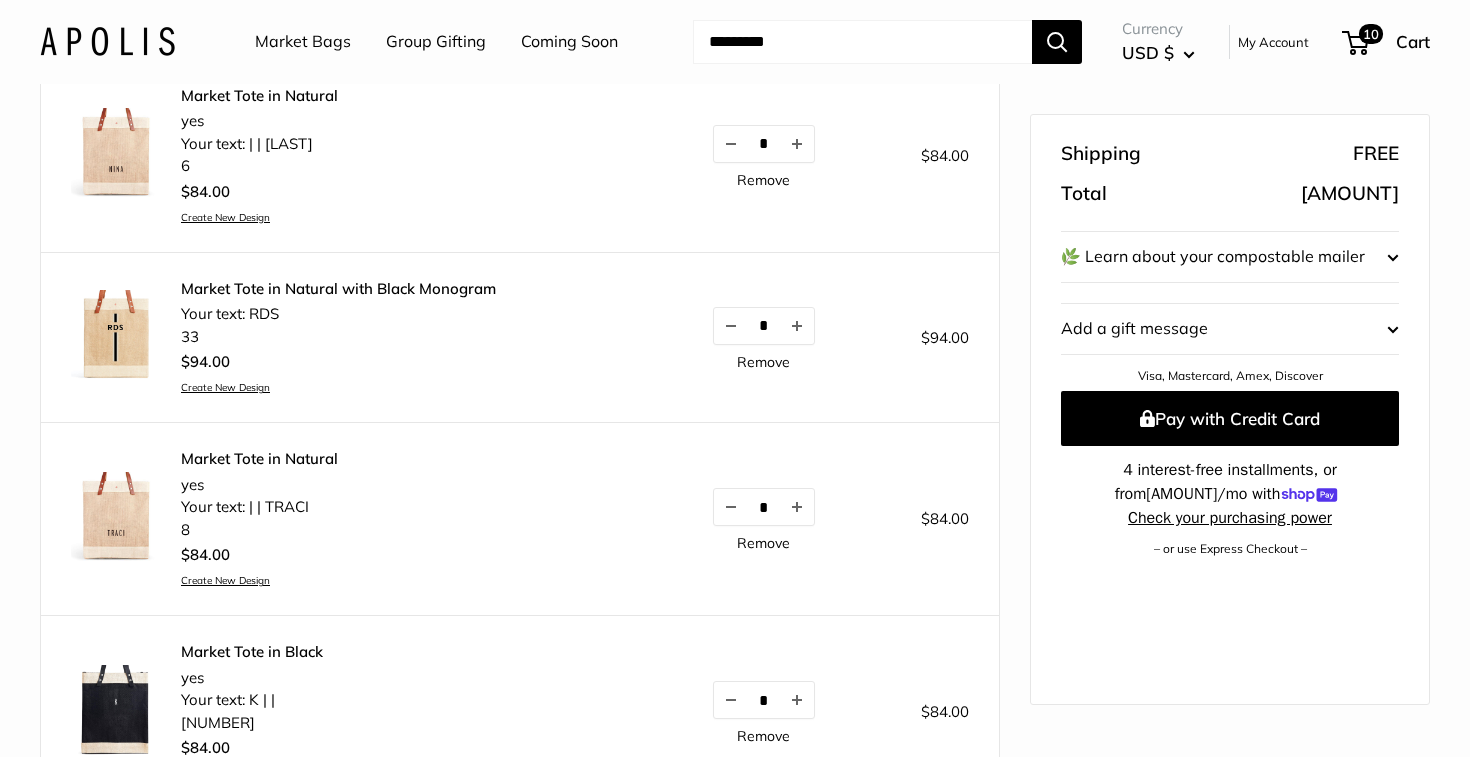 scroll, scrollTop: 455, scrollLeft: 0, axis: vertical 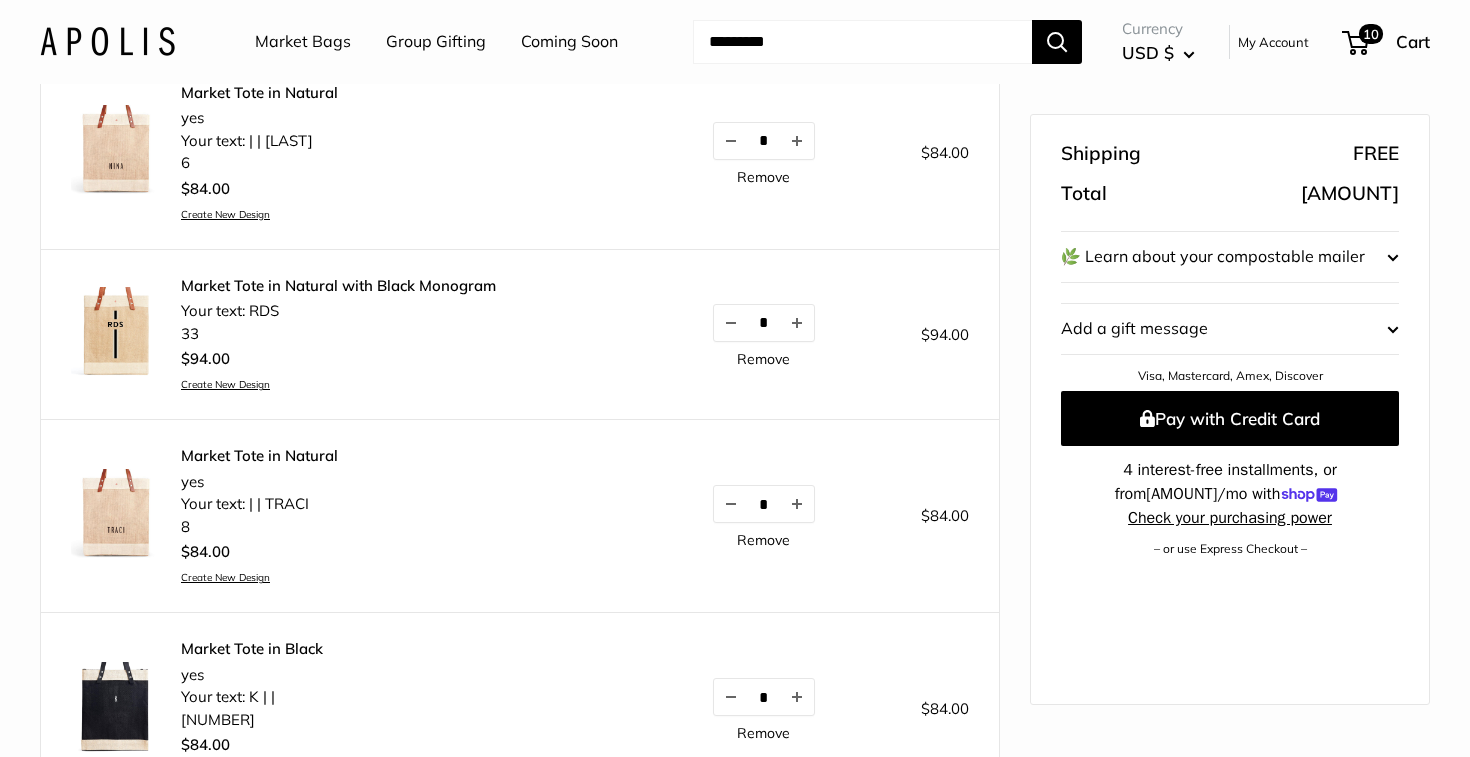 click on "Remove" at bounding box center [763, 359] 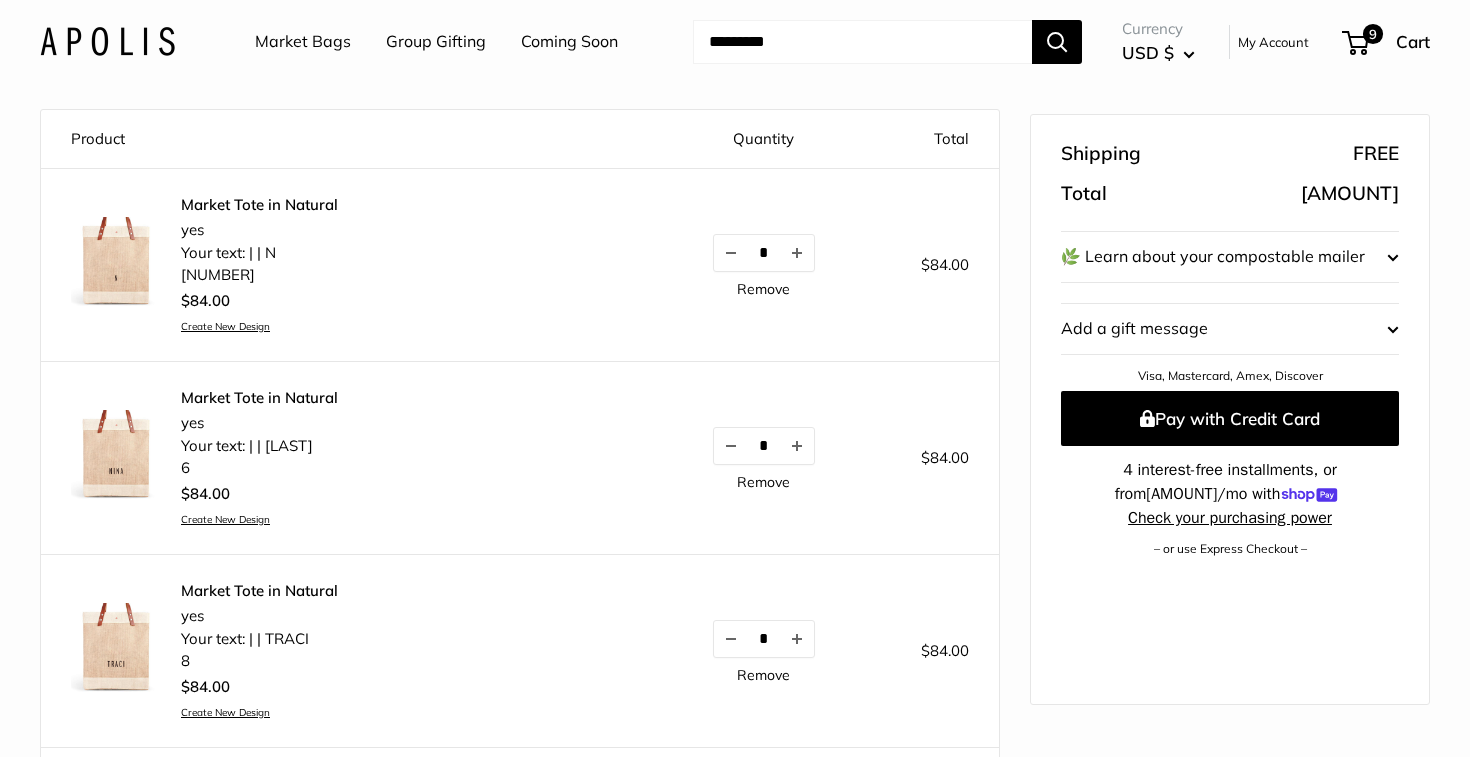 scroll, scrollTop: 31, scrollLeft: 0, axis: vertical 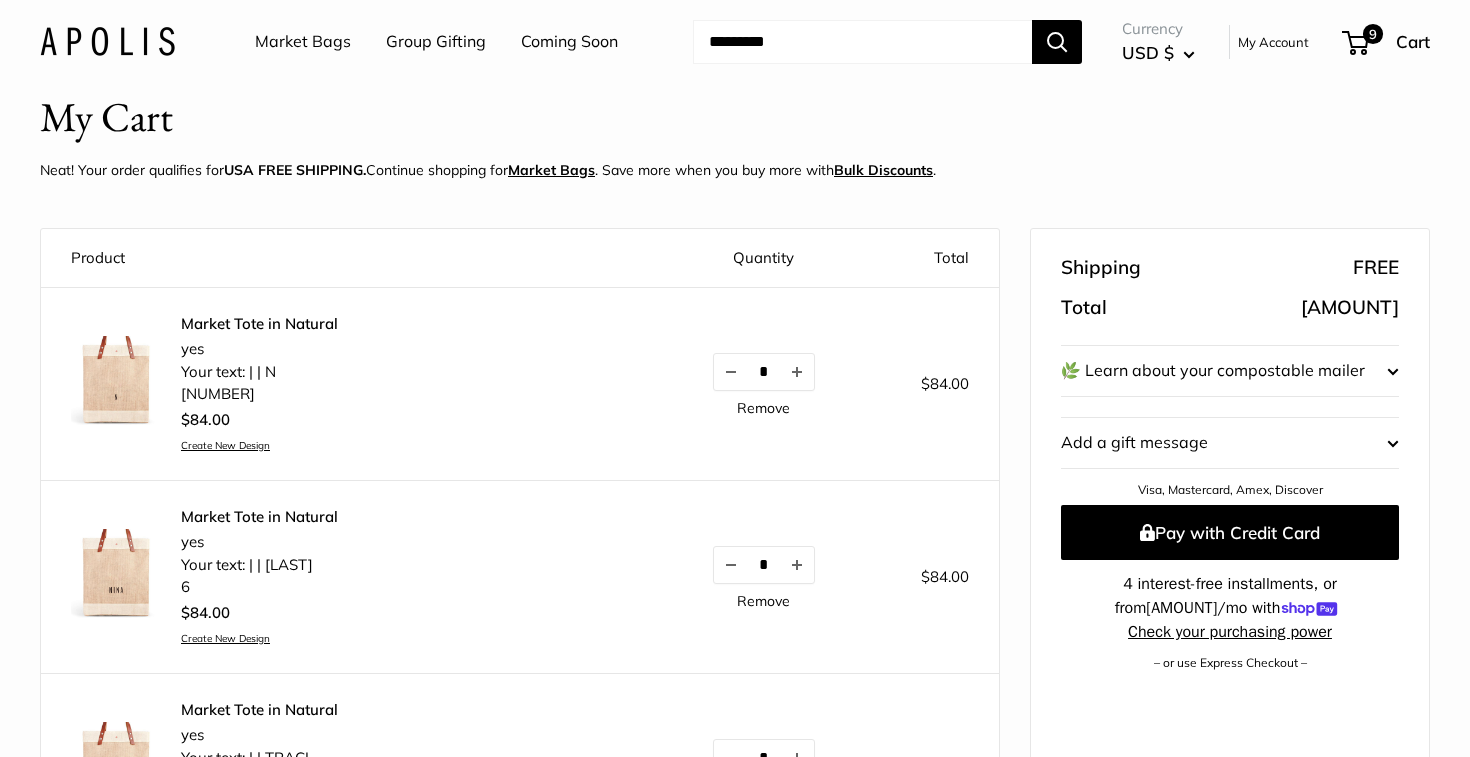 click on "Remove" at bounding box center (763, 408) 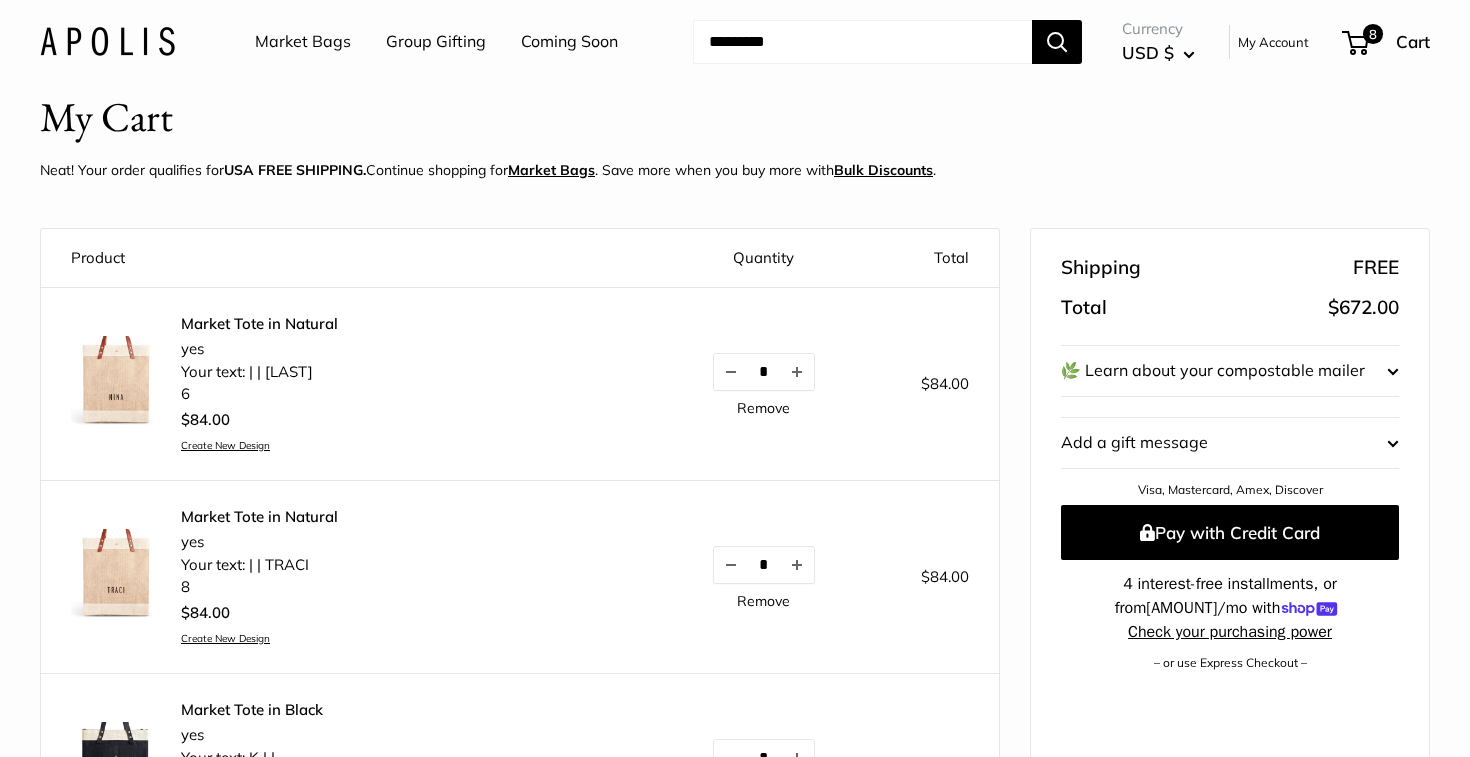 click on "Remove" at bounding box center (763, 408) 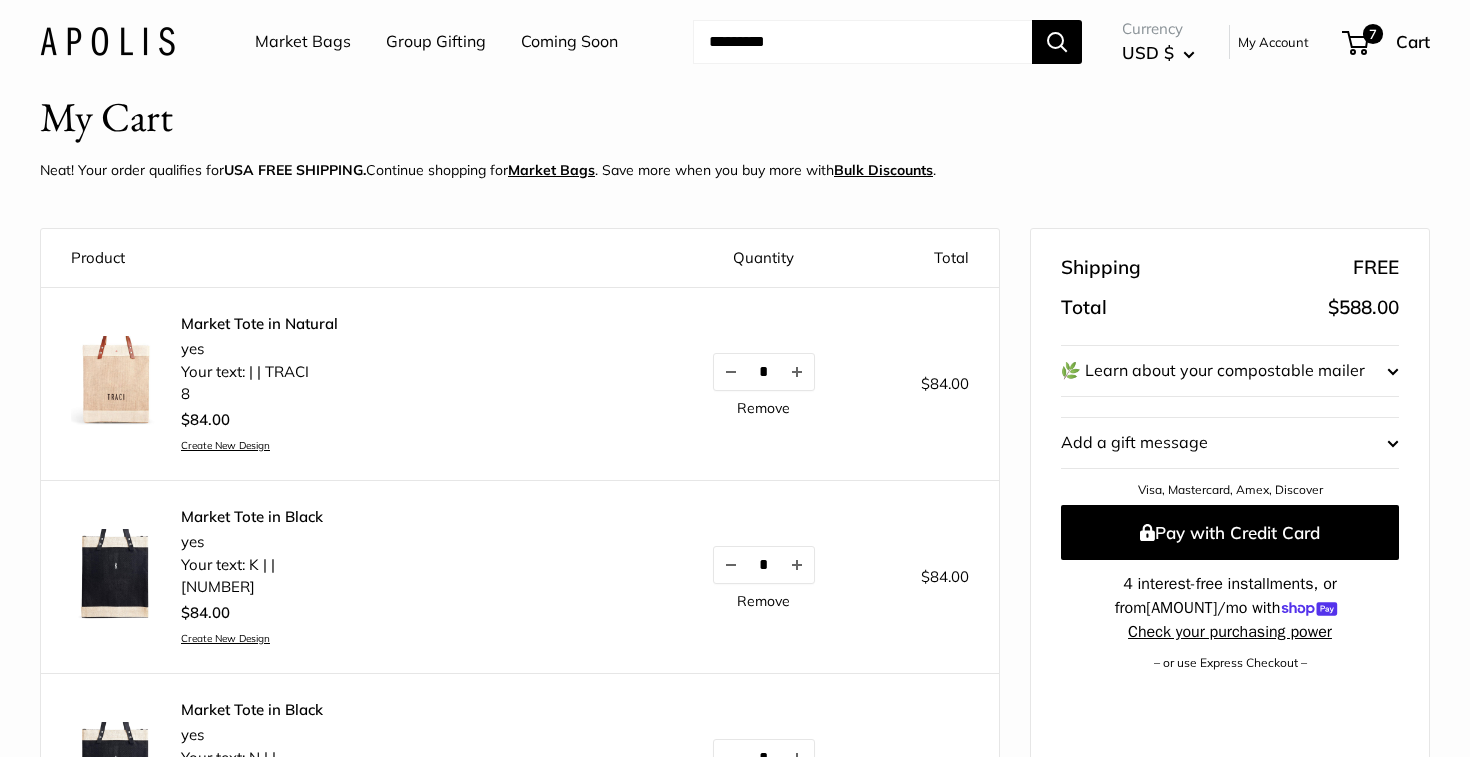 click on "Remove" at bounding box center (763, 408) 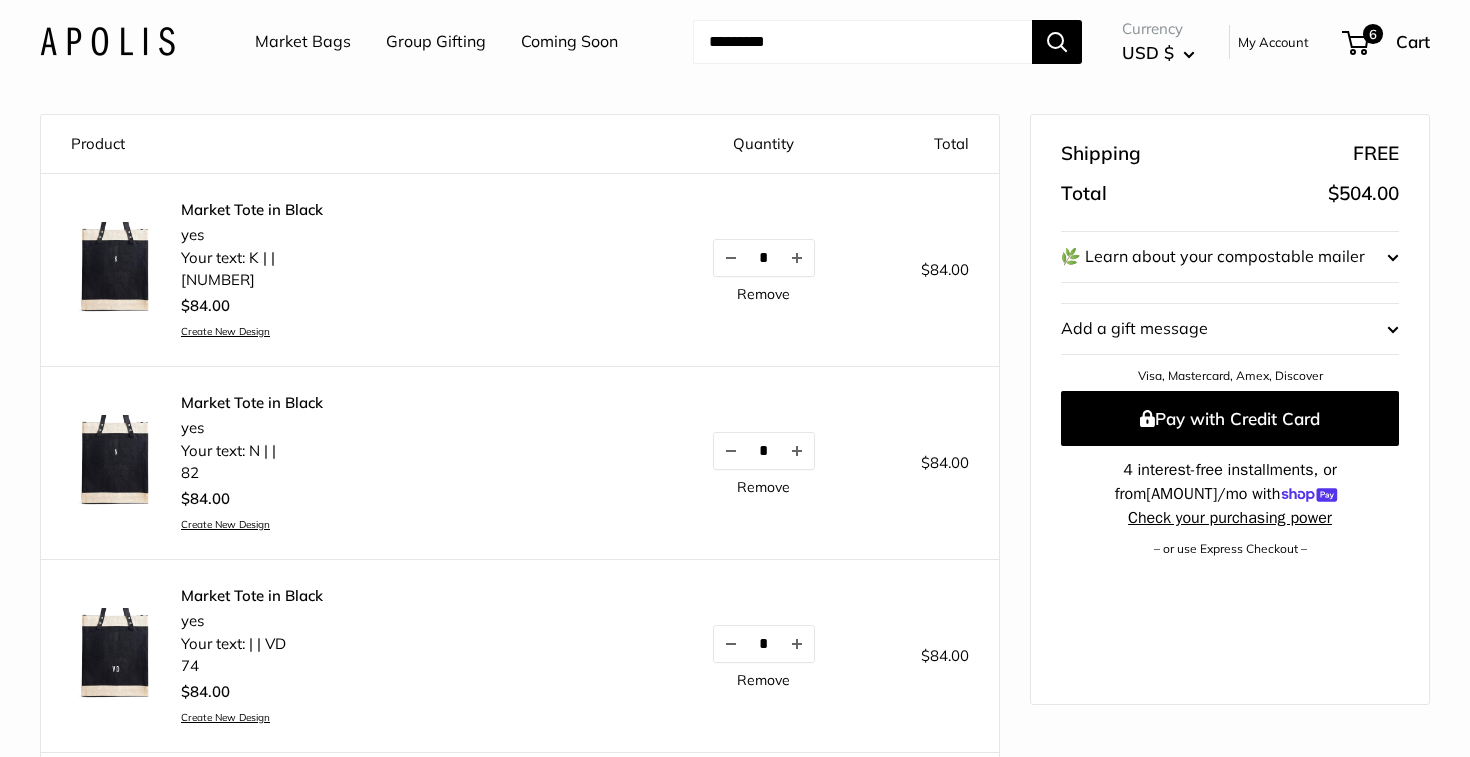 scroll, scrollTop: 109, scrollLeft: 0, axis: vertical 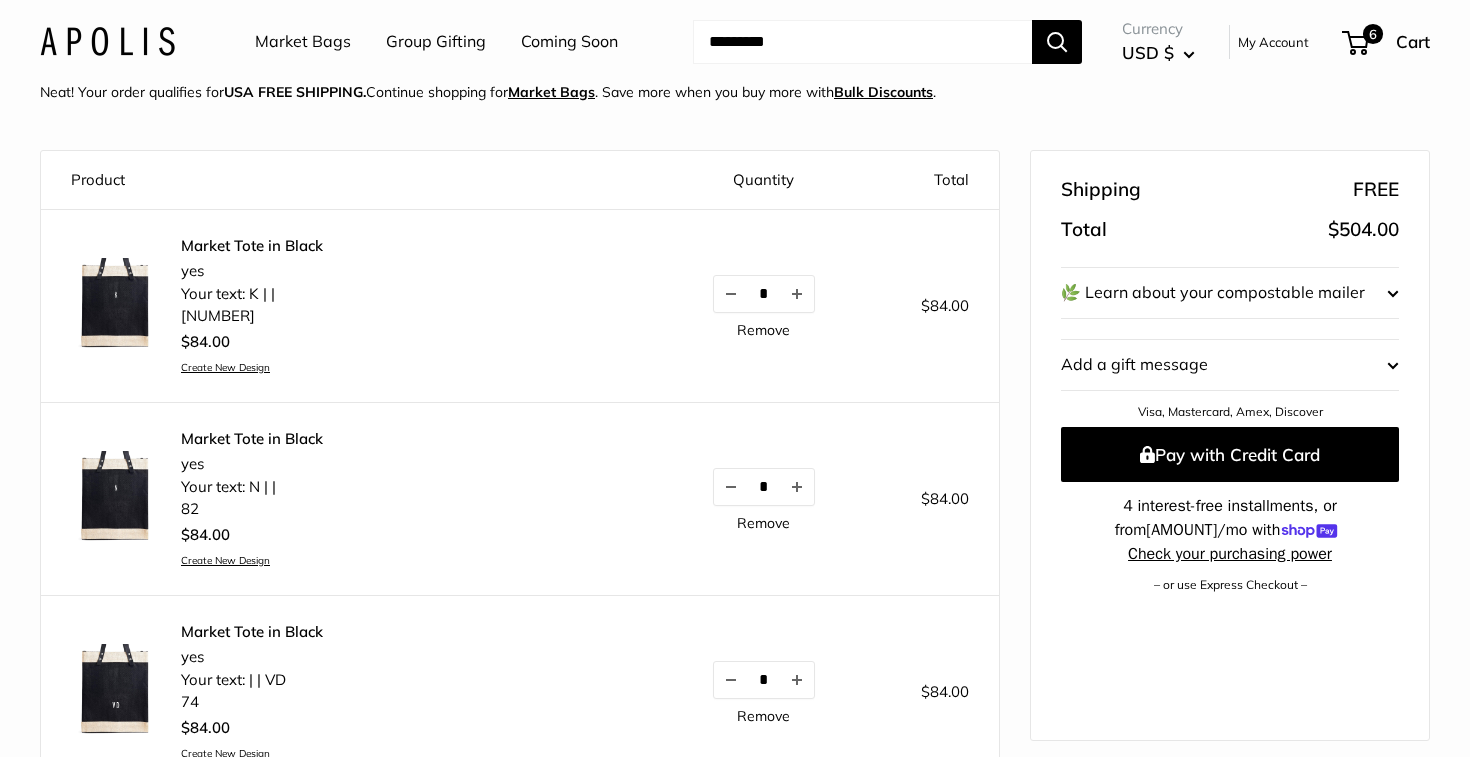 click on "Market Tote in Black" at bounding box center [252, 246] 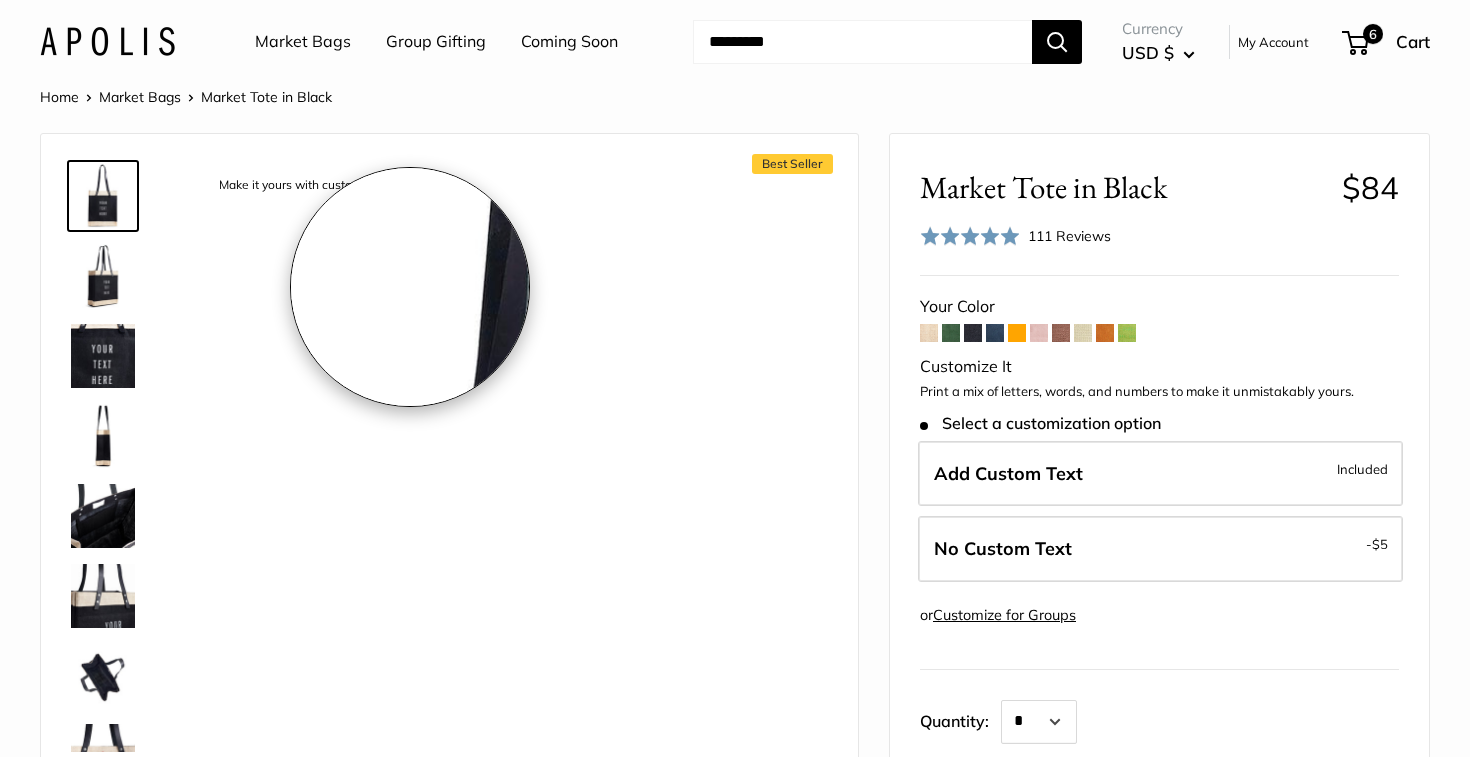 scroll, scrollTop: 0, scrollLeft: 0, axis: both 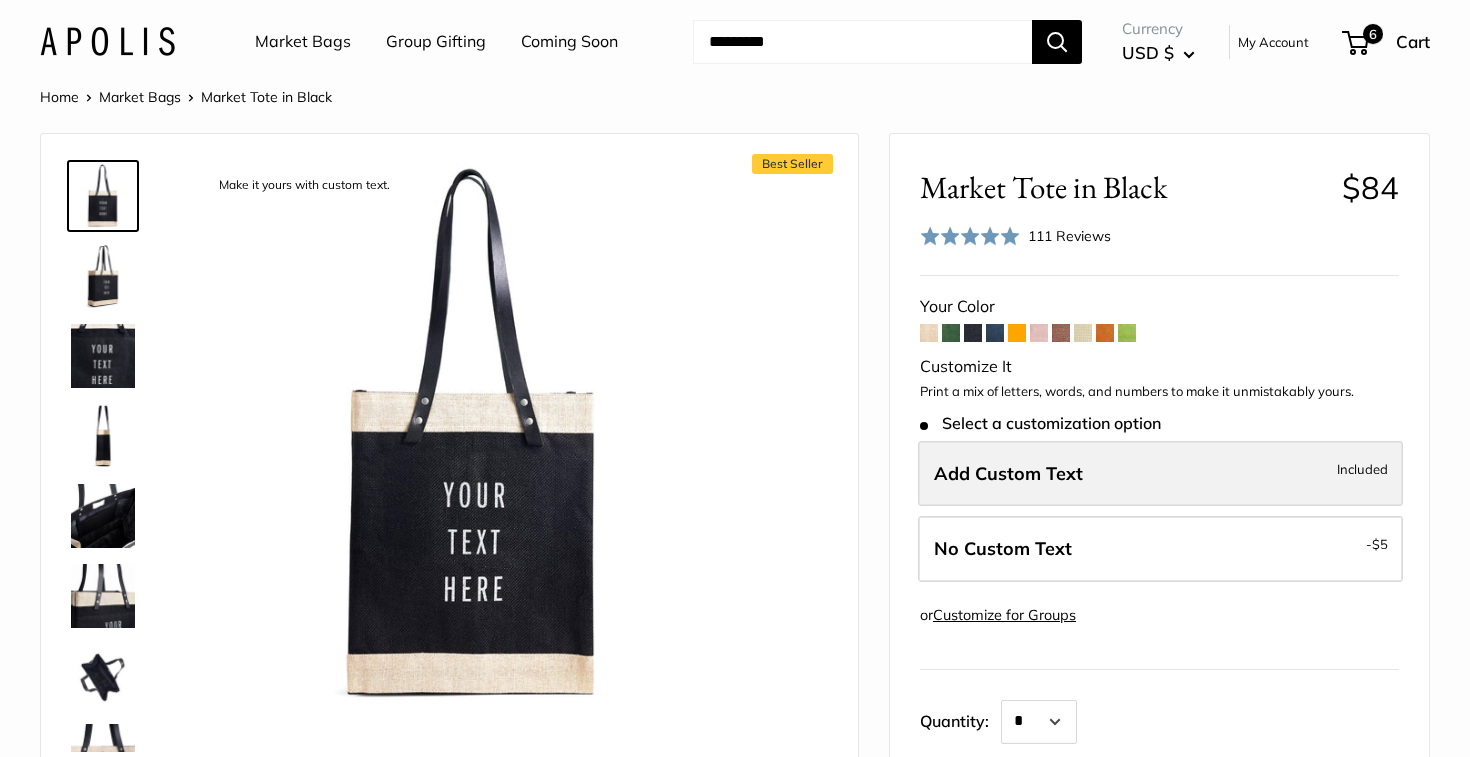 click on "Add Custom Text
Included" at bounding box center [1160, 474] 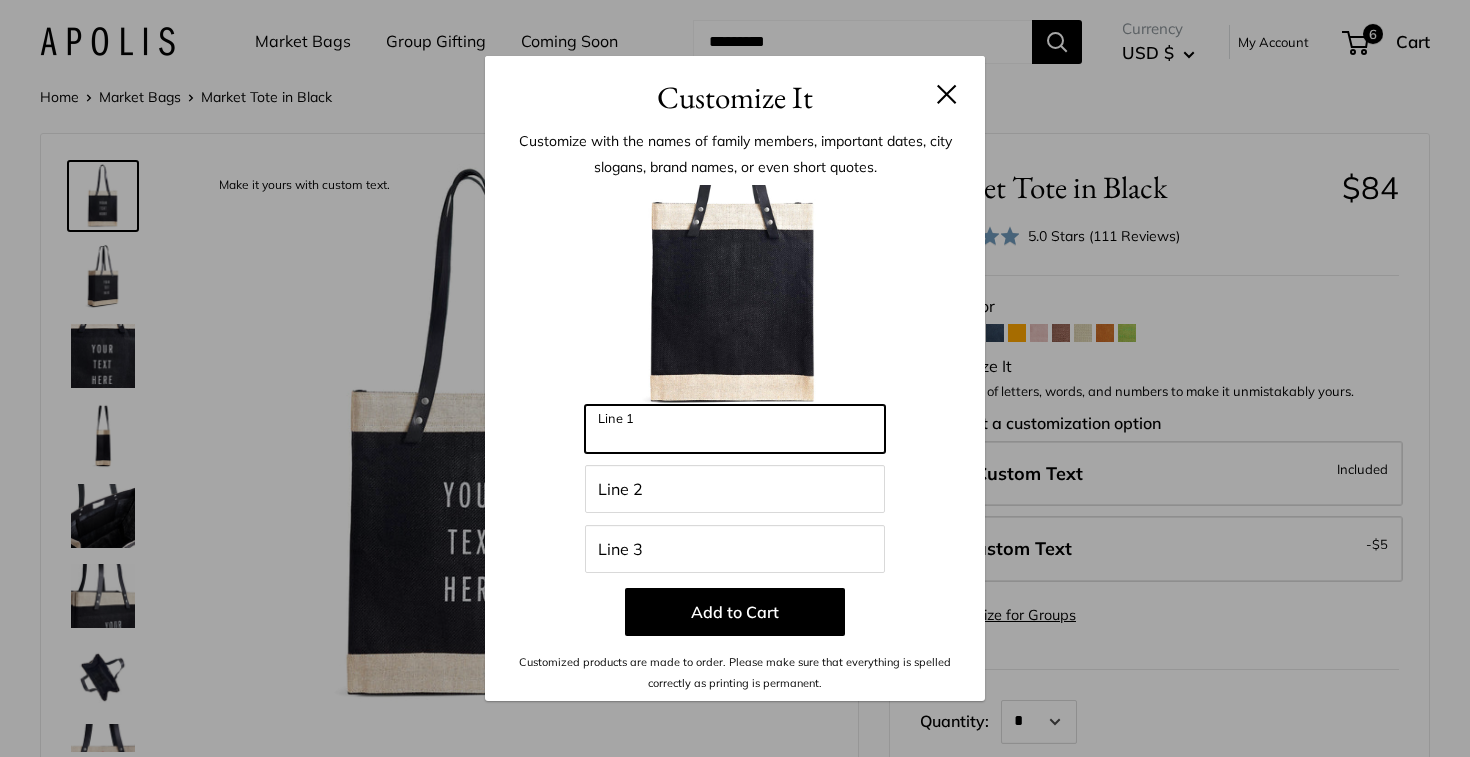 click on "Line 1" at bounding box center (735, 429) 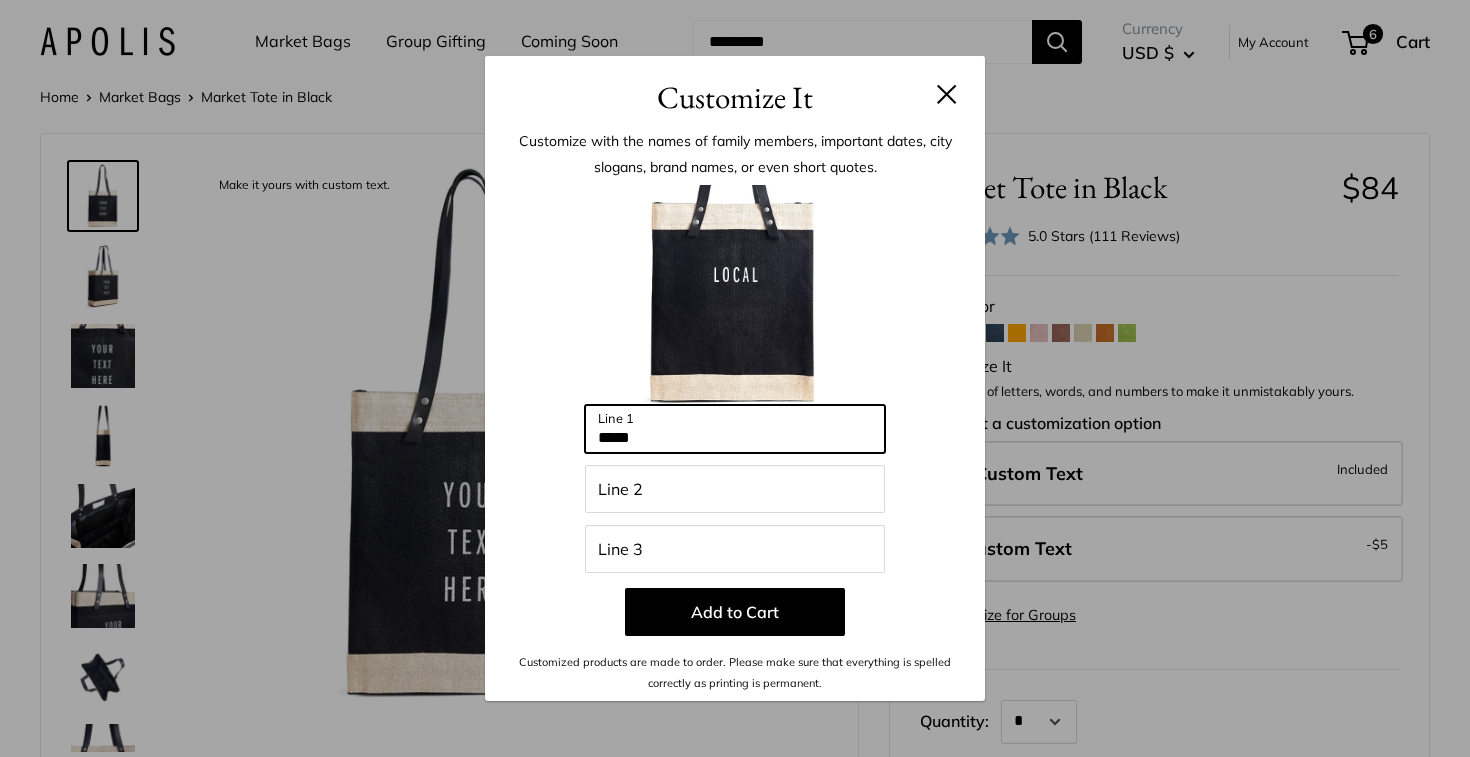 type on "*****" 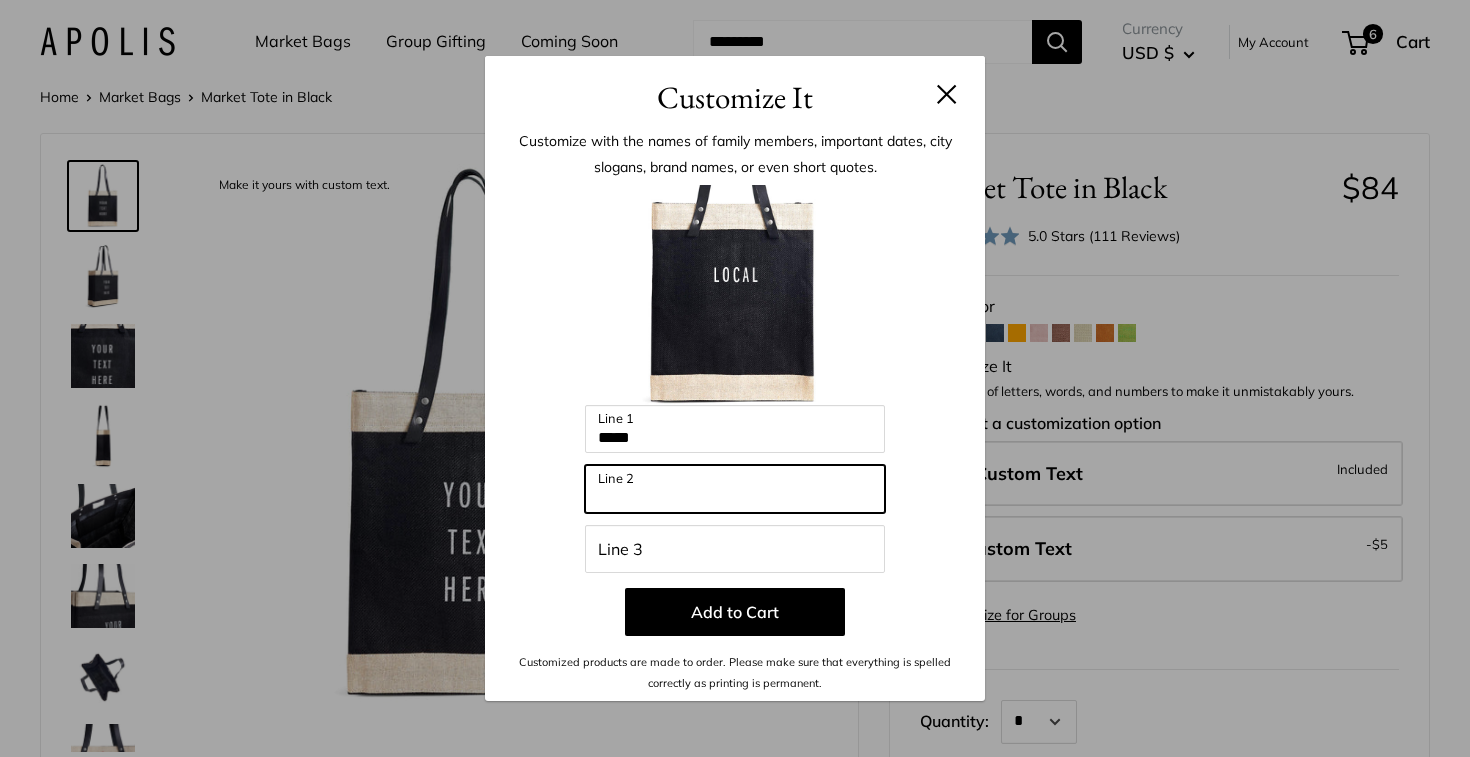 click on "Line 2" at bounding box center [735, 489] 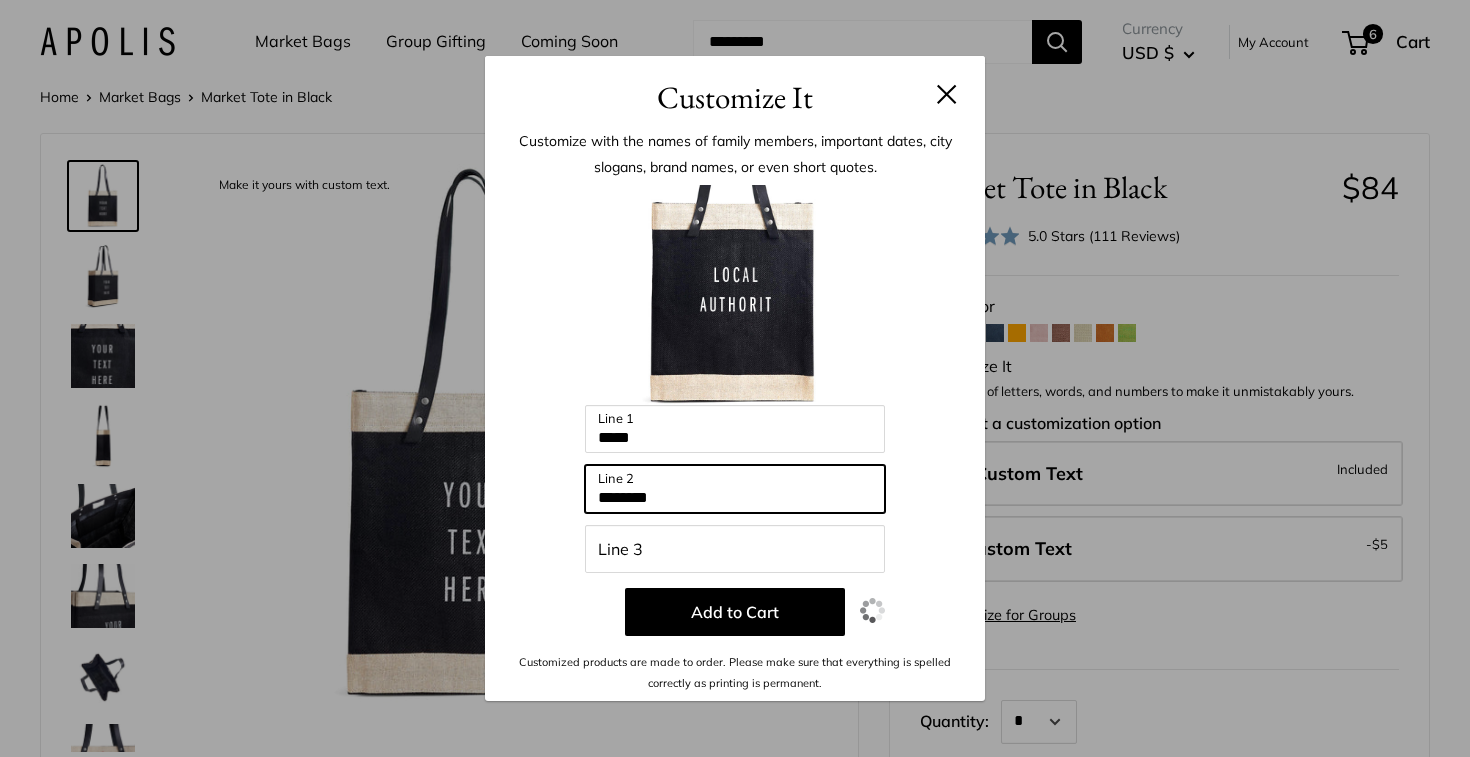 type on "*********" 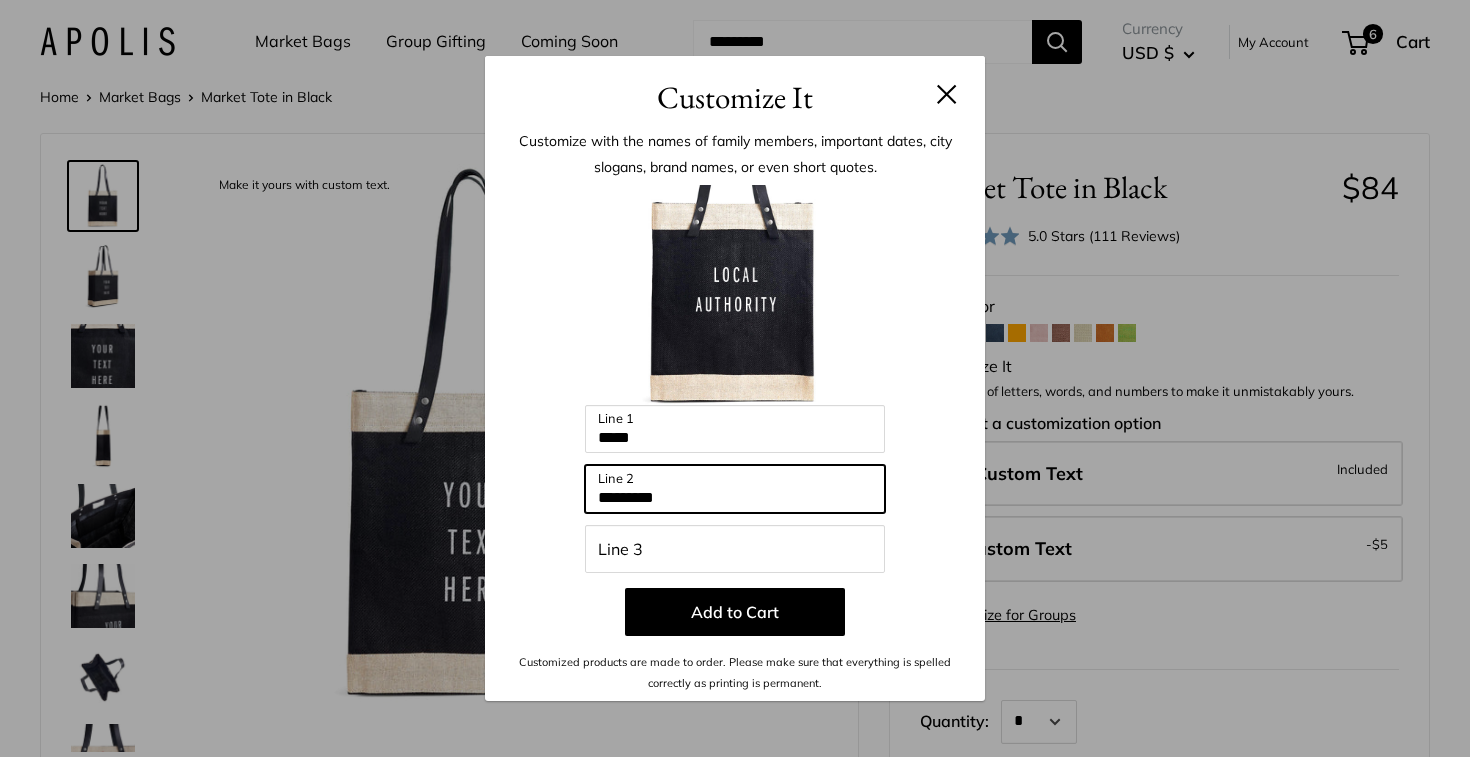 drag, startPoint x: 710, startPoint y: 505, endPoint x: 564, endPoint y: 502, distance: 146.03082 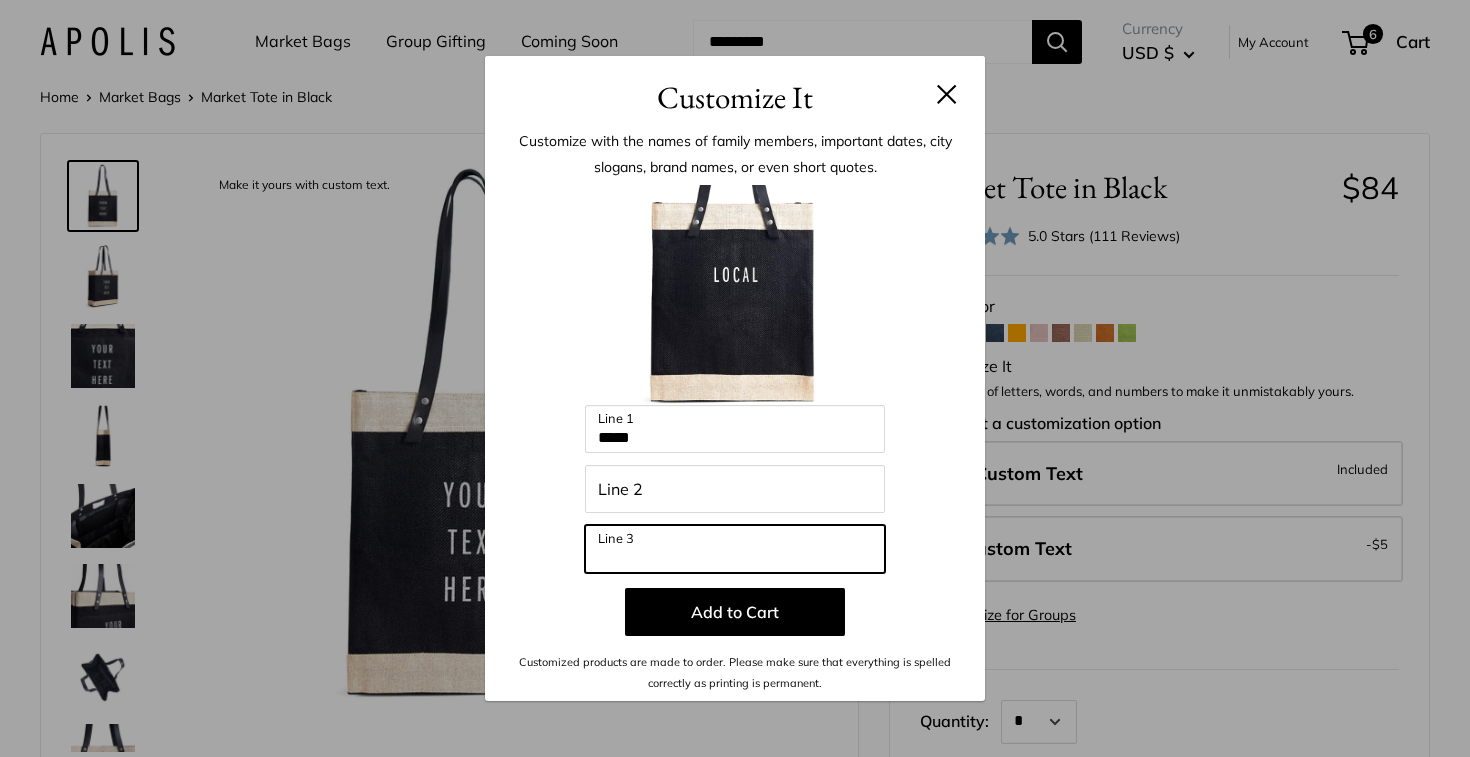 click on "Line 3" at bounding box center (735, 549) 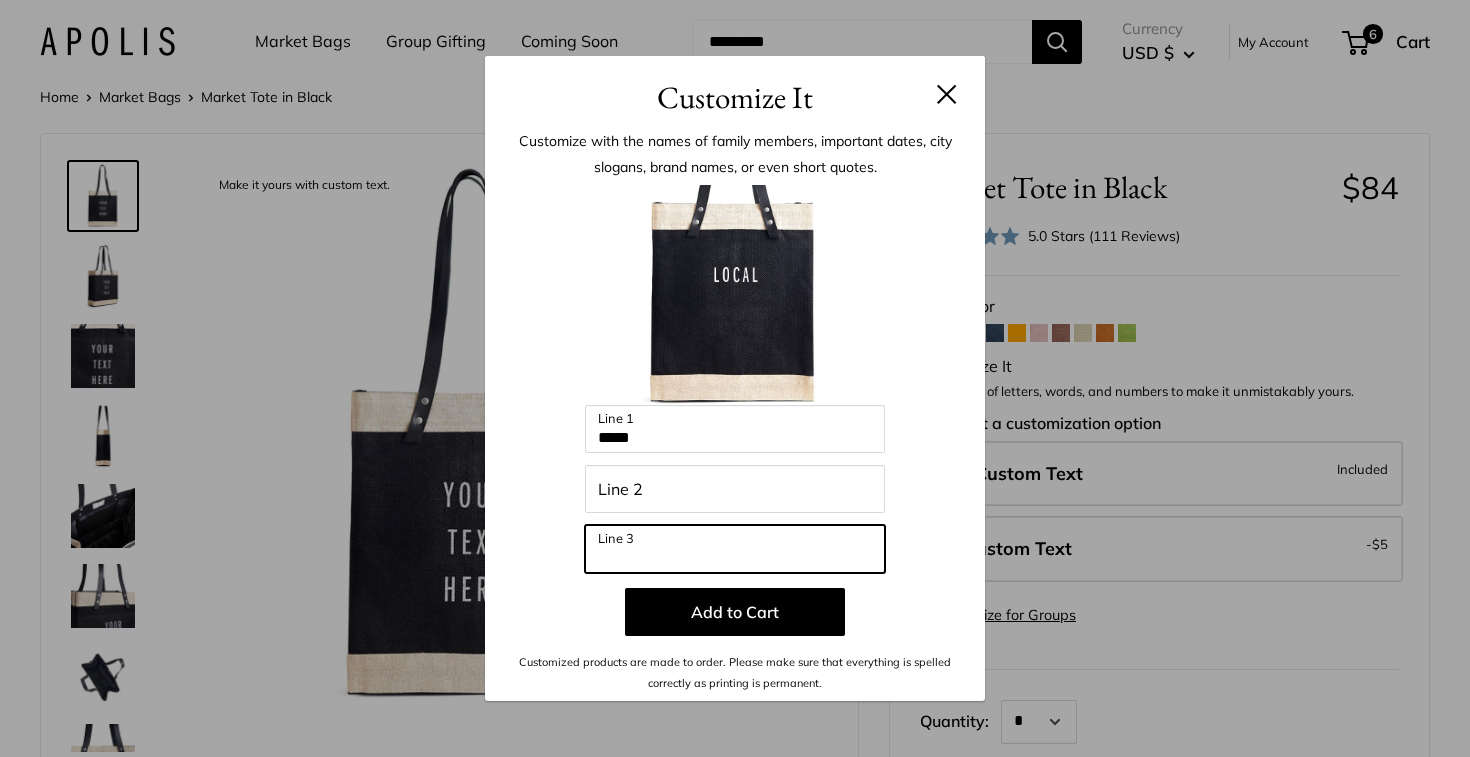 paste on "*********" 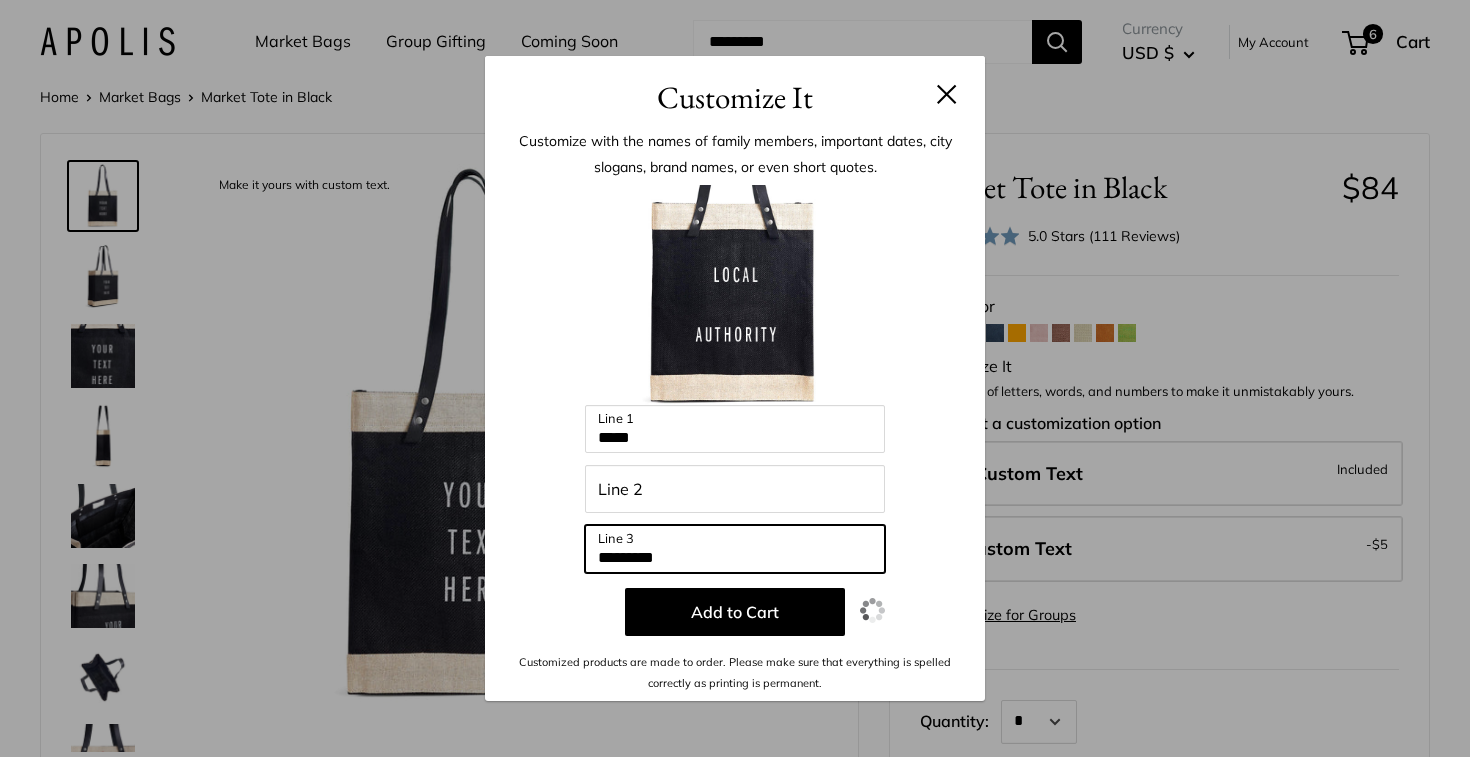 type on "*********" 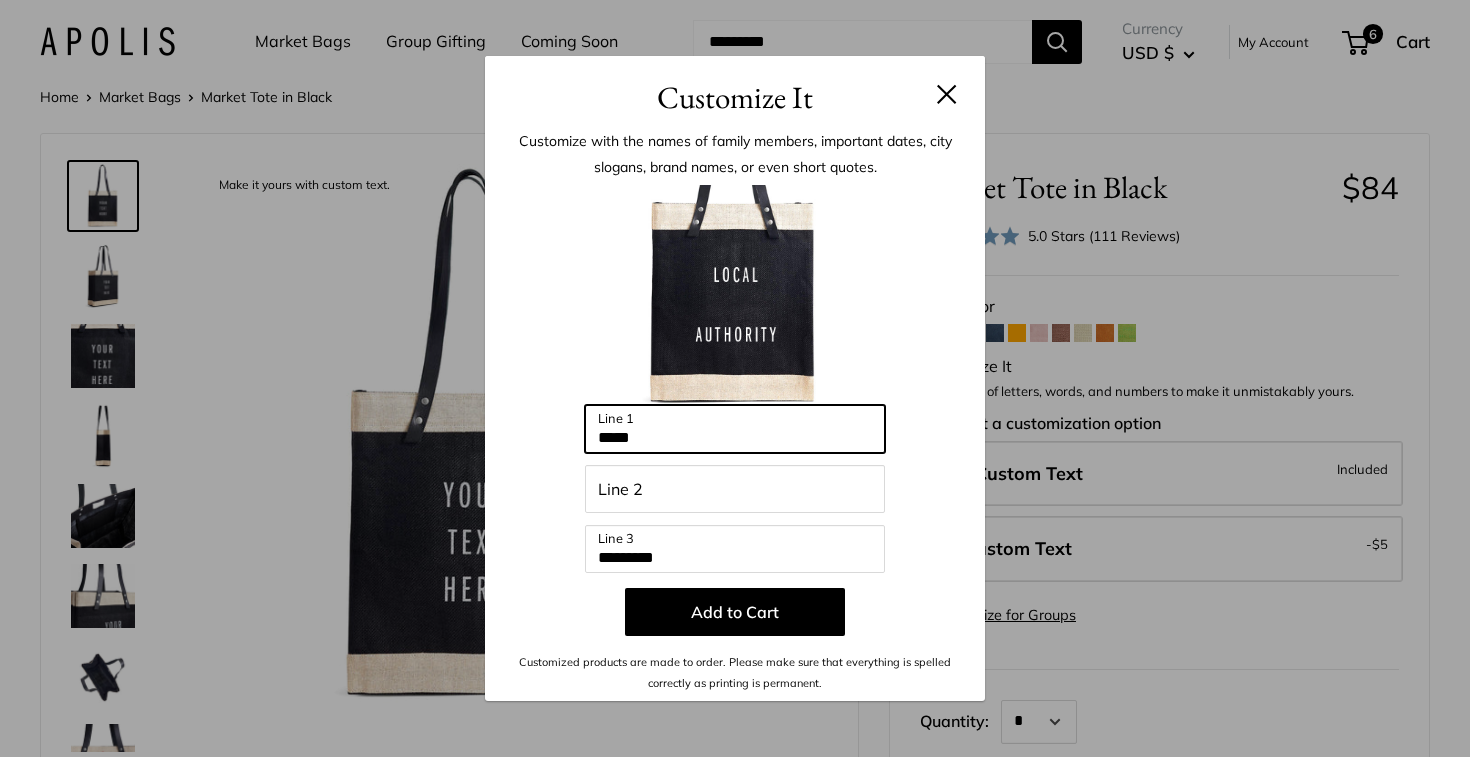 drag, startPoint x: 662, startPoint y: 435, endPoint x: 516, endPoint y: 431, distance: 146.05478 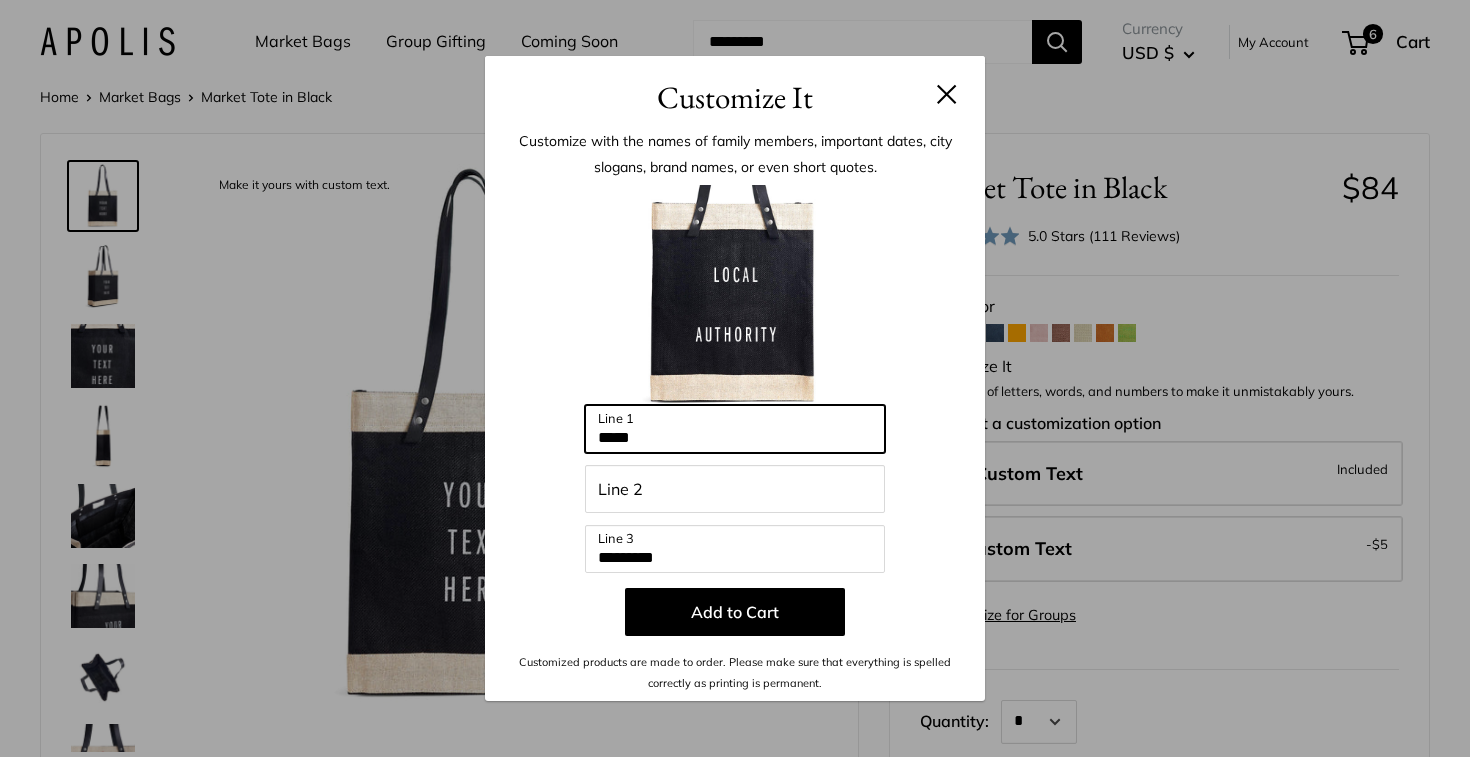 click on "Enter 39 letters
*****
Line 1
Line 2
*********
Line 3
Add to Cart
Customized products are made to order. Please make sure that everything is spelled correctly as printing is permanent." at bounding box center [735, 439] 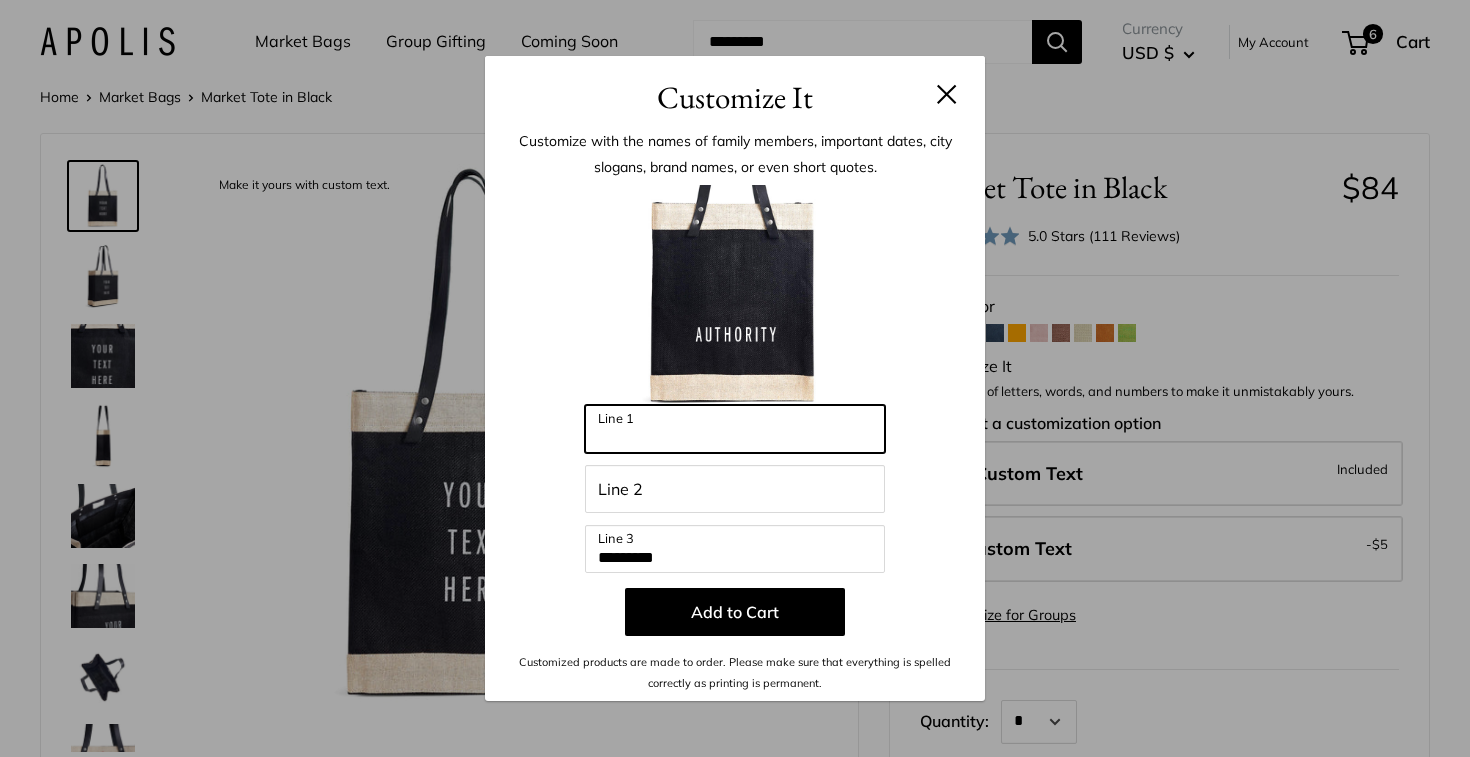 type 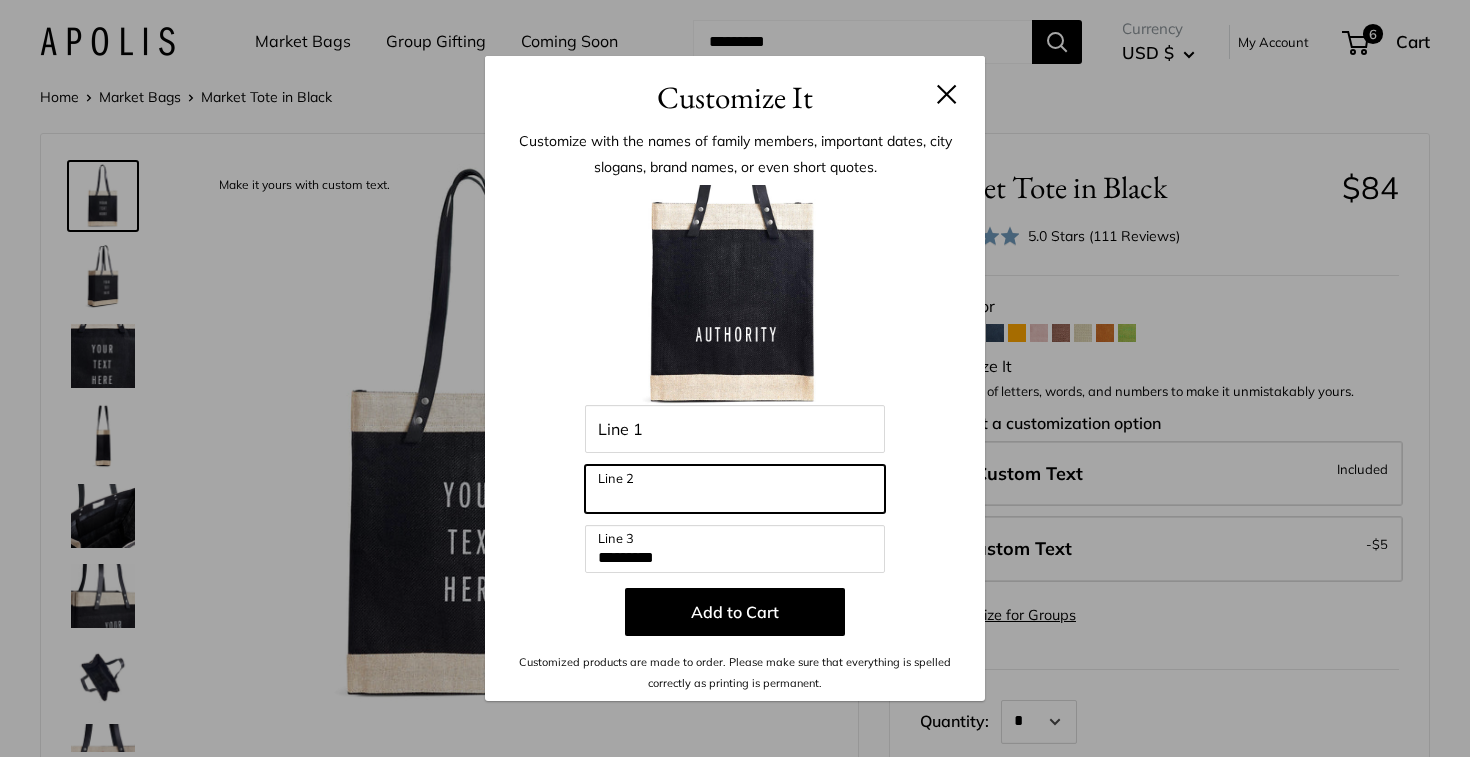 click on "Line 2" at bounding box center (735, 489) 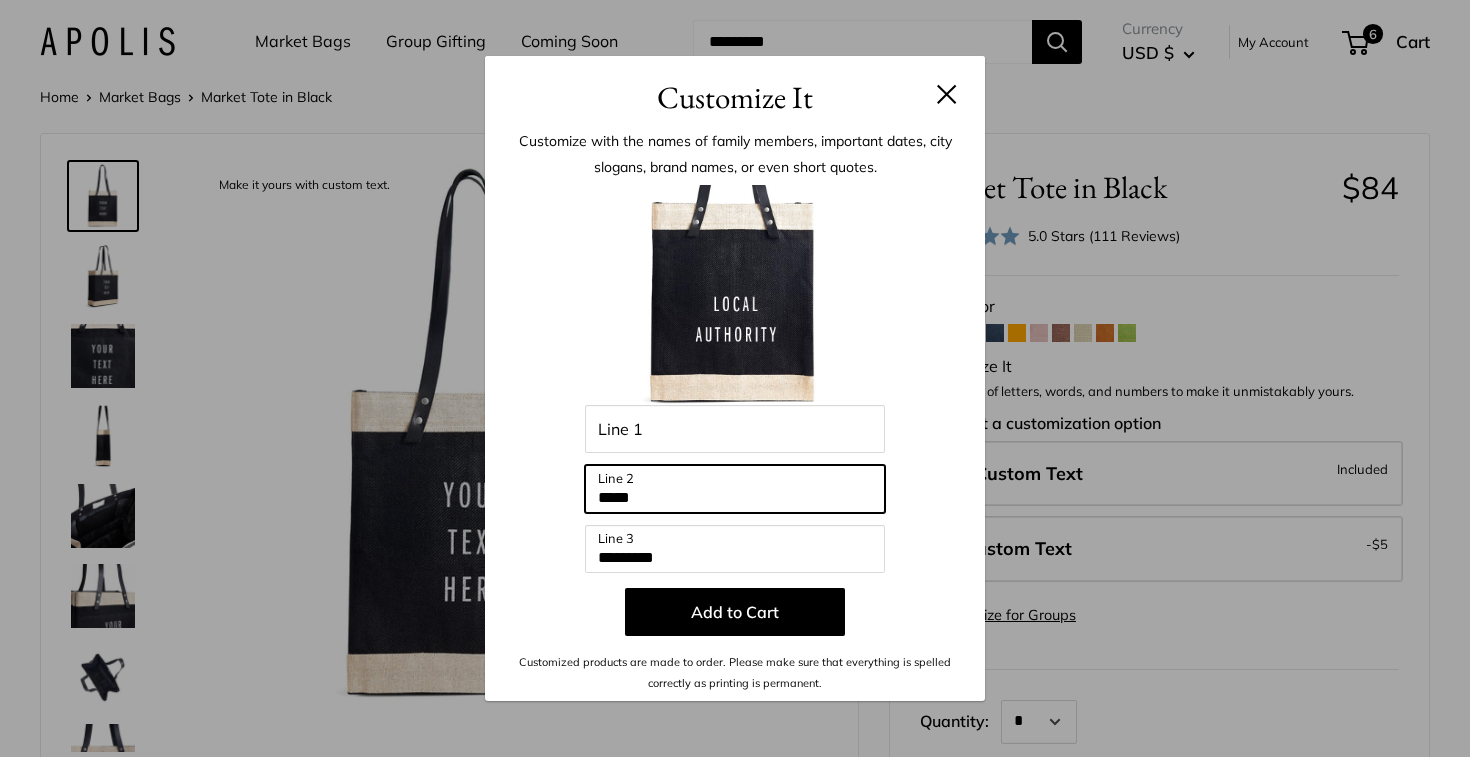 type on "*****" 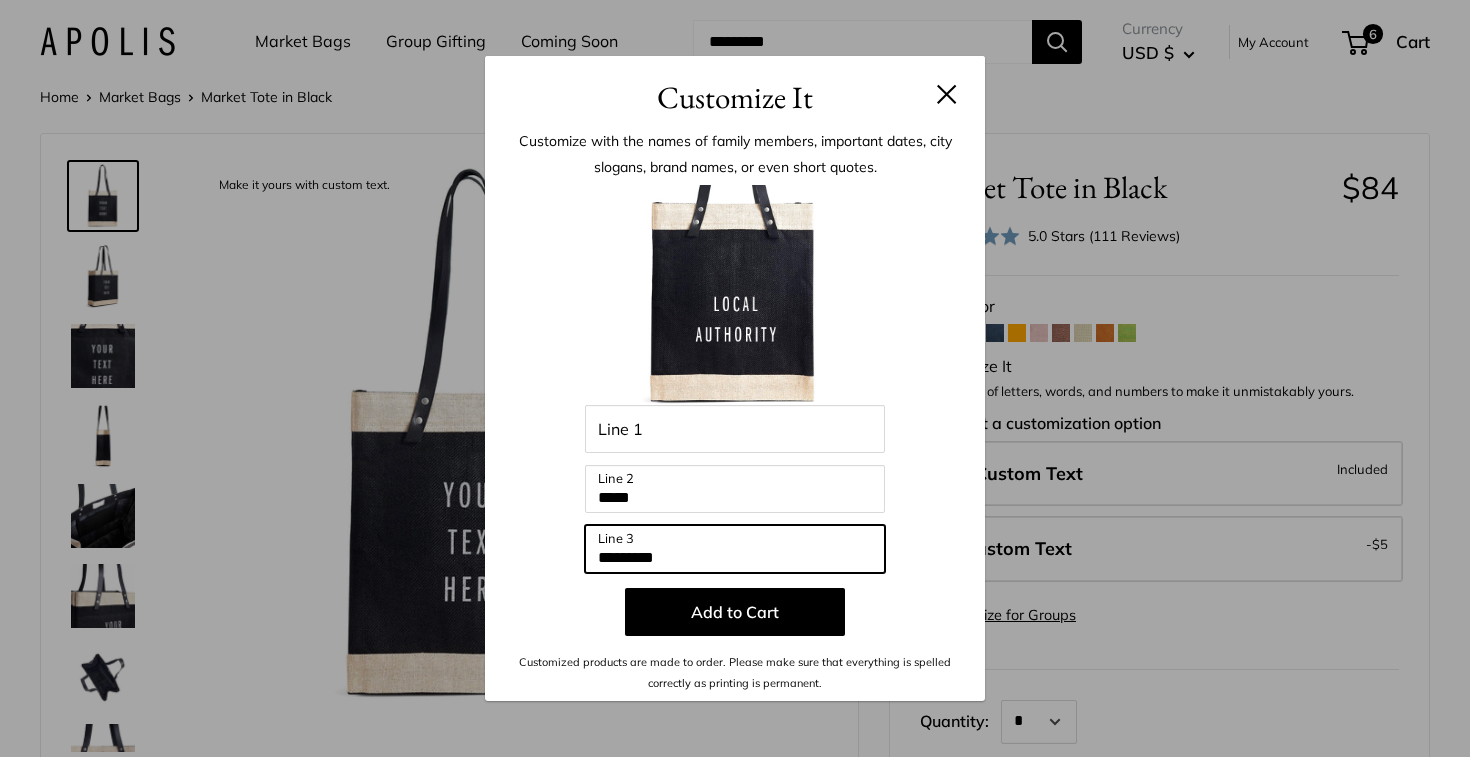 click on "*********" at bounding box center [735, 549] 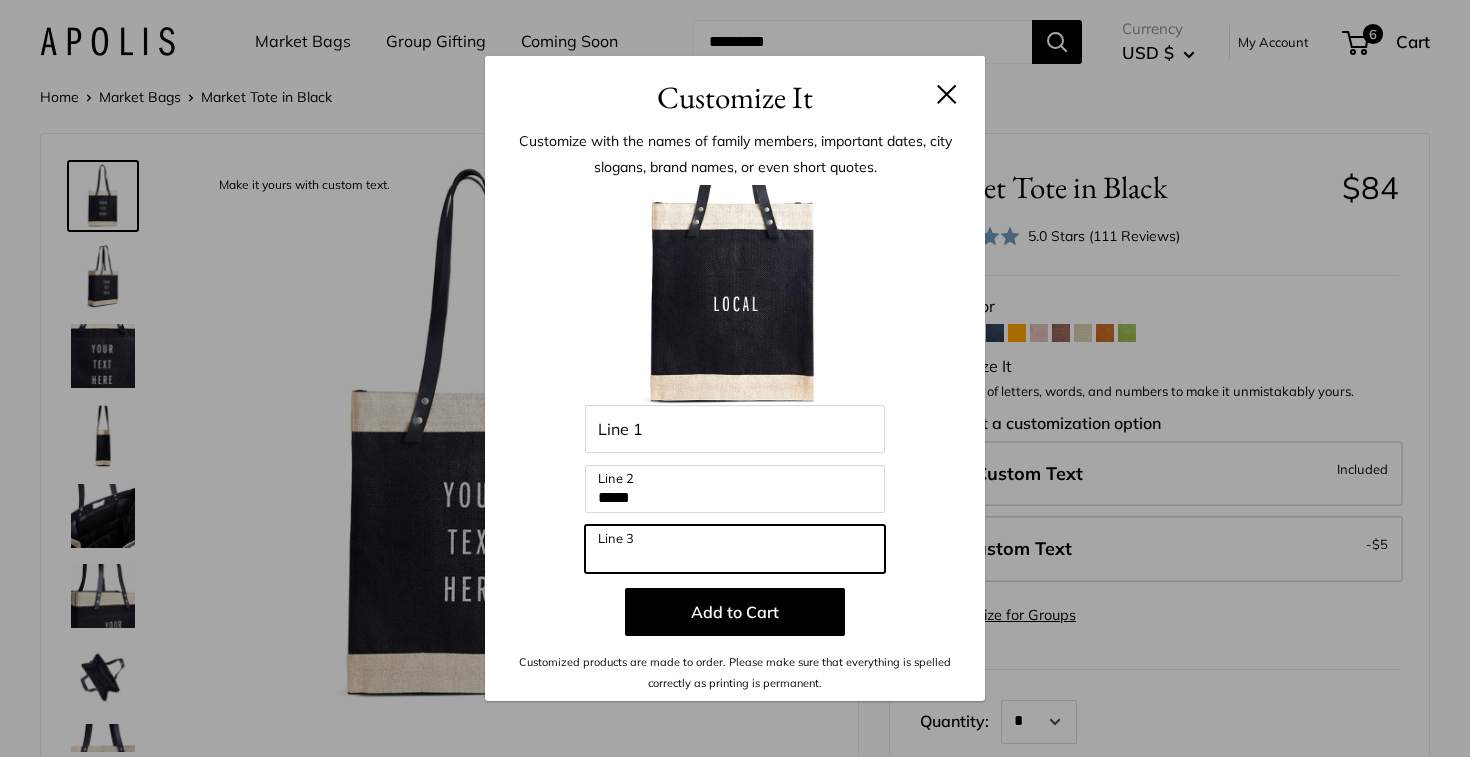 type 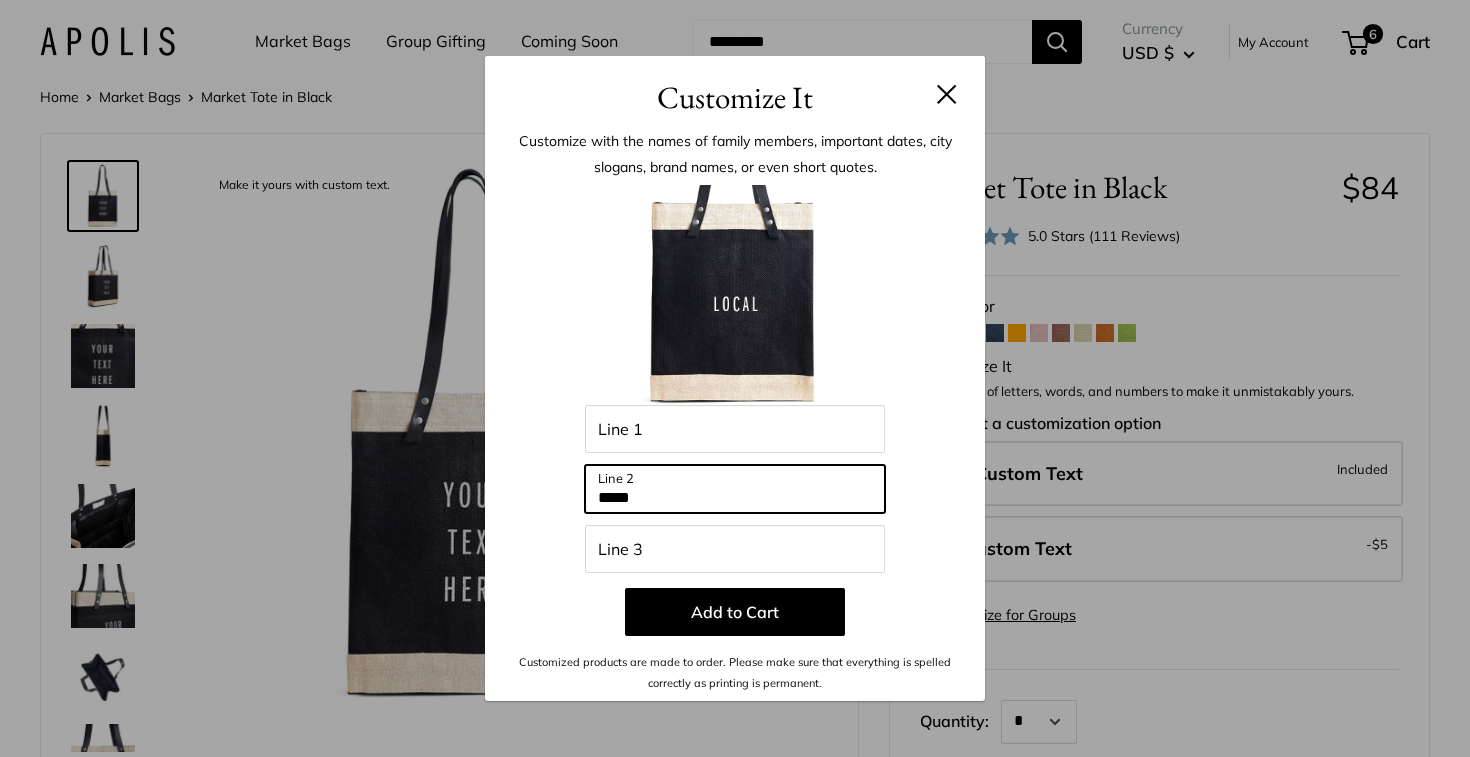drag, startPoint x: 662, startPoint y: 494, endPoint x: 566, endPoint y: 491, distance: 96.04687 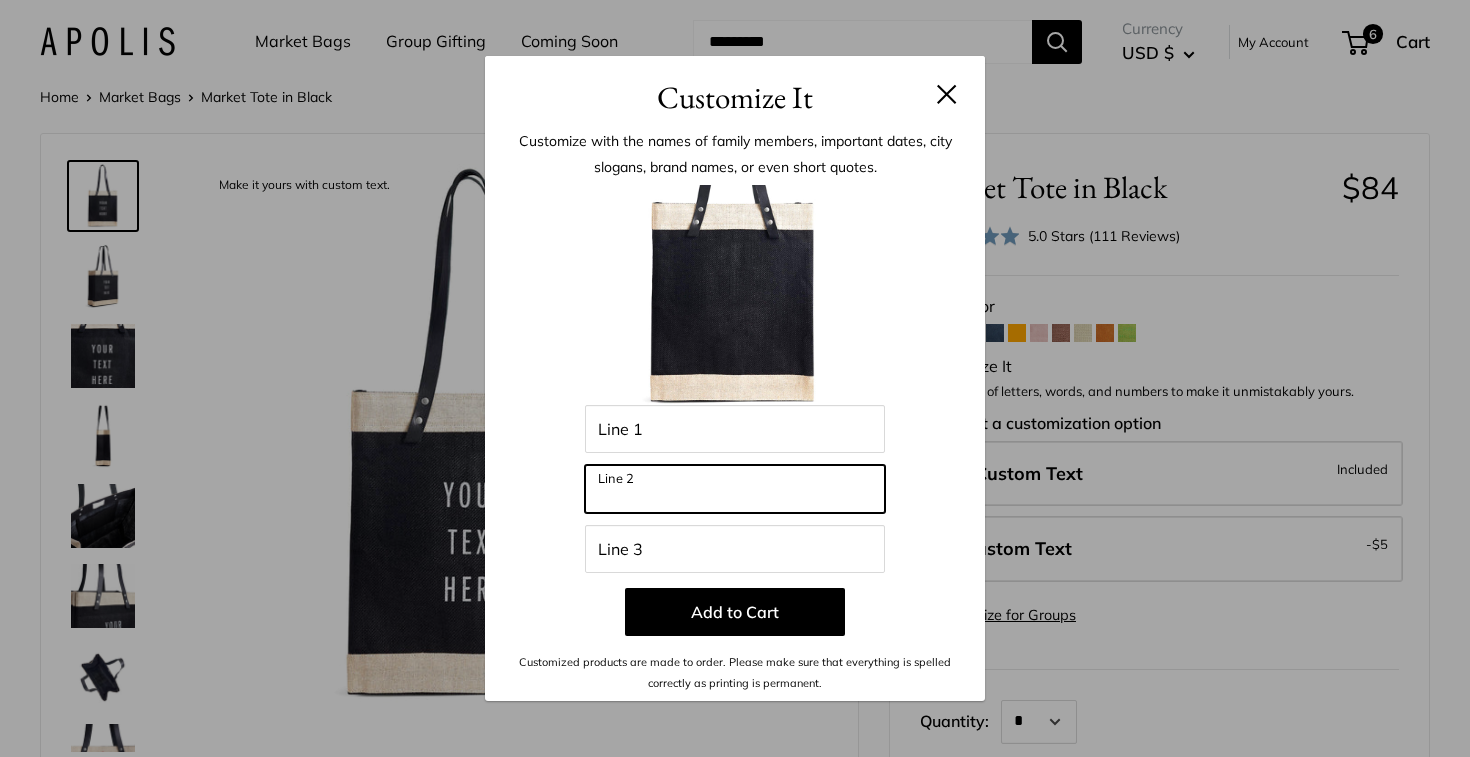 type 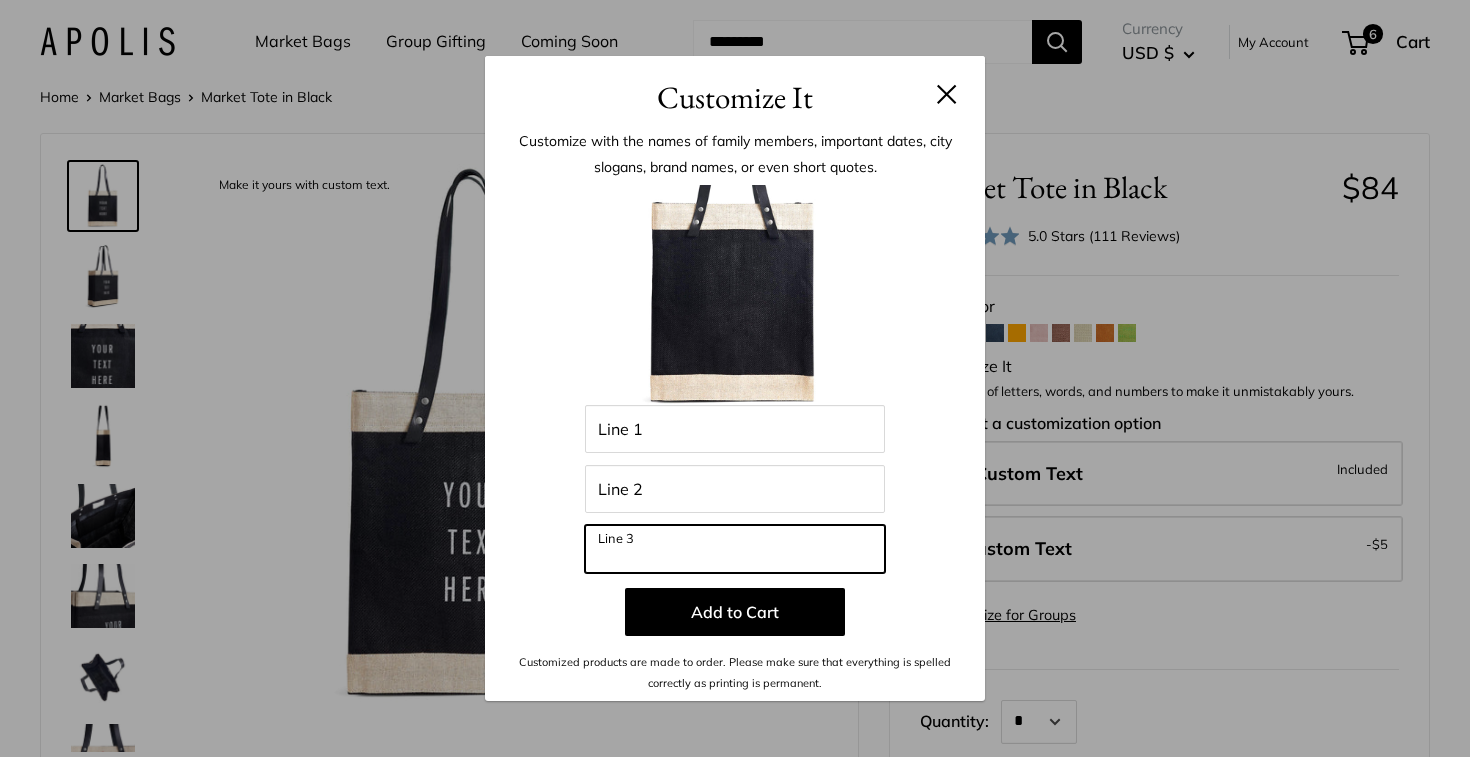 click on "Line 3" at bounding box center [735, 549] 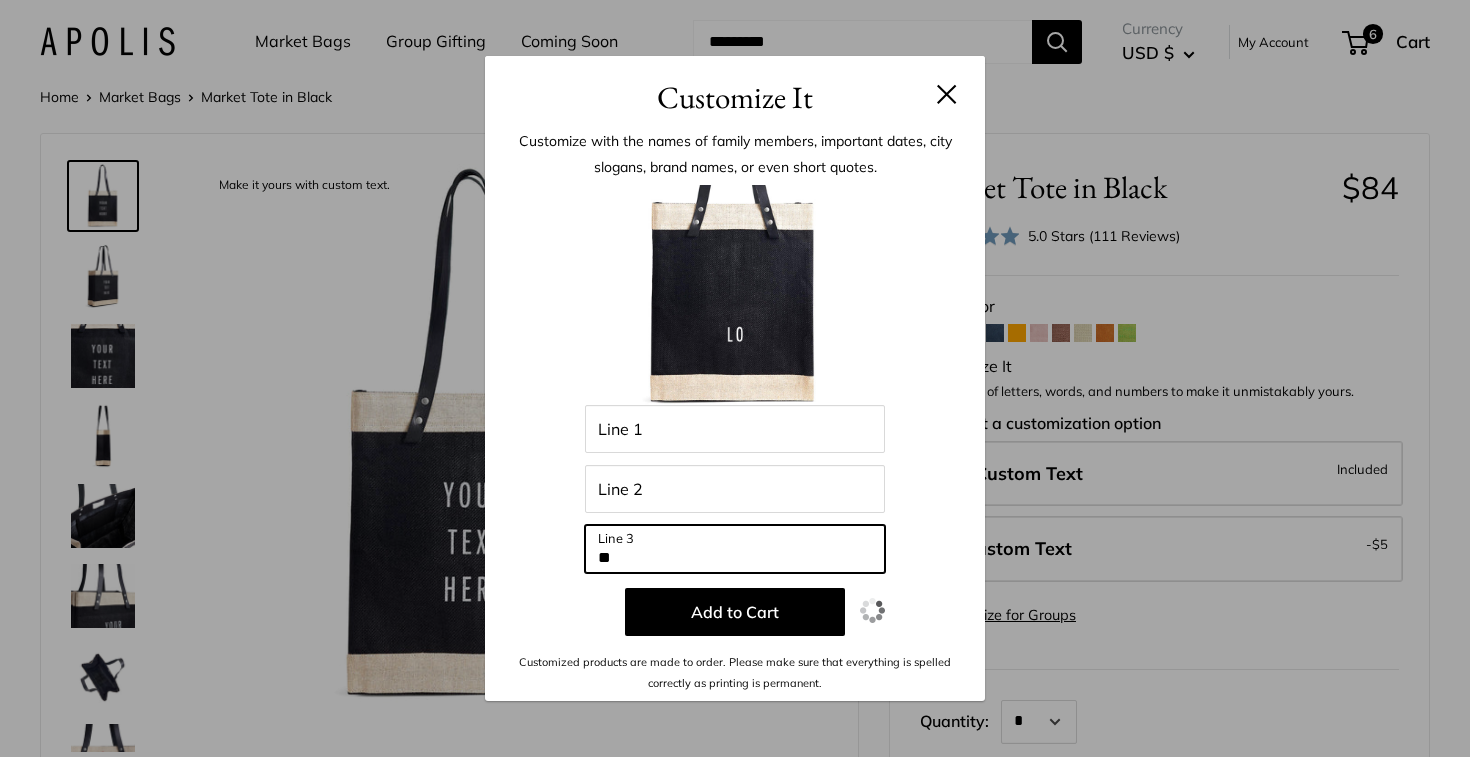 type on "*" 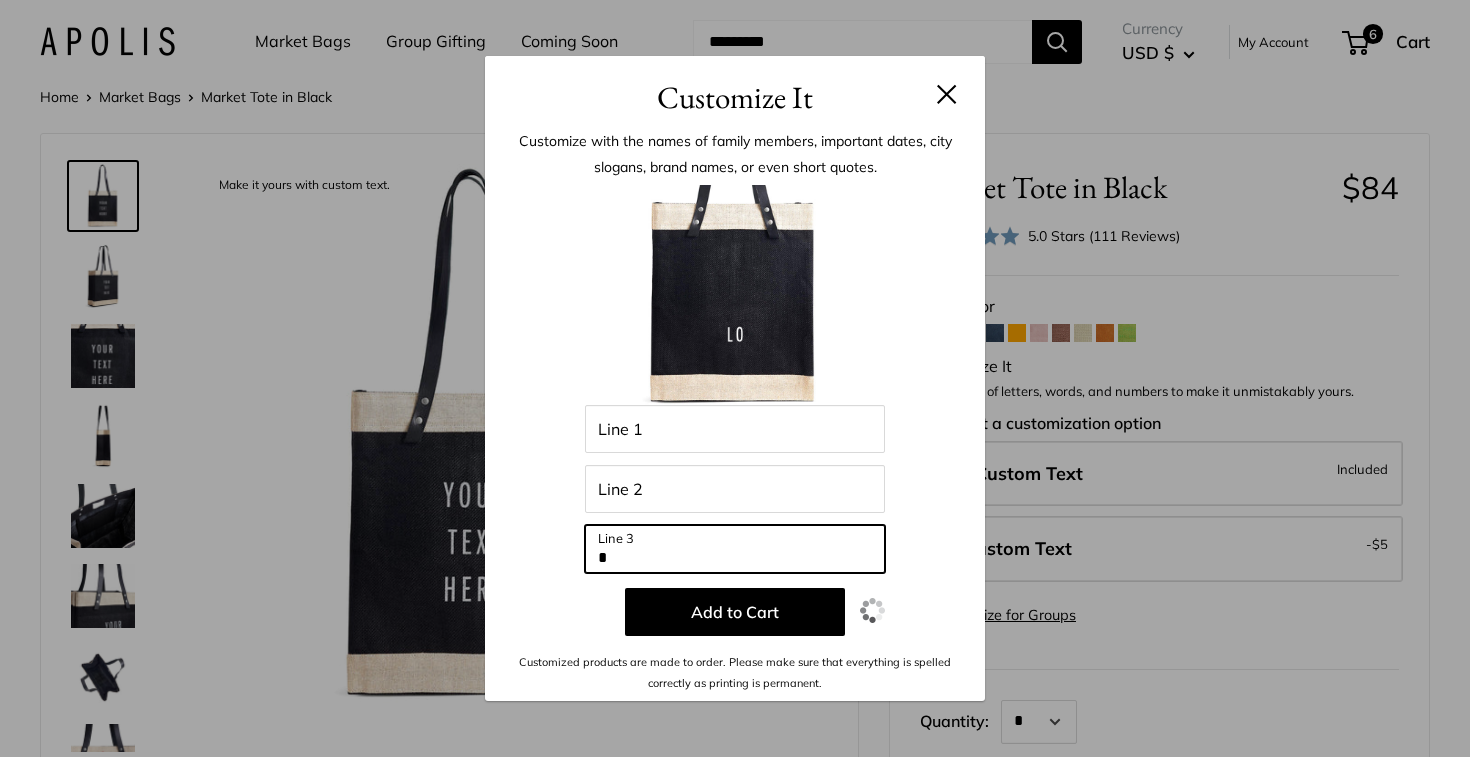 type 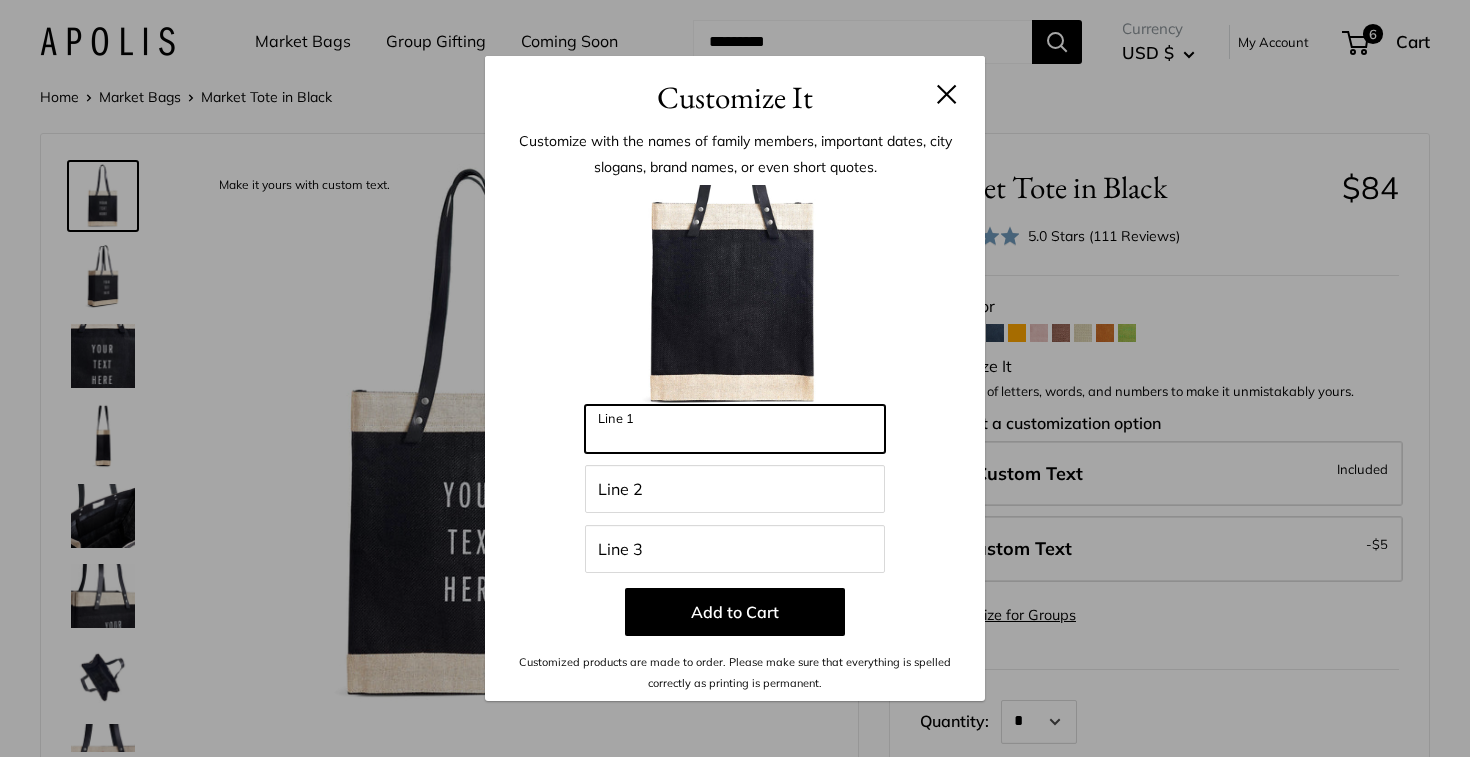 click on "Line 1" at bounding box center (735, 429) 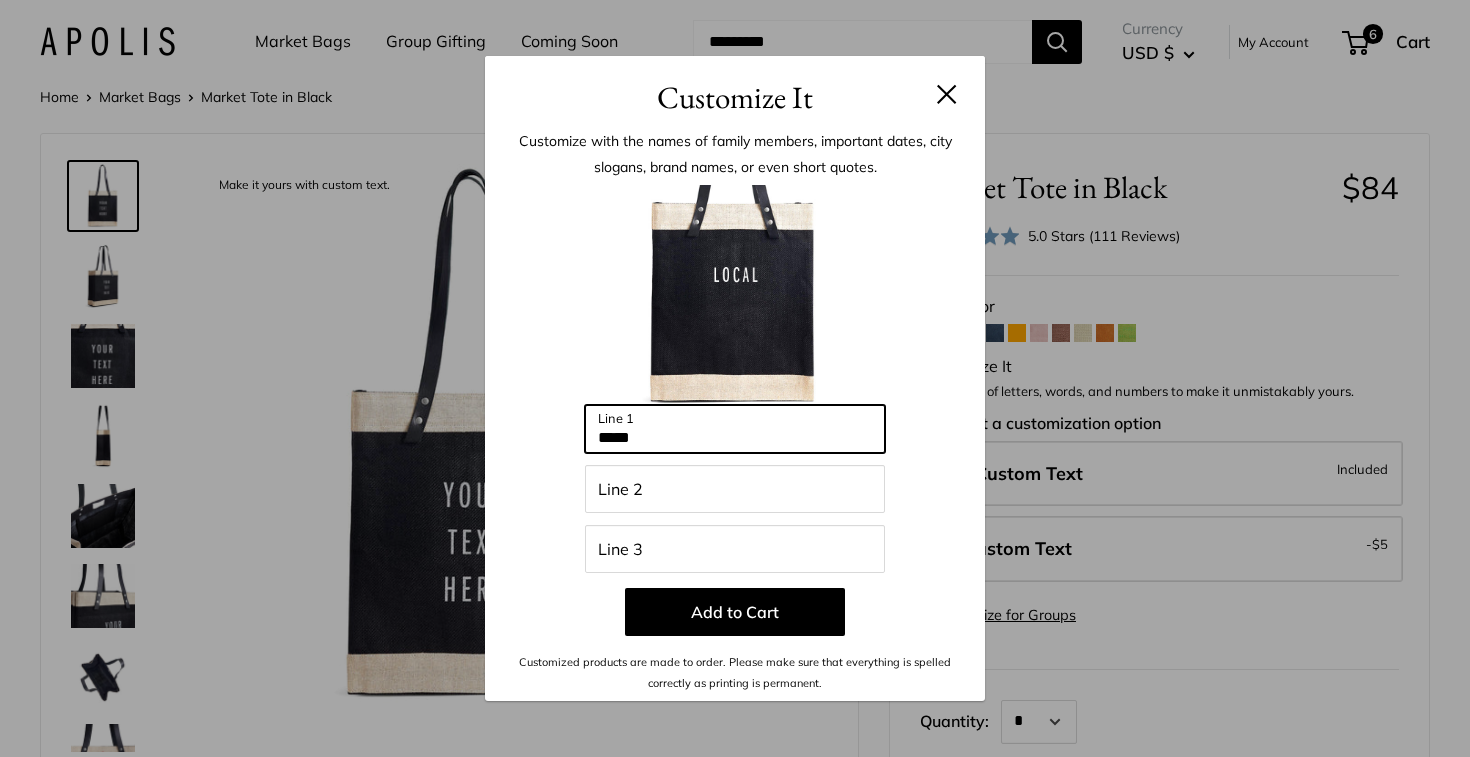 type on "*****" 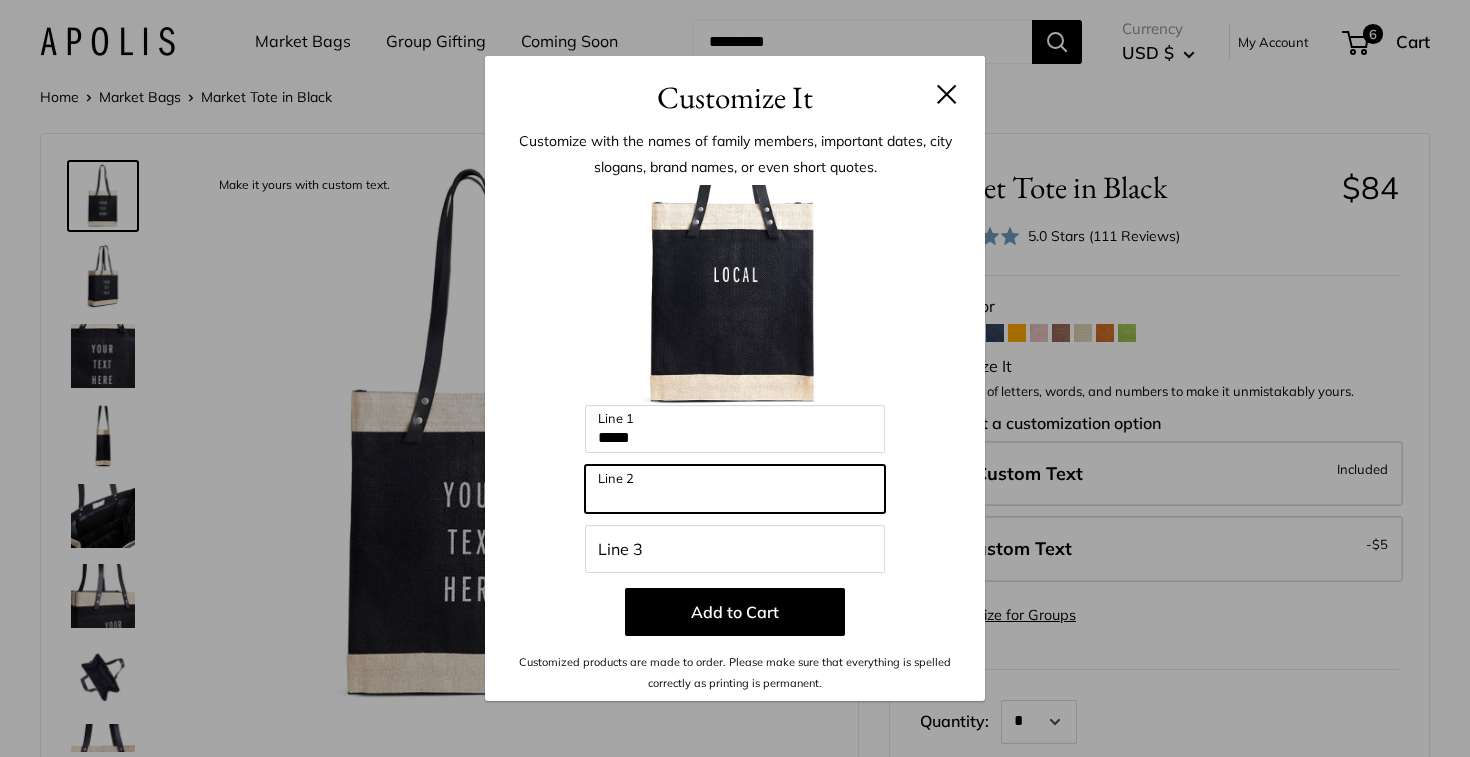 click on "Line 2" at bounding box center (735, 489) 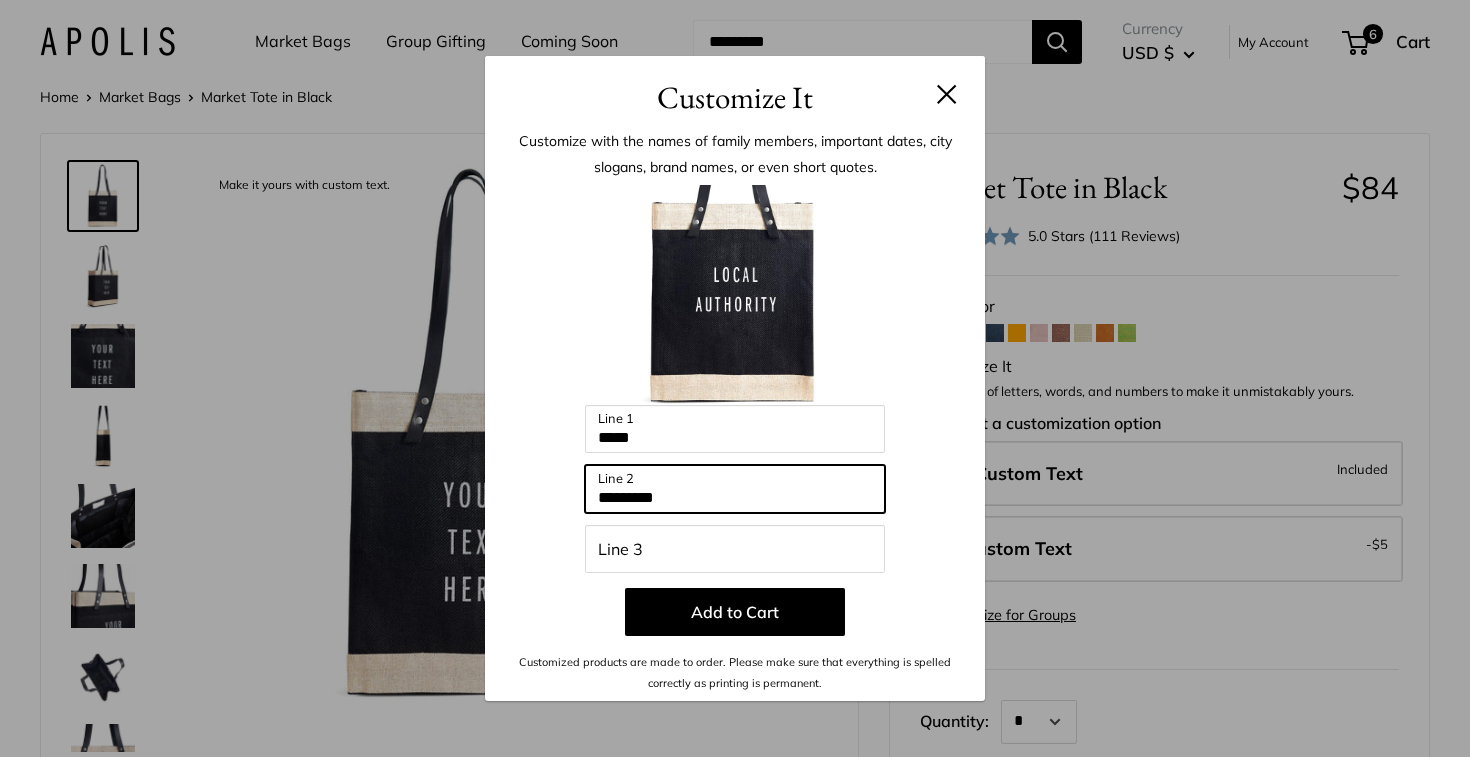 type on "*********" 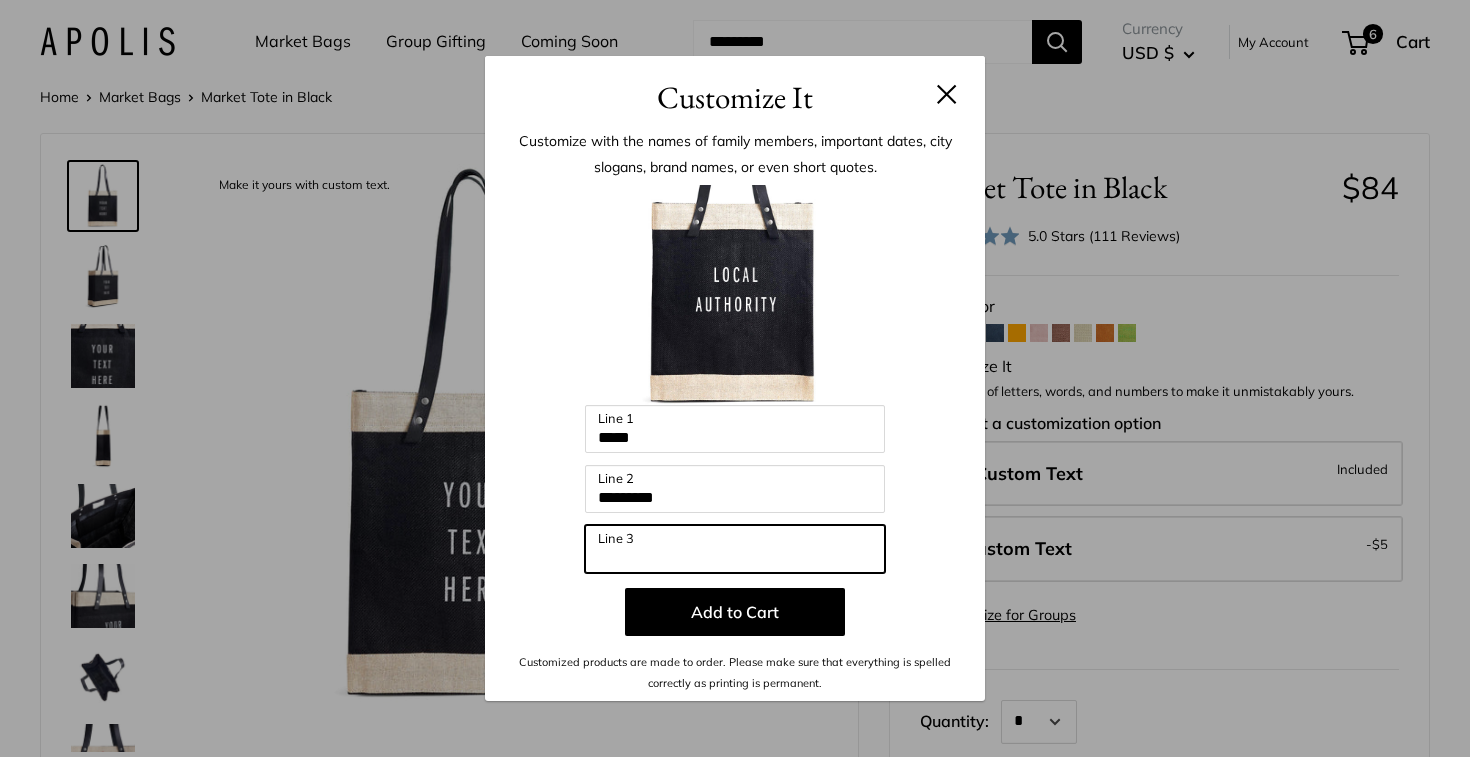 click on "Line 3" at bounding box center [735, 549] 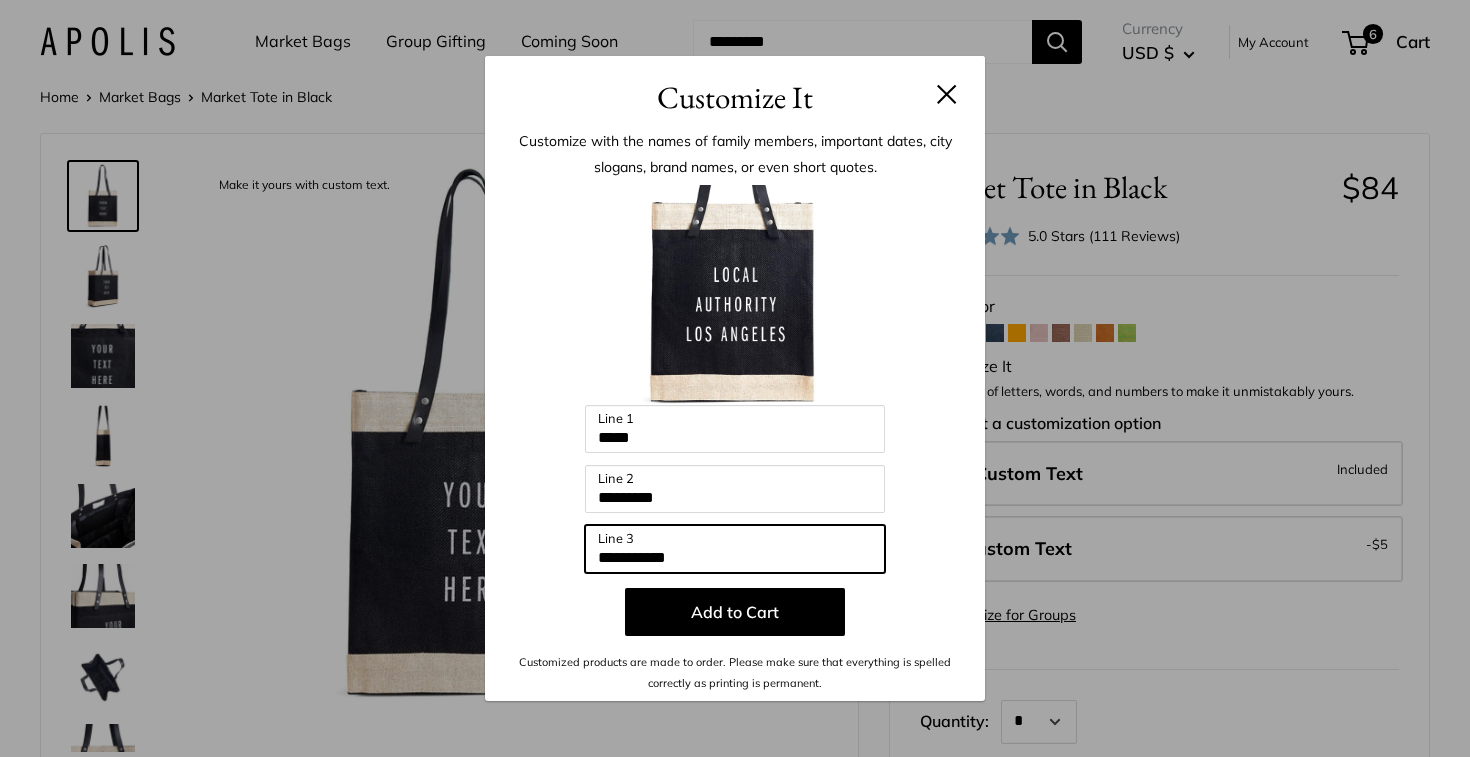 type on "**********" 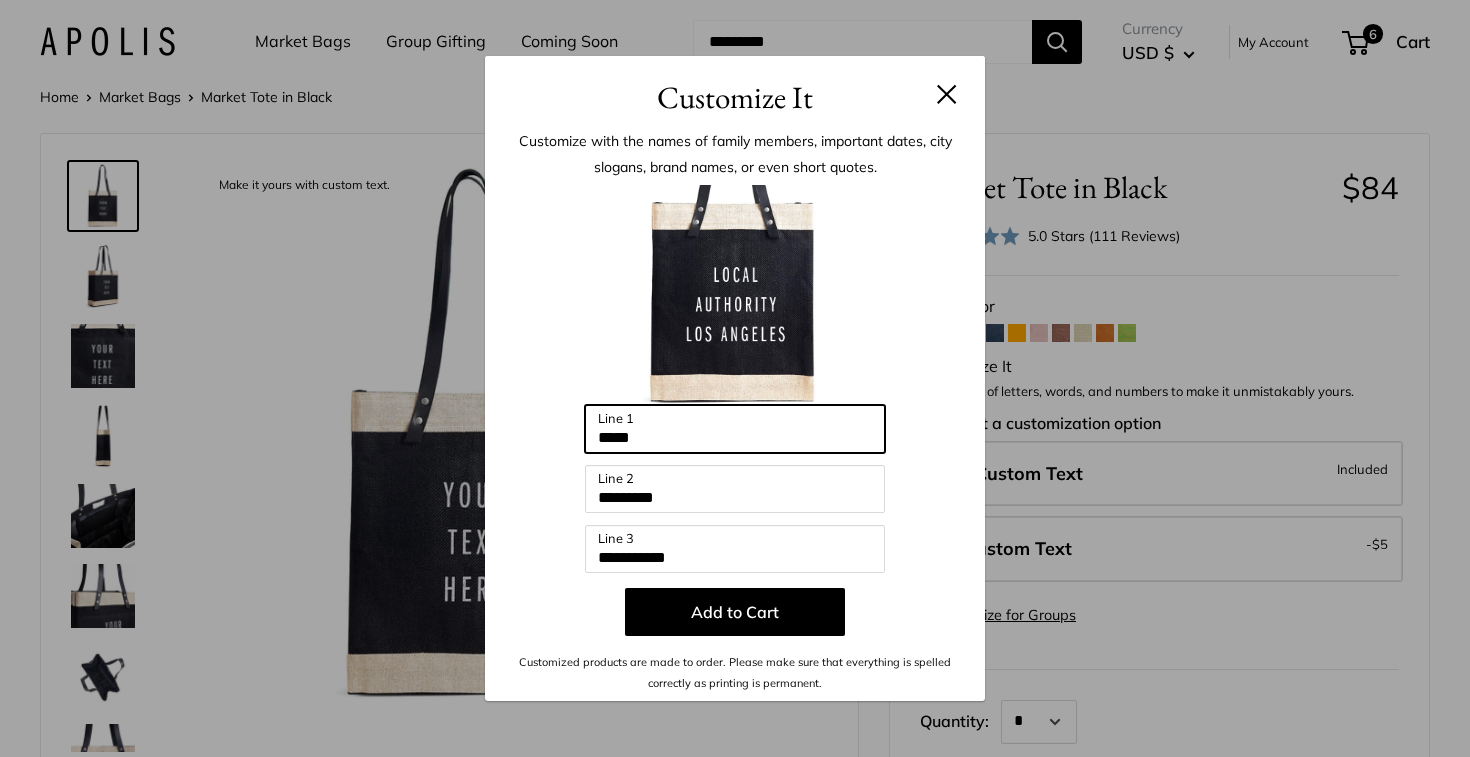 drag, startPoint x: 667, startPoint y: 443, endPoint x: 563, endPoint y: 434, distance: 104.388695 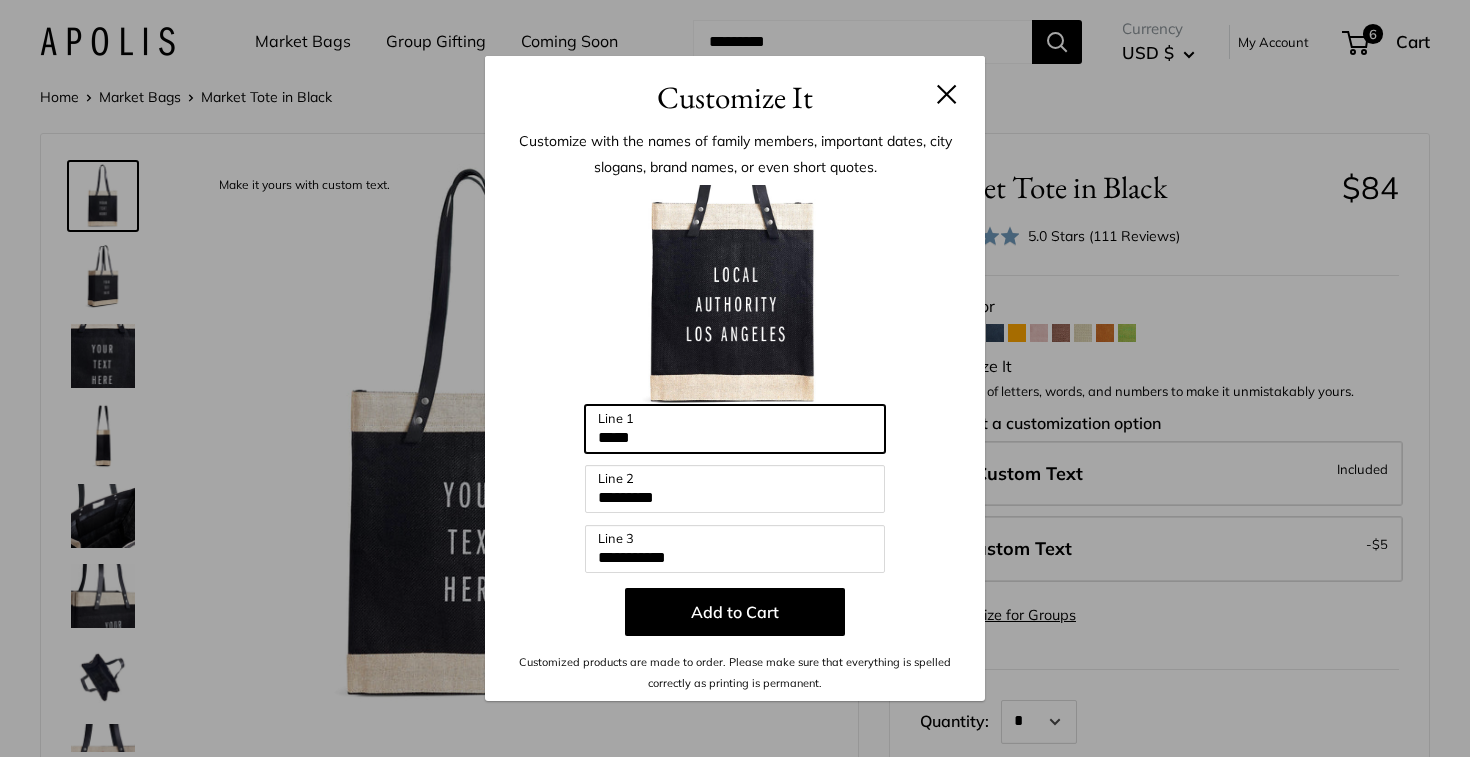 click on "**********" at bounding box center (735, 439) 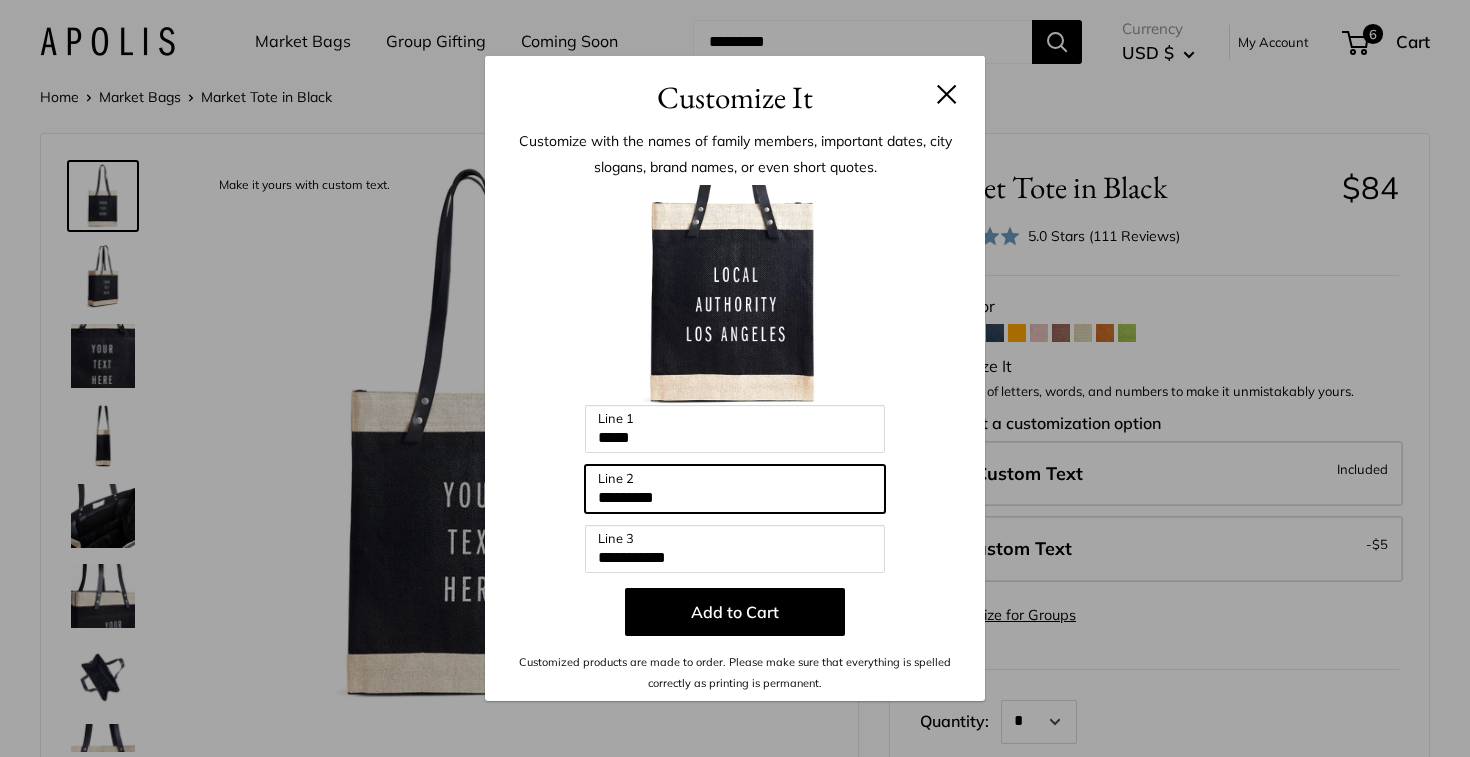drag, startPoint x: 712, startPoint y: 501, endPoint x: 540, endPoint y: 502, distance: 172.00291 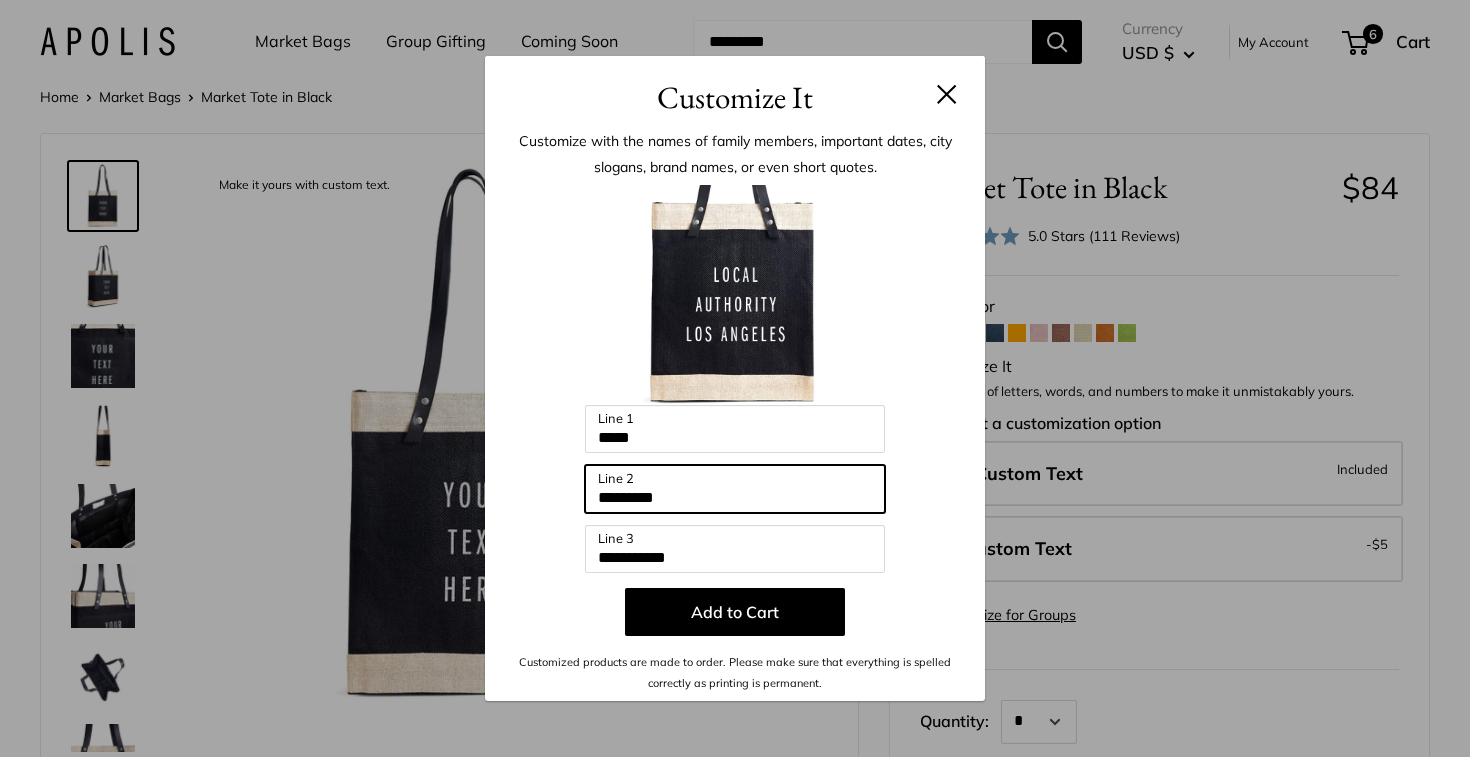 click on "**********" at bounding box center [735, 439] 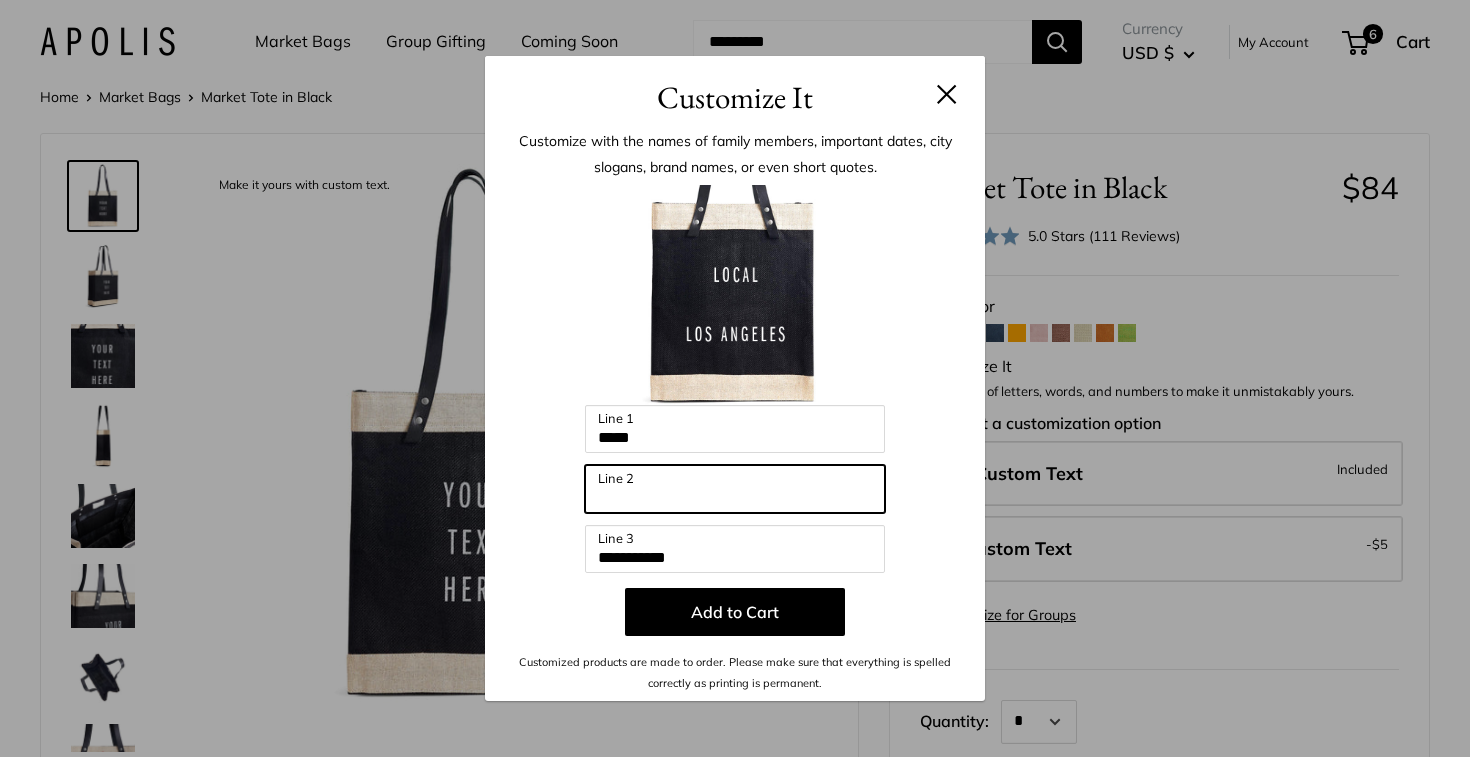 paste on "*********" 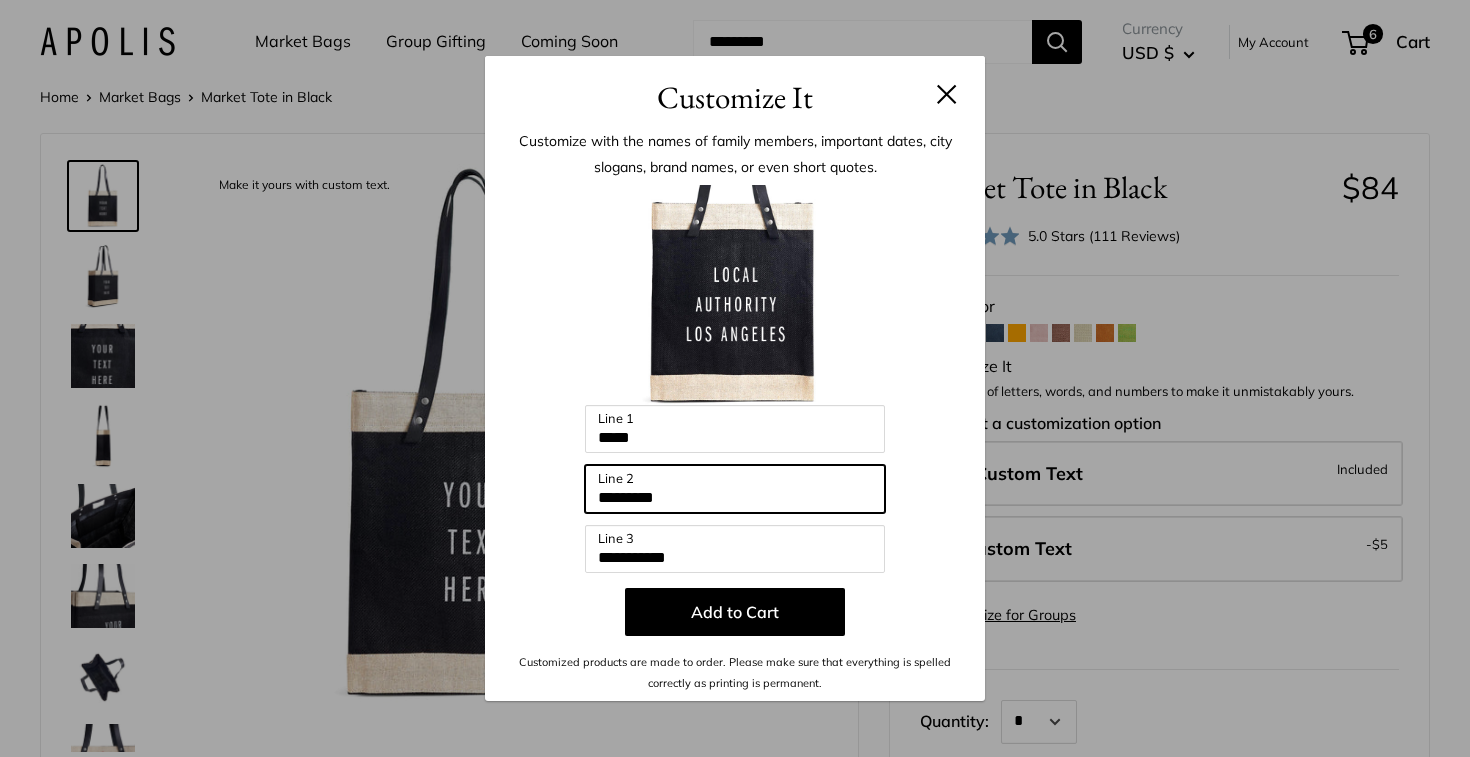 click on "*********" at bounding box center (735, 489) 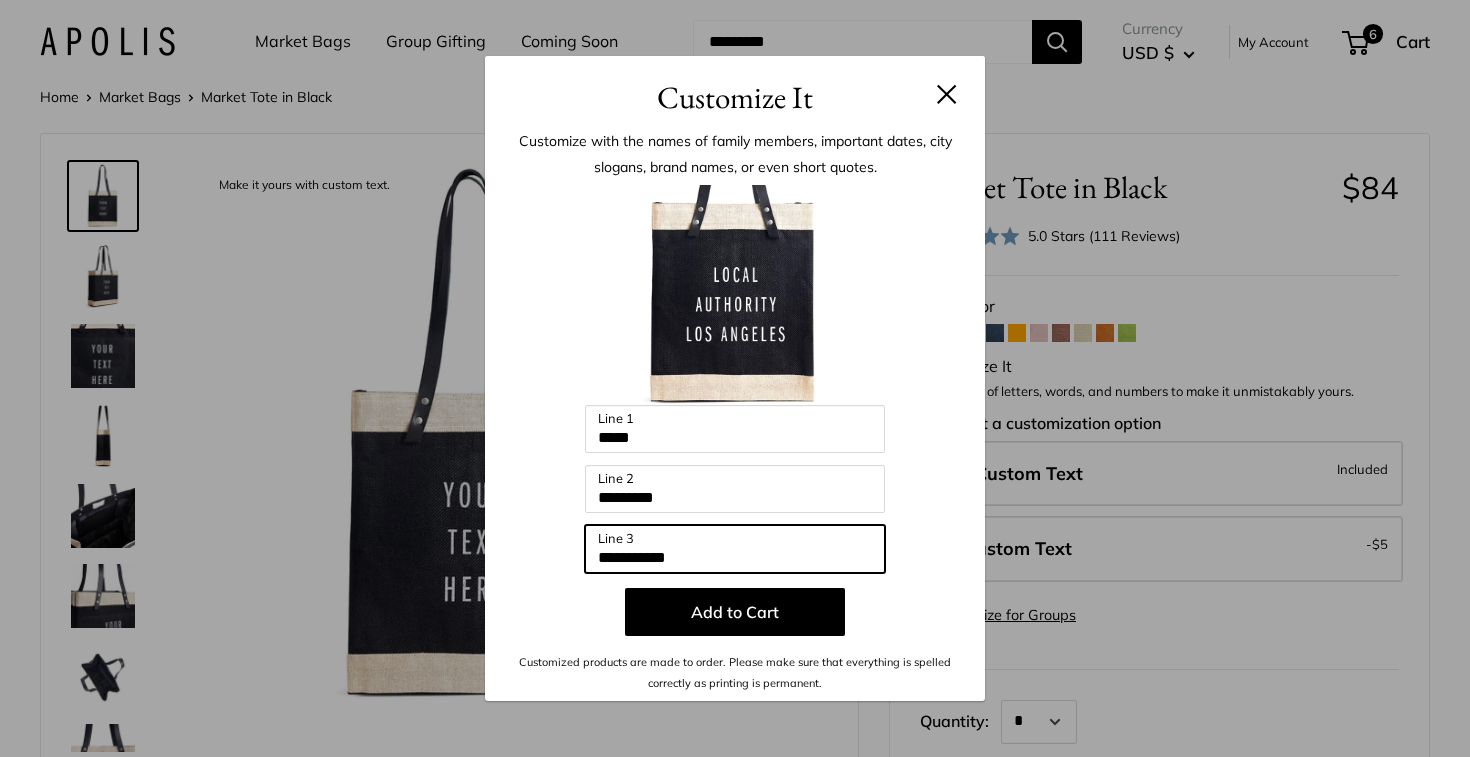 drag, startPoint x: 716, startPoint y: 557, endPoint x: 556, endPoint y: 556, distance: 160.00313 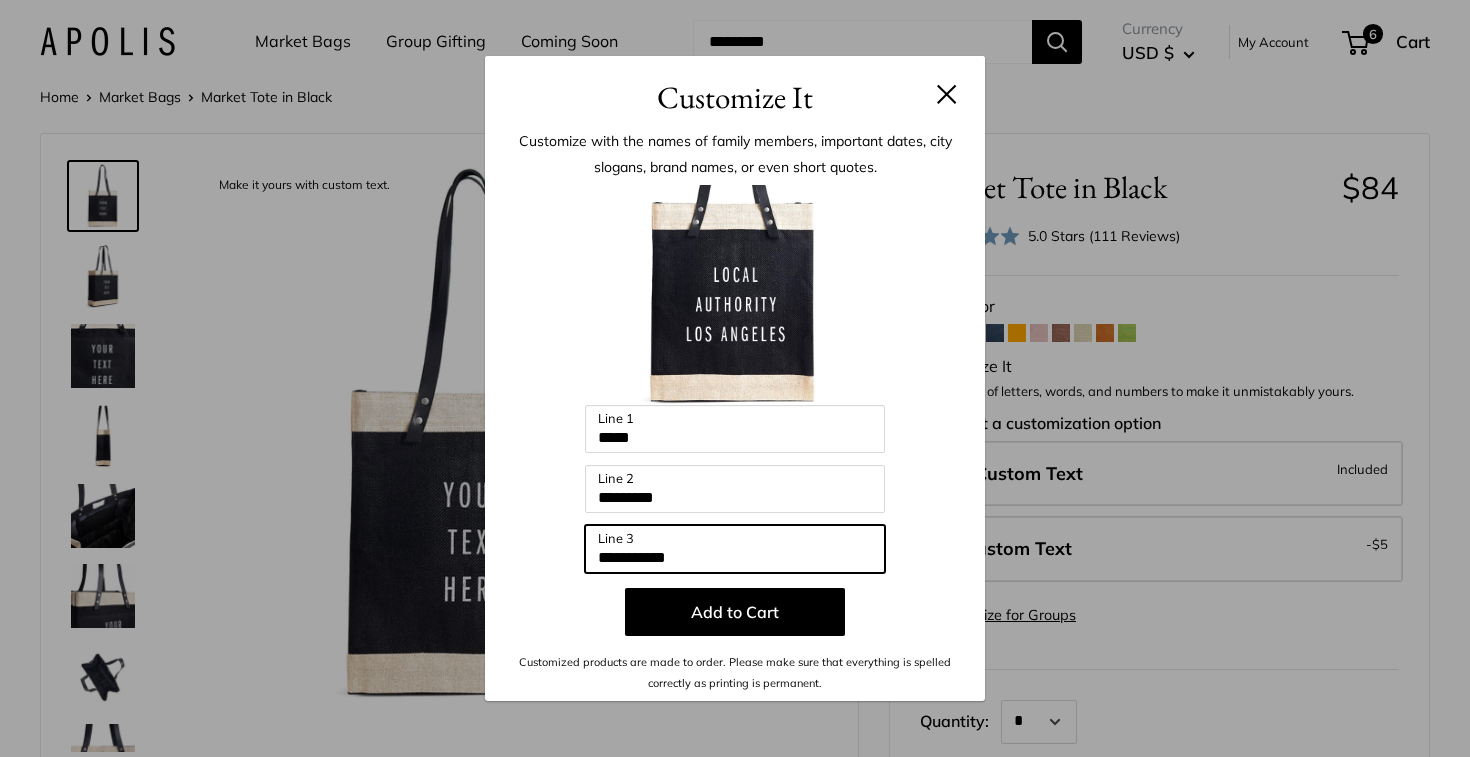 click on "**********" at bounding box center [735, 439] 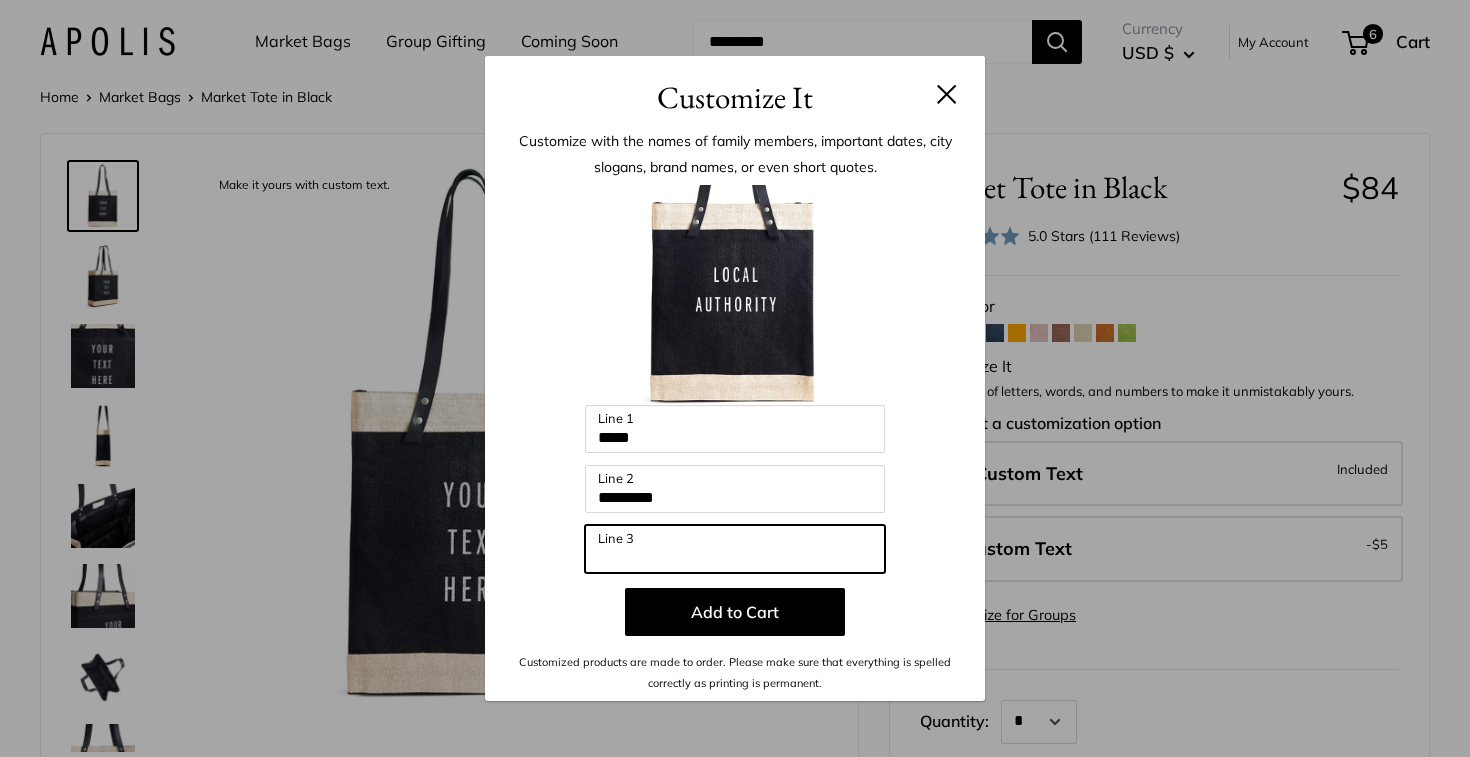 paste on "**********" 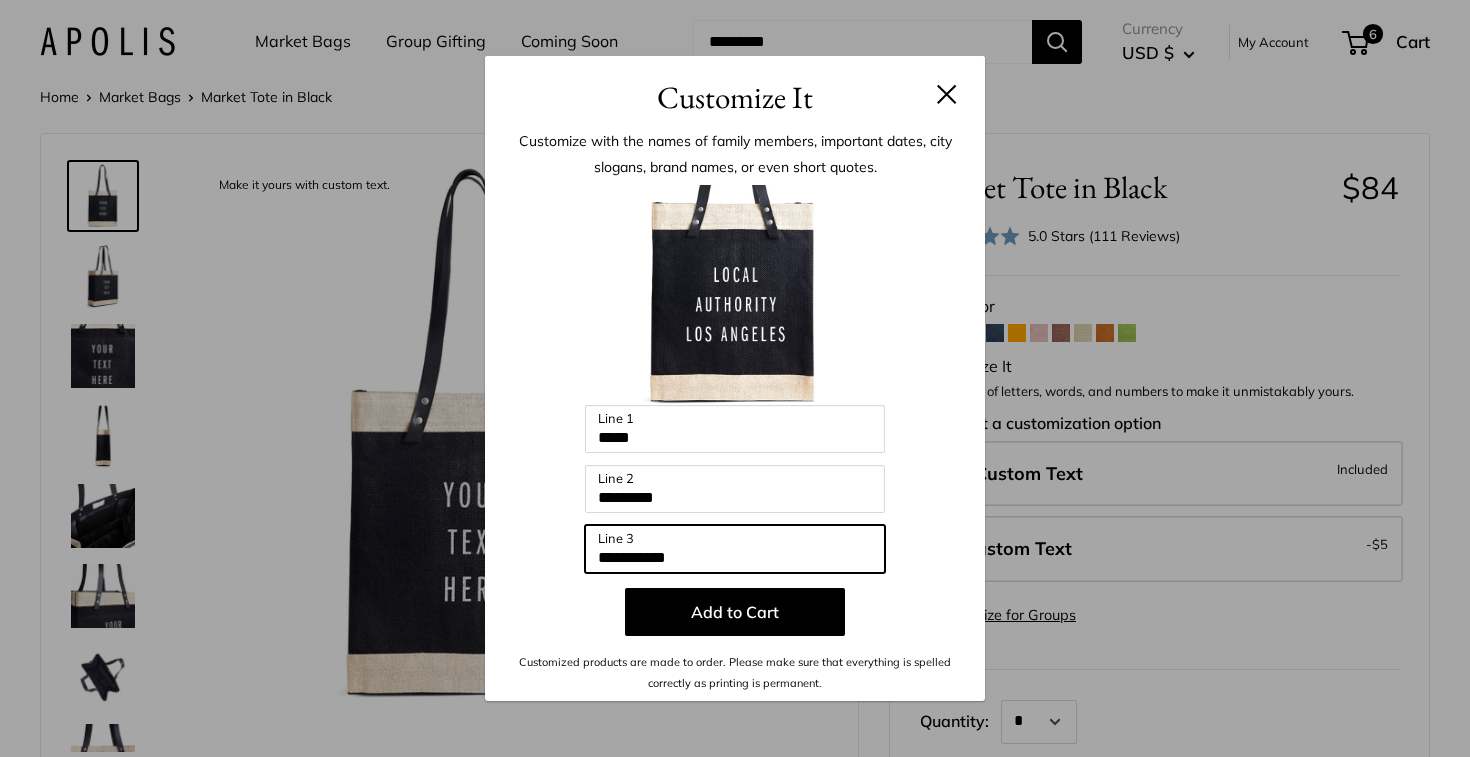 type on "**********" 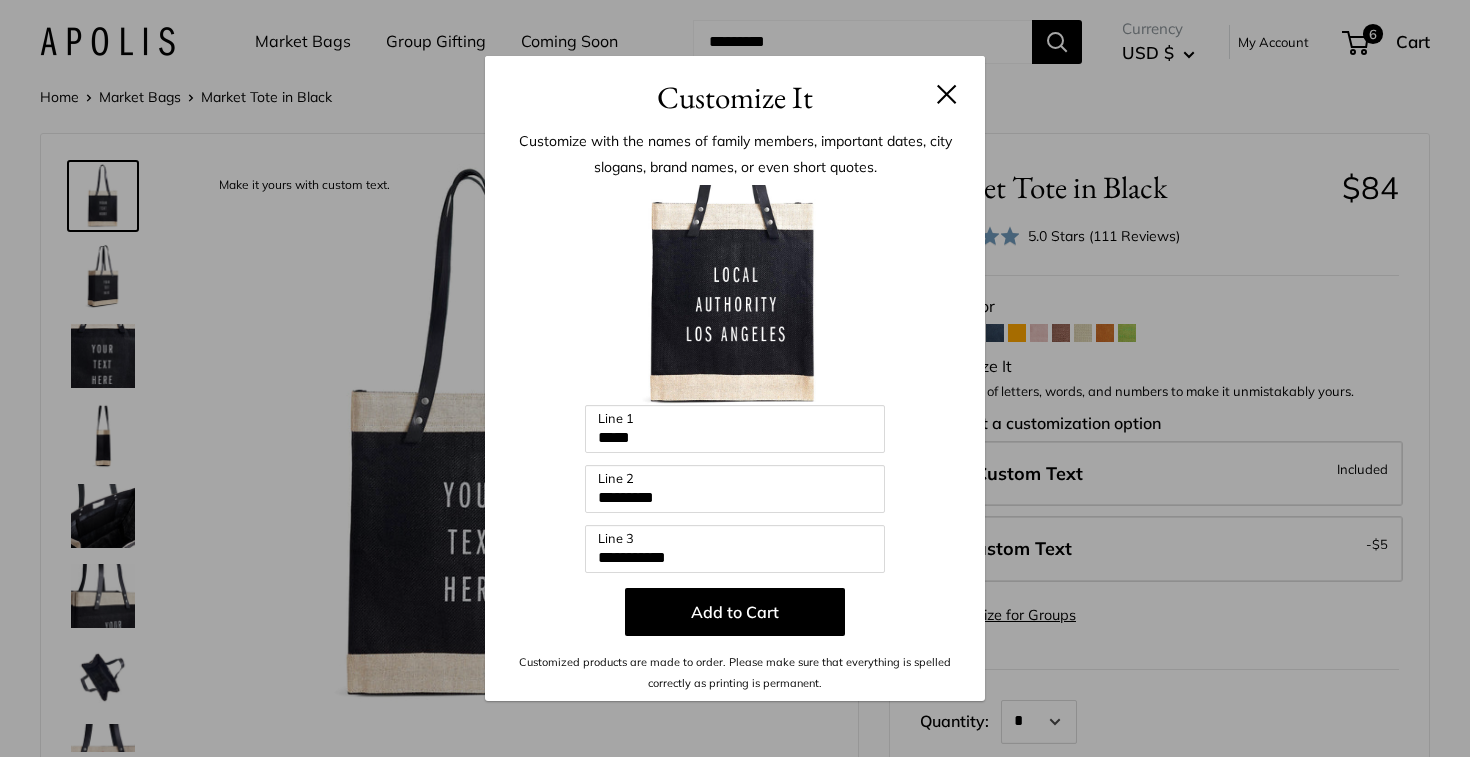 click at bounding box center [735, 295] 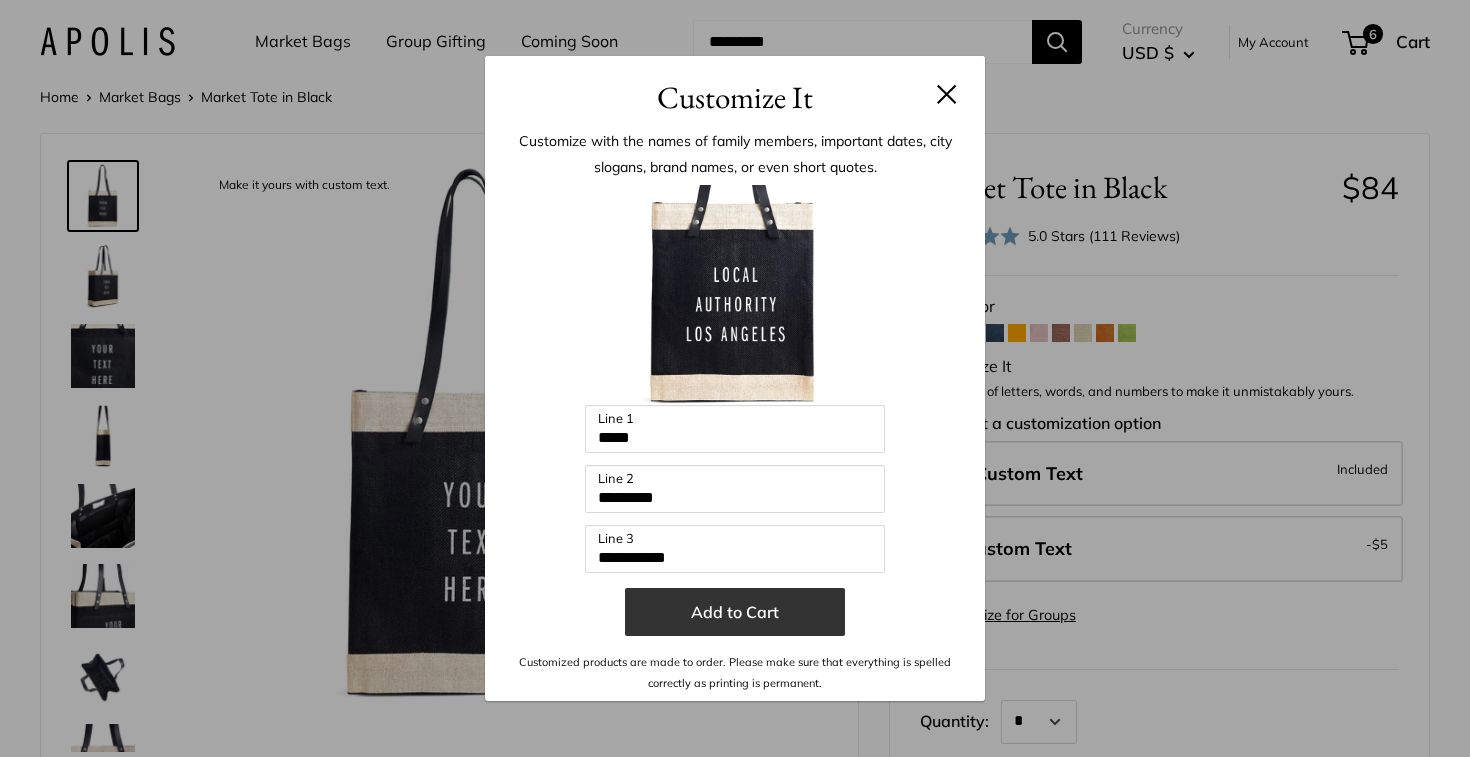 click on "Add to Cart" at bounding box center [735, 612] 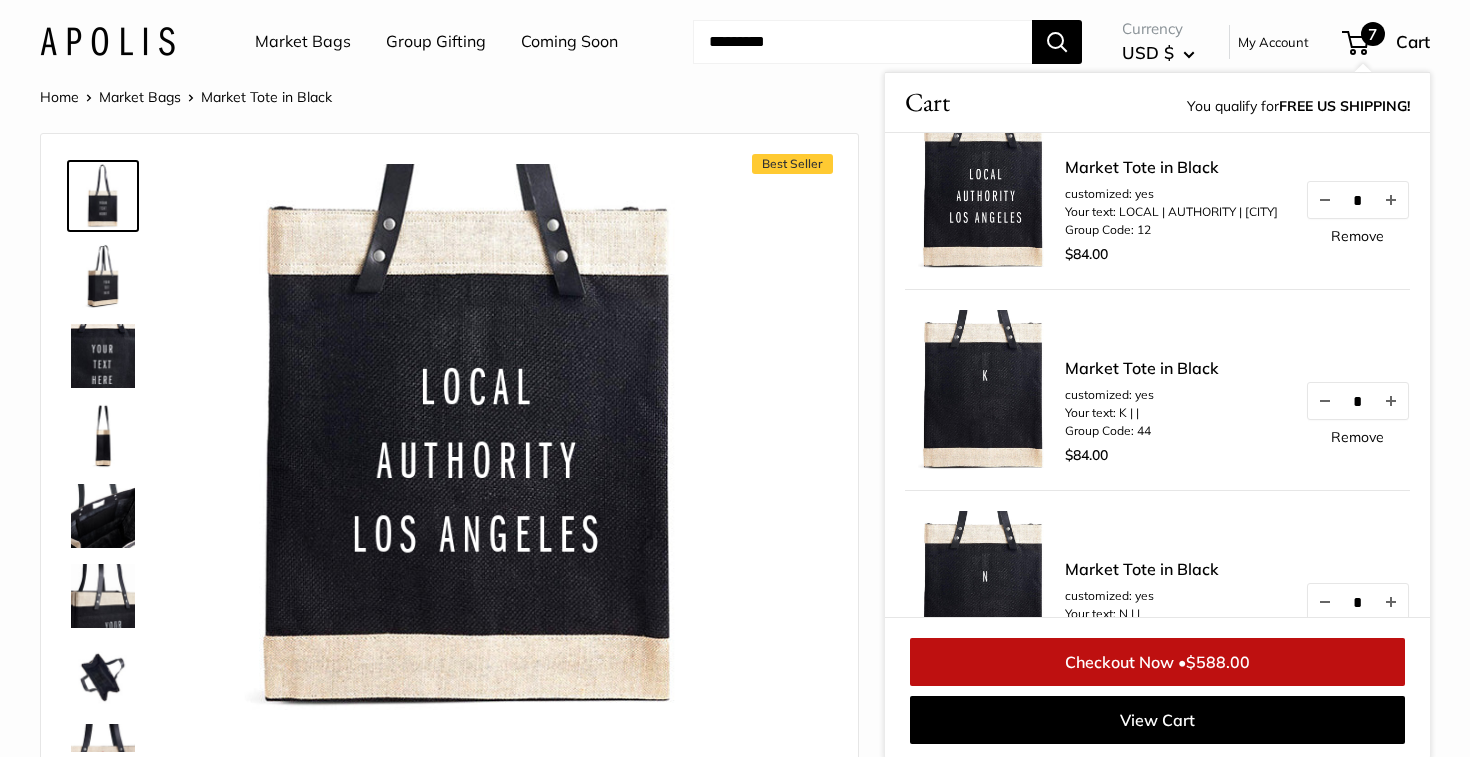 scroll, scrollTop: 48, scrollLeft: 0, axis: vertical 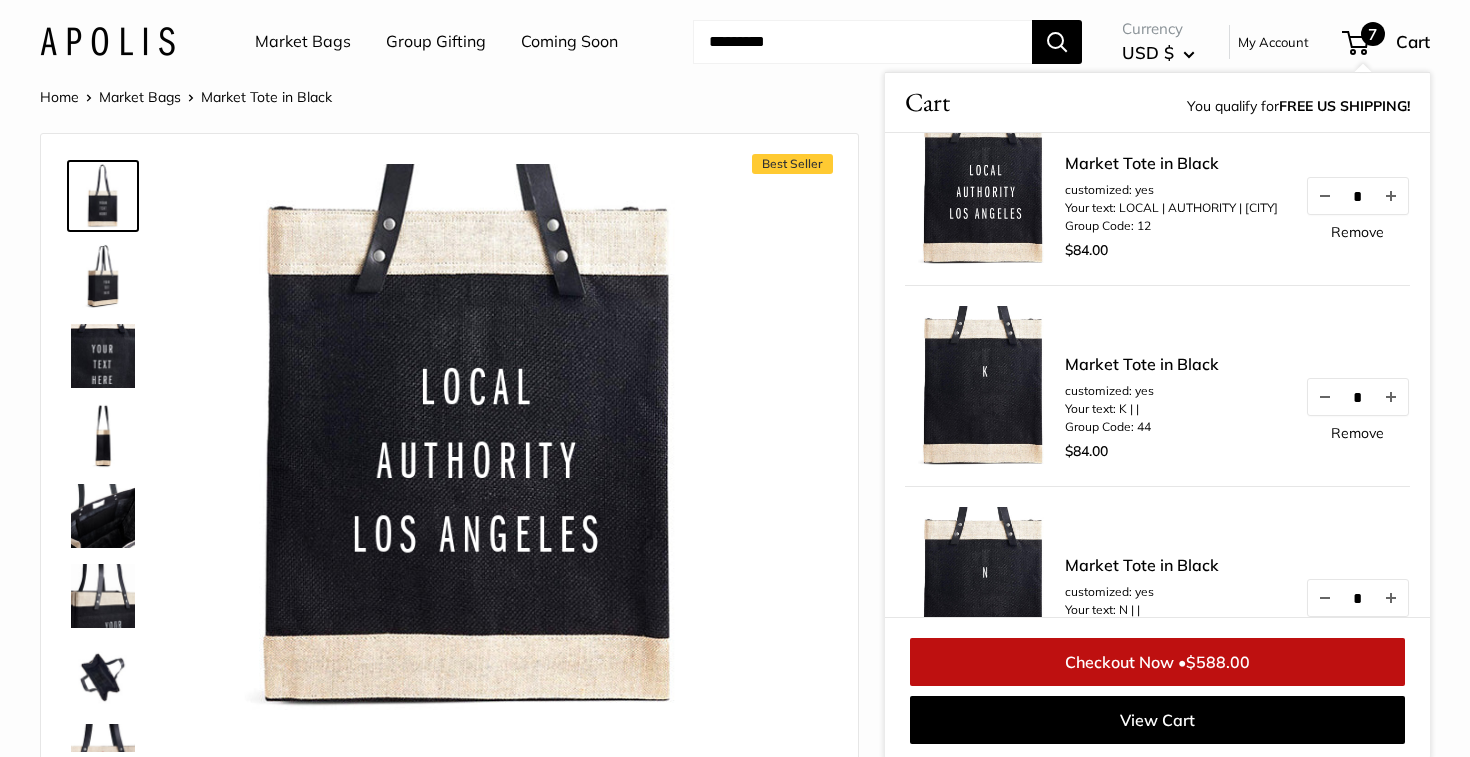 click on "Best Seller
Custom printed text with eco-friendly ink.
Inner pocket good for daily drivers.
Super soft long leather handles.
Water resistant inner liner." at bounding box center [449, 452] 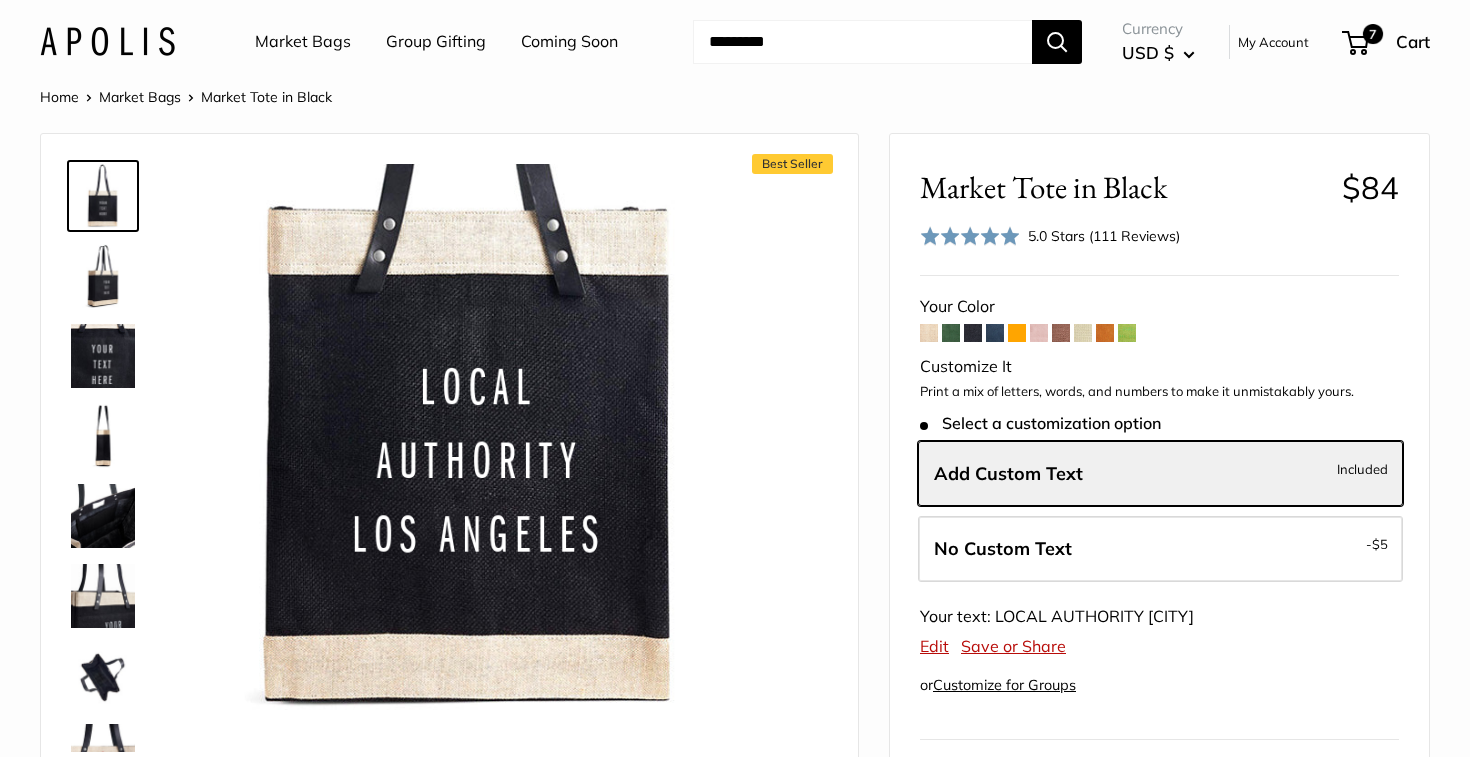 click at bounding box center (103, 276) 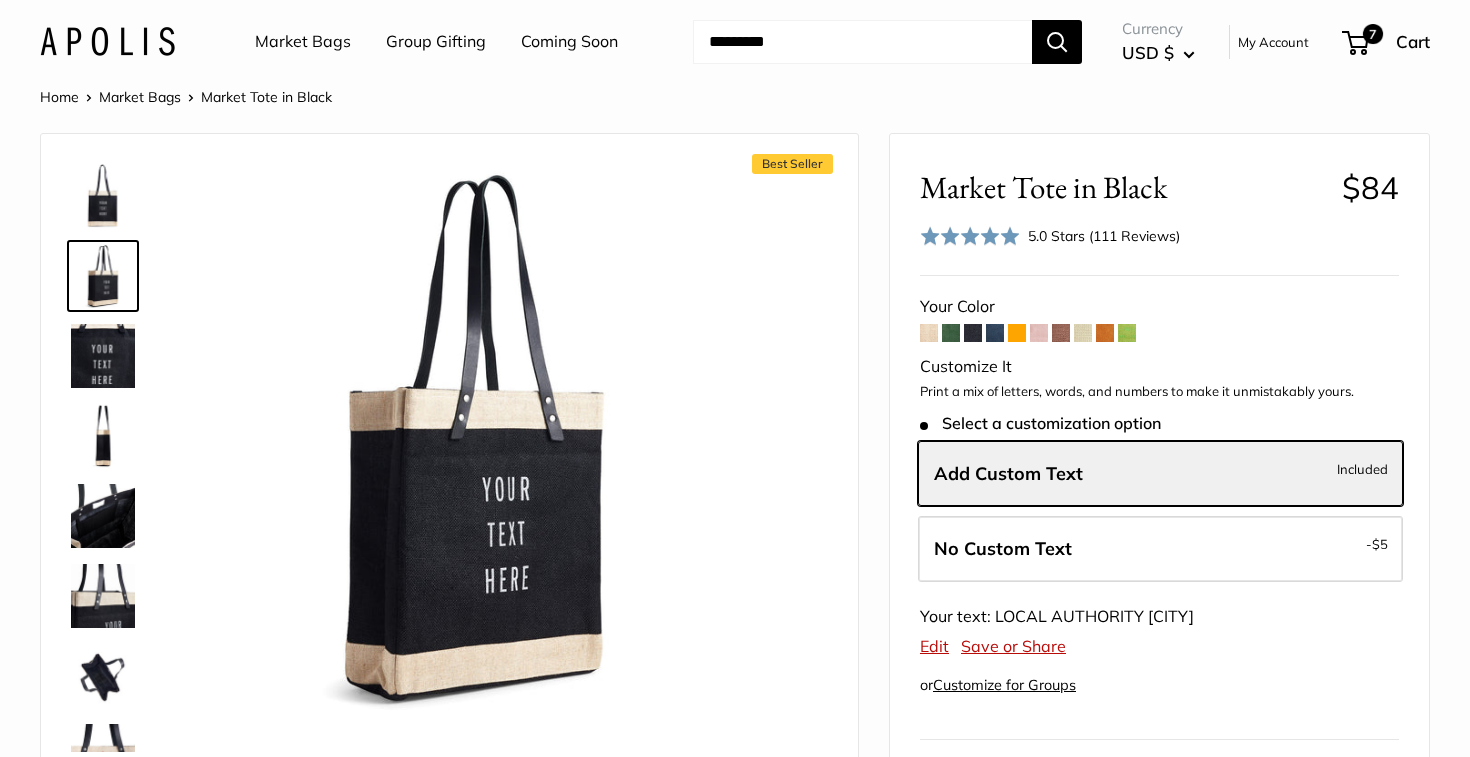 click at bounding box center (103, 356) 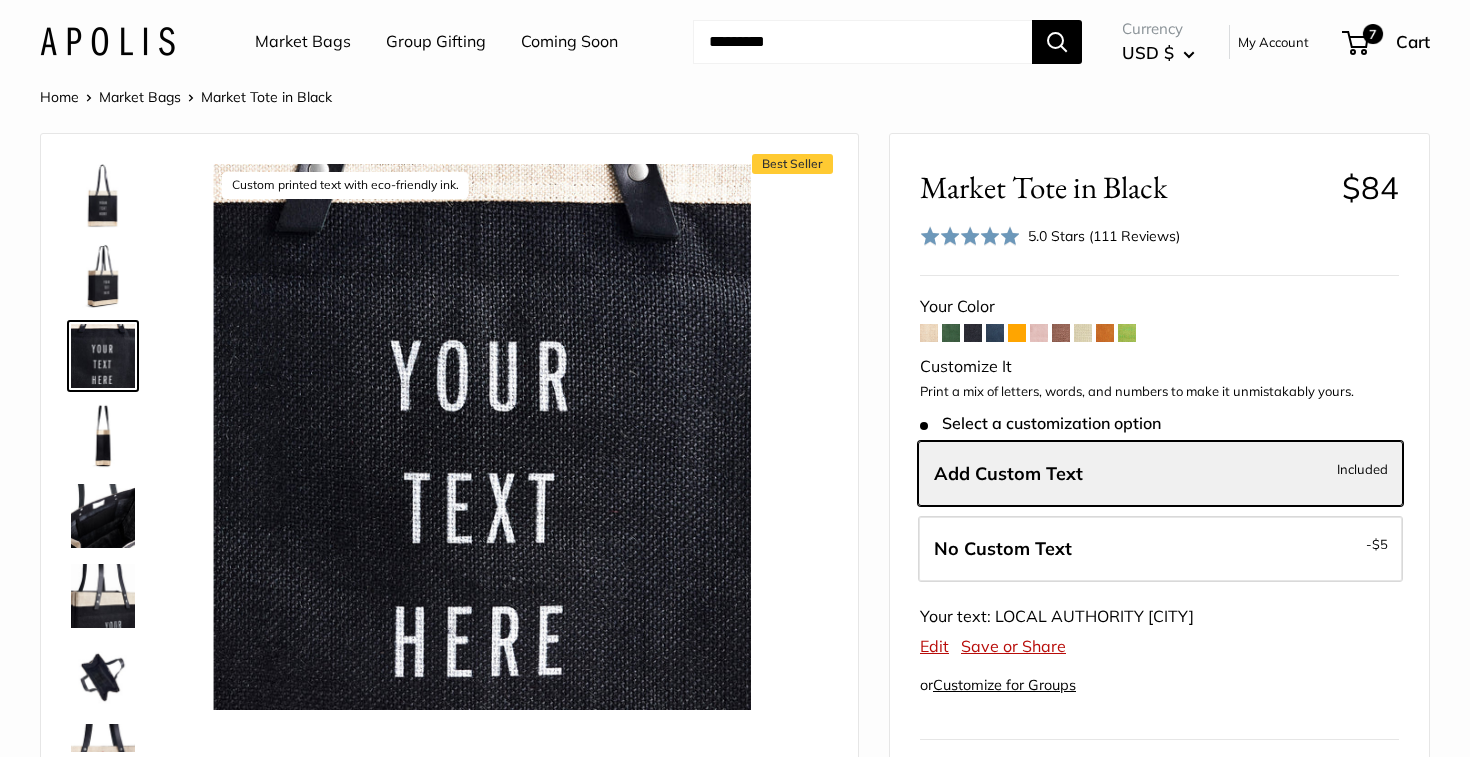 click at bounding box center (103, 516) 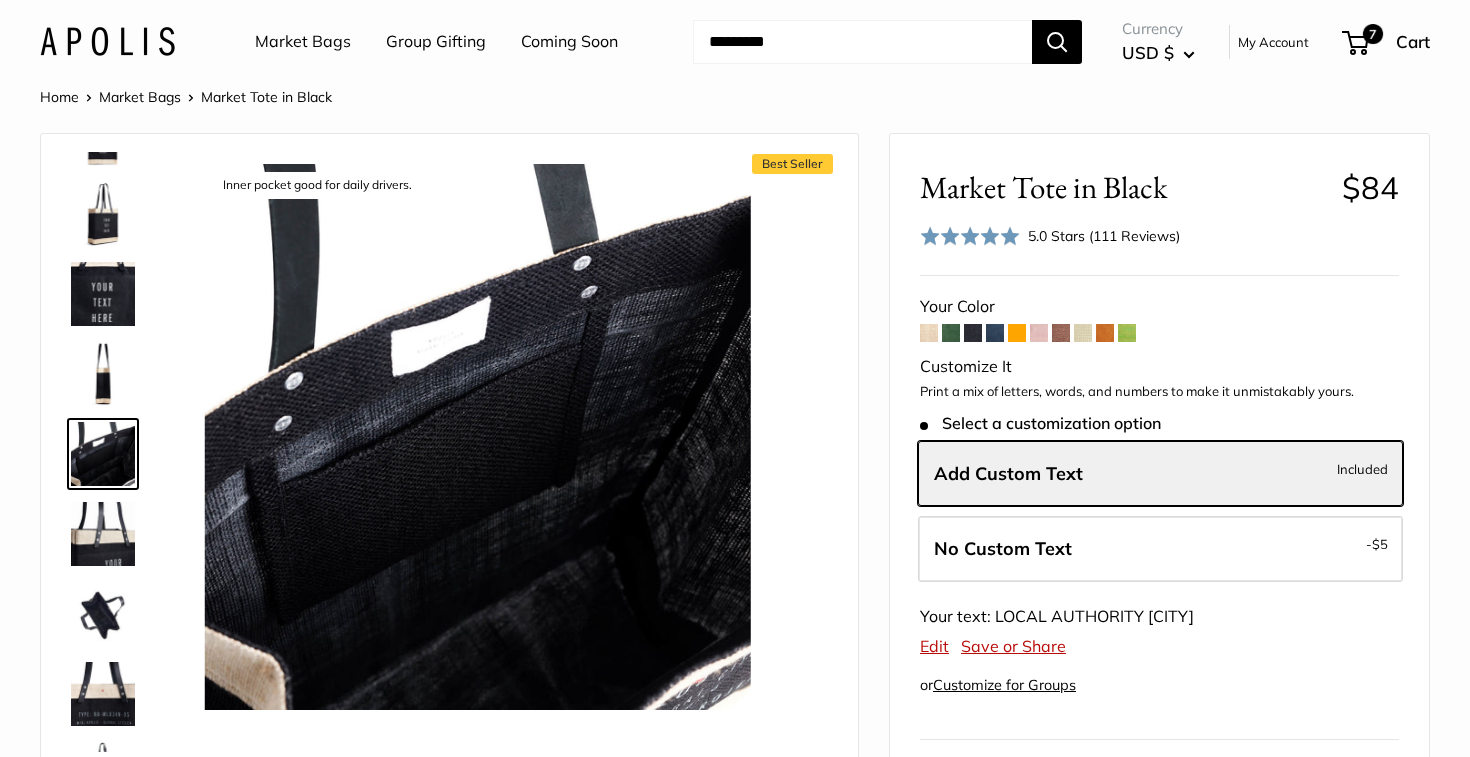 click at bounding box center (103, 534) 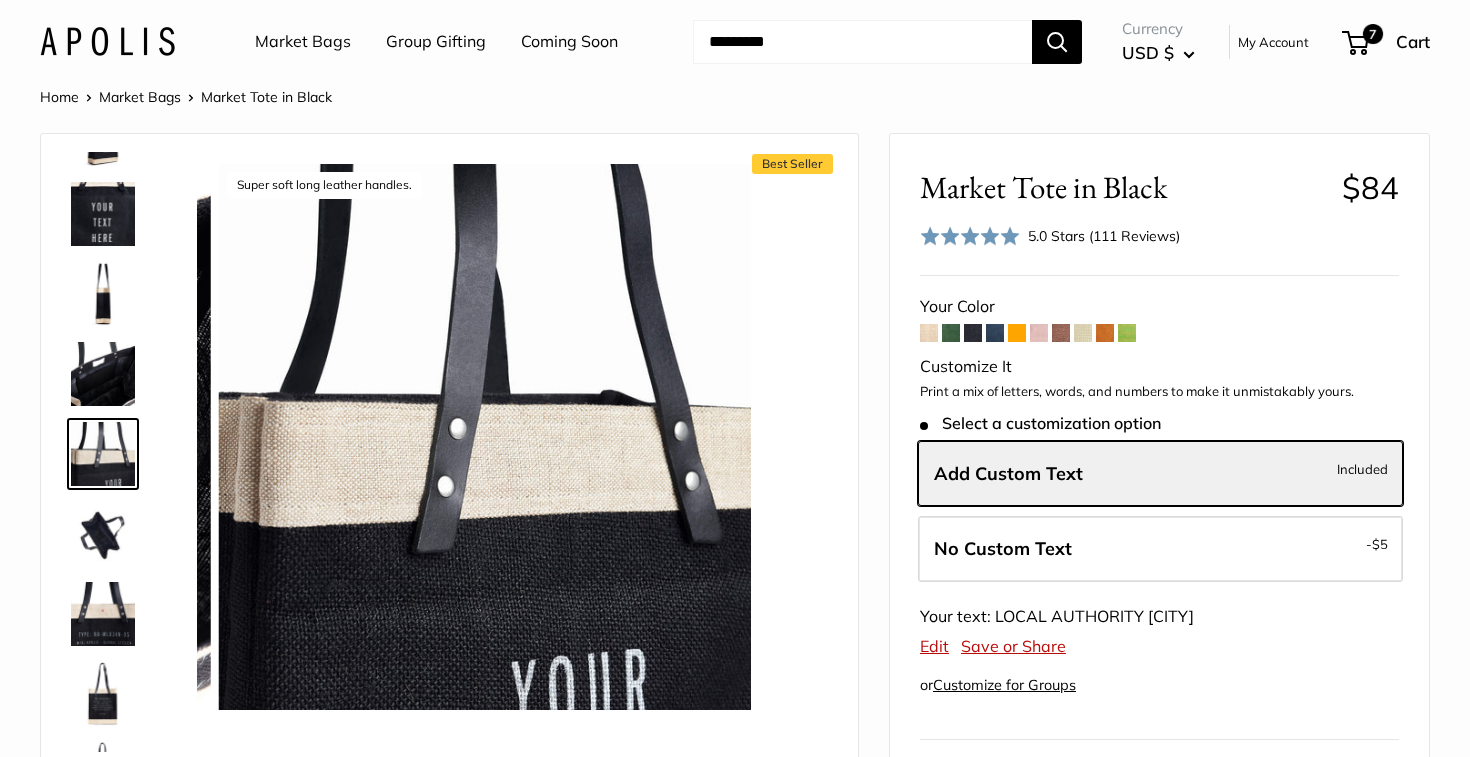click at bounding box center (103, 614) 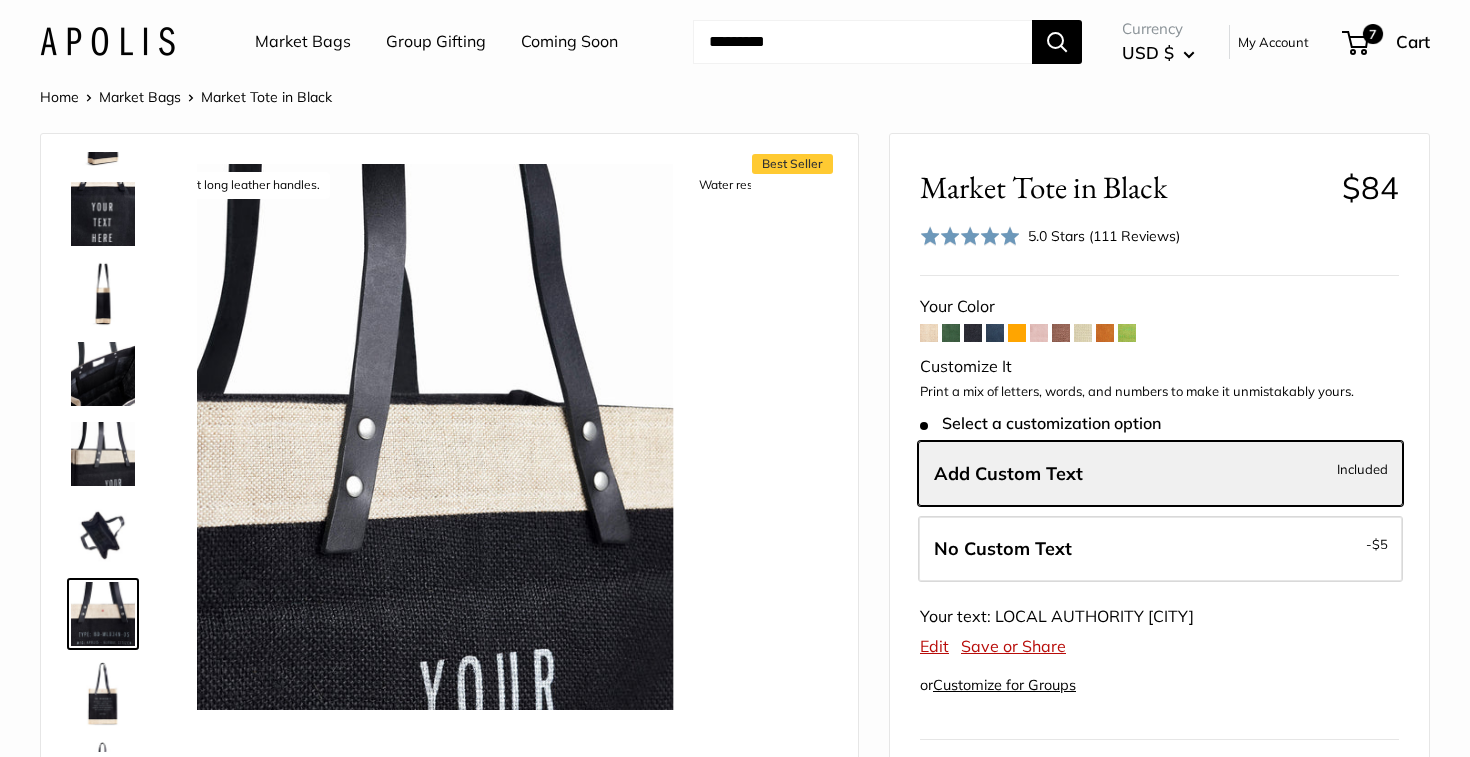 scroll, scrollTop: 208, scrollLeft: 0, axis: vertical 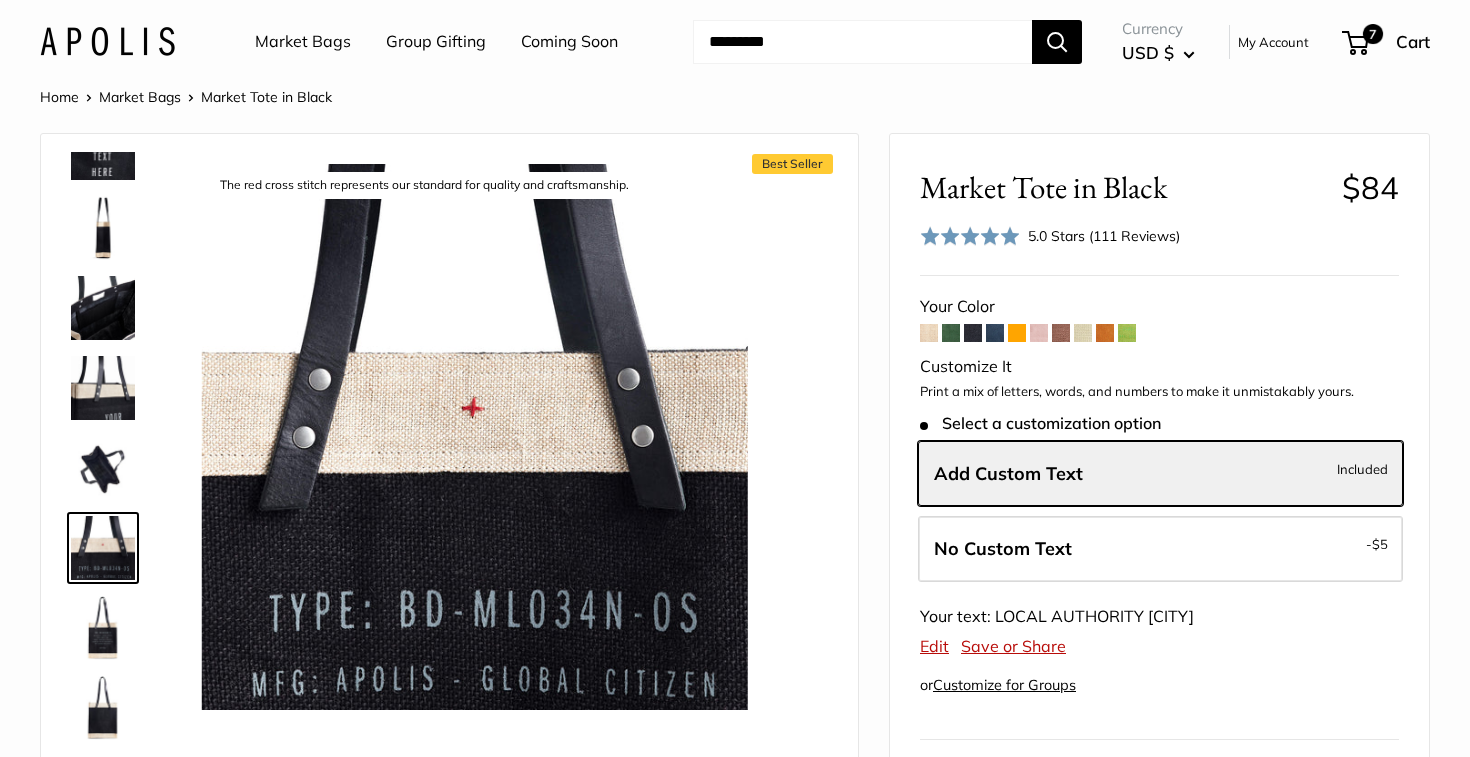 click at bounding box center [103, 628] 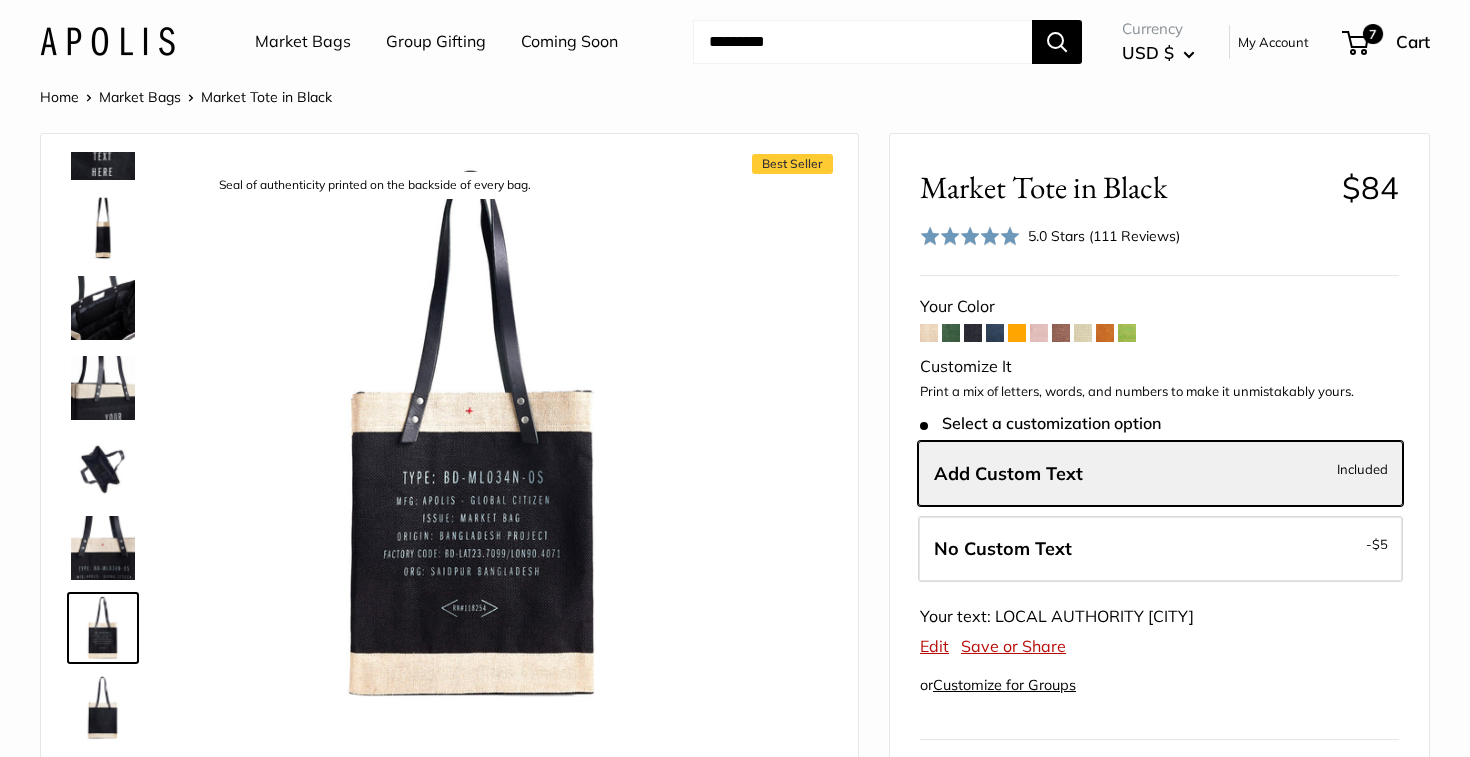 click at bounding box center [929, 333] 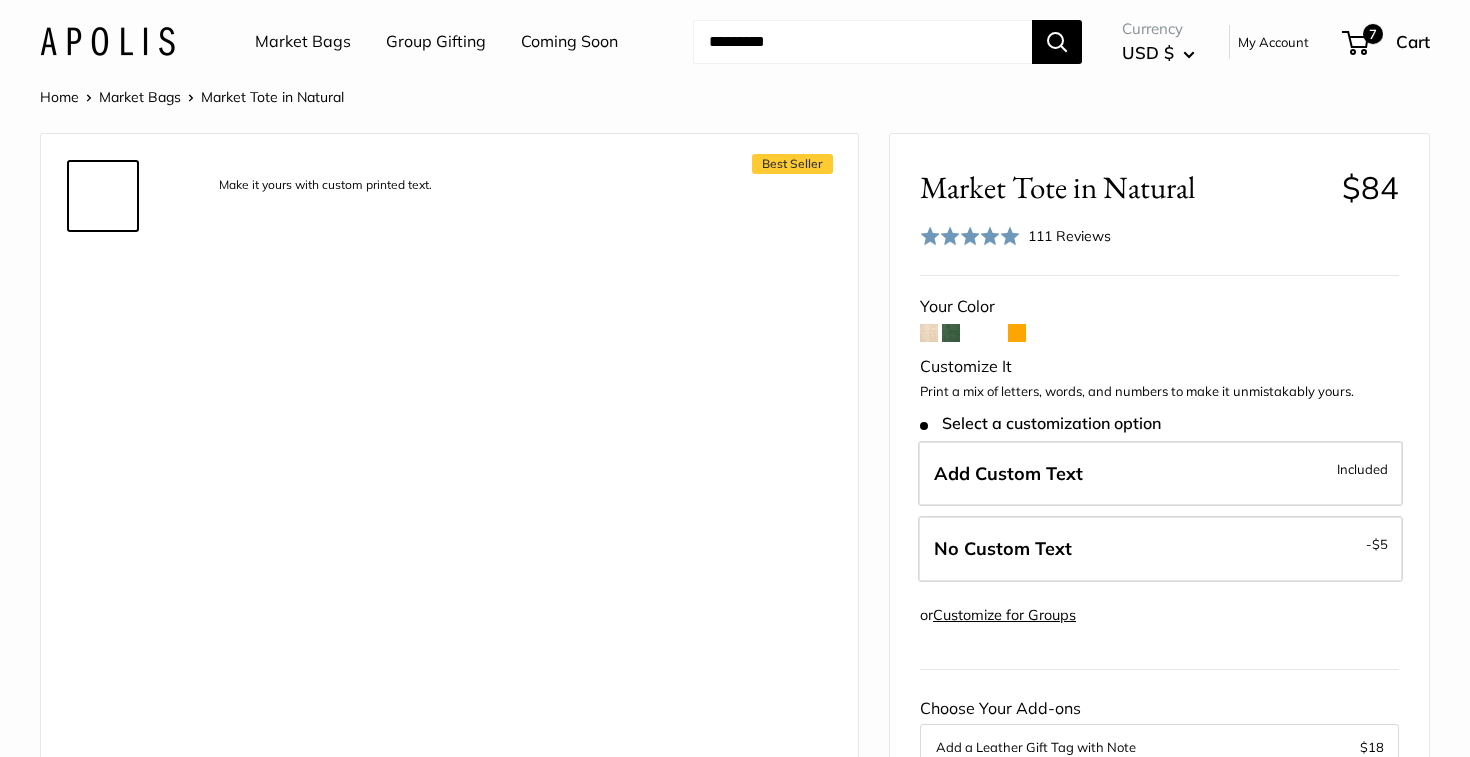 scroll, scrollTop: 0, scrollLeft: 0, axis: both 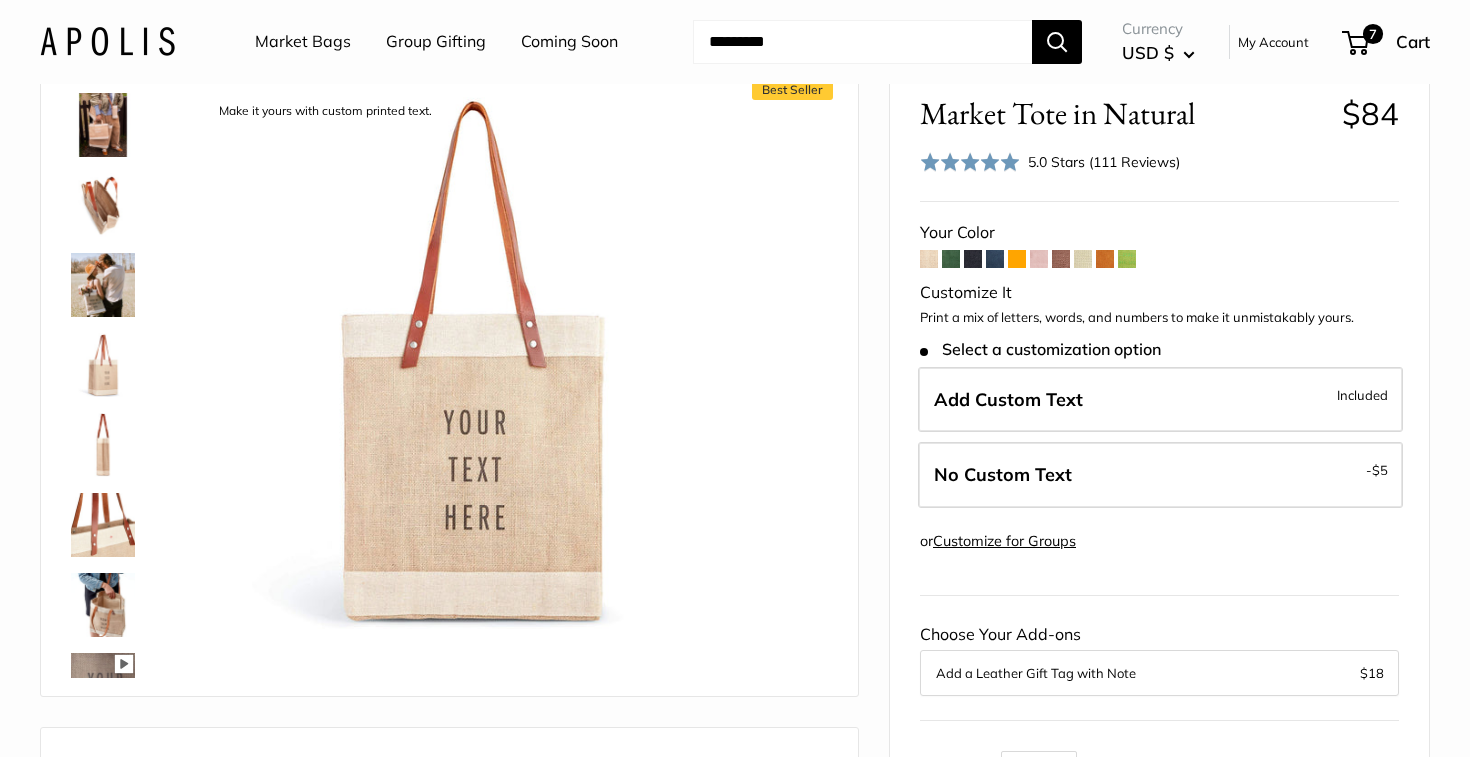 click at bounding box center [103, 365] 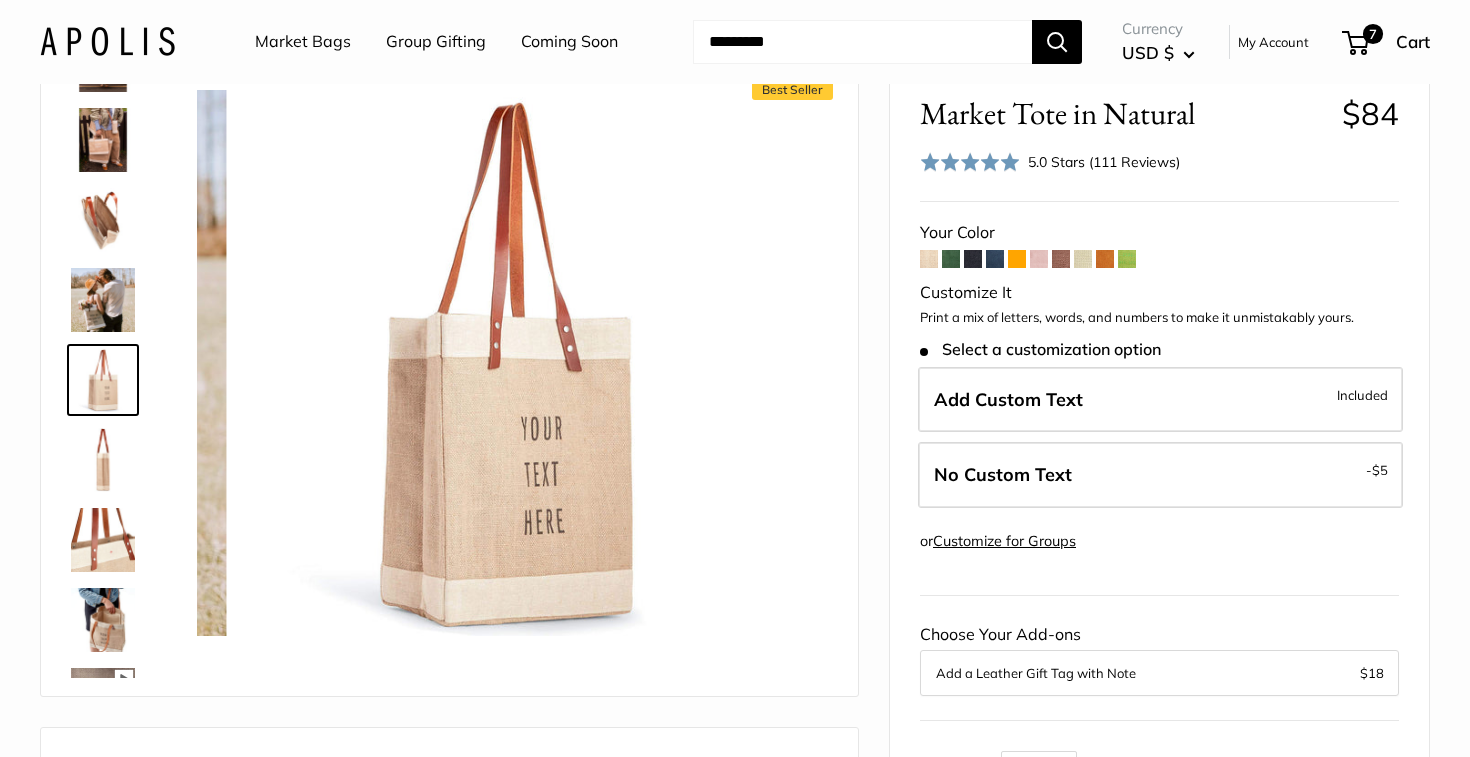 click at bounding box center [103, 460] 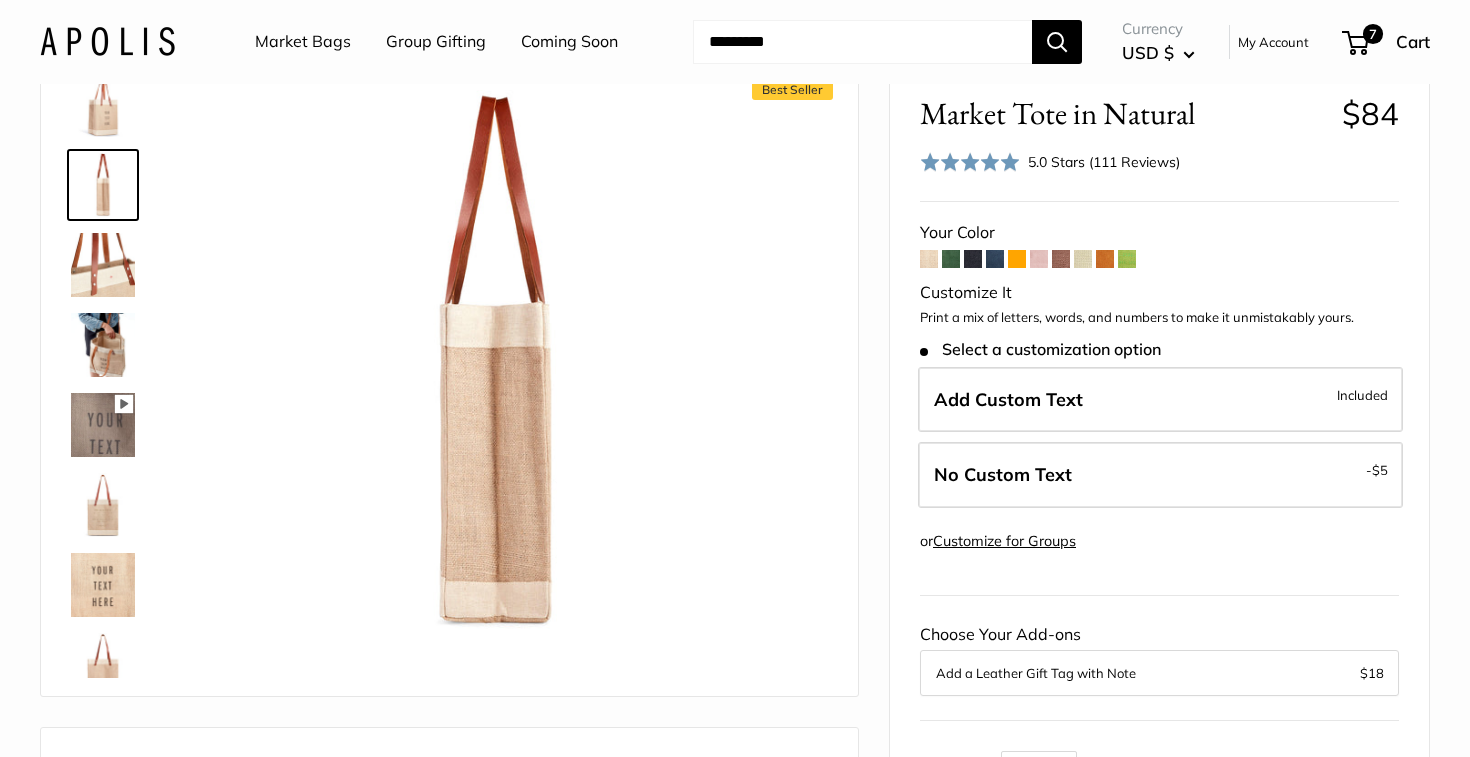 scroll, scrollTop: 848, scrollLeft: 0, axis: vertical 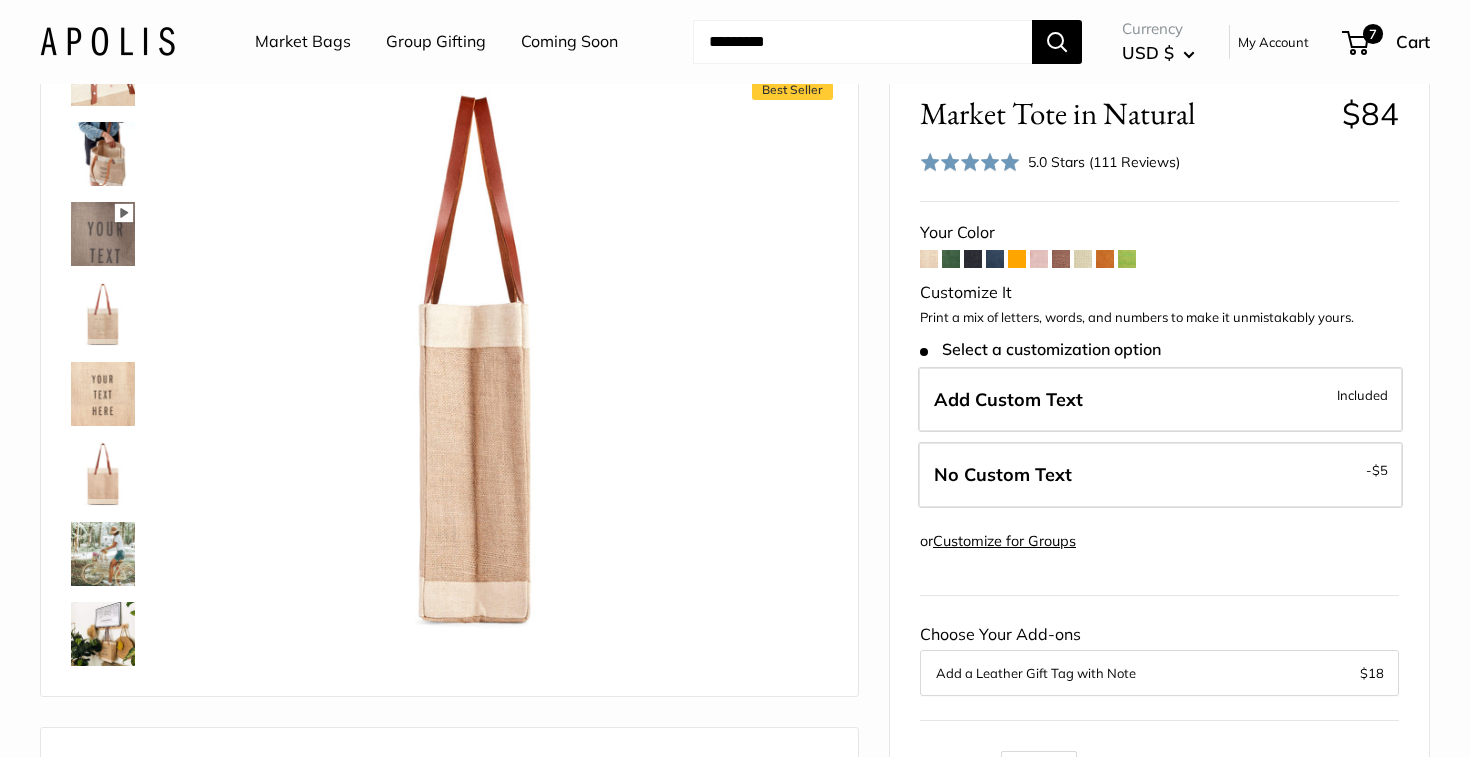 click at bounding box center (103, 474) 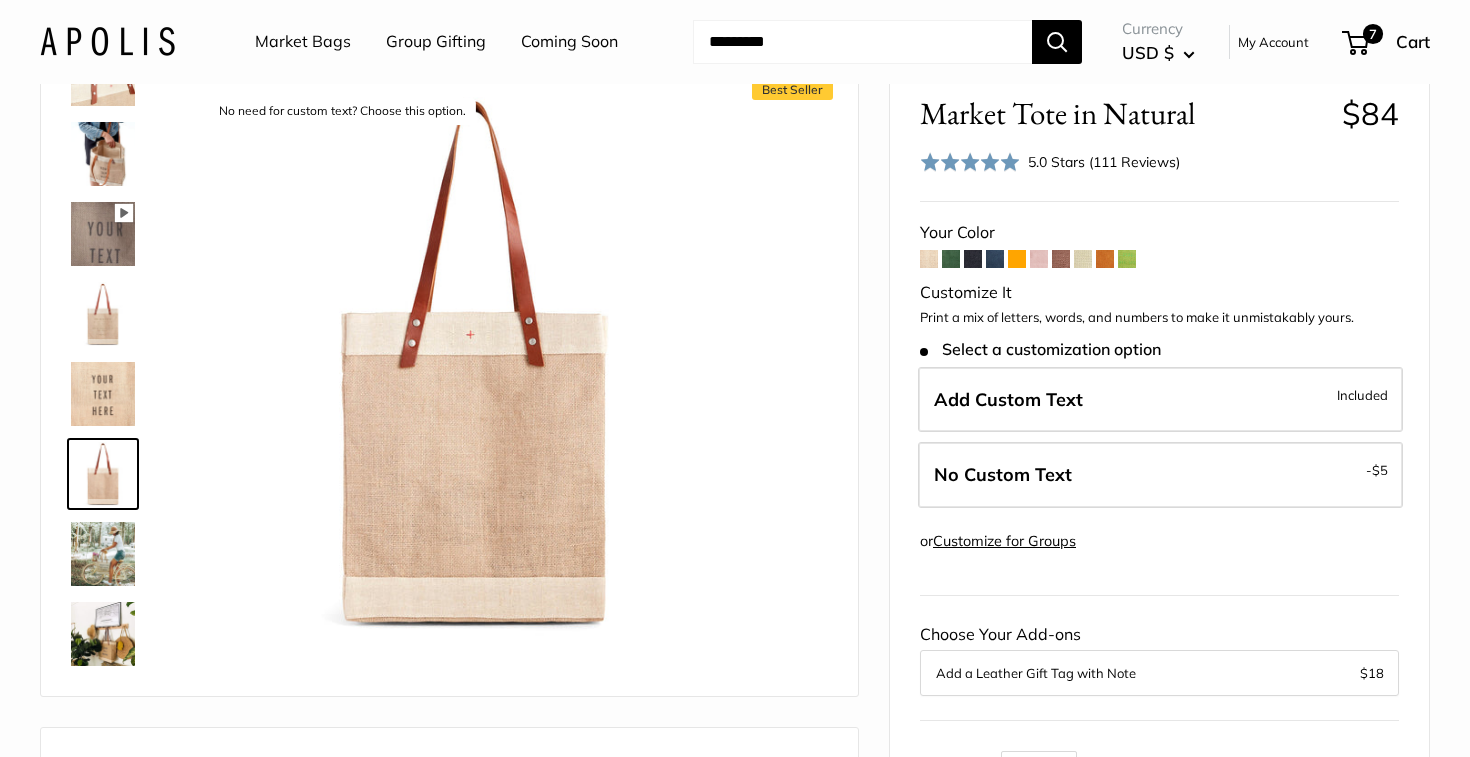 click at bounding box center (103, 314) 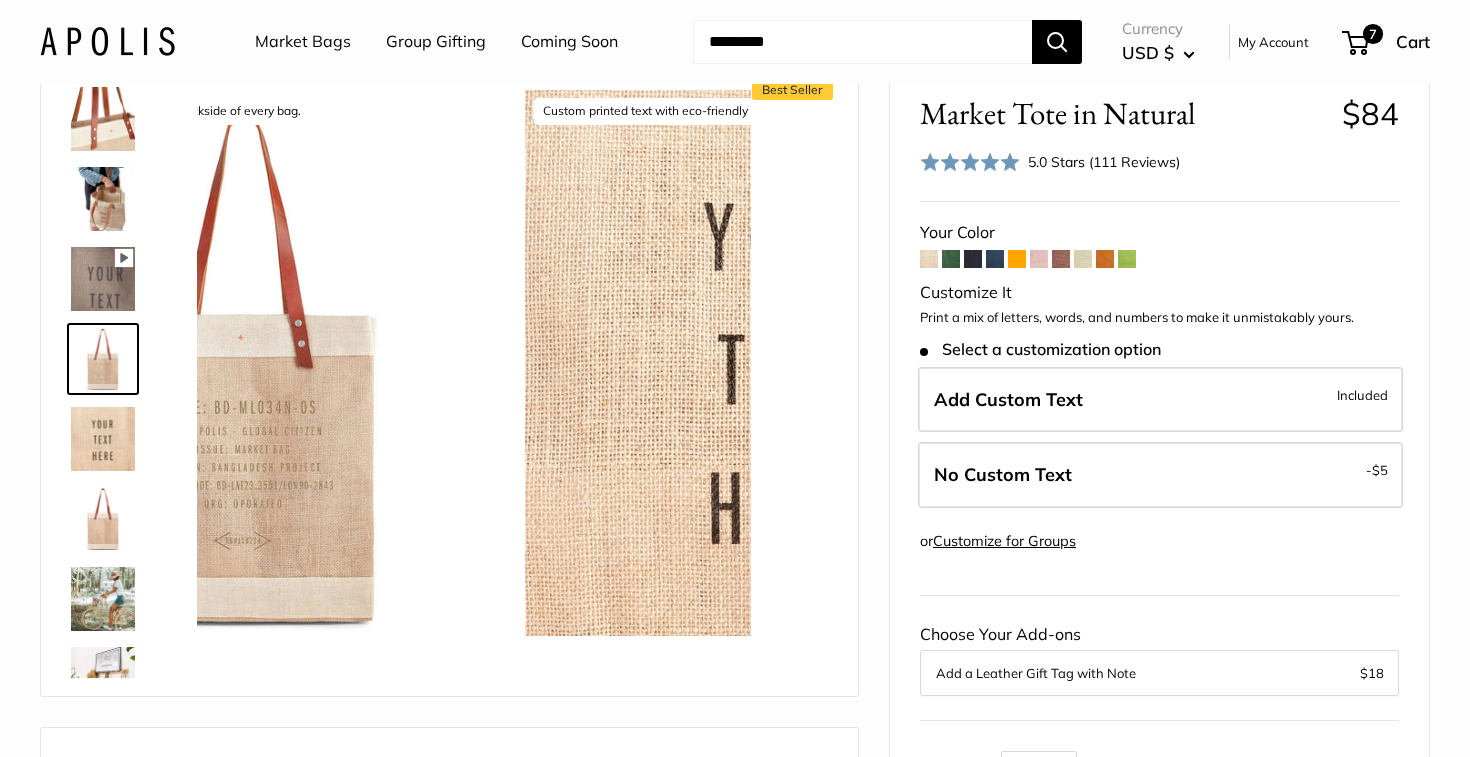 scroll, scrollTop: 782, scrollLeft: 0, axis: vertical 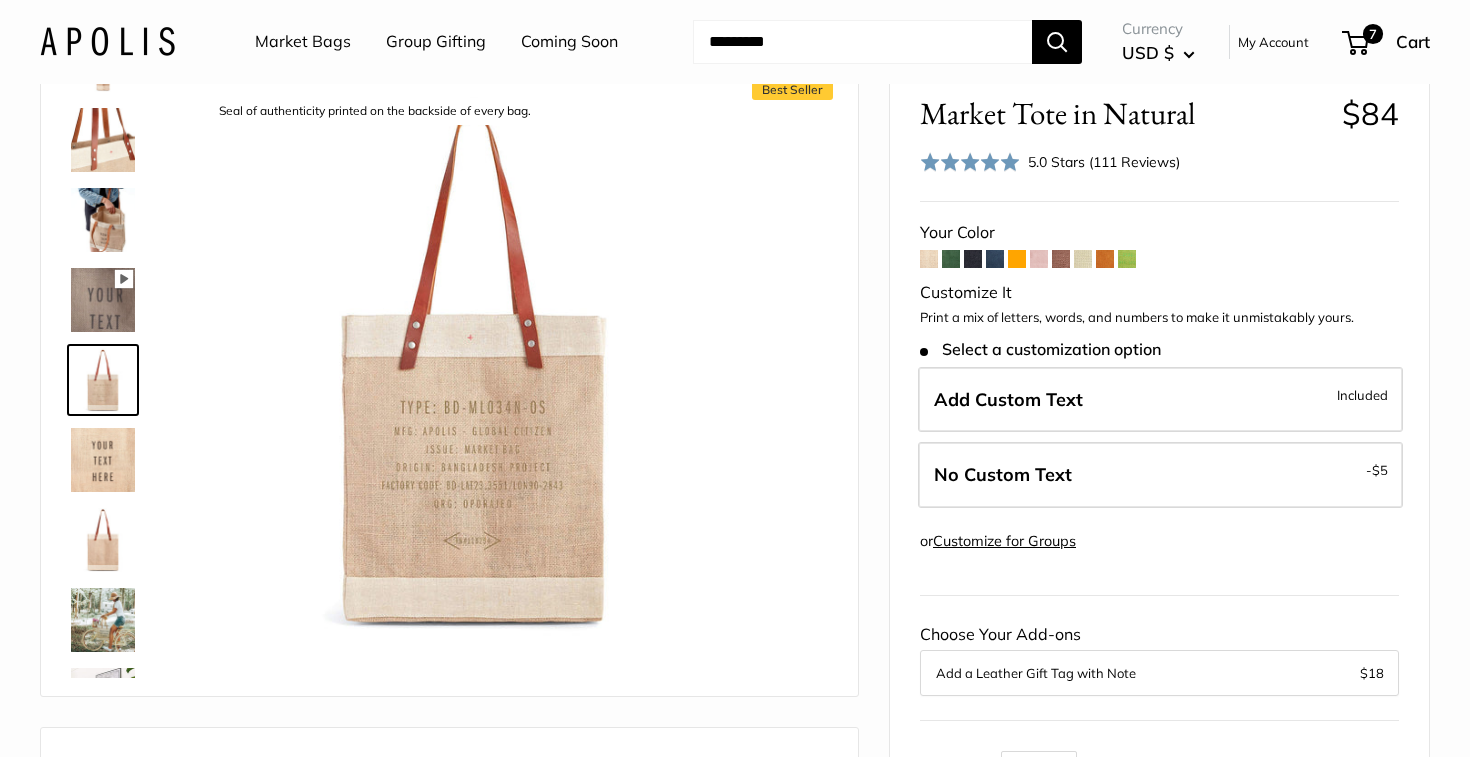 click at bounding box center [1017, 259] 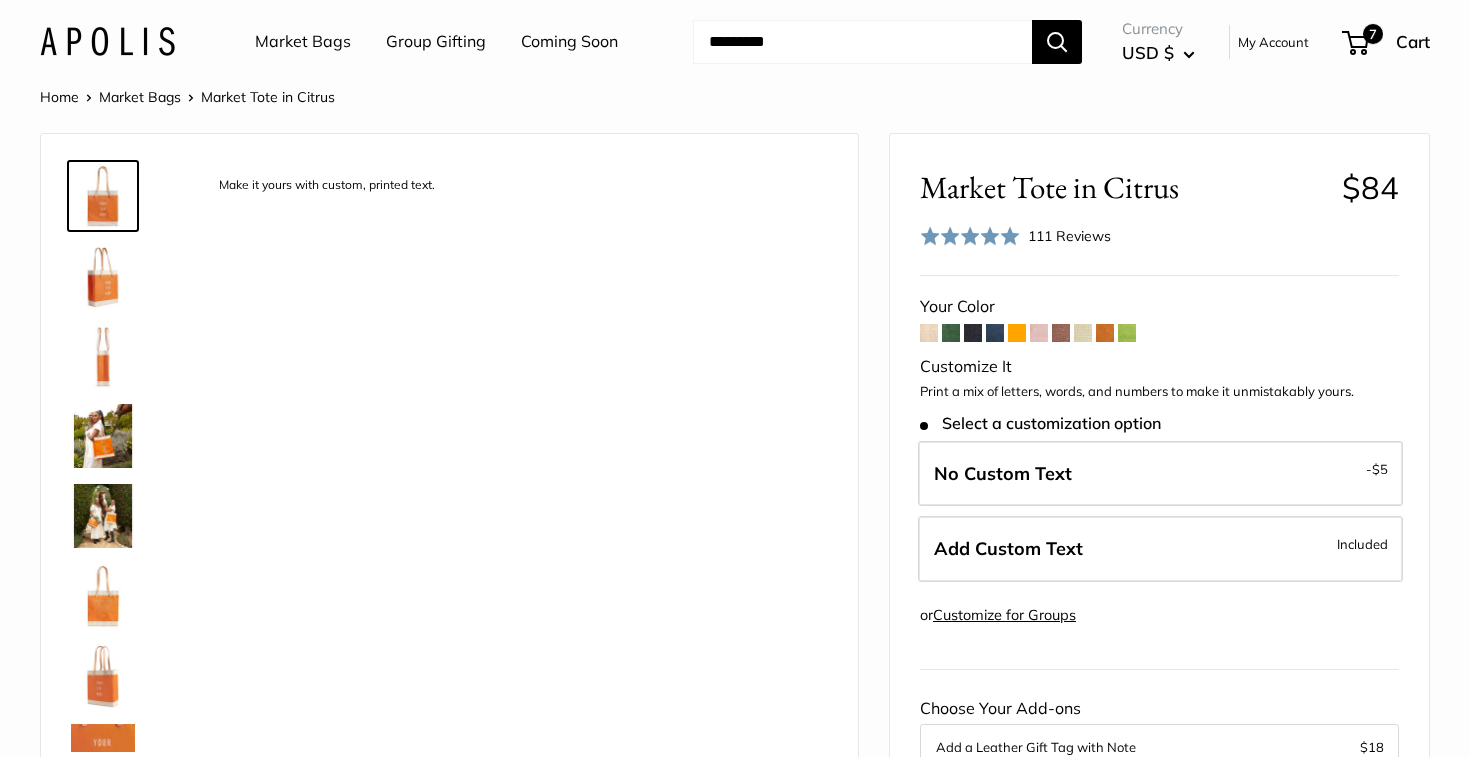 scroll, scrollTop: 0, scrollLeft: 0, axis: both 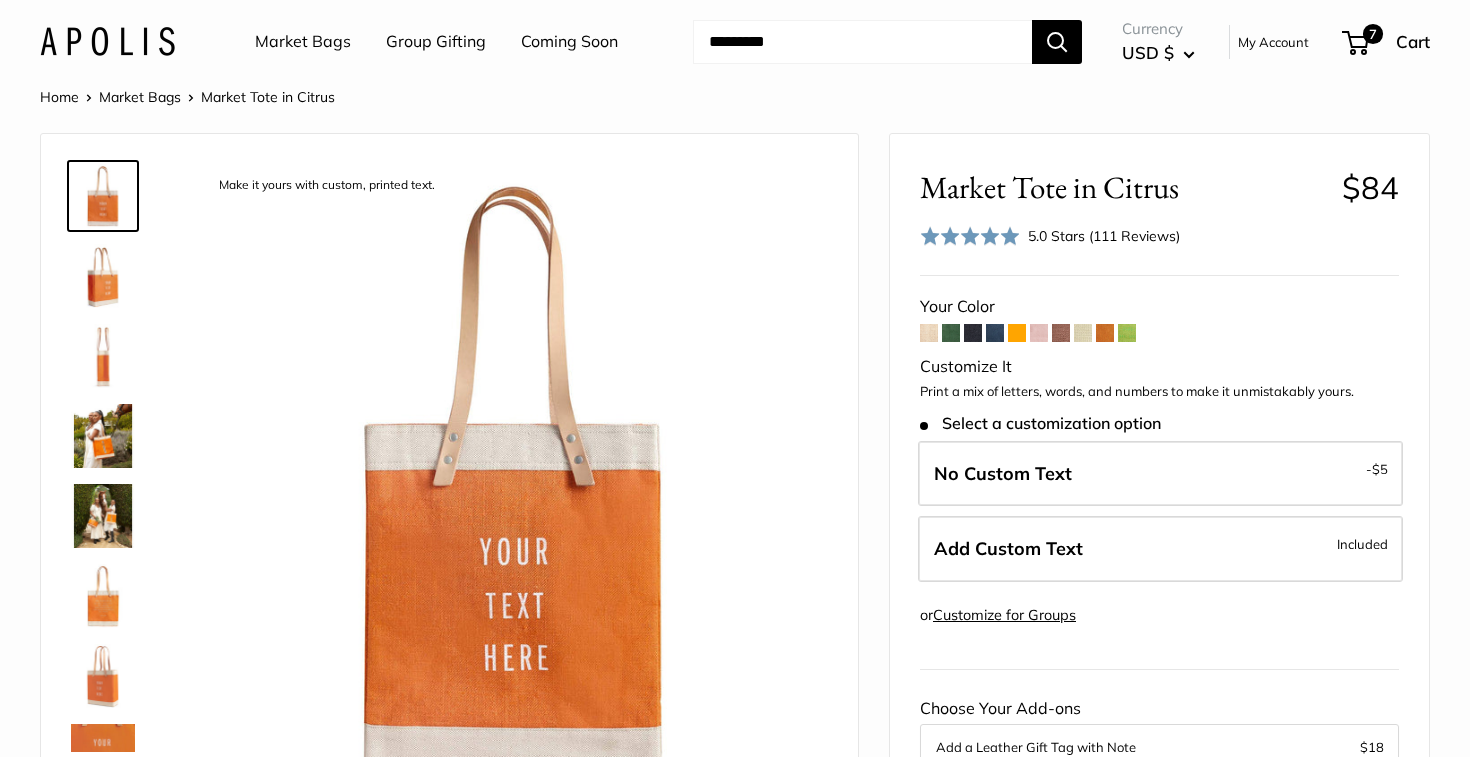 click at bounding box center [1105, 333] 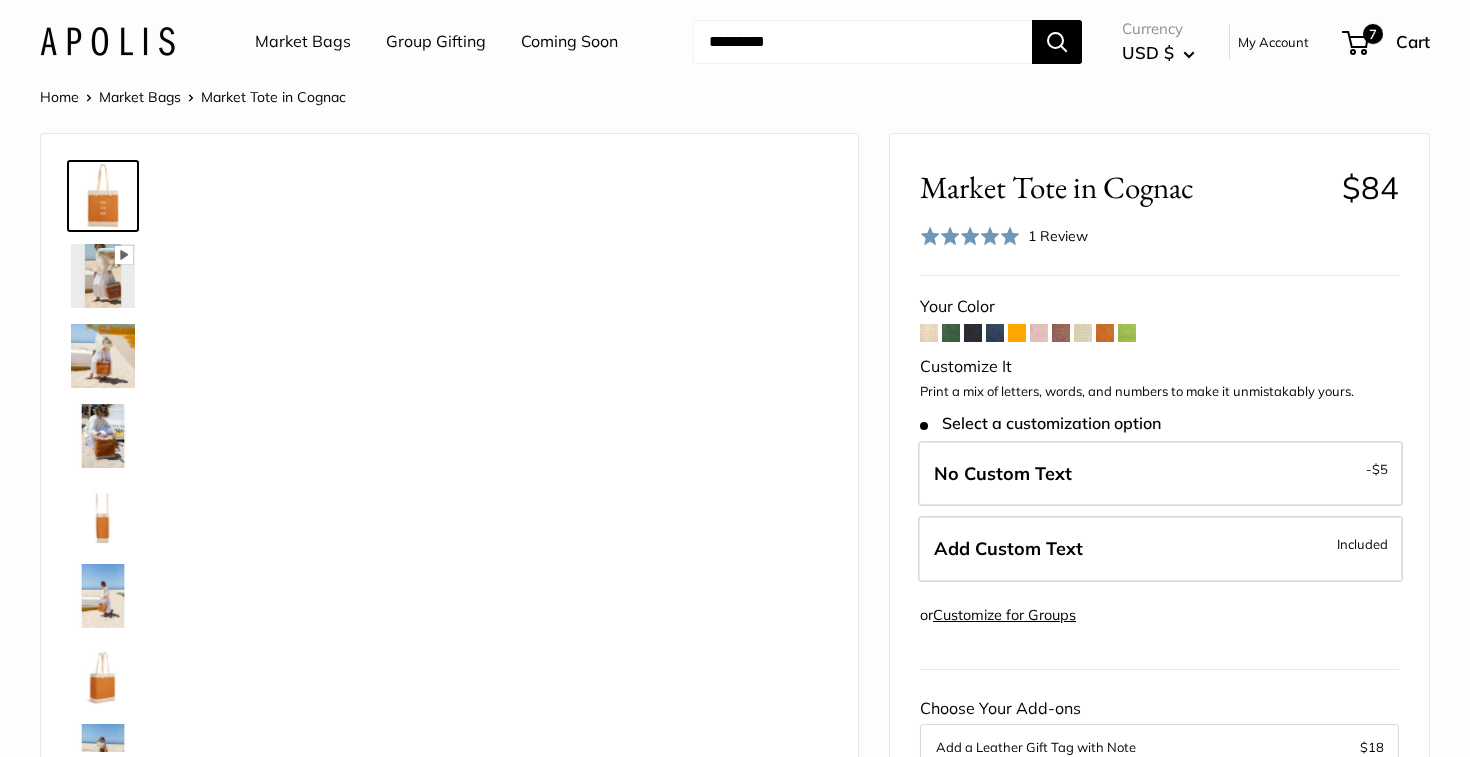scroll, scrollTop: 0, scrollLeft: 0, axis: both 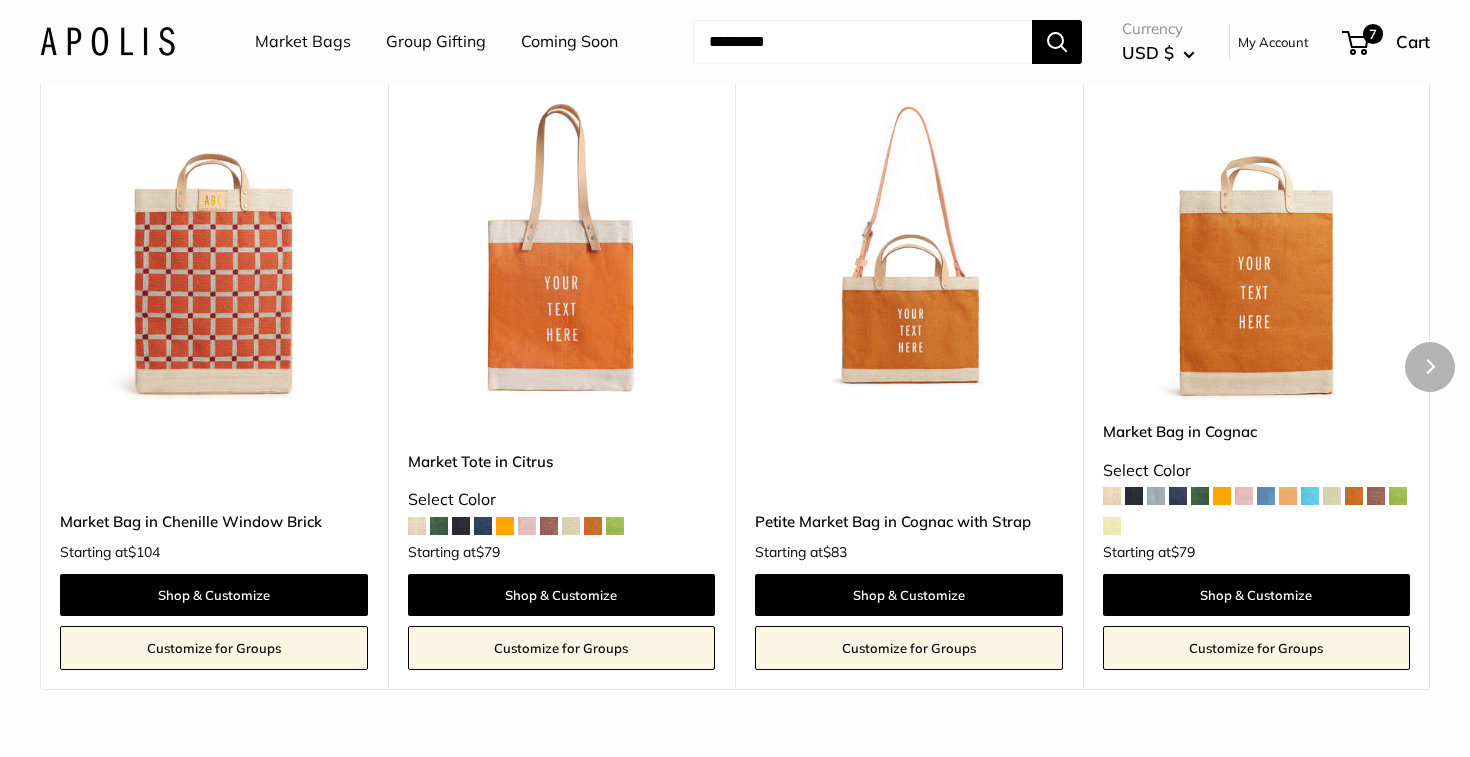 click at bounding box center (1156, 496) 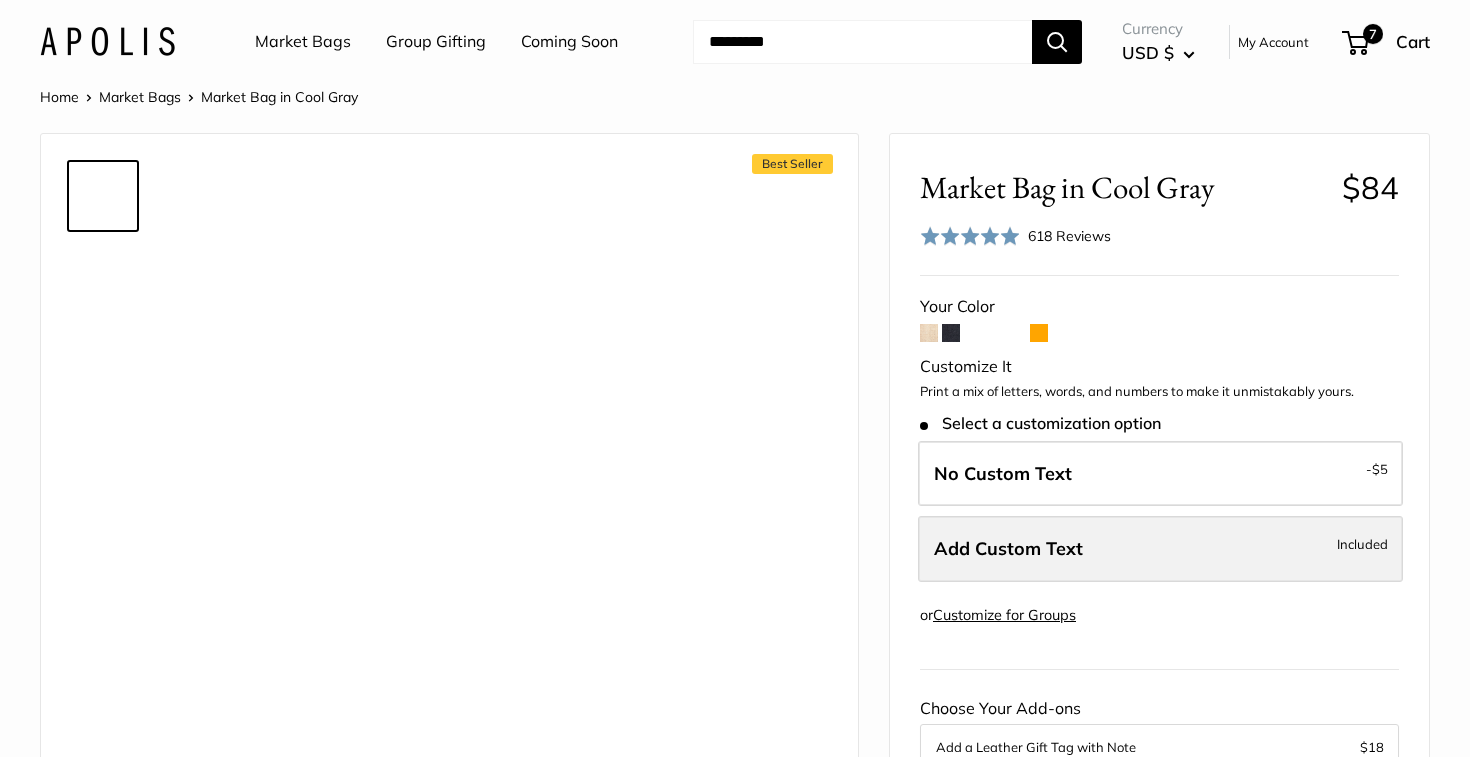scroll, scrollTop: 0, scrollLeft: 0, axis: both 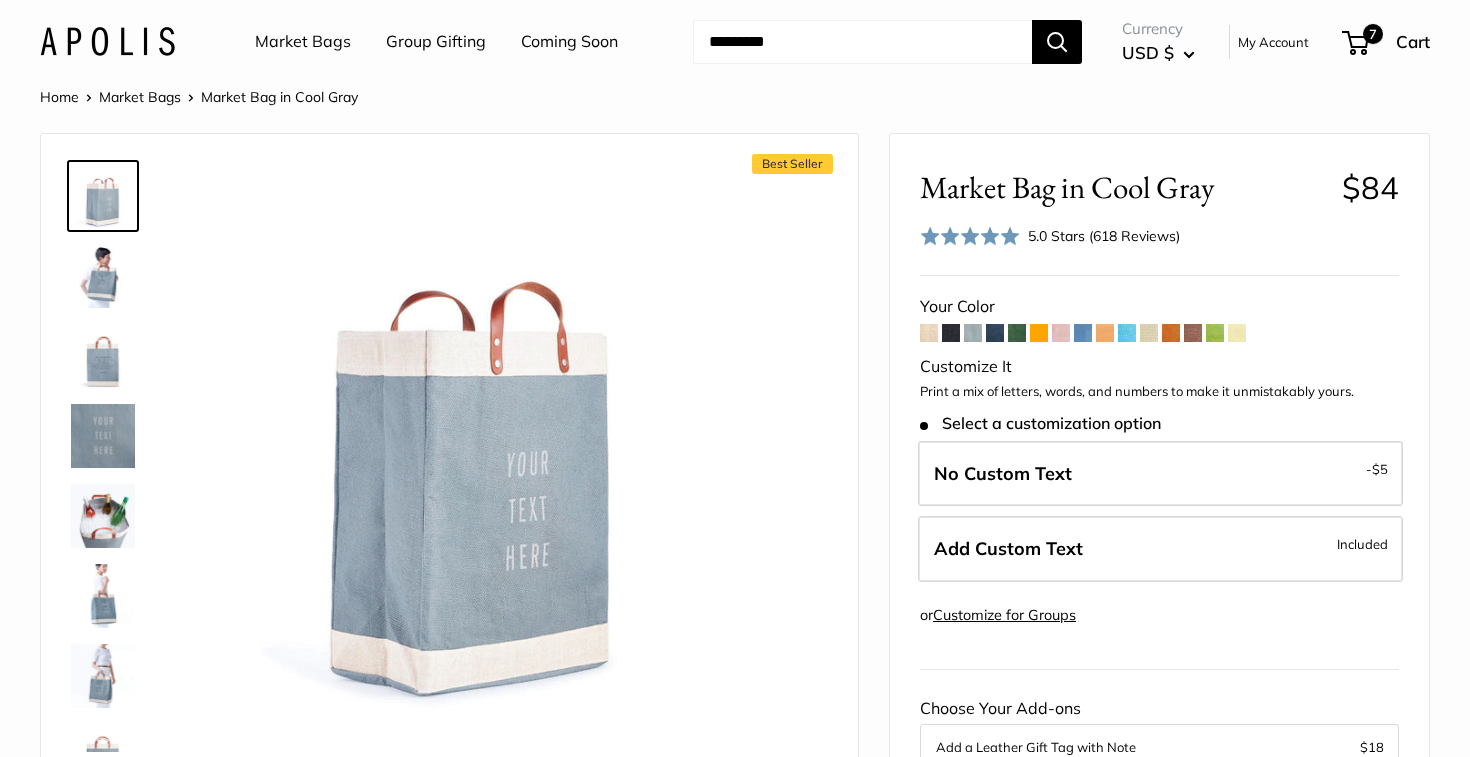 click at bounding box center [951, 333] 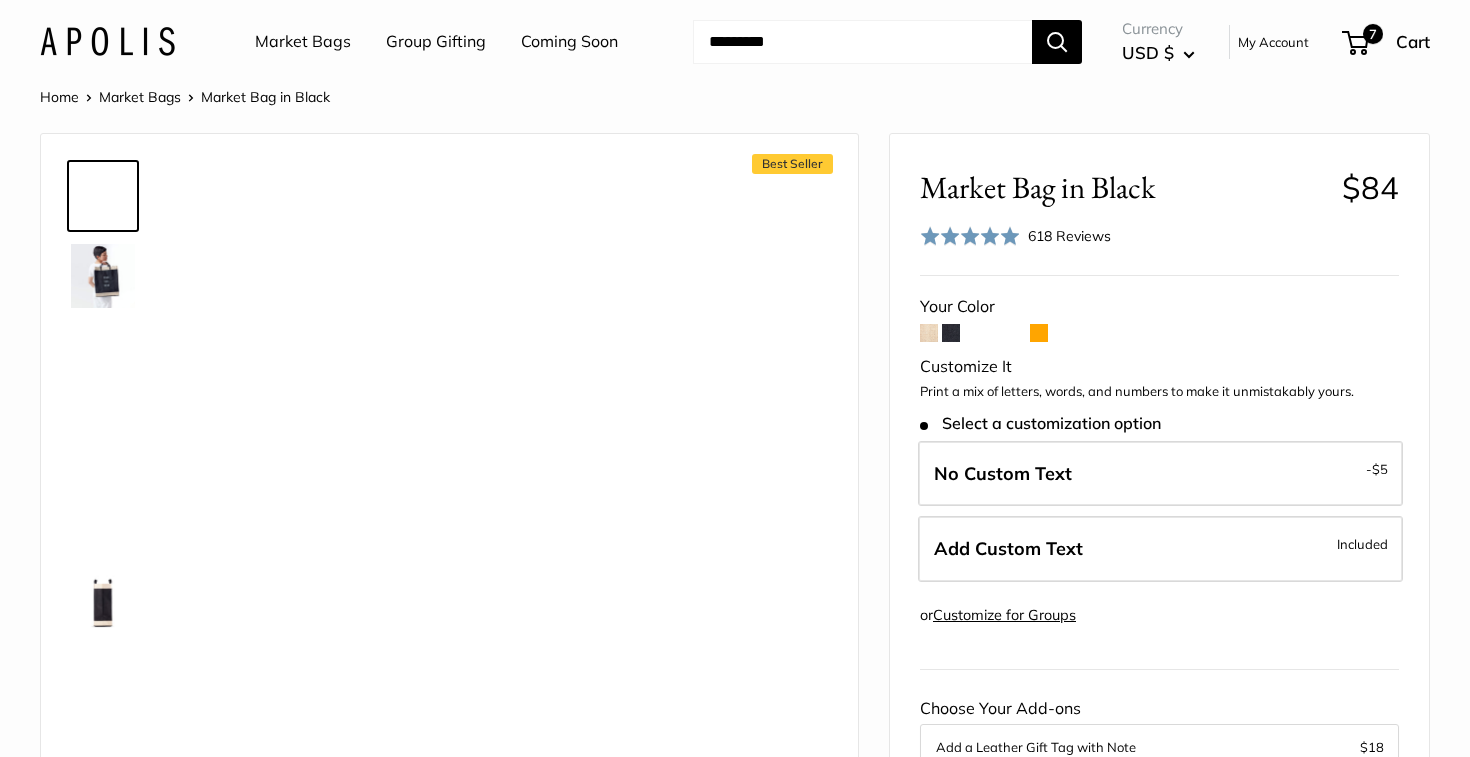 scroll, scrollTop: 0, scrollLeft: 0, axis: both 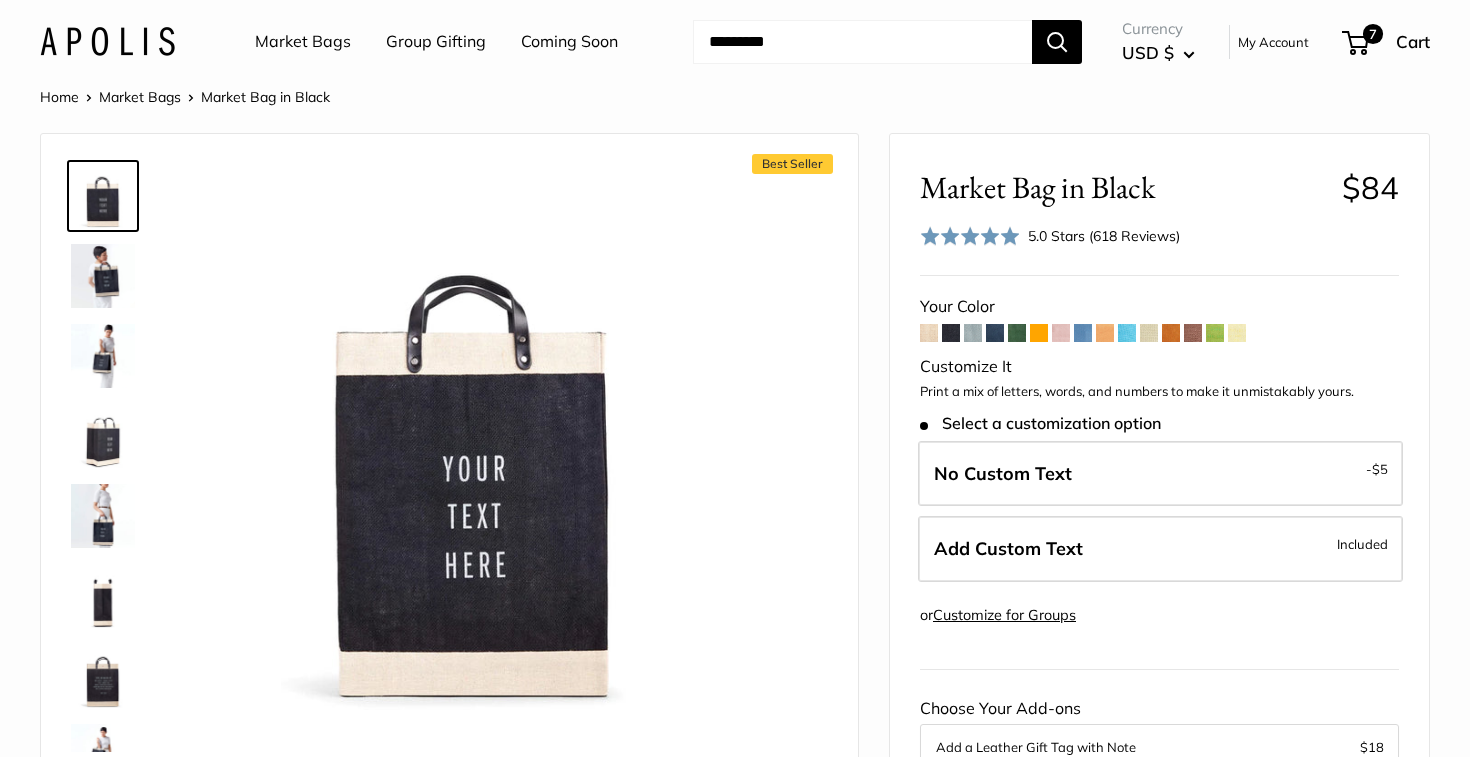 click at bounding box center [103, 436] 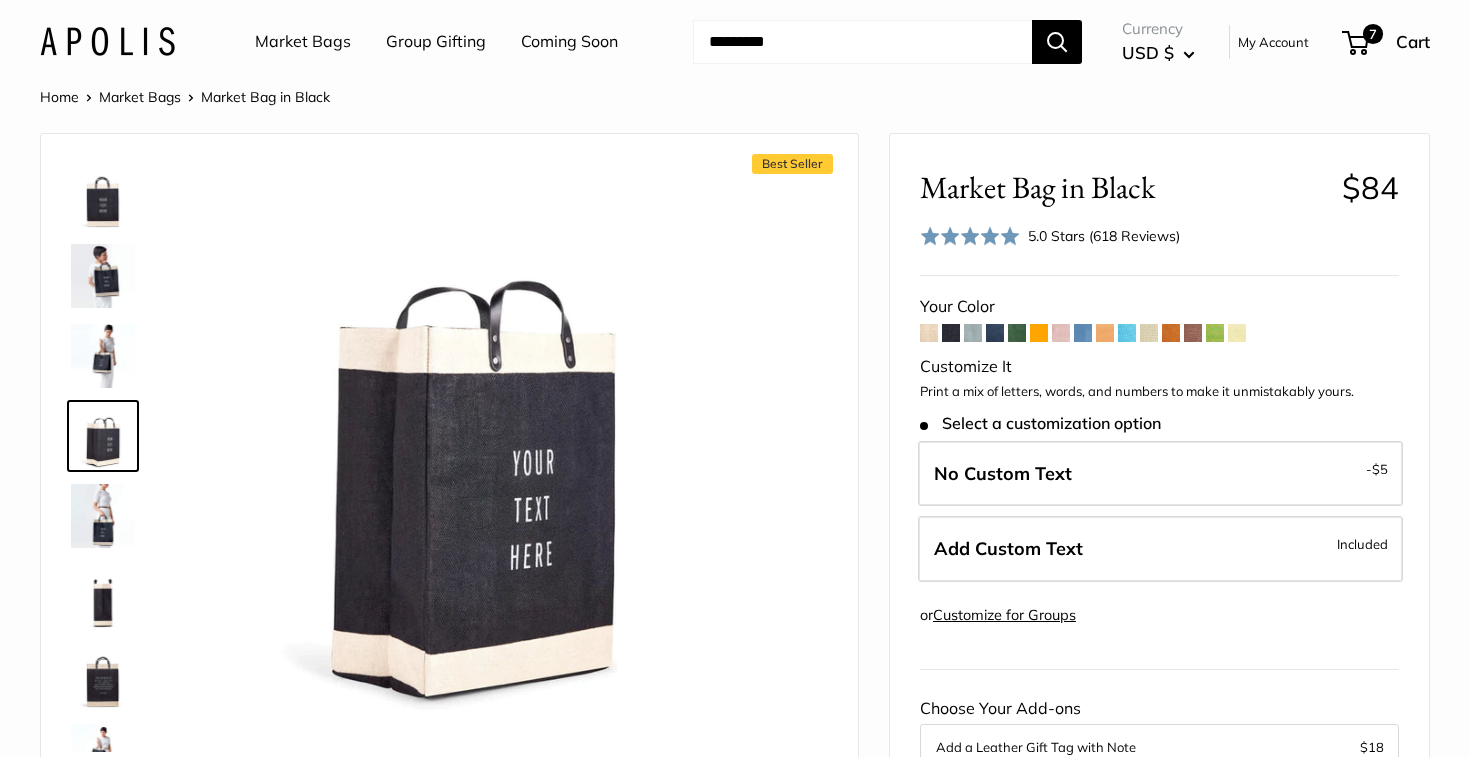 click at bounding box center (103, 516) 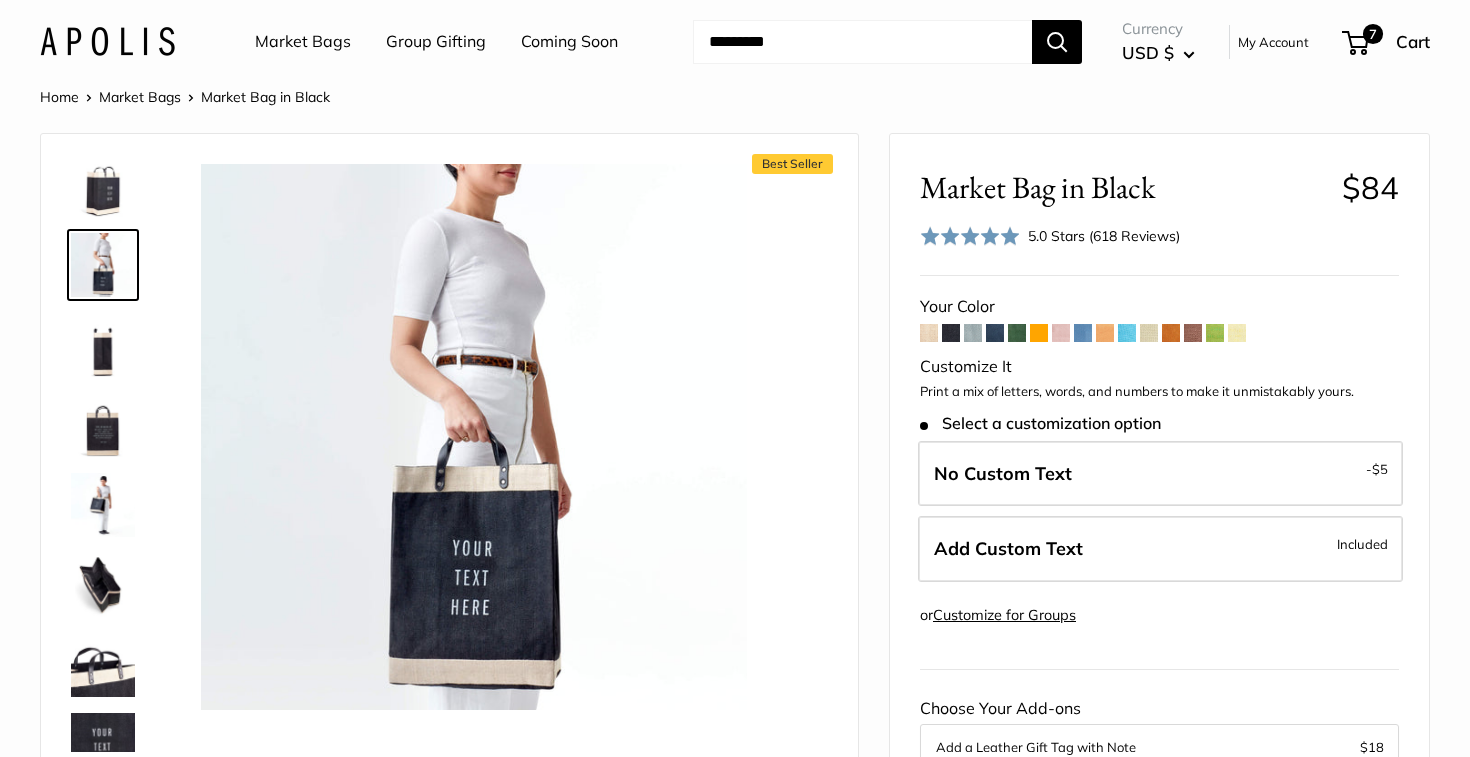 click at bounding box center (103, 585) 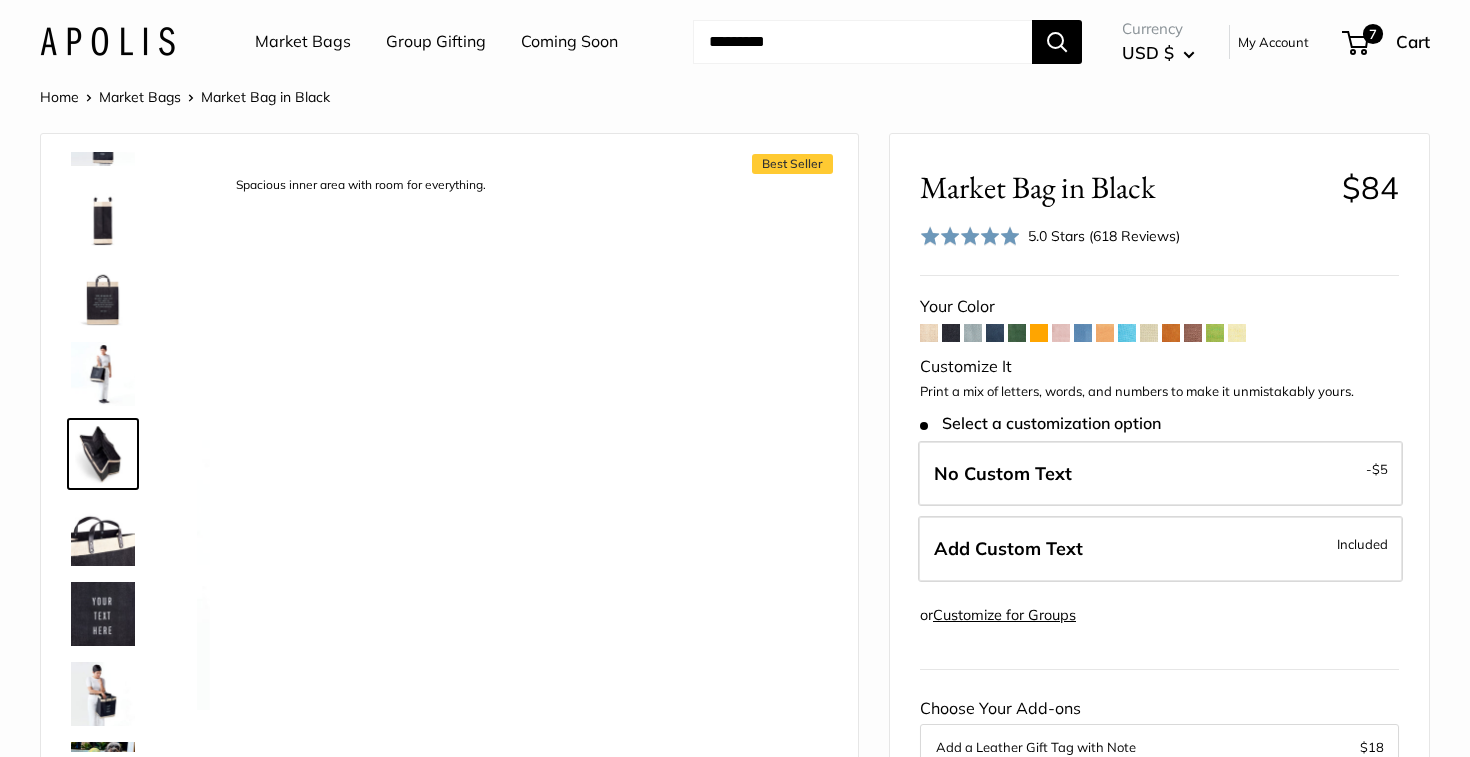 scroll, scrollTop: 507, scrollLeft: 0, axis: vertical 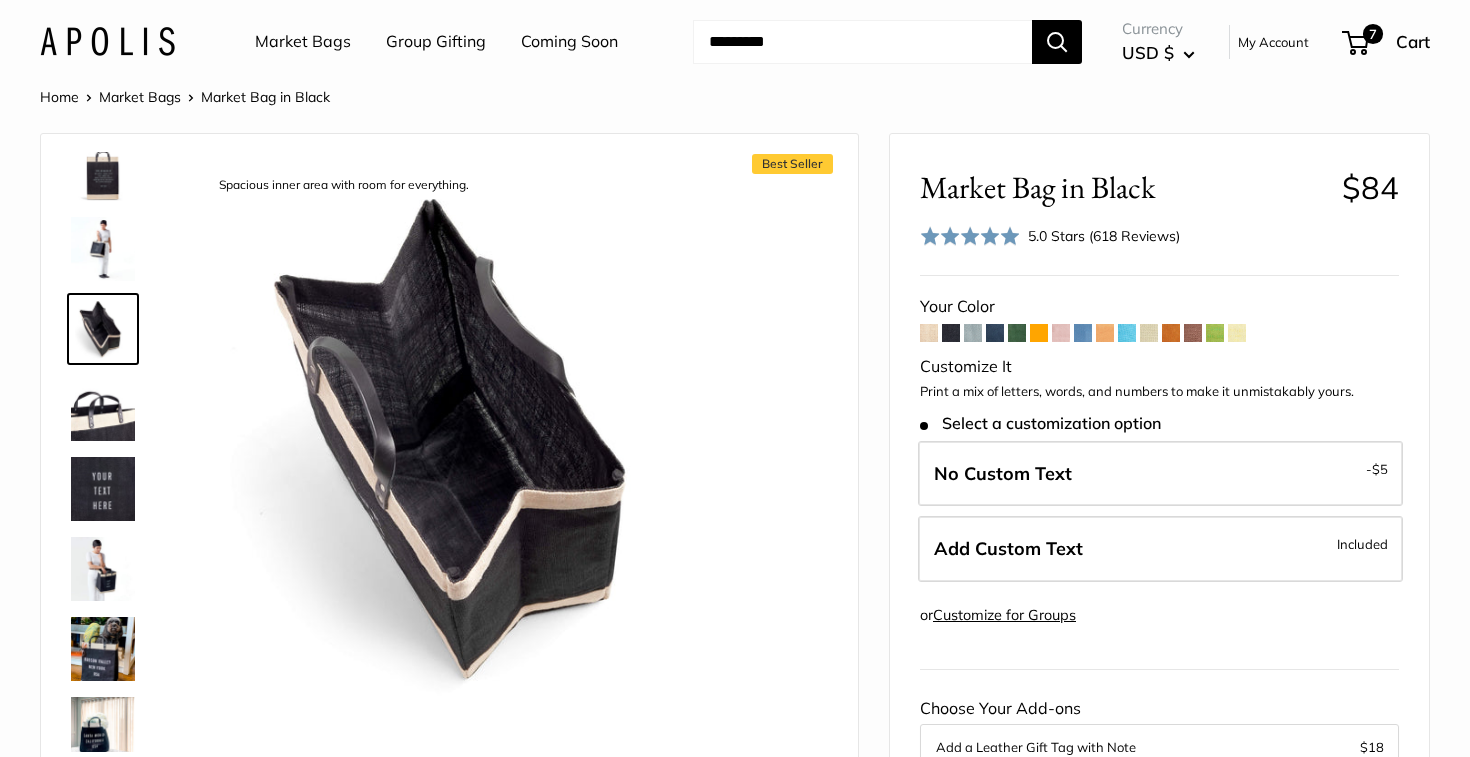 click at bounding box center (103, 569) 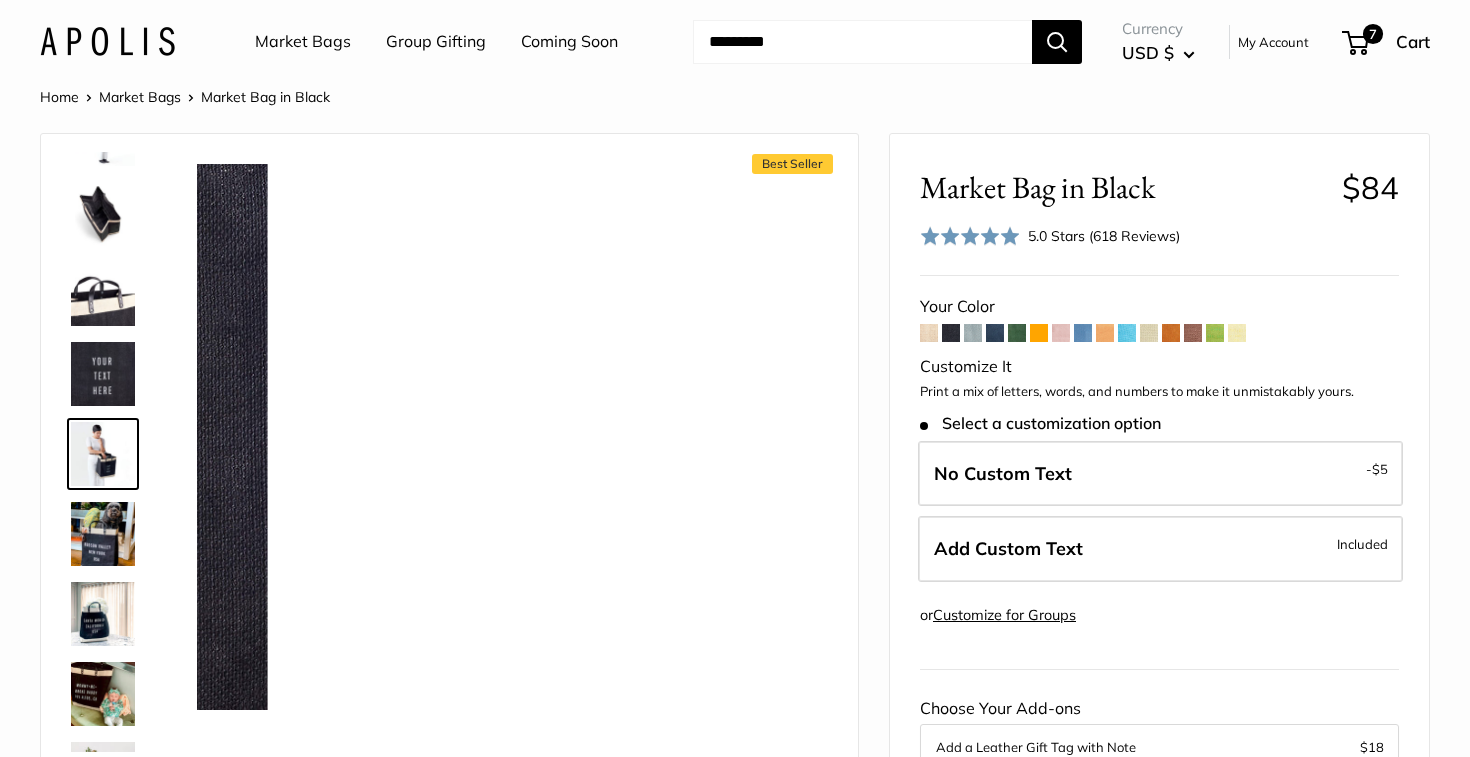 scroll, scrollTop: 768, scrollLeft: 0, axis: vertical 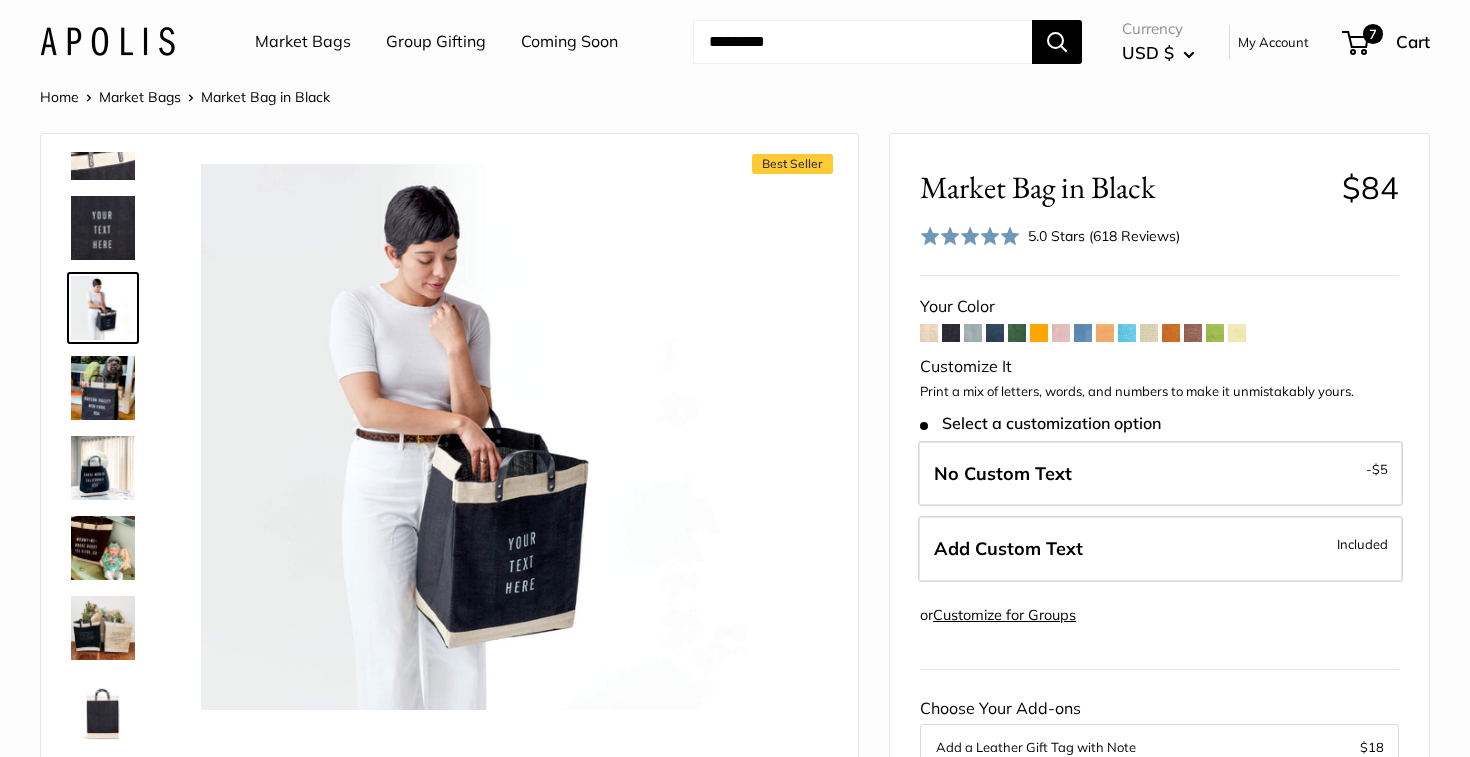 click at bounding box center [103, 628] 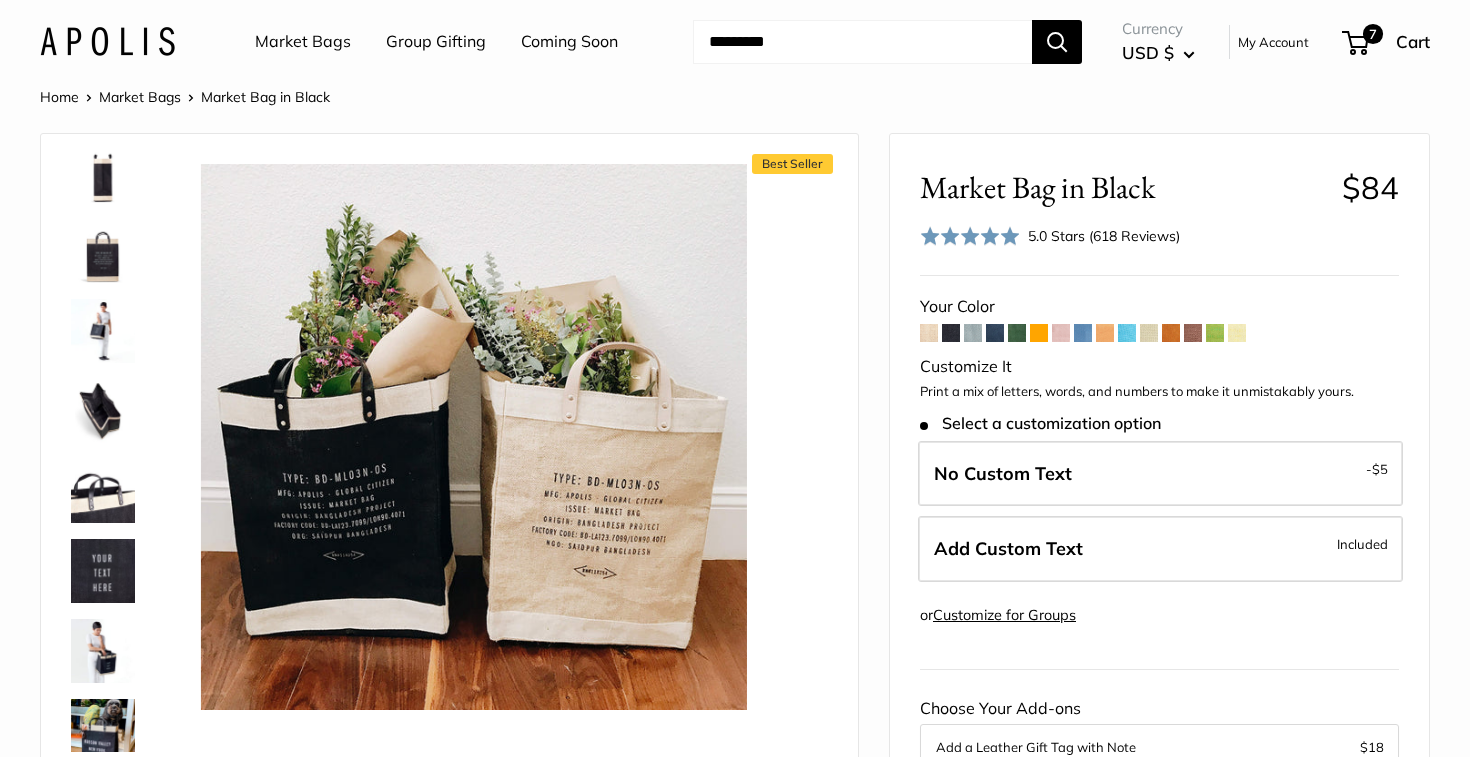 scroll, scrollTop: 147, scrollLeft: 0, axis: vertical 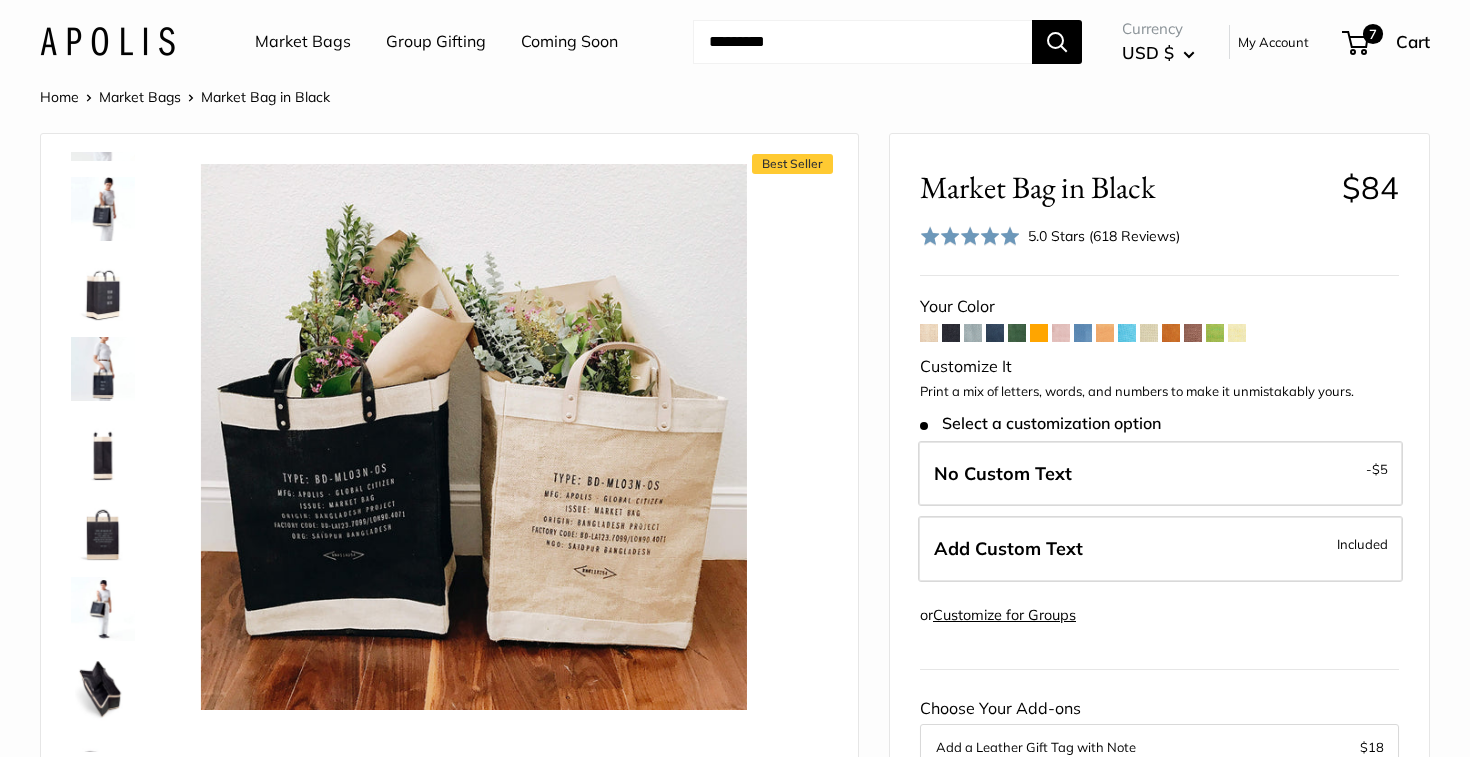 click at bounding box center [103, 529] 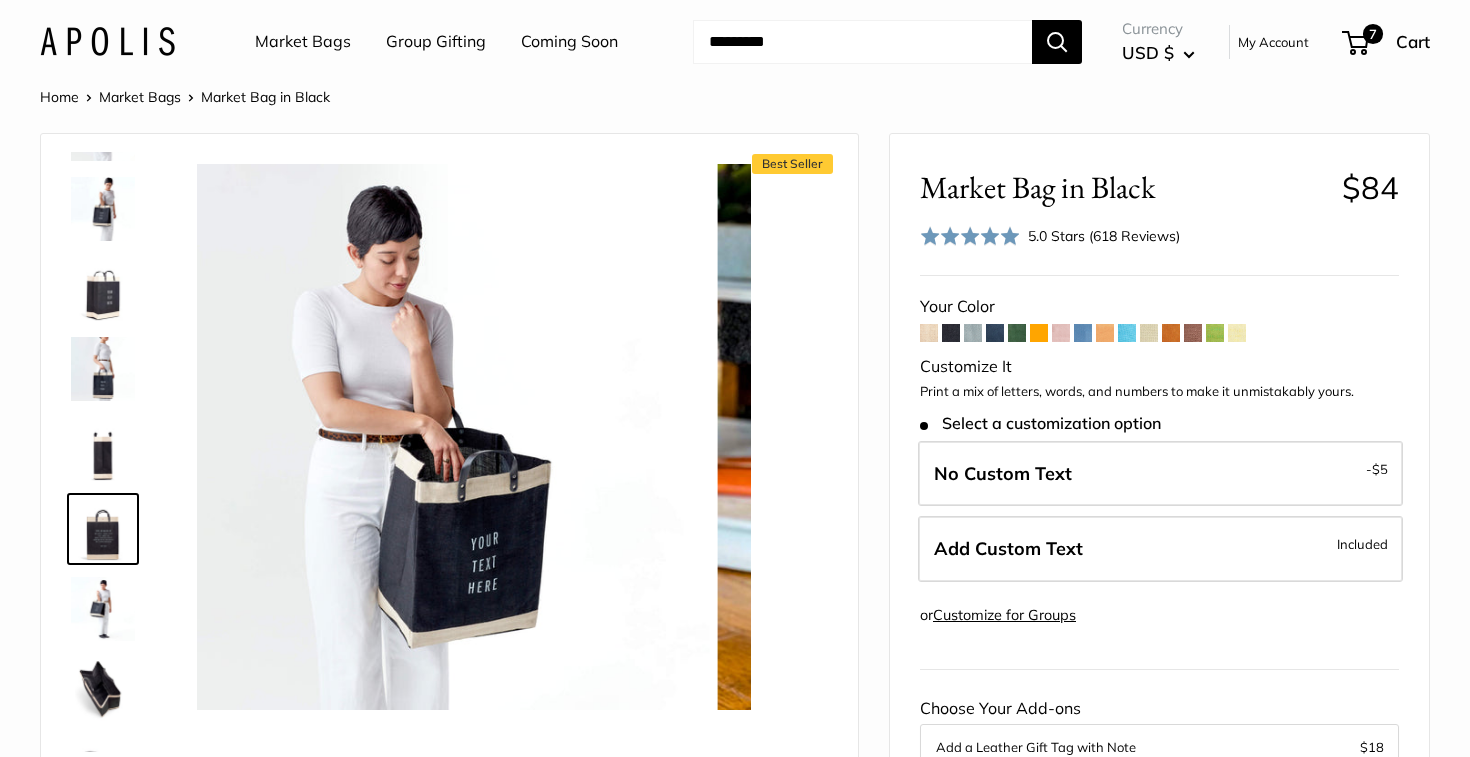 scroll, scrollTop: 222, scrollLeft: 0, axis: vertical 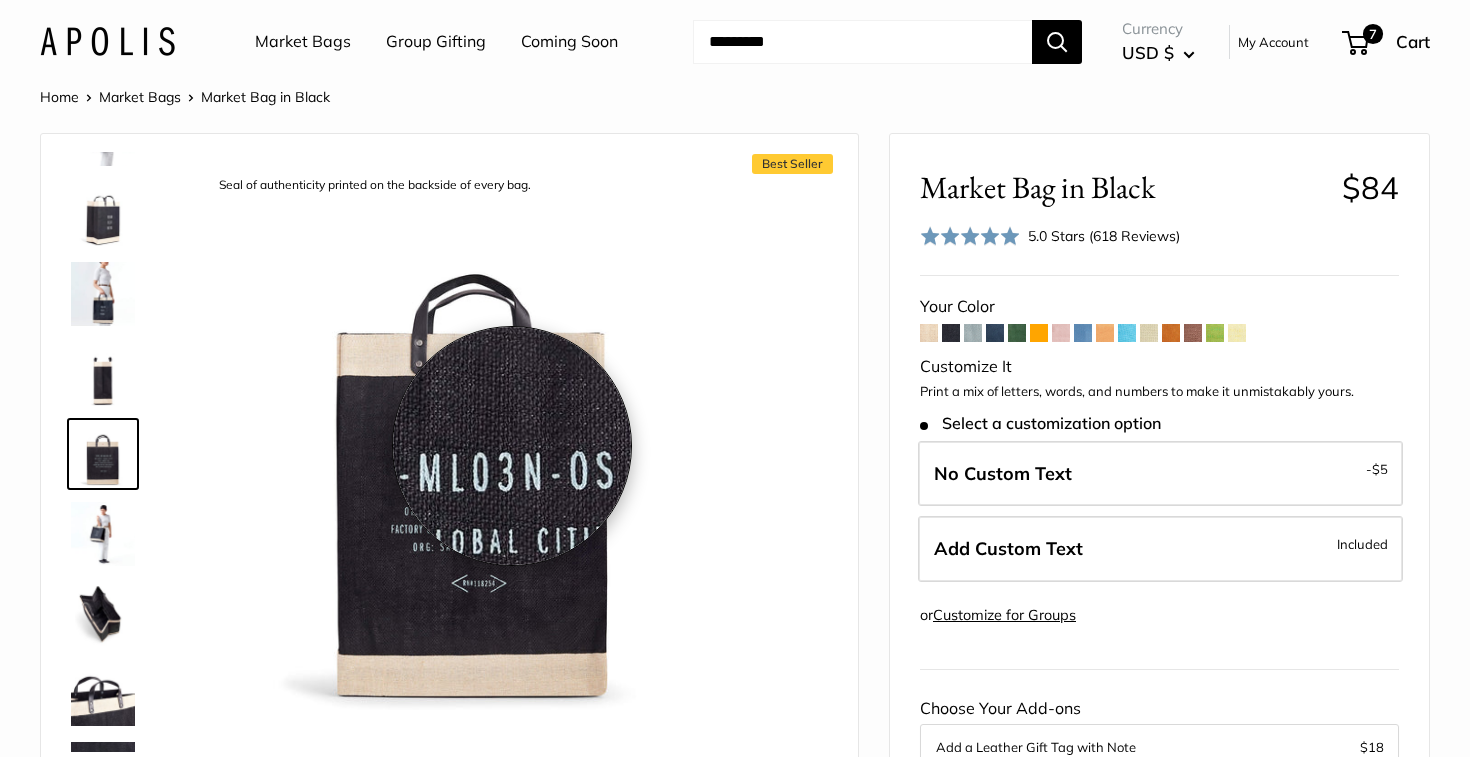 click at bounding box center (474, 437) 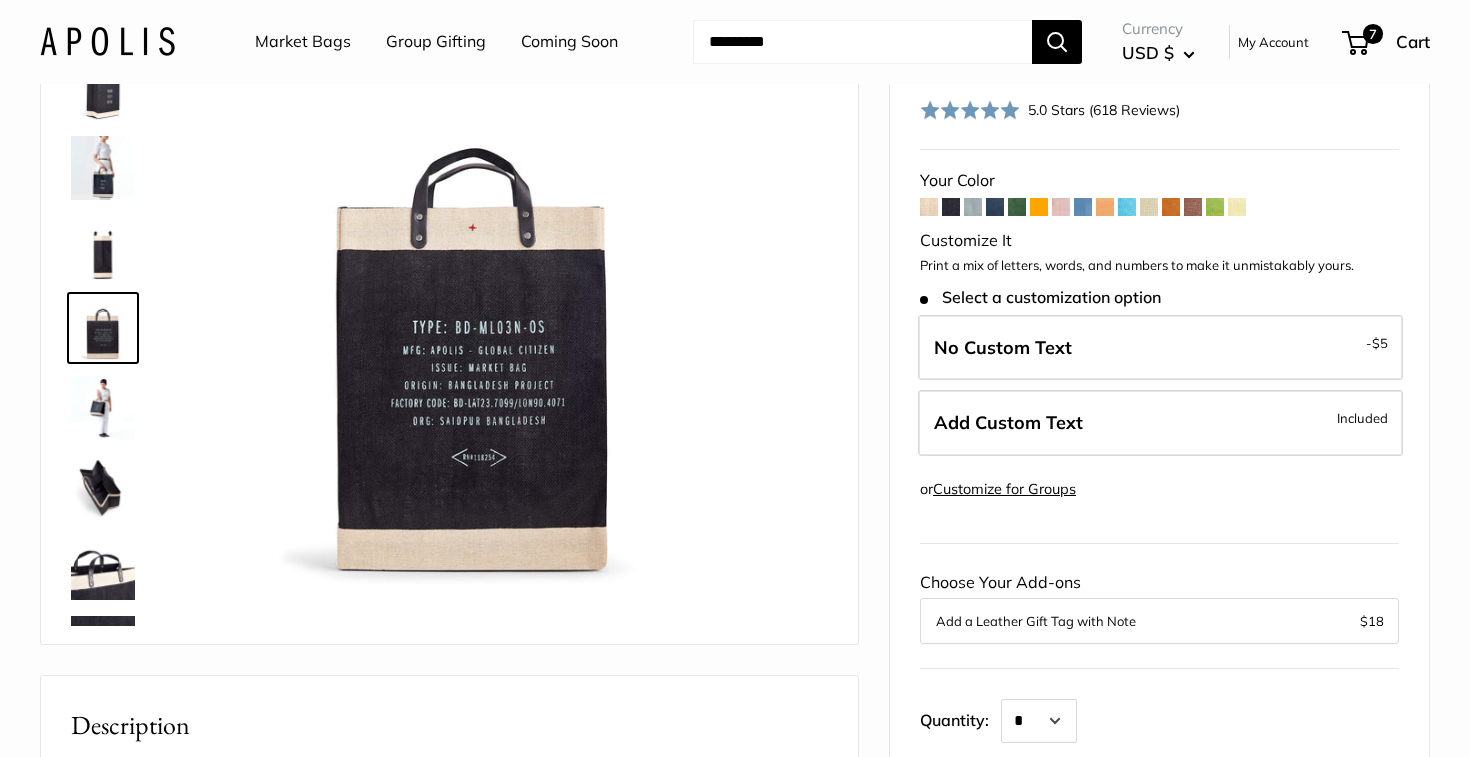scroll, scrollTop: 117, scrollLeft: 0, axis: vertical 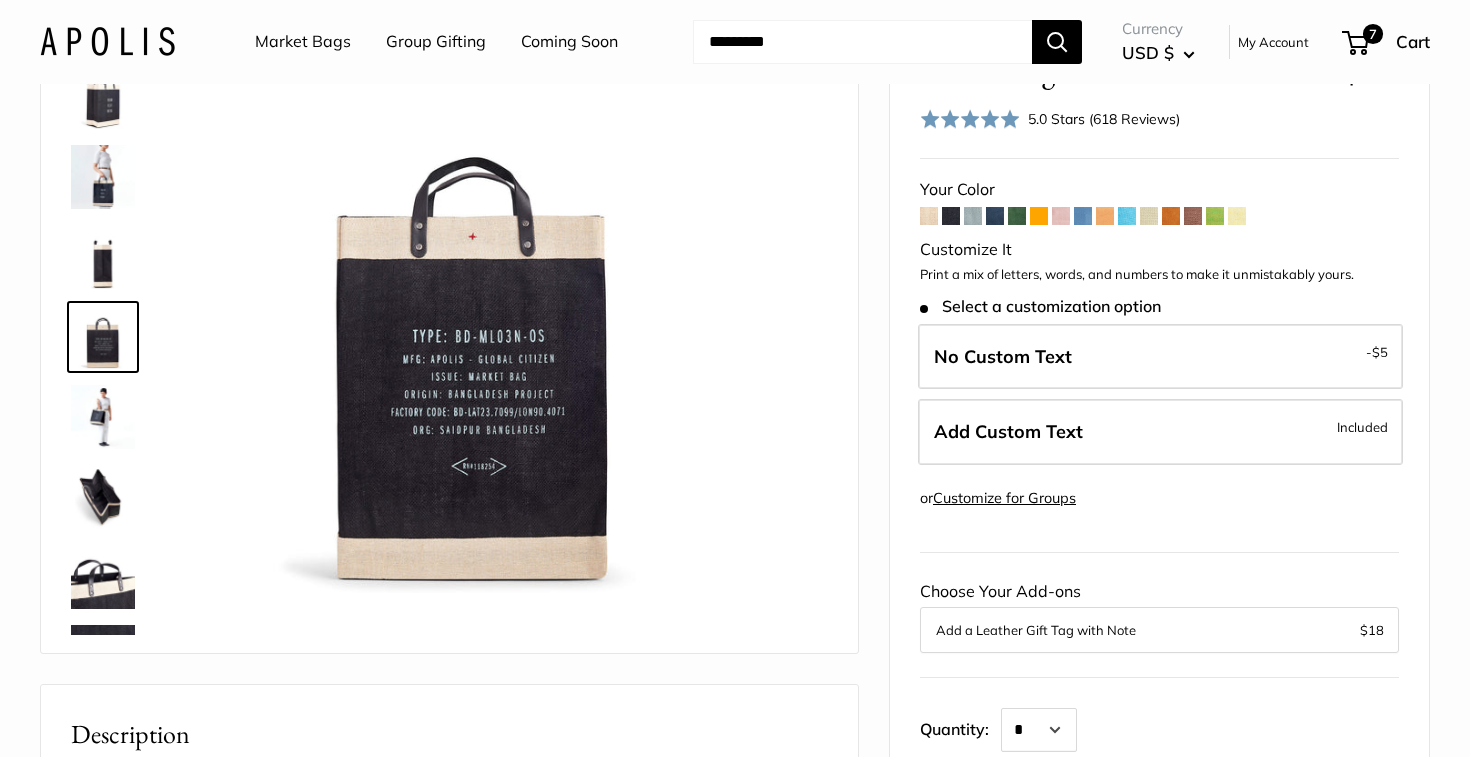 click at bounding box center (1237, 216) 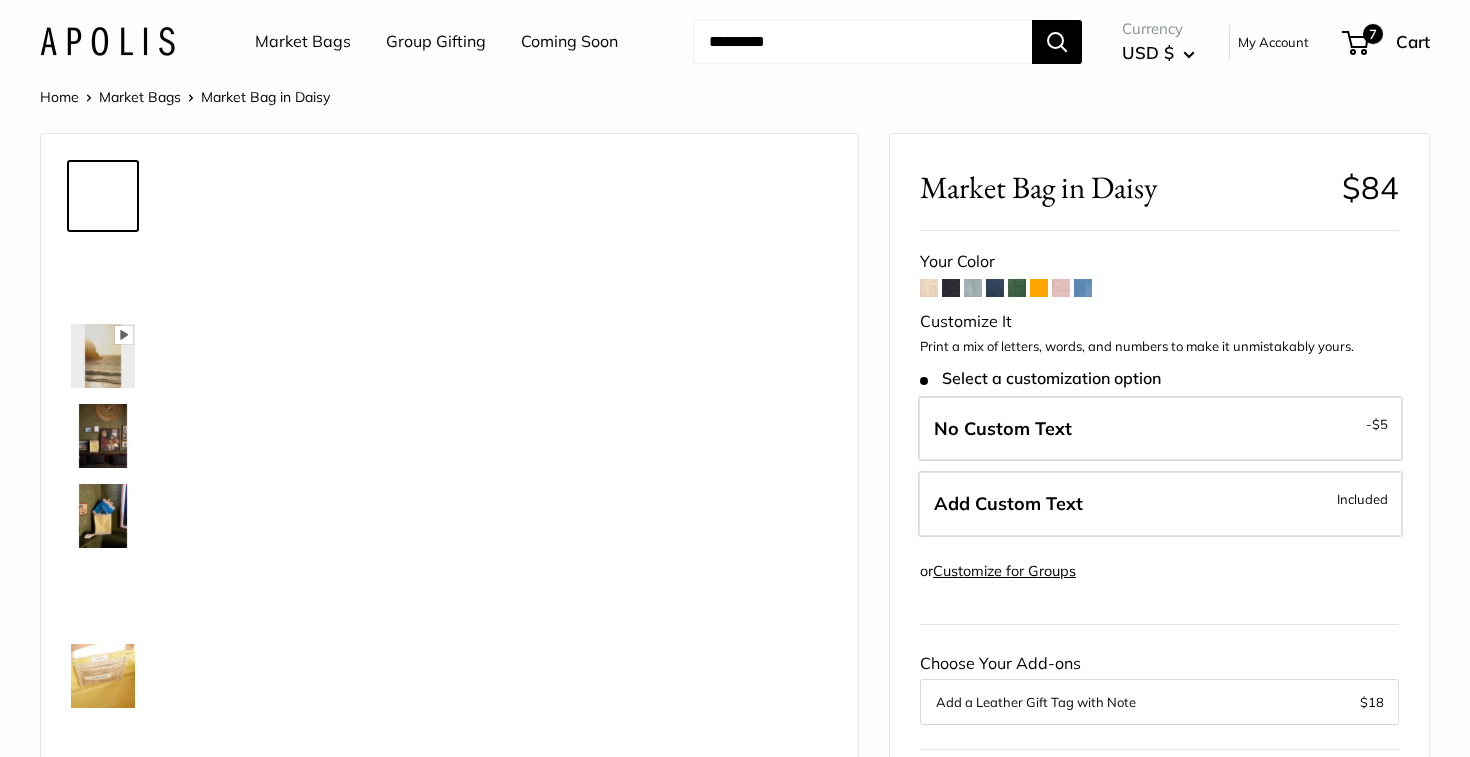 scroll, scrollTop: 0, scrollLeft: 0, axis: both 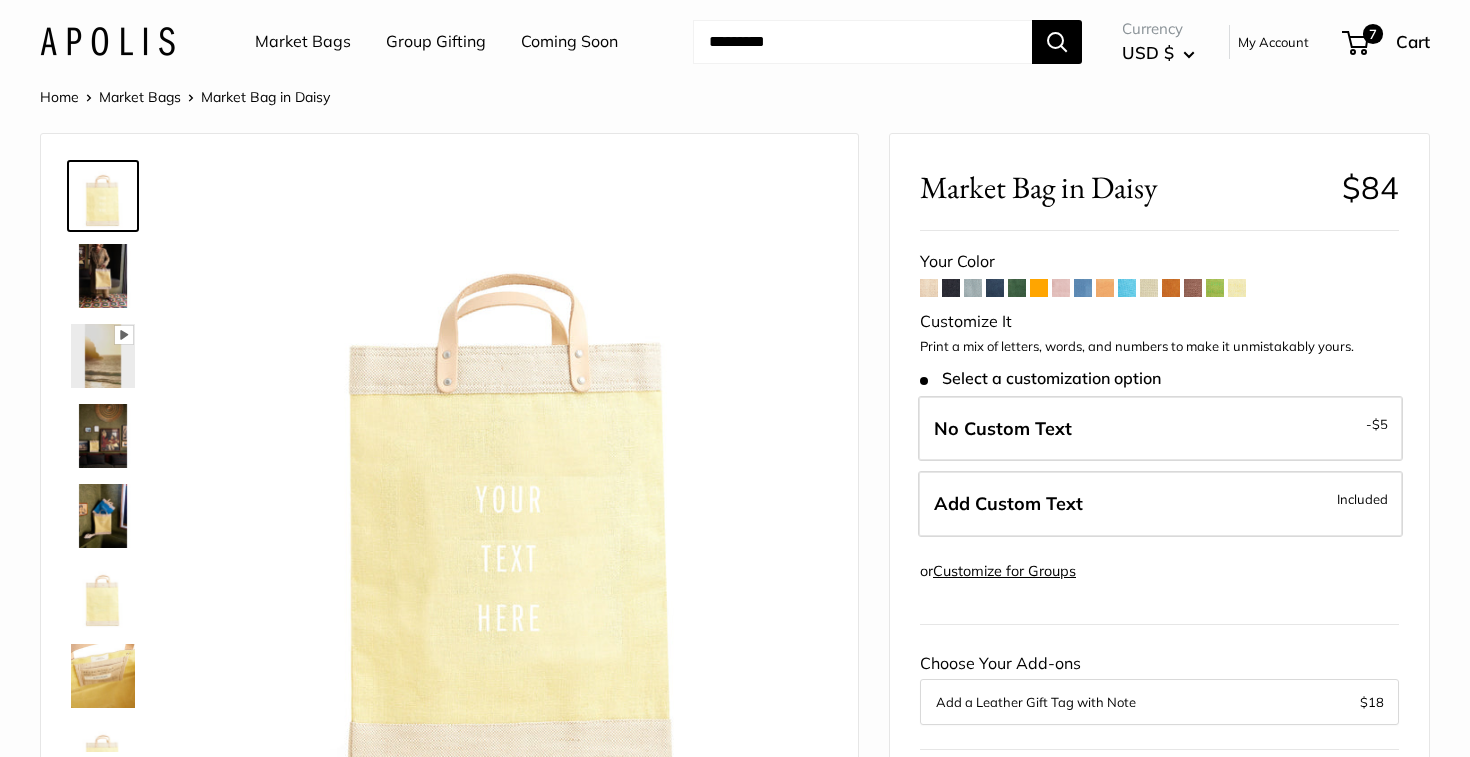 click at bounding box center [951, 288] 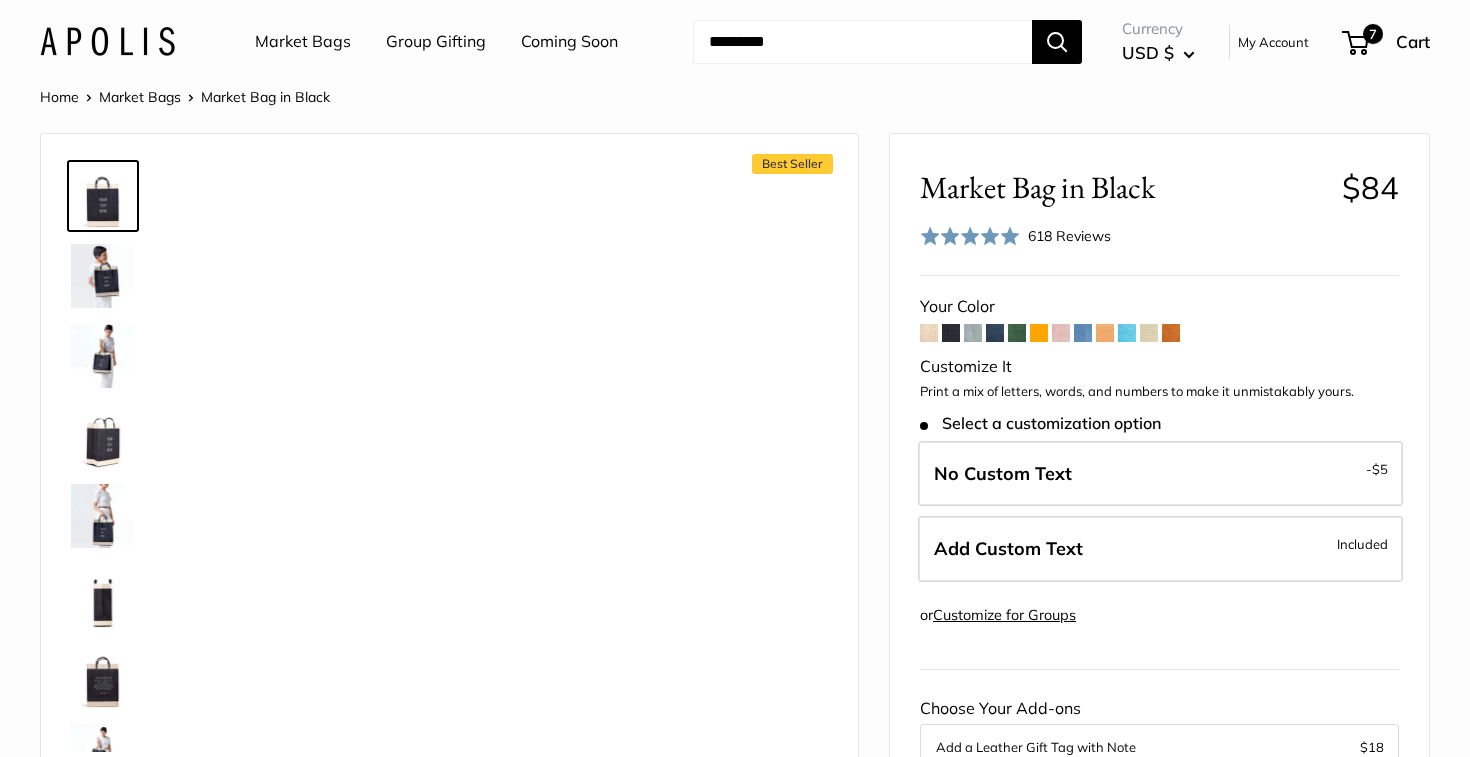 scroll, scrollTop: 0, scrollLeft: 0, axis: both 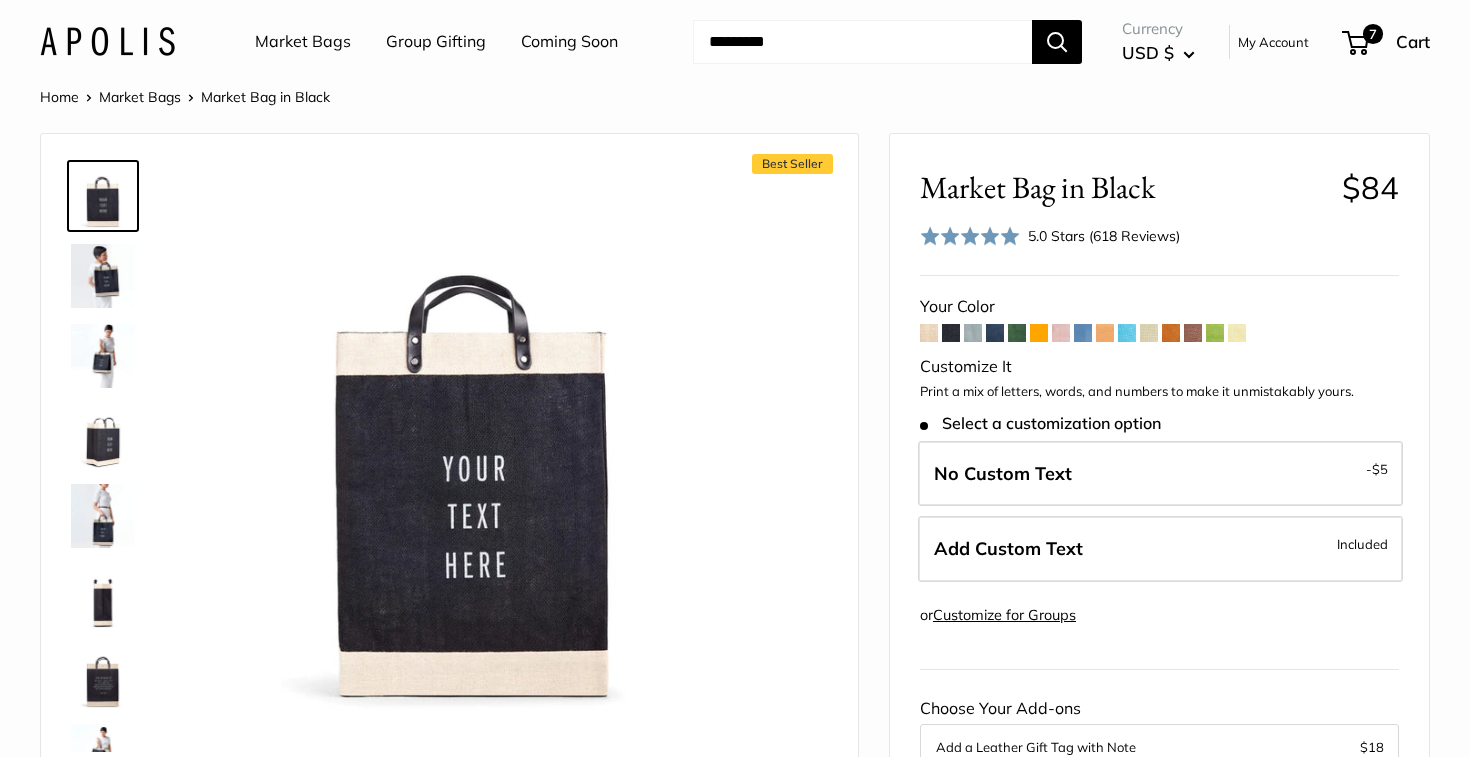 click at bounding box center (929, 333) 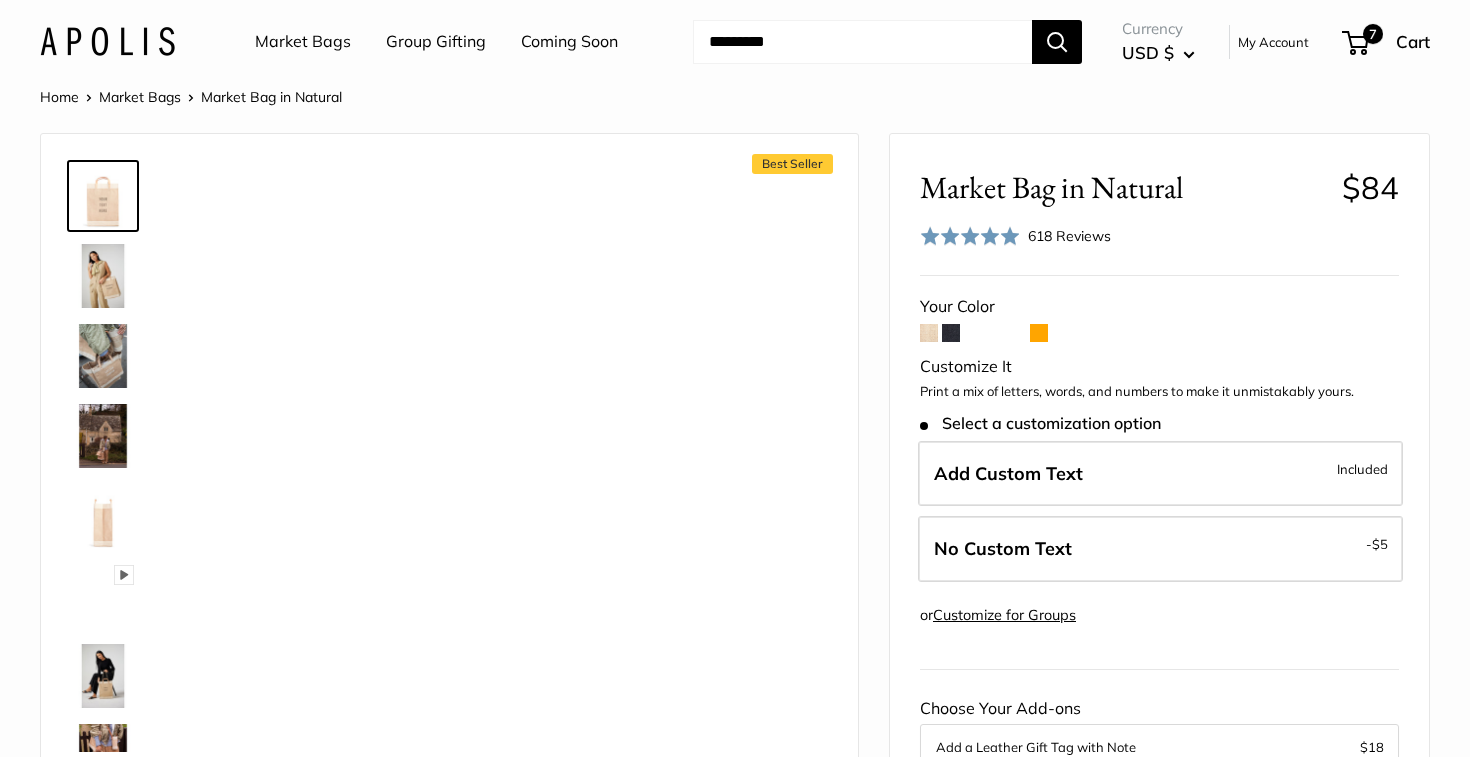 scroll, scrollTop: 0, scrollLeft: 0, axis: both 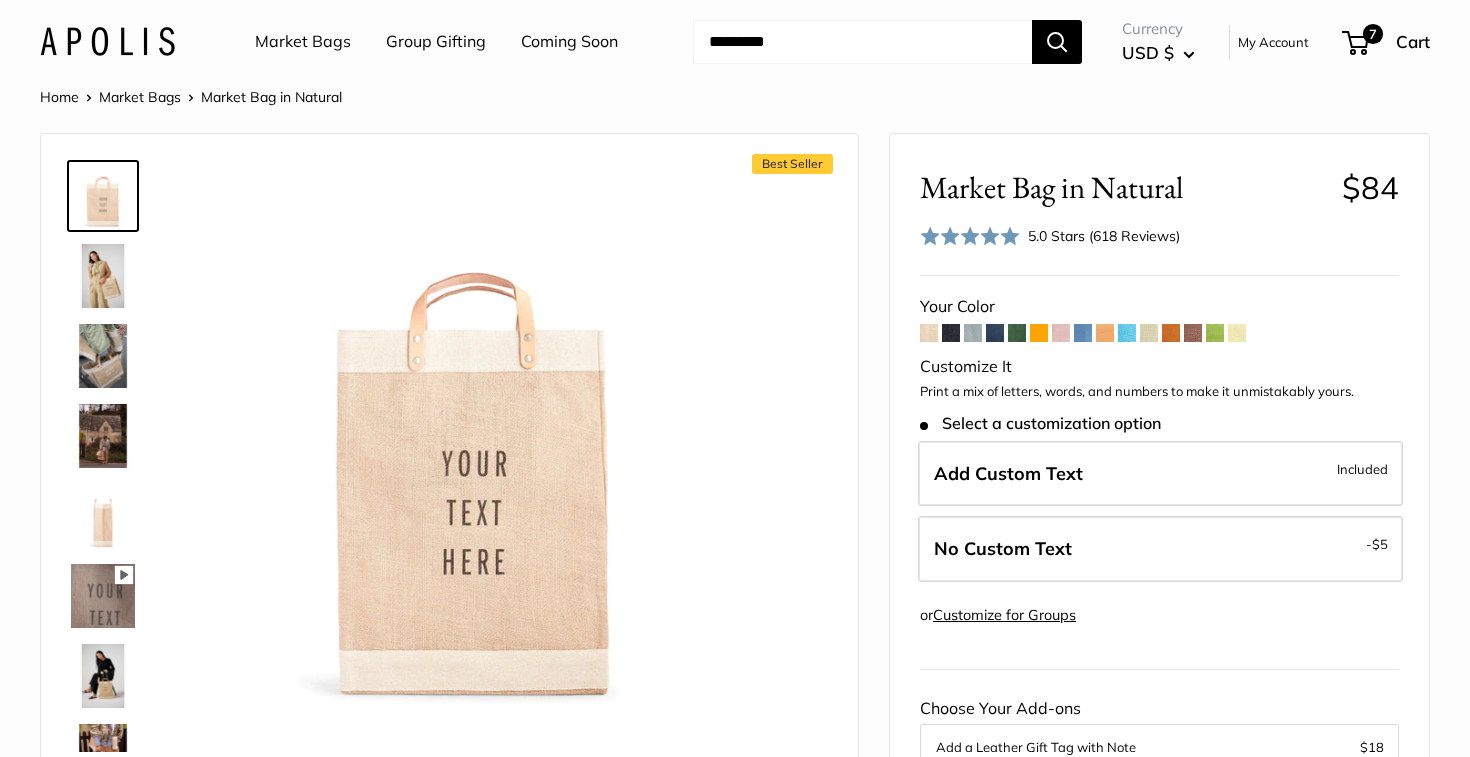 click at bounding box center [103, 356] 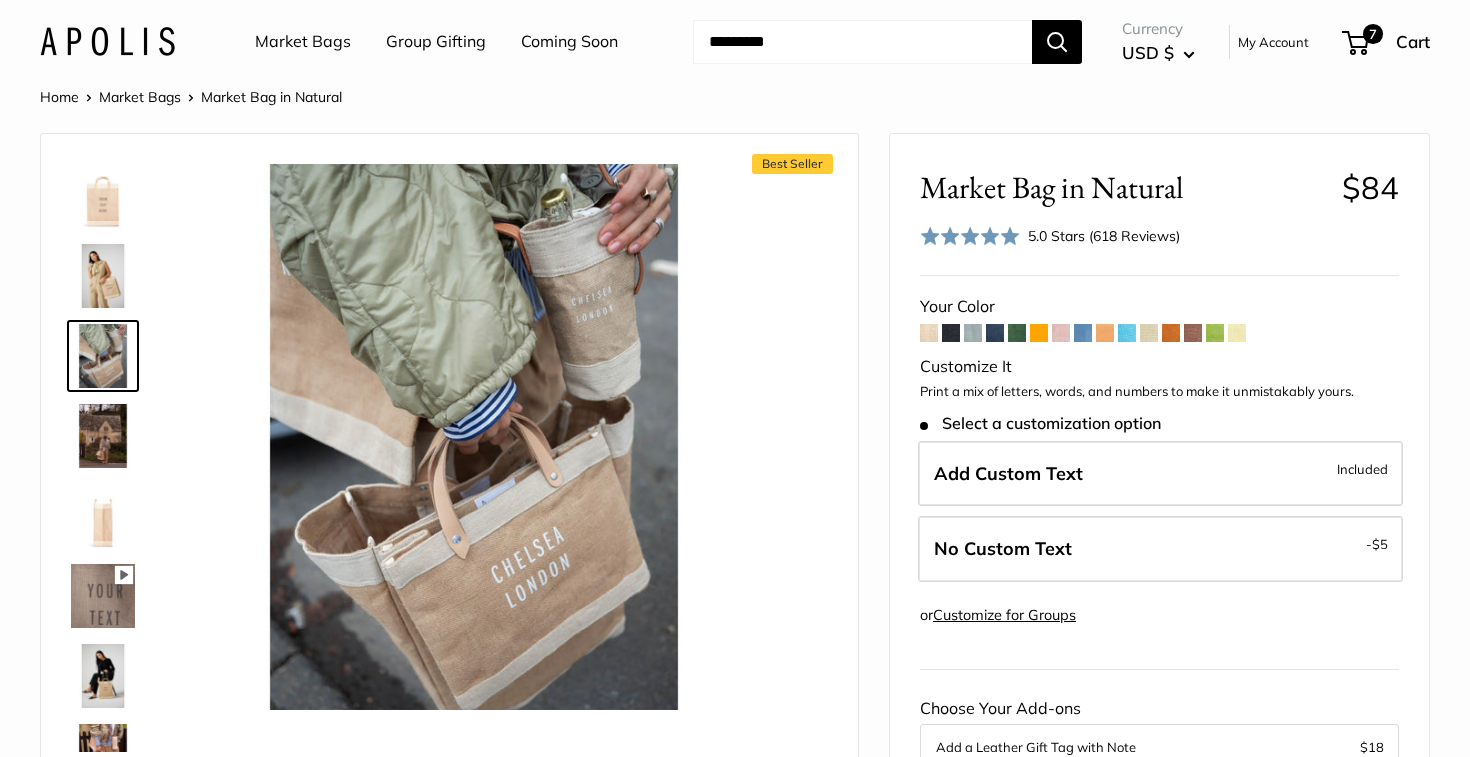 click at bounding box center [103, 516] 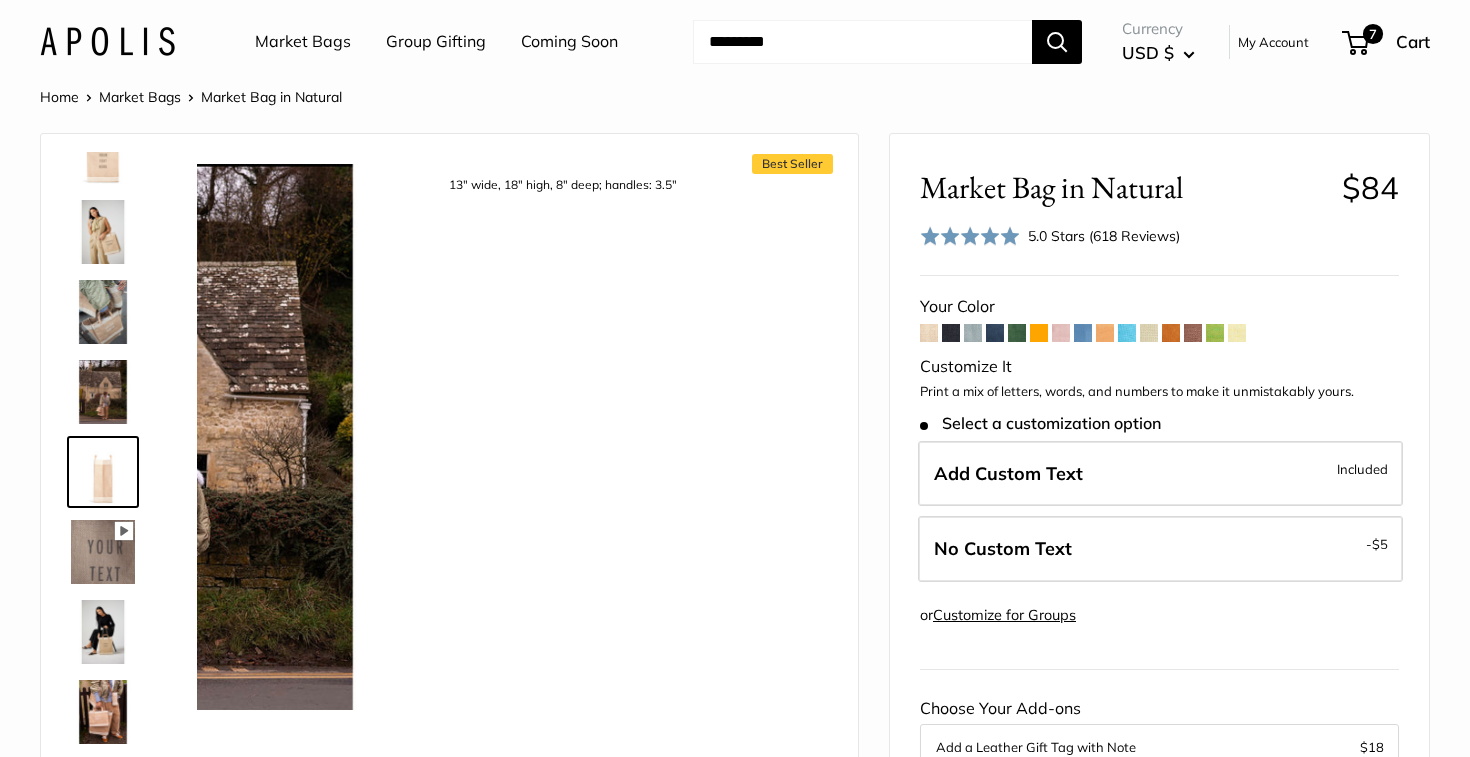 scroll, scrollTop: 62, scrollLeft: 0, axis: vertical 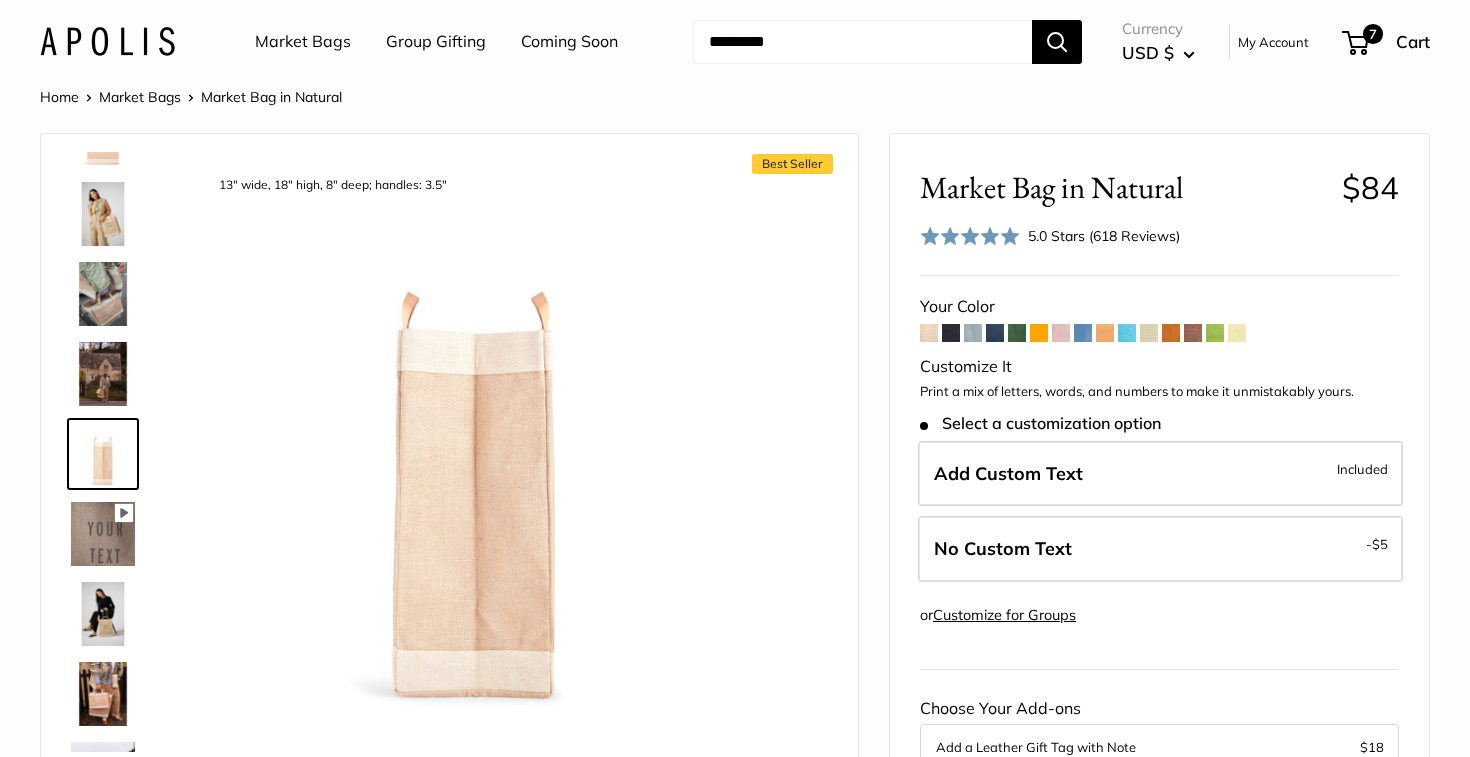 click at bounding box center [951, 333] 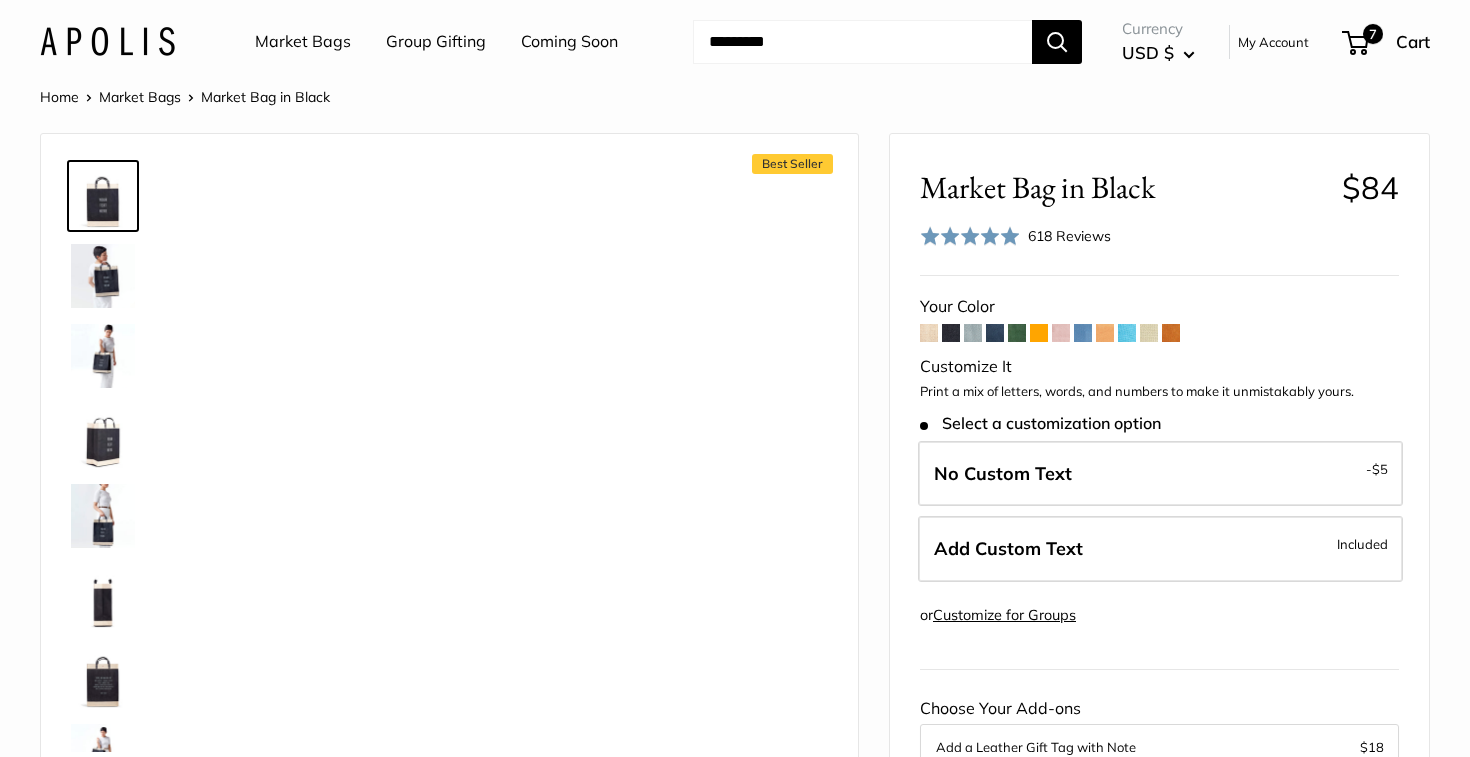 scroll, scrollTop: 0, scrollLeft: 0, axis: both 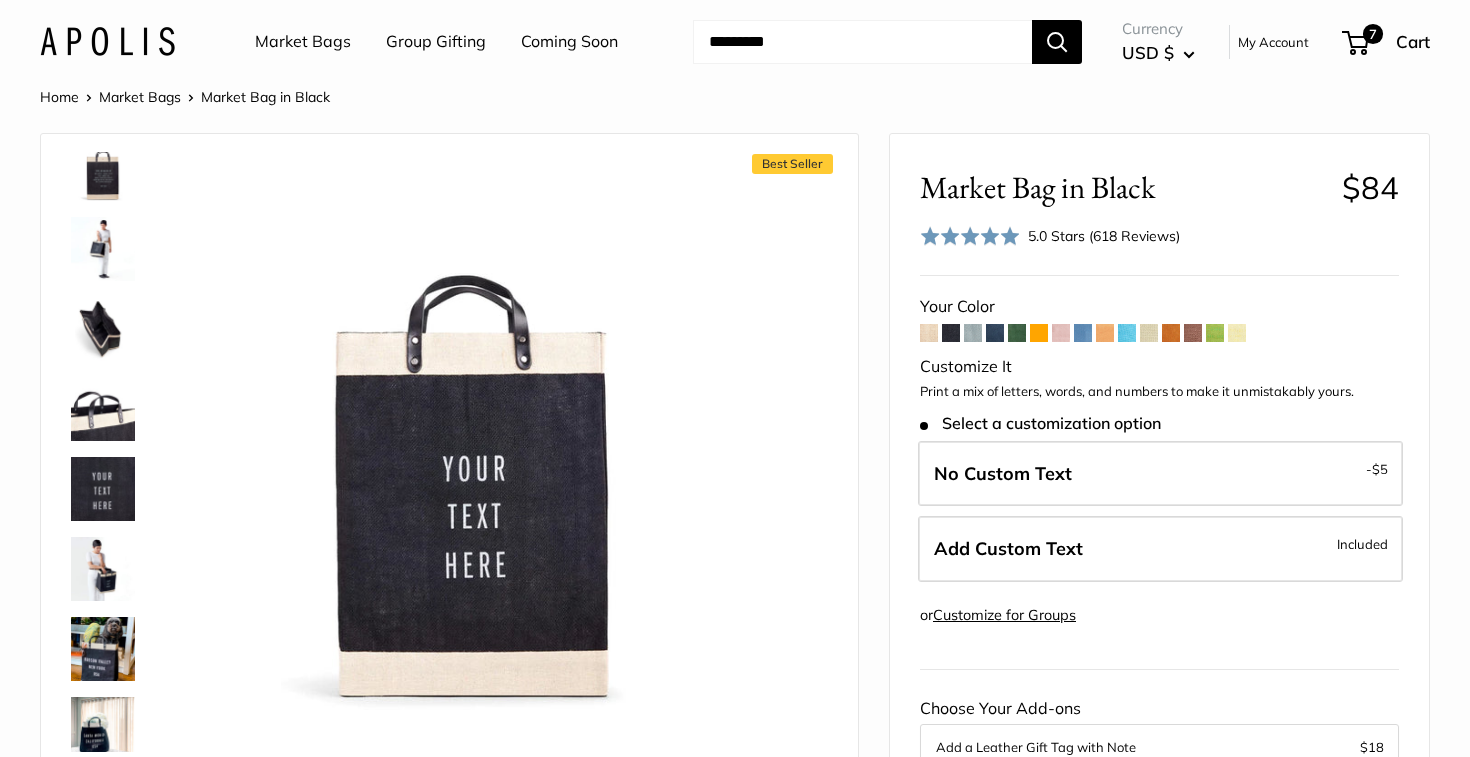 click at bounding box center [103, 489] 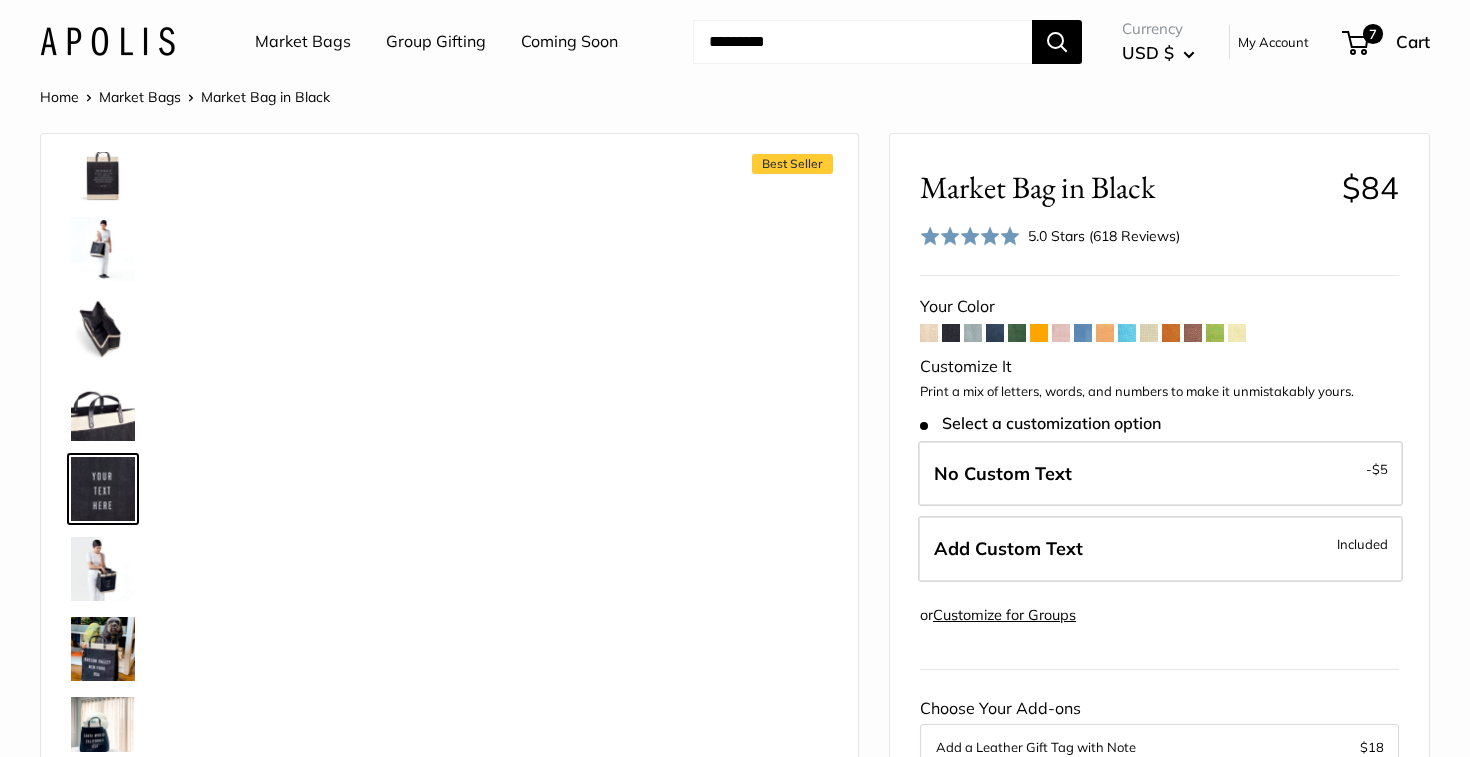 scroll, scrollTop: 542, scrollLeft: 0, axis: vertical 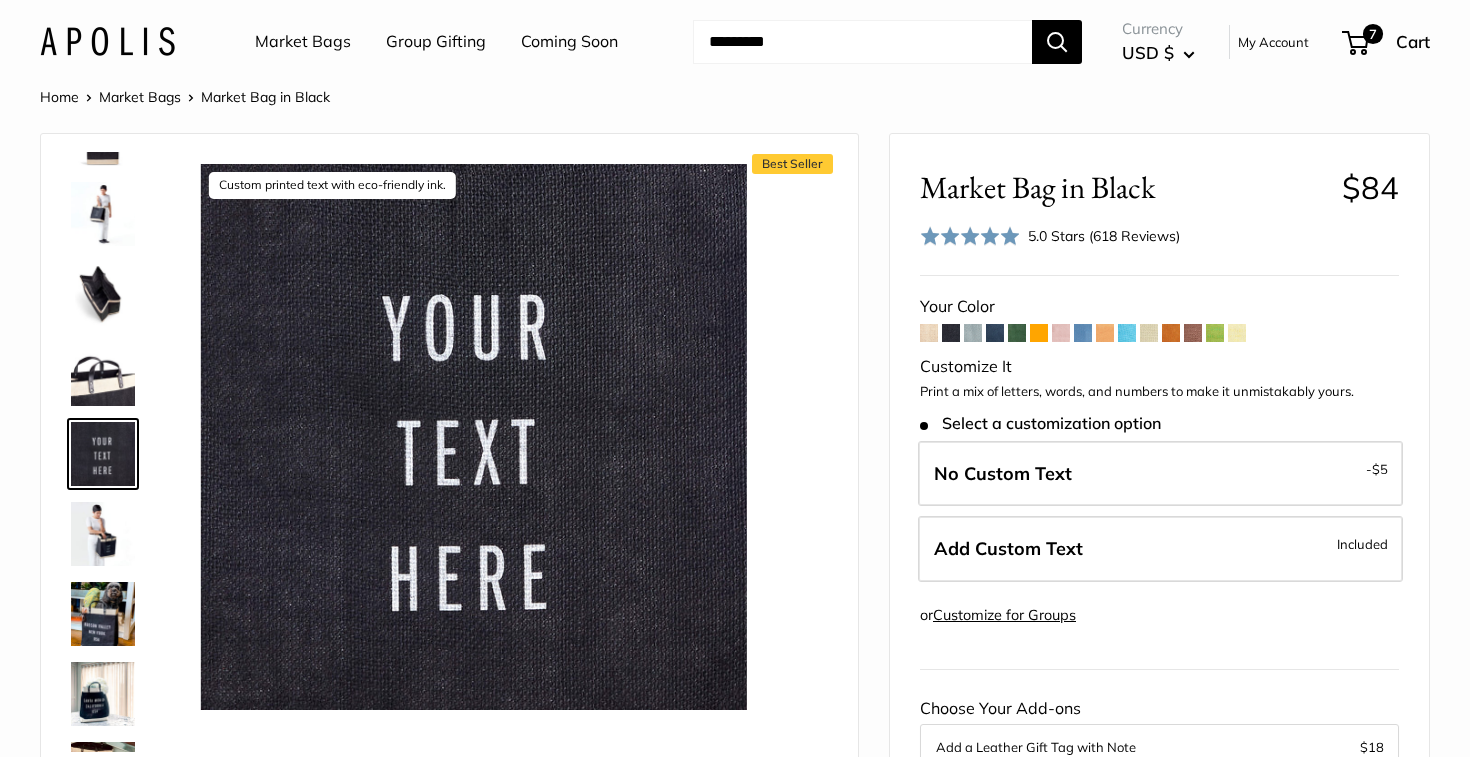 click at bounding box center (103, 614) 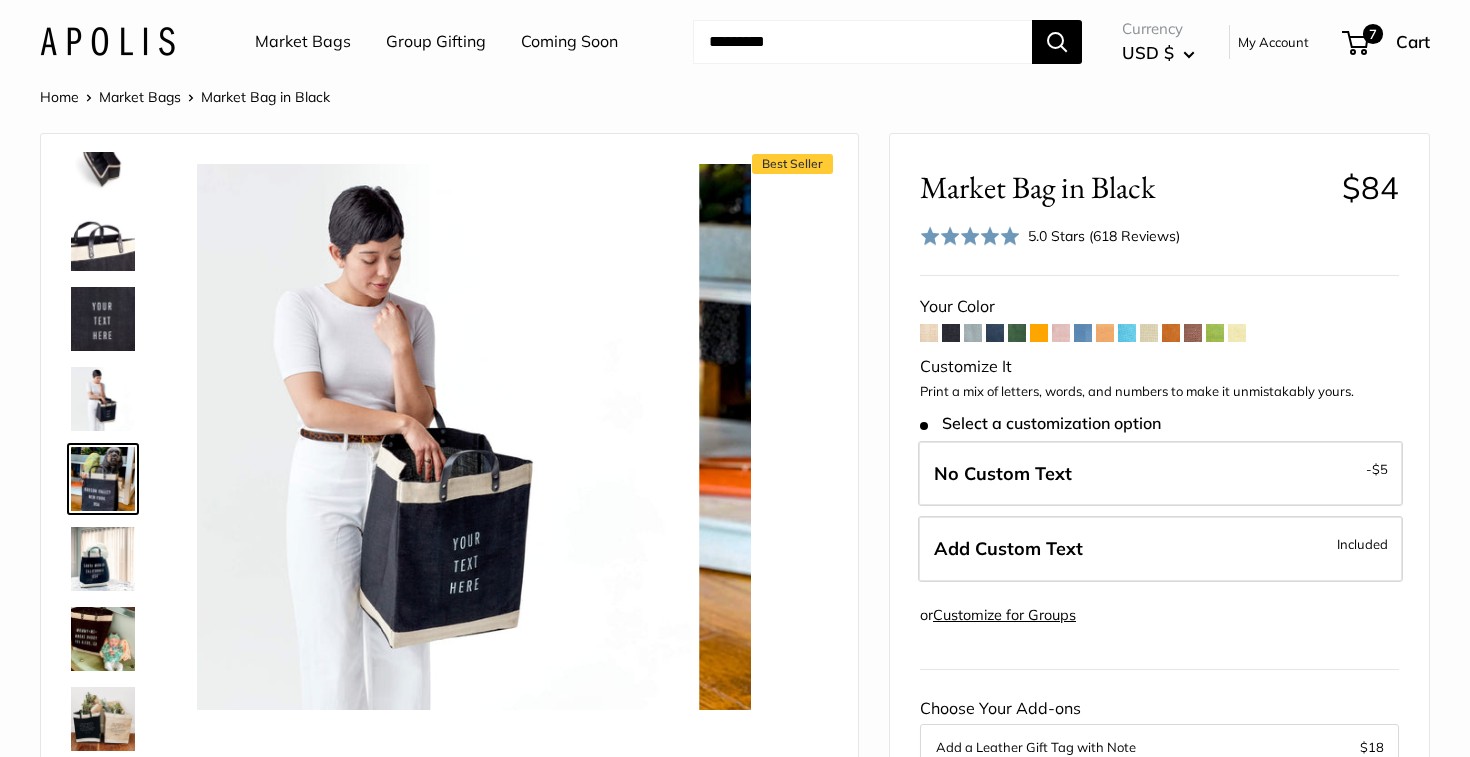 scroll, scrollTop: 702, scrollLeft: 0, axis: vertical 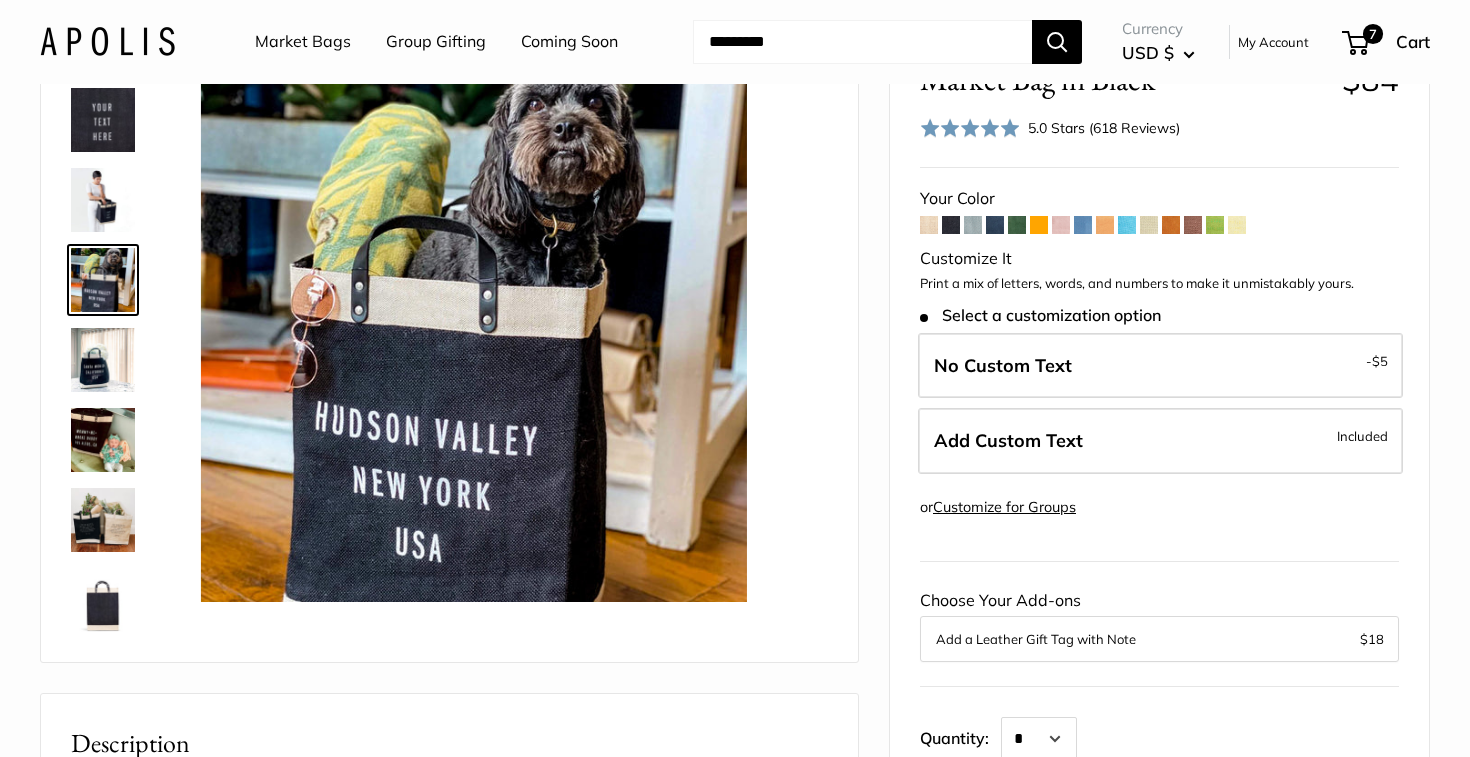 click at bounding box center [103, 520] 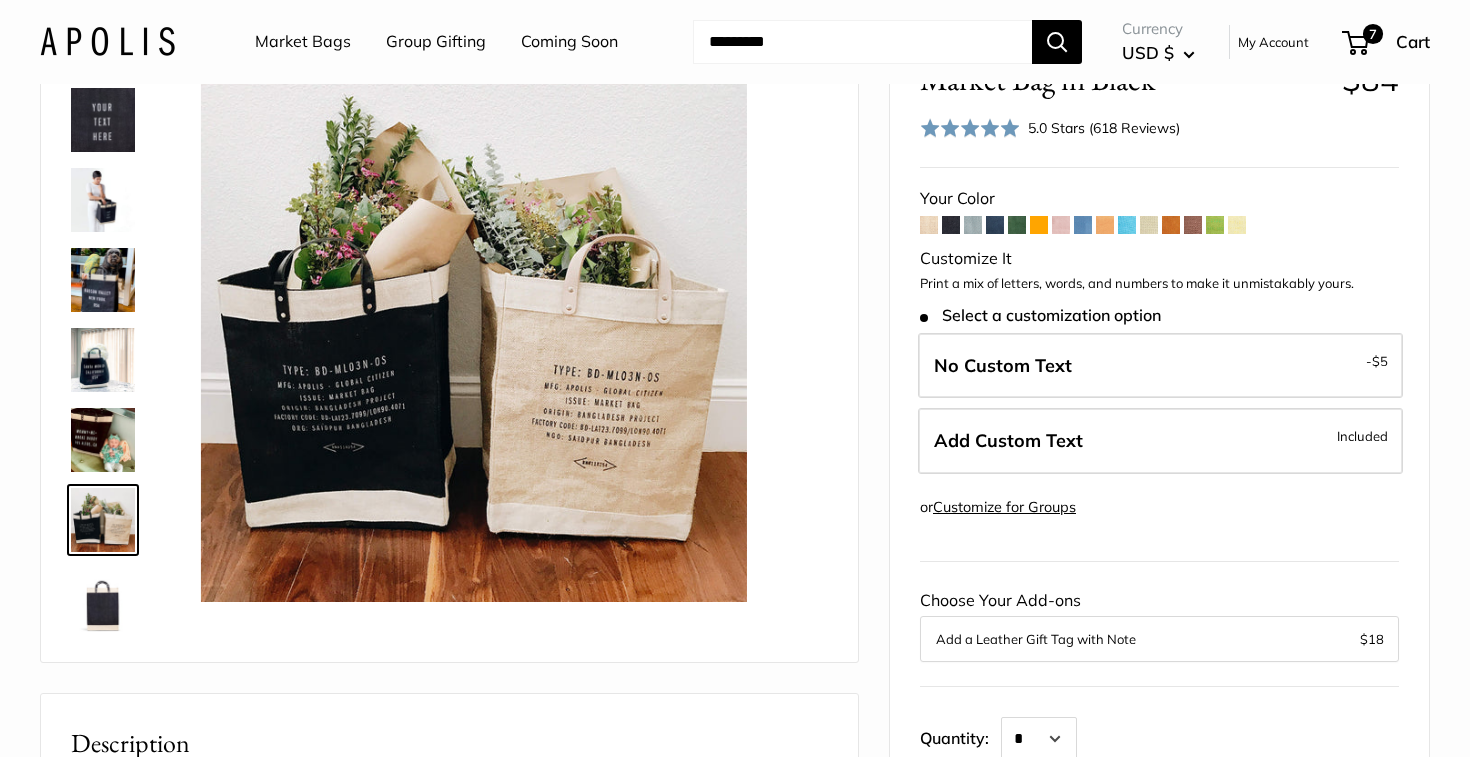 click at bounding box center (929, 225) 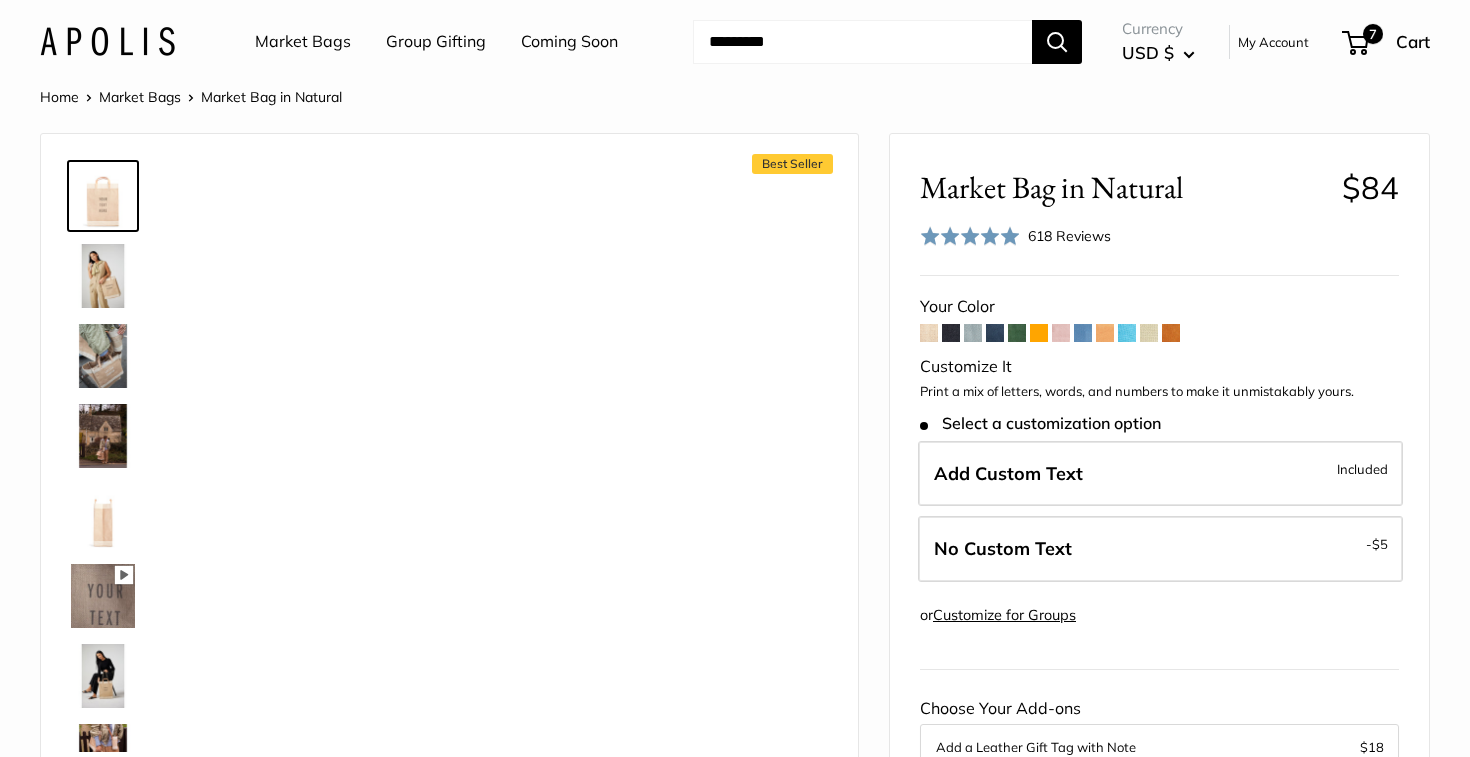 scroll, scrollTop: 0, scrollLeft: 0, axis: both 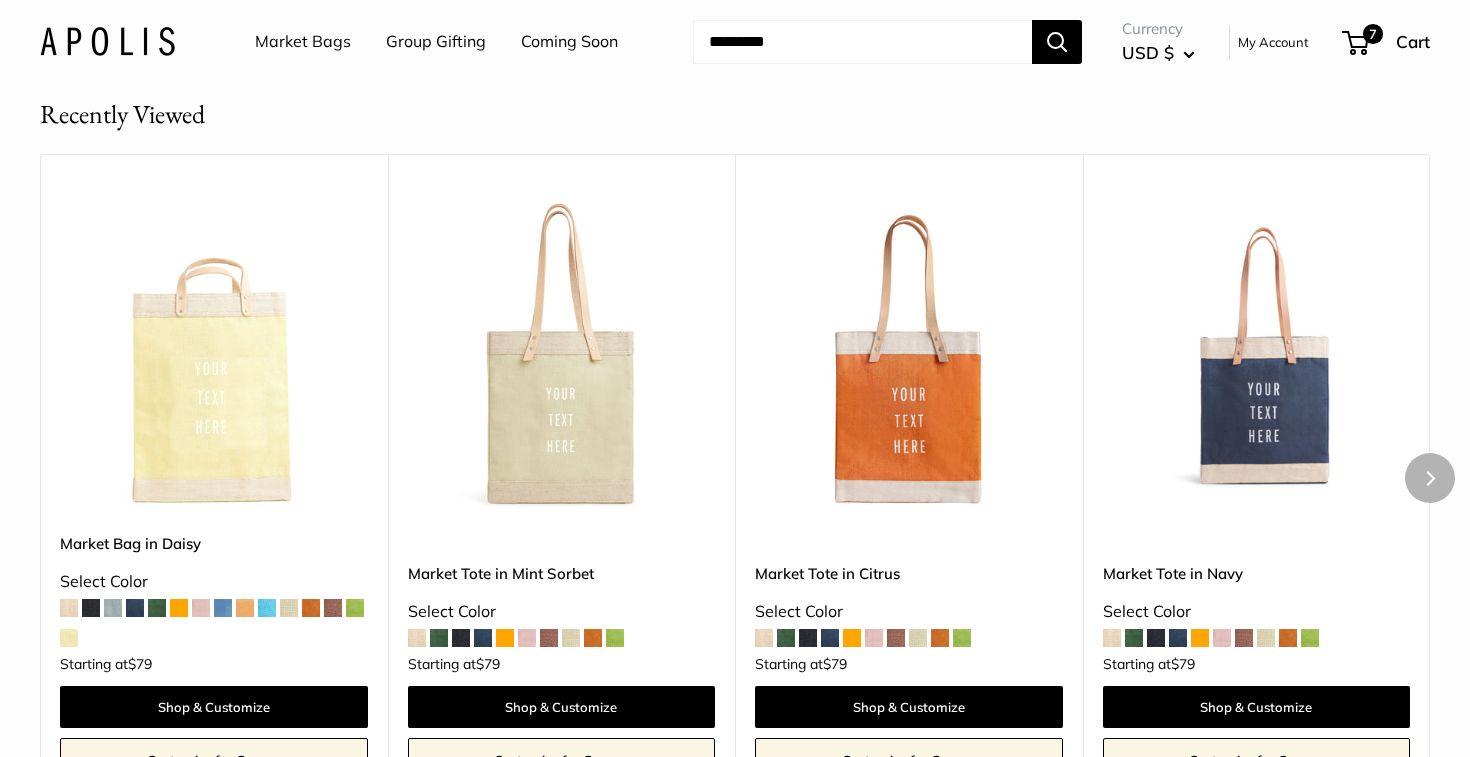 click at bounding box center [417, 638] 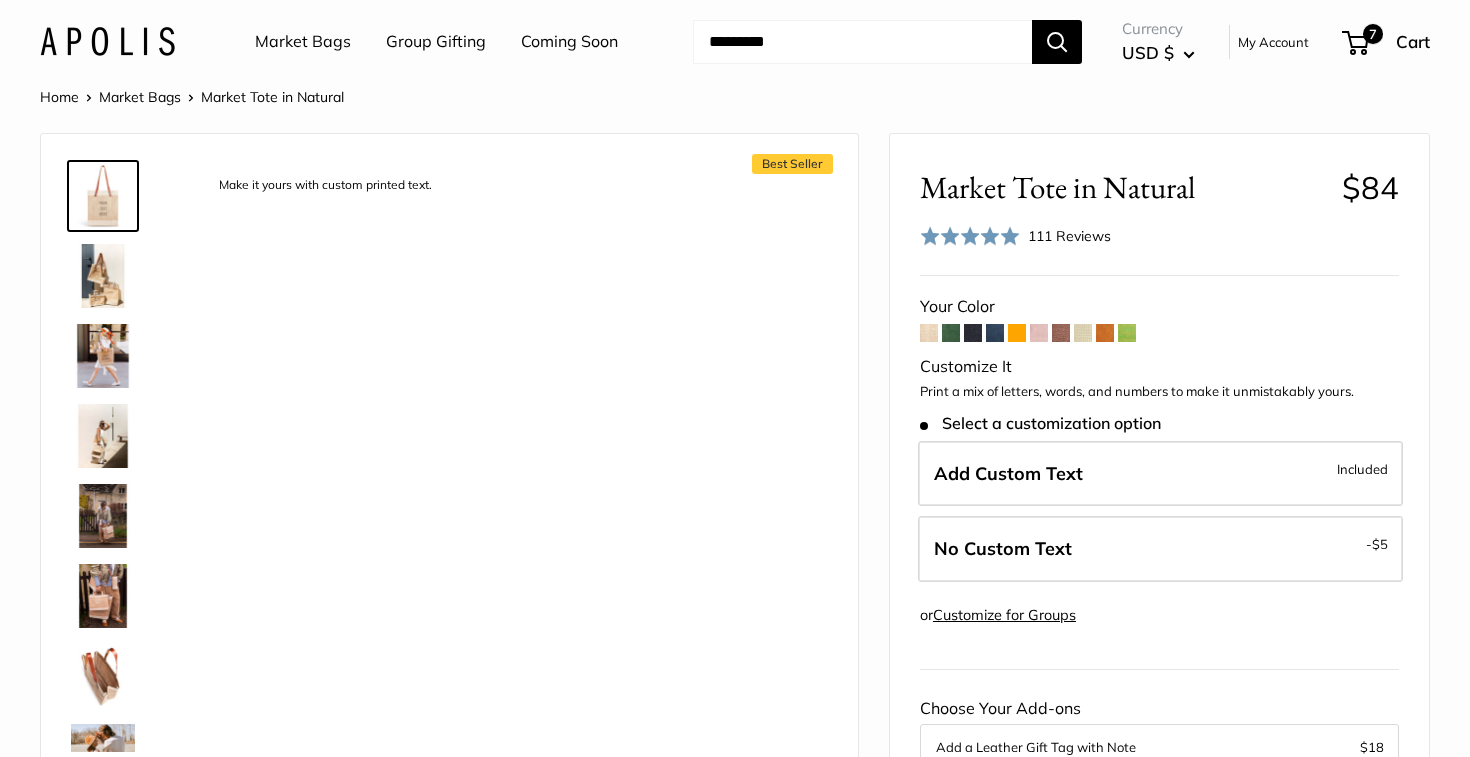 scroll, scrollTop: 0, scrollLeft: 0, axis: both 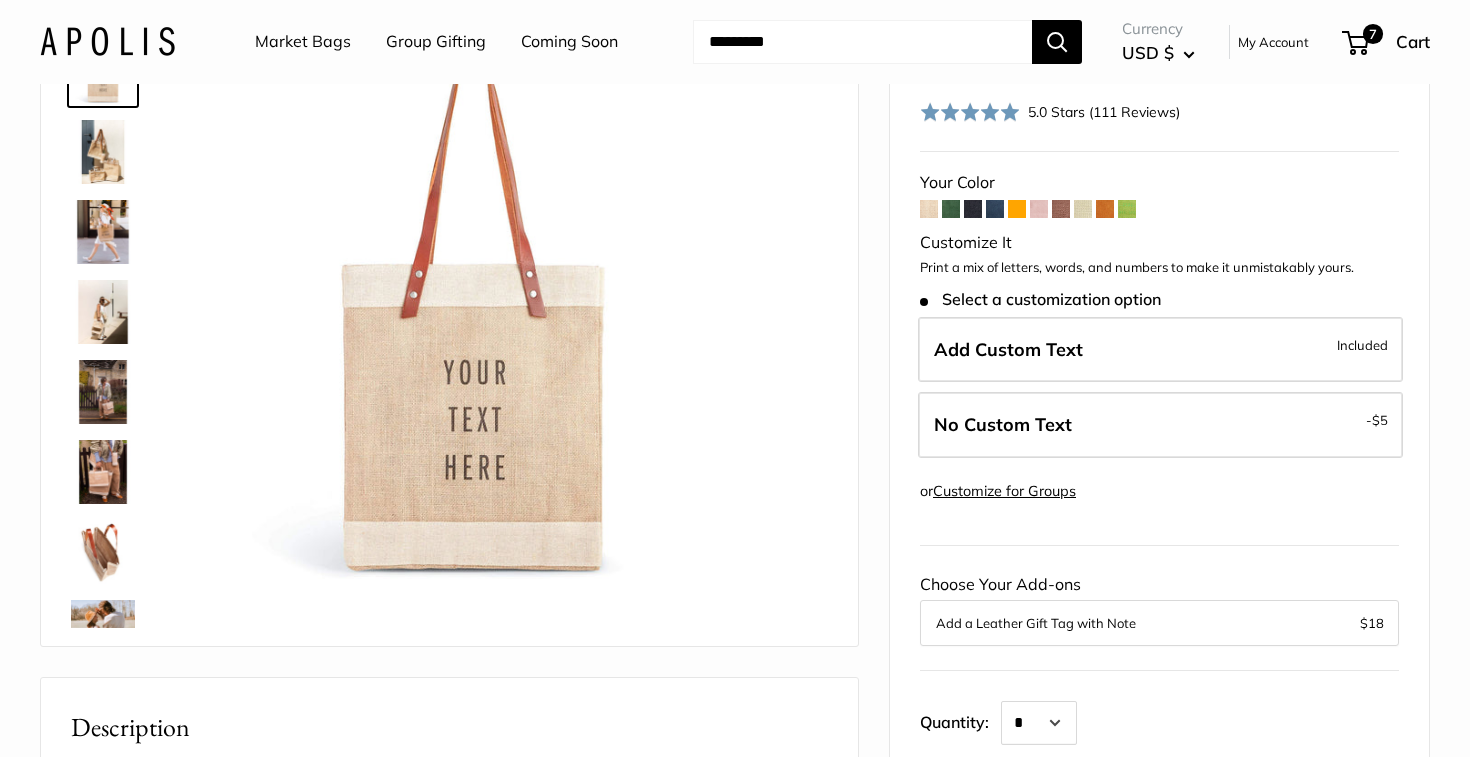 click at bounding box center [973, 209] 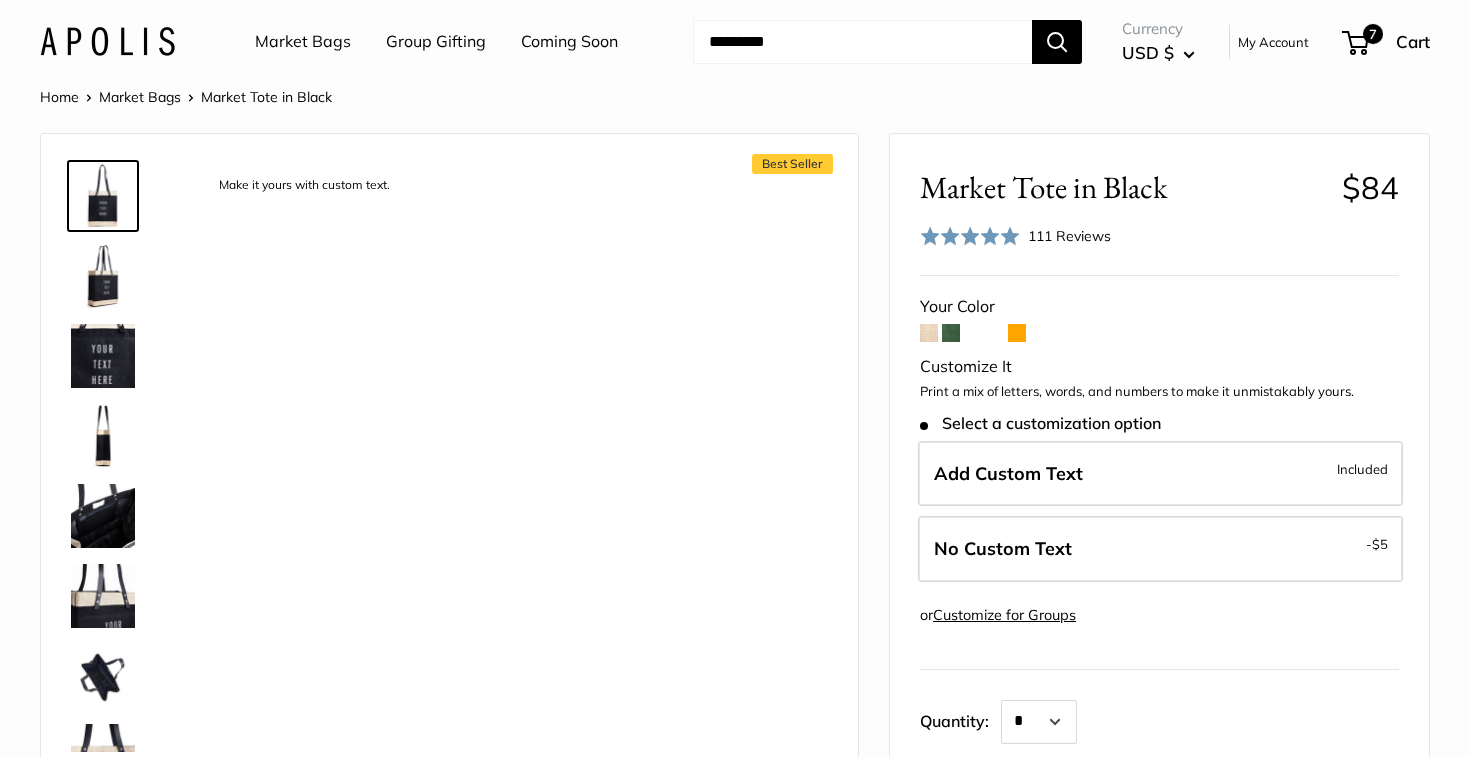 scroll, scrollTop: 0, scrollLeft: 0, axis: both 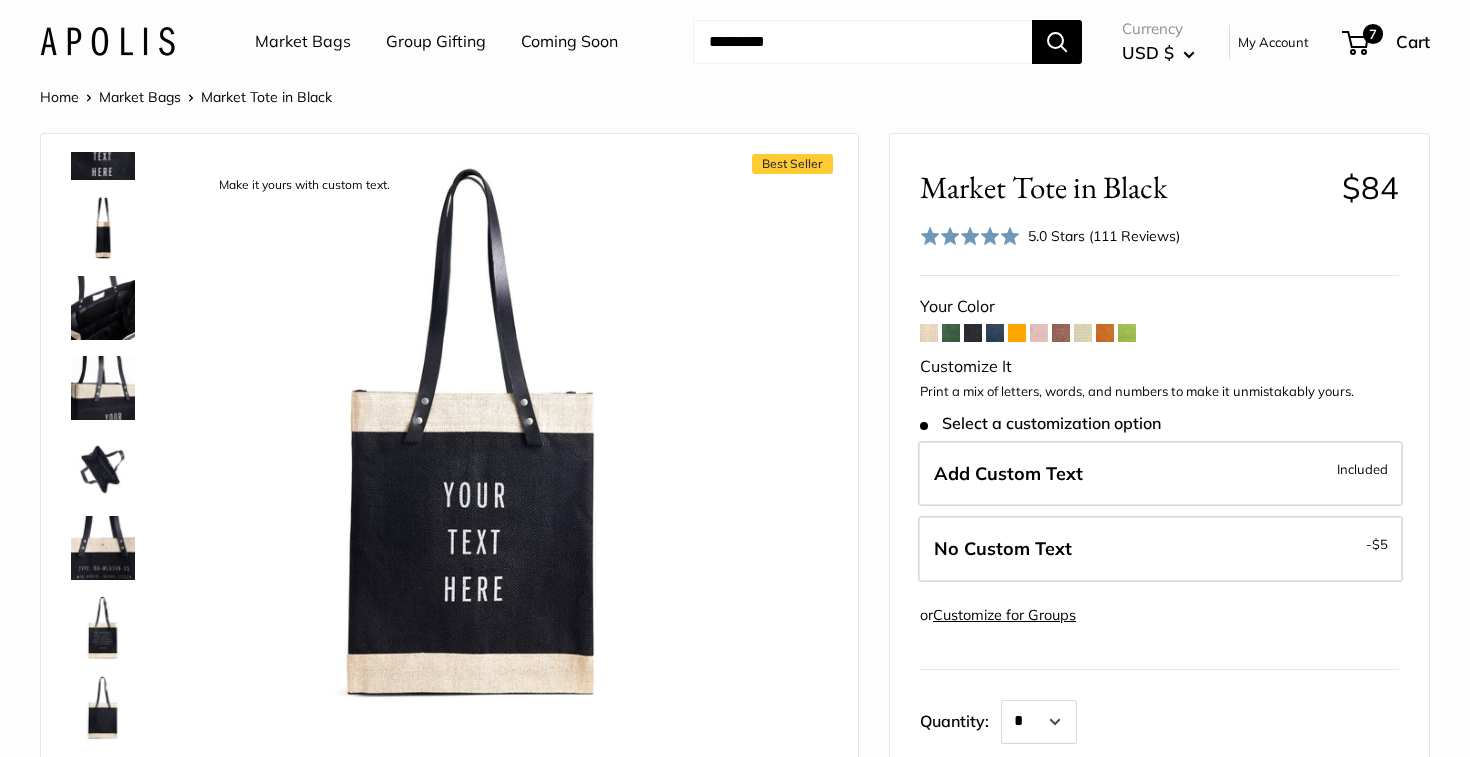 click at bounding box center [103, 468] 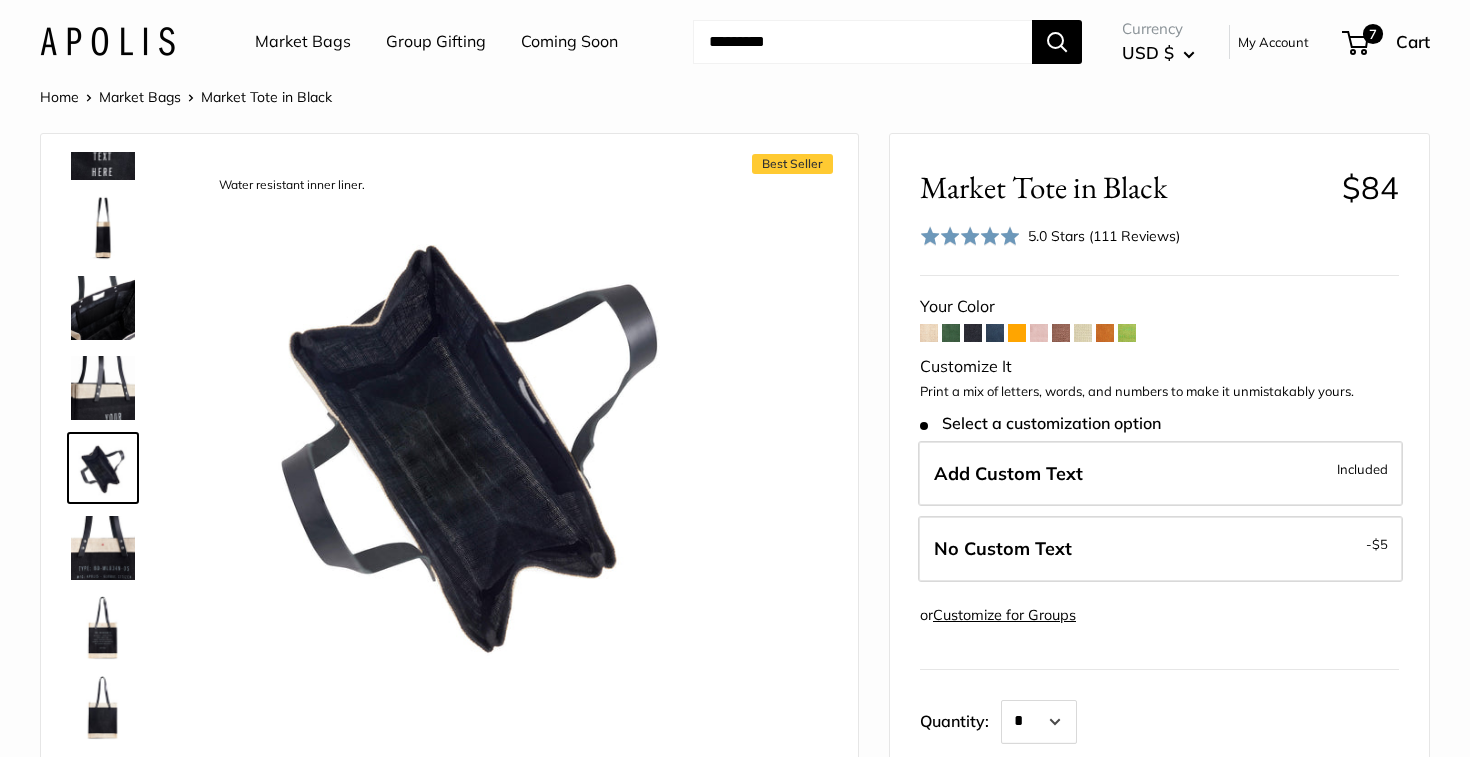 click at bounding box center (103, 628) 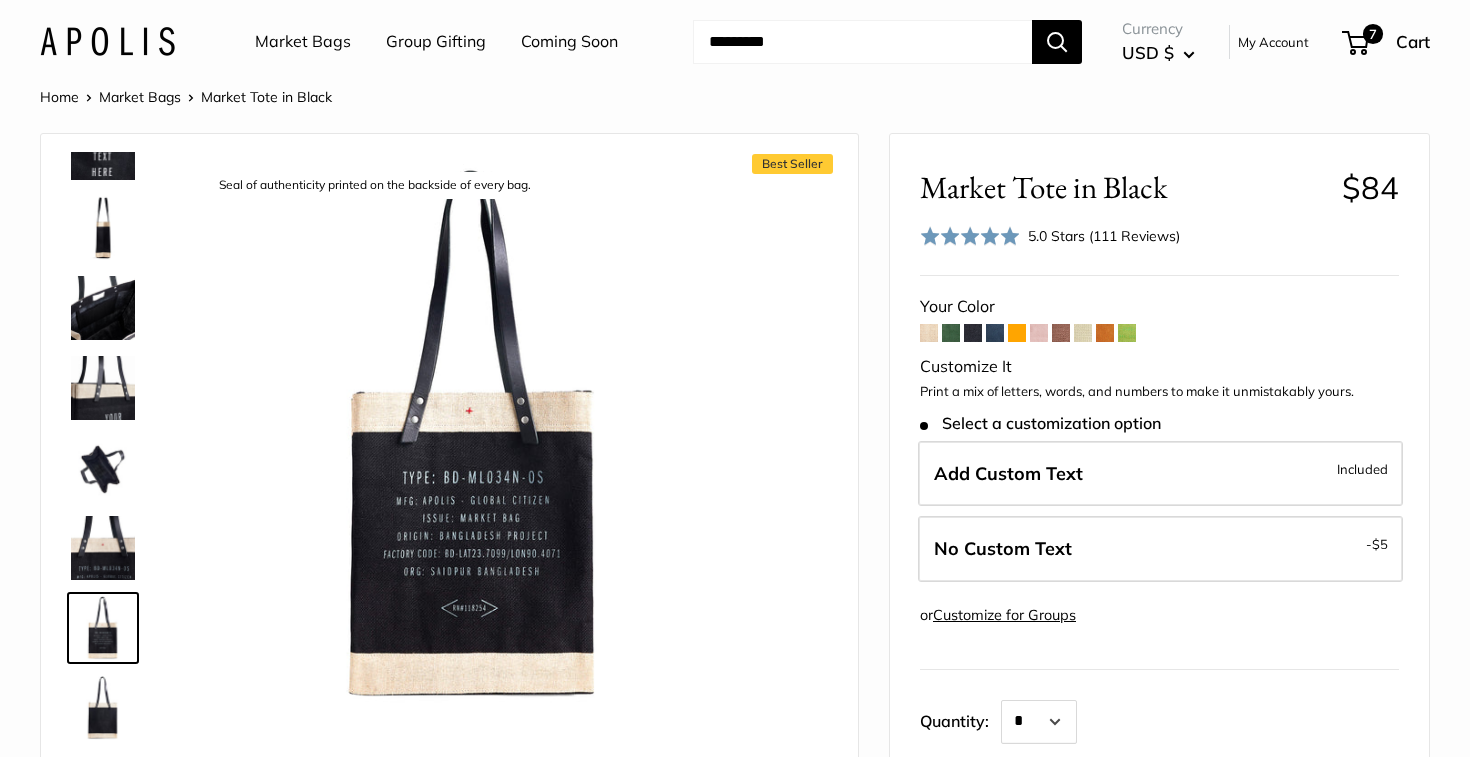 click at bounding box center [929, 333] 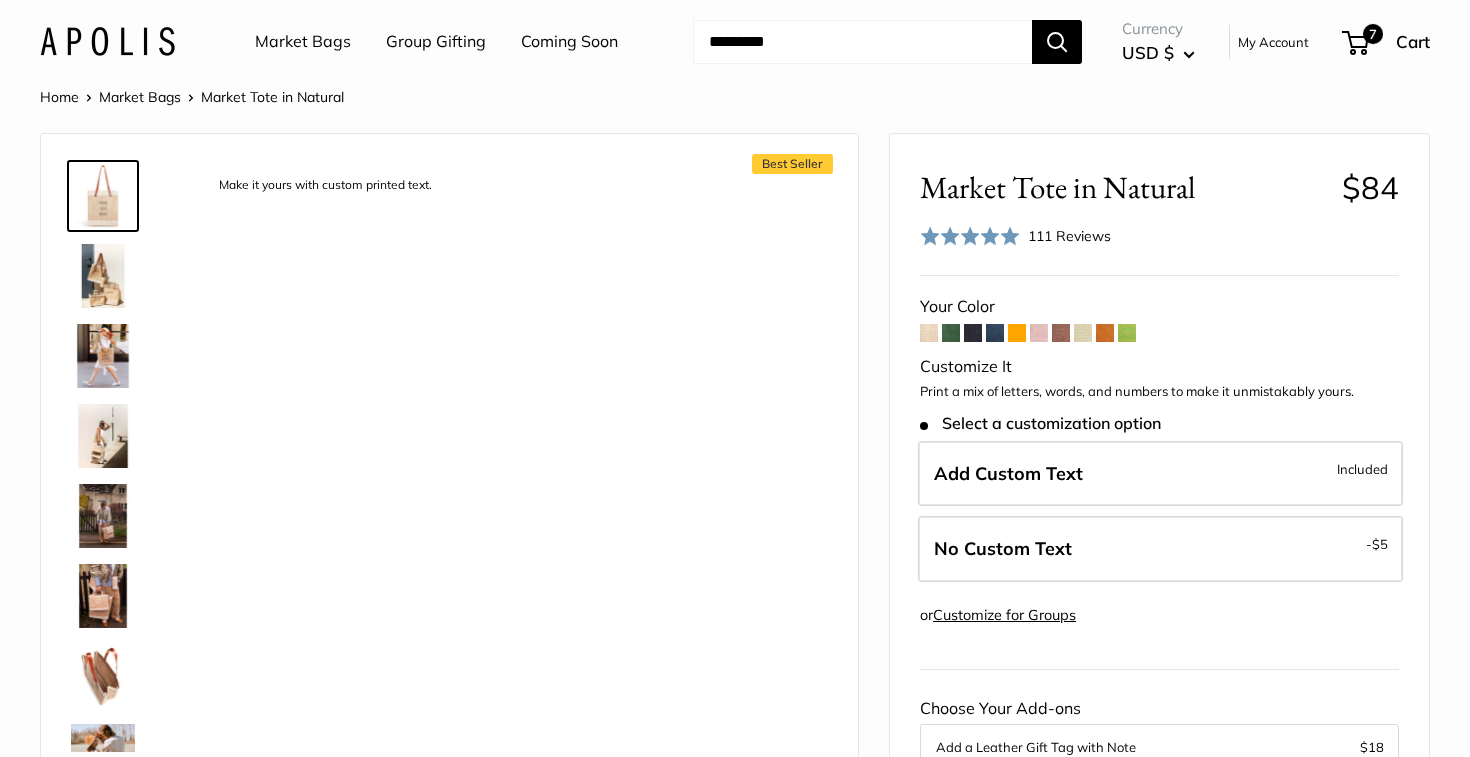 scroll, scrollTop: 0, scrollLeft: 0, axis: both 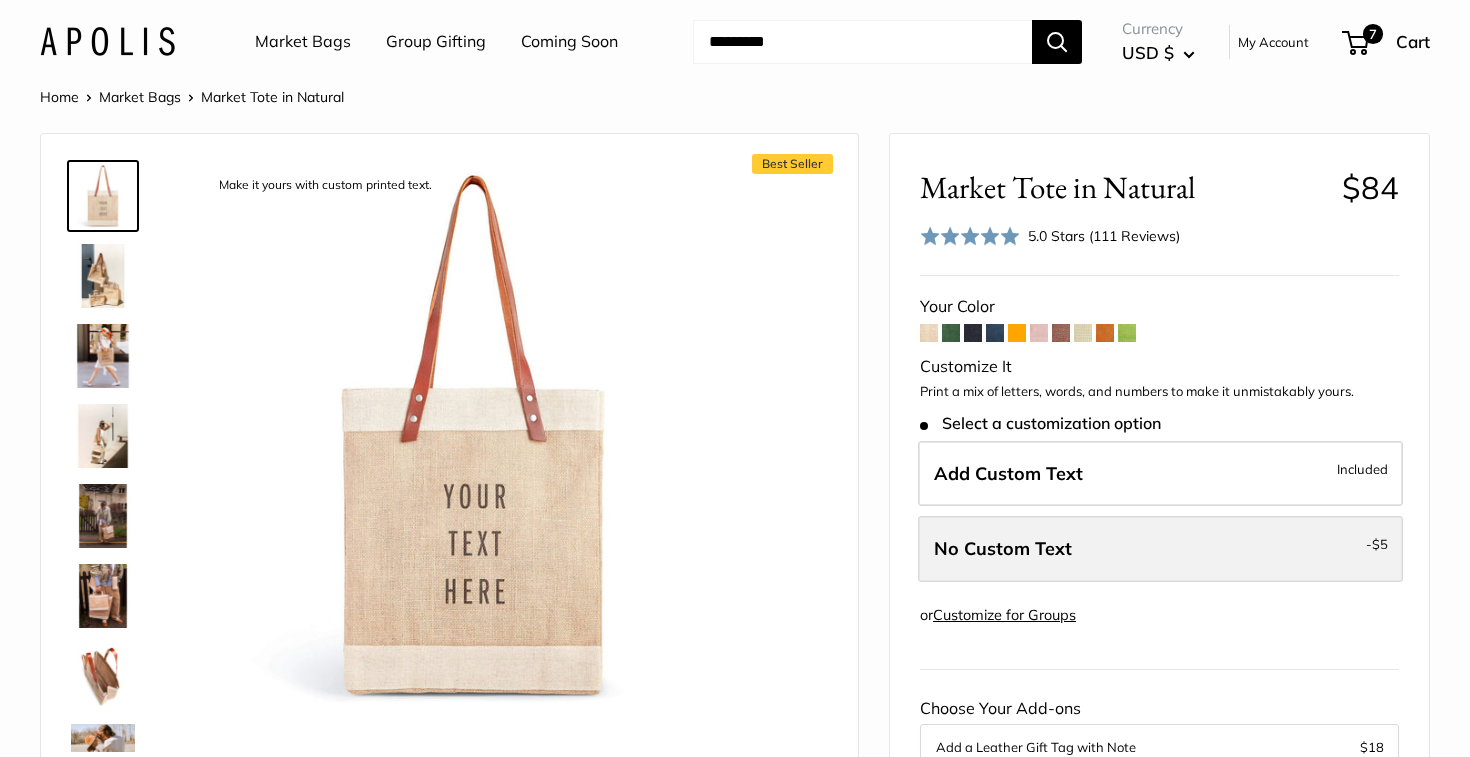 click on "No Custom Text" at bounding box center [1003, 548] 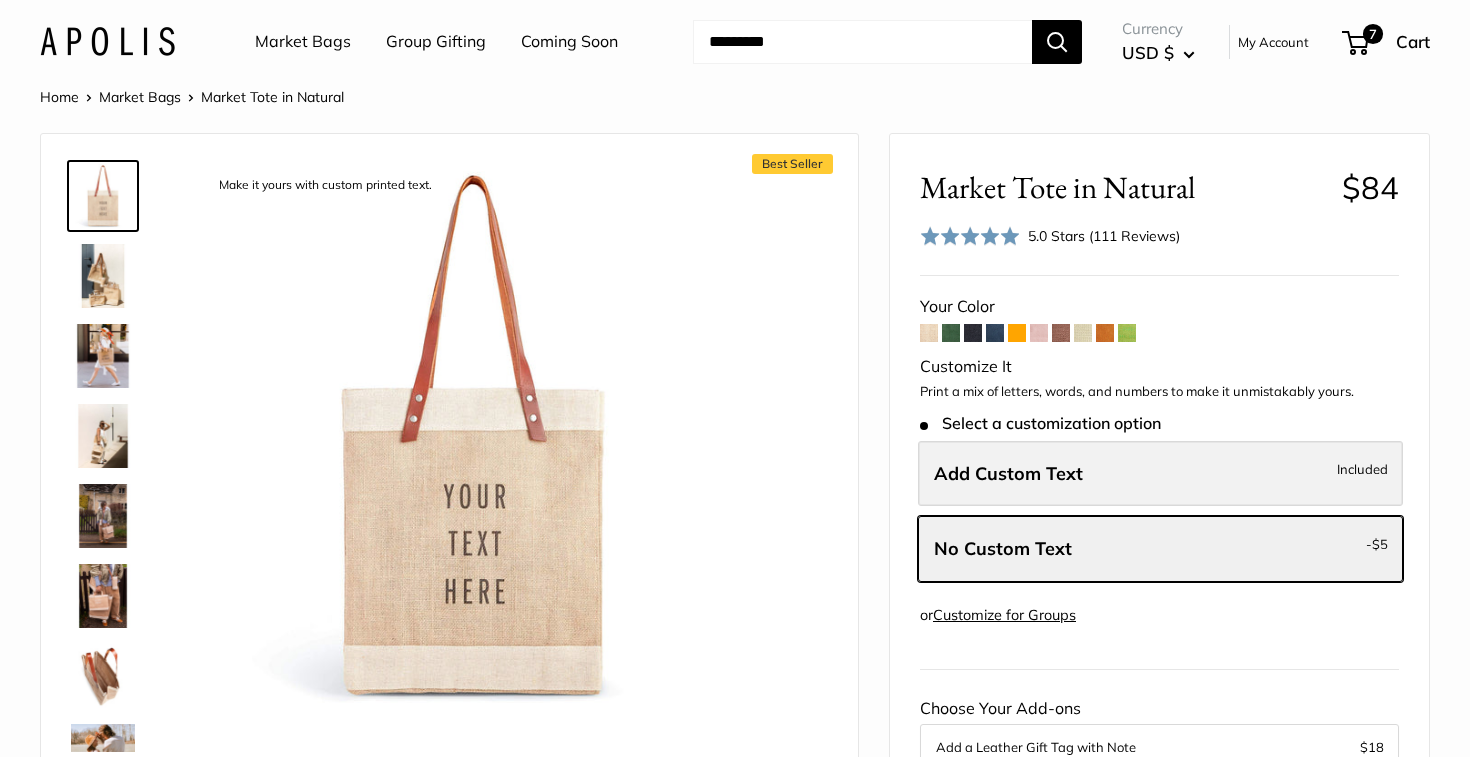 click on "Add Custom Text" at bounding box center [1008, 473] 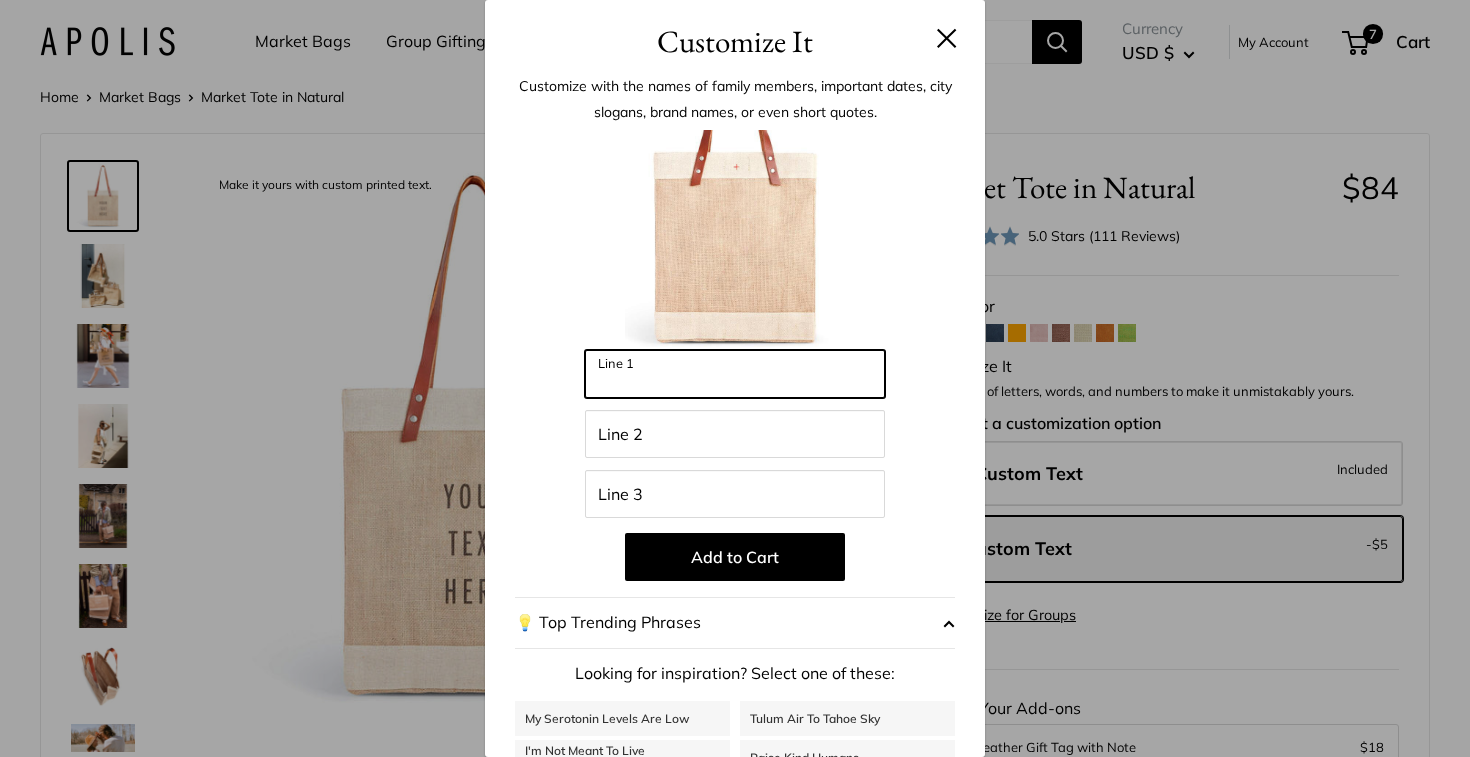 click on "Line 1" at bounding box center (735, 374) 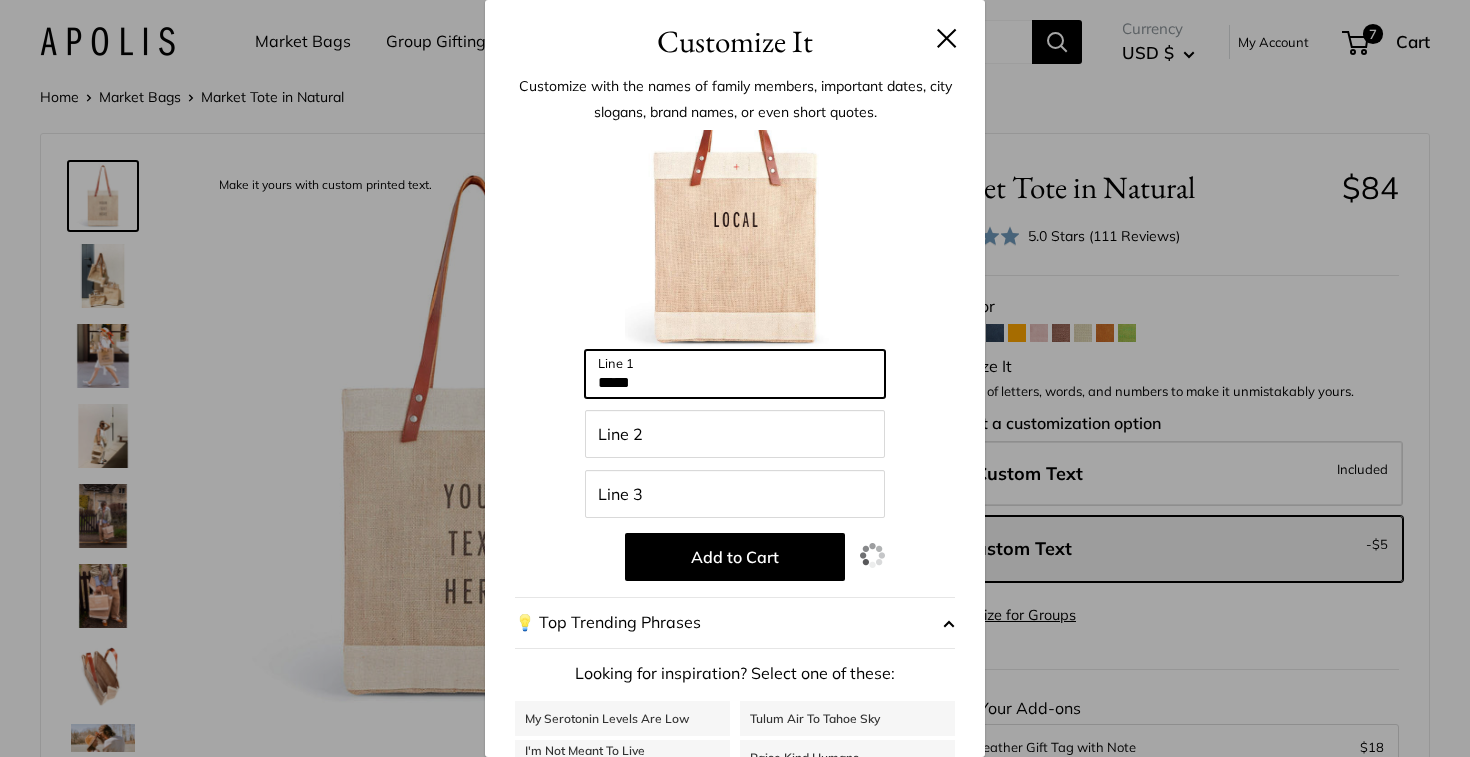 type on "*****" 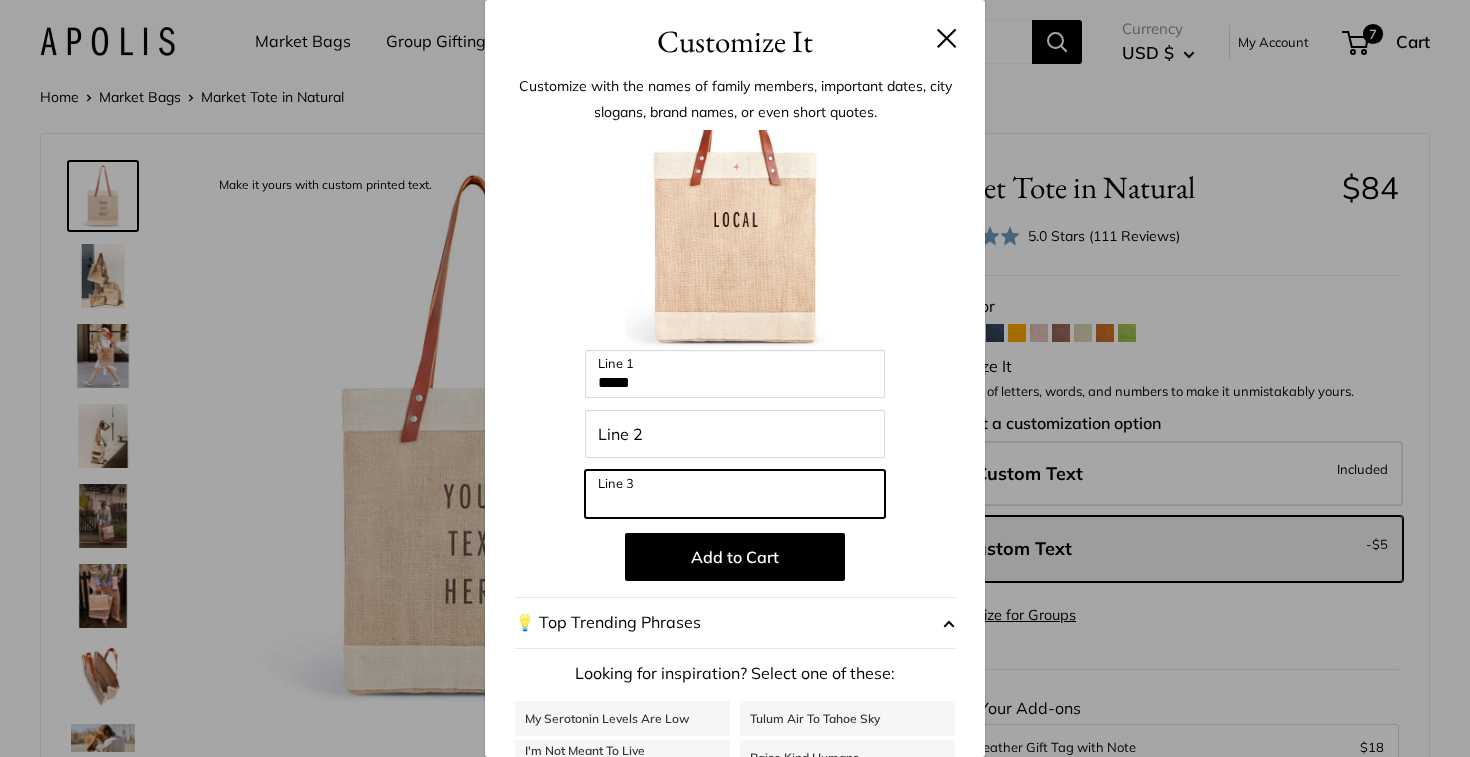 click on "Line 3" at bounding box center [735, 494] 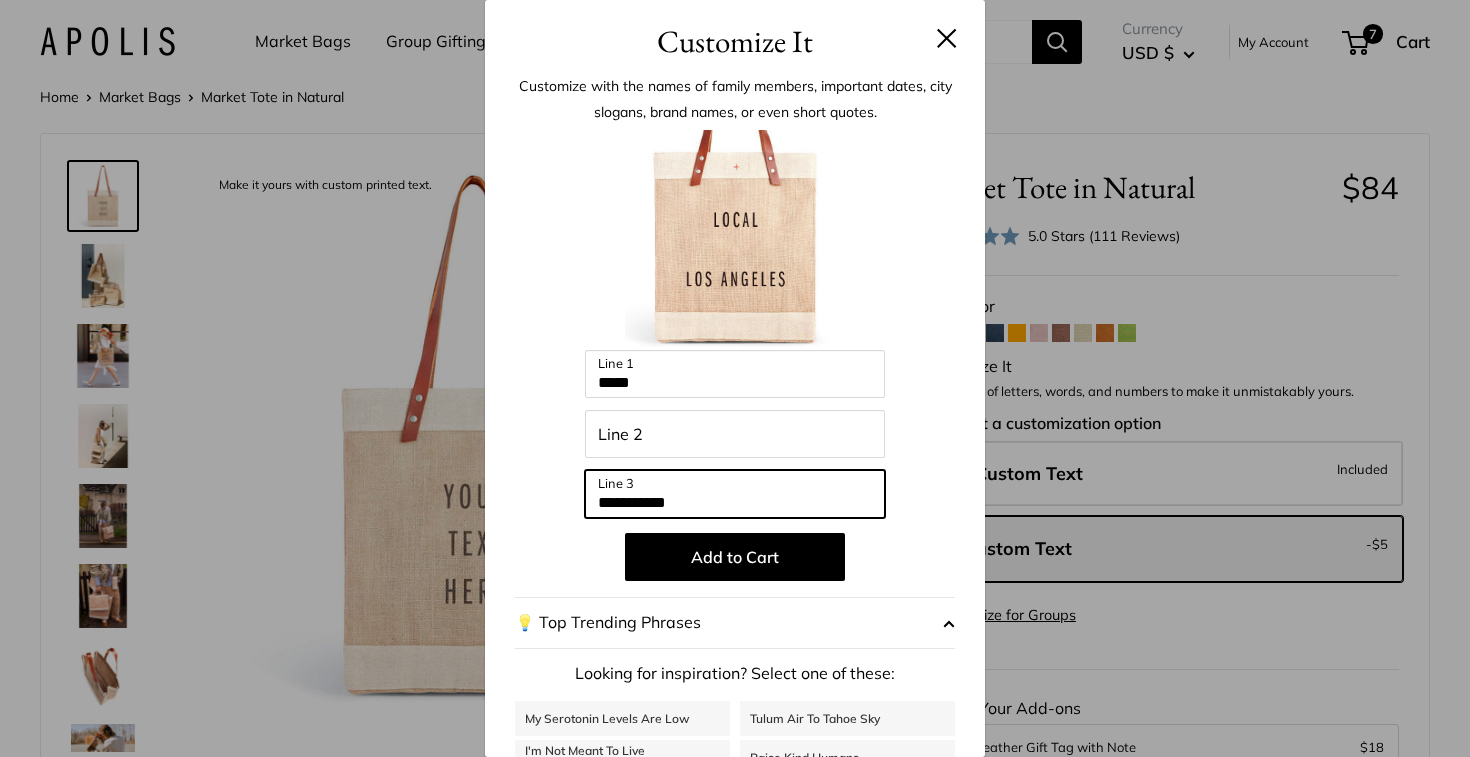 type on "**********" 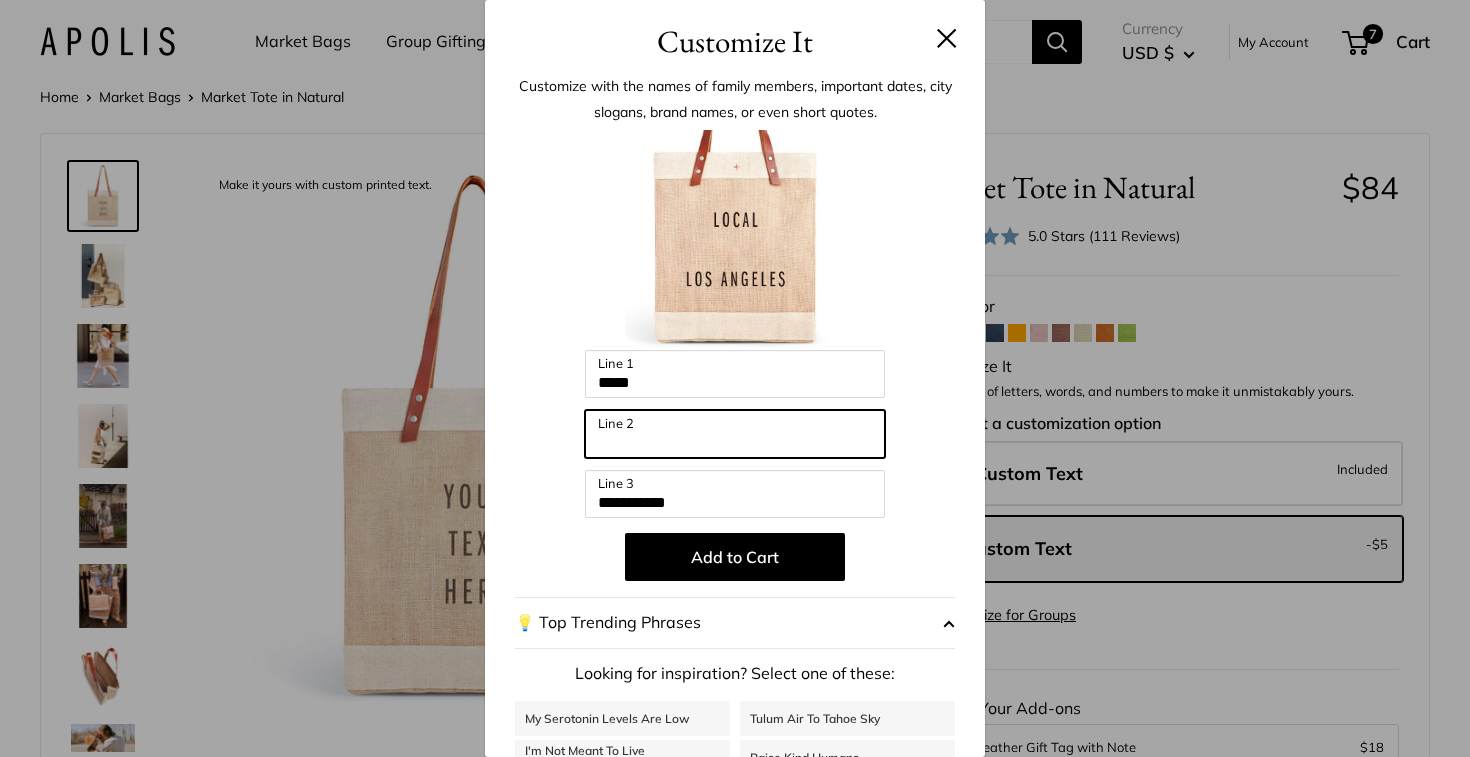 click on "Line 2" at bounding box center [735, 434] 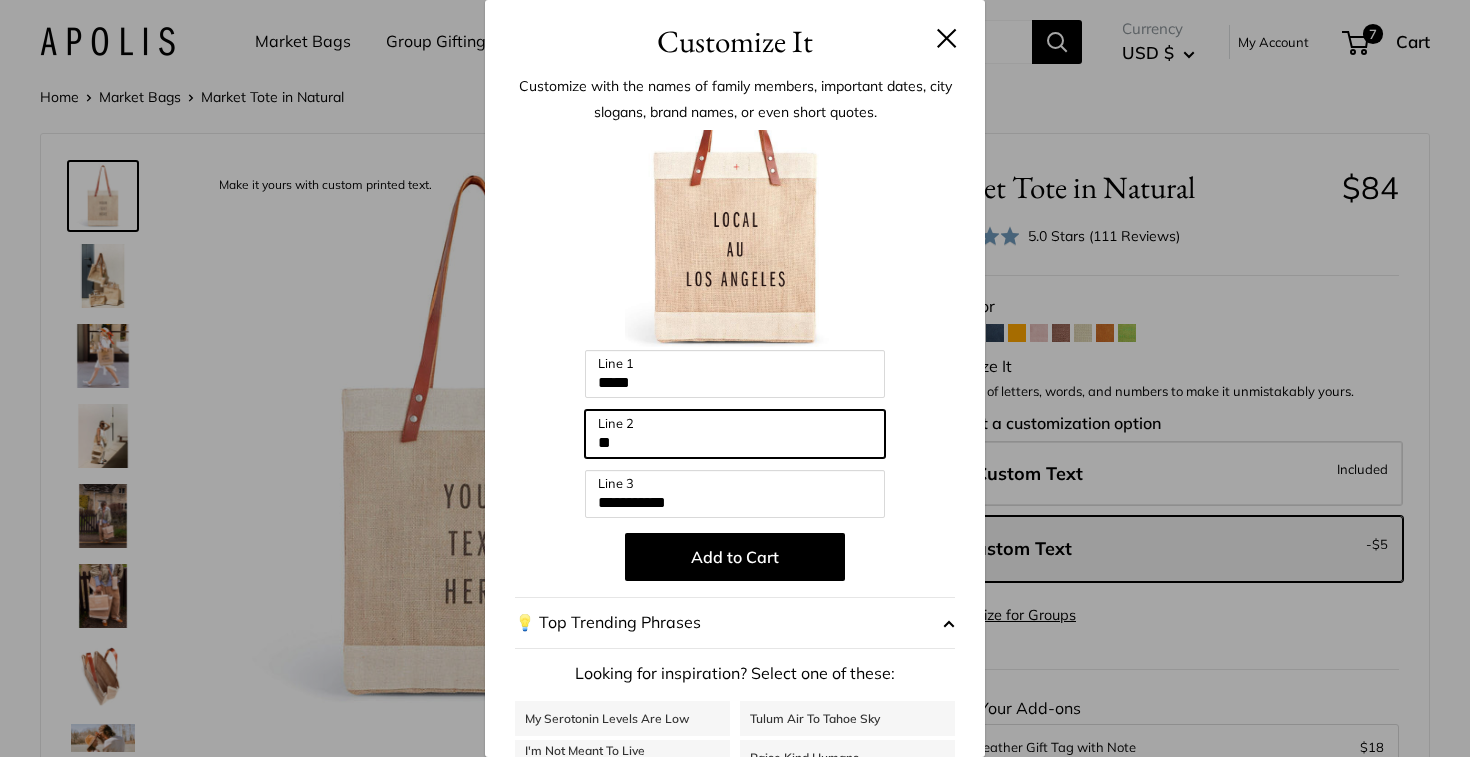 type on "*********" 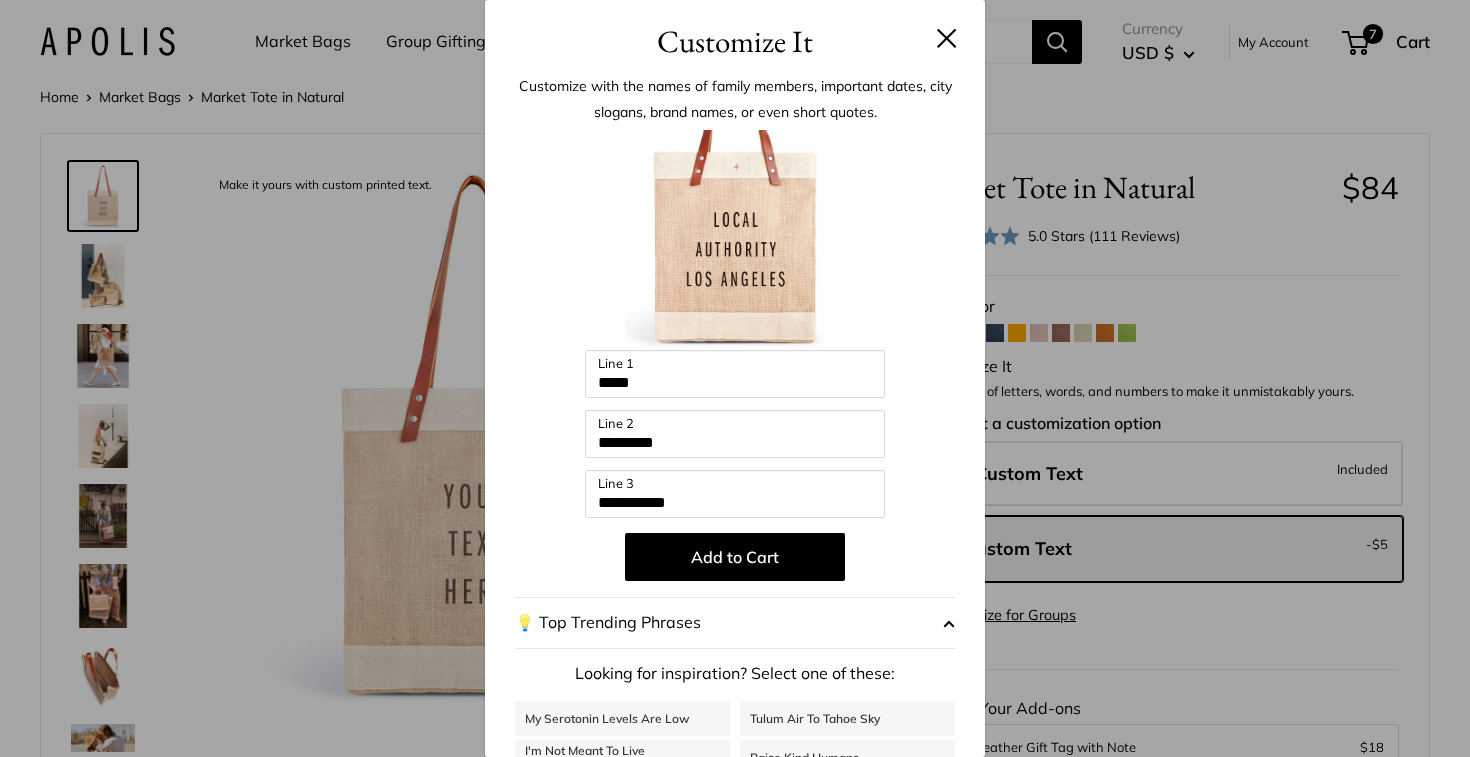 click on "**********" at bounding box center (735, 537) 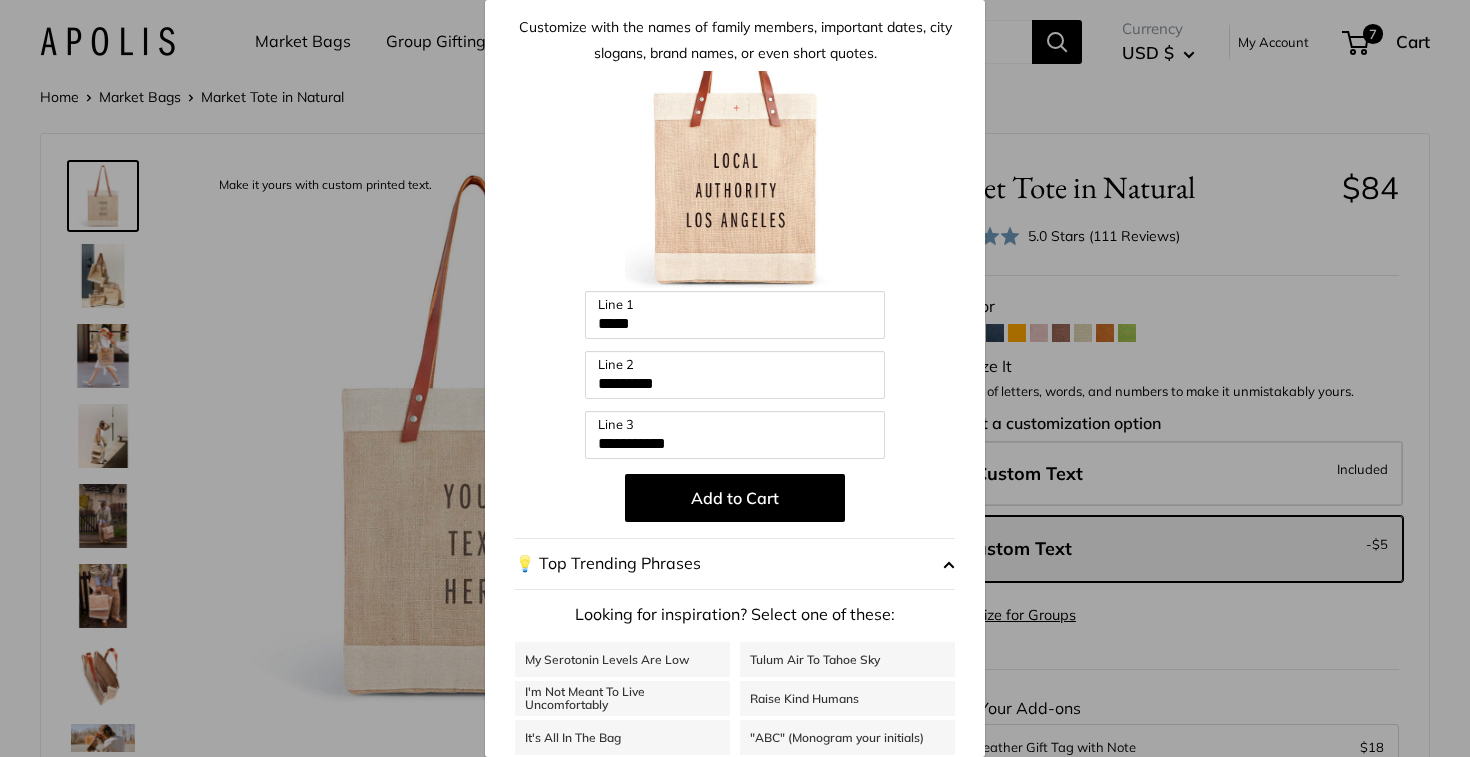 scroll, scrollTop: 0, scrollLeft: 0, axis: both 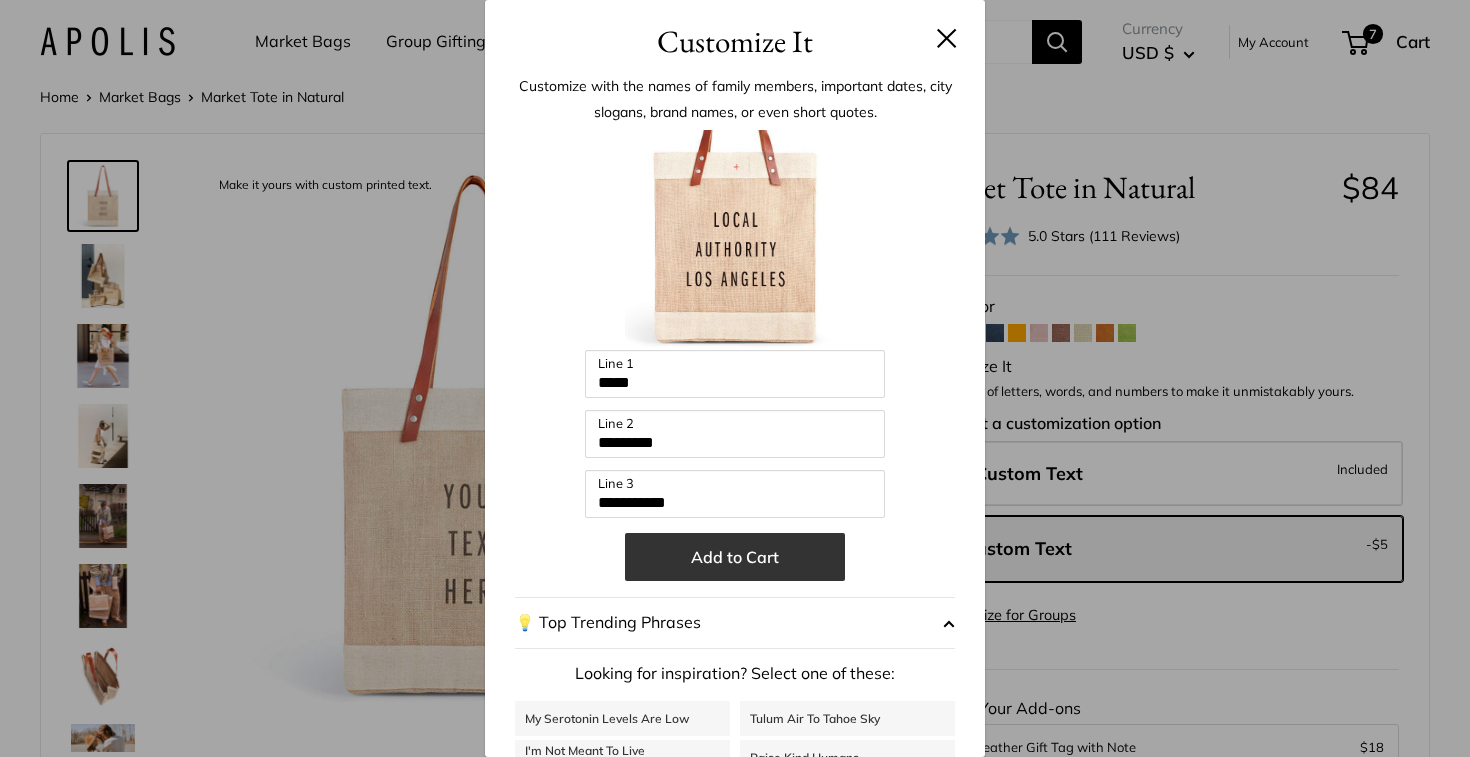 click on "Add to Cart" at bounding box center [735, 557] 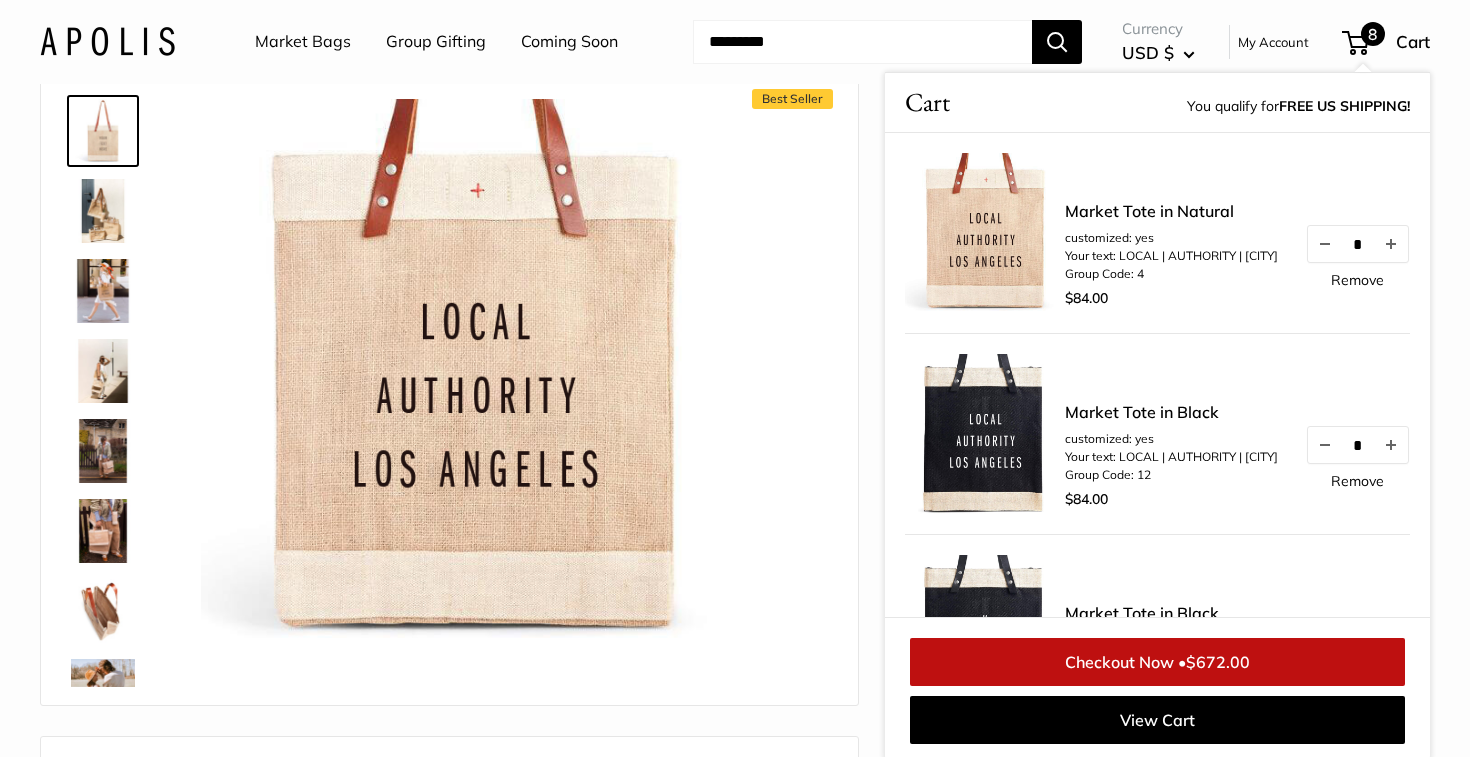 scroll, scrollTop: 88, scrollLeft: 0, axis: vertical 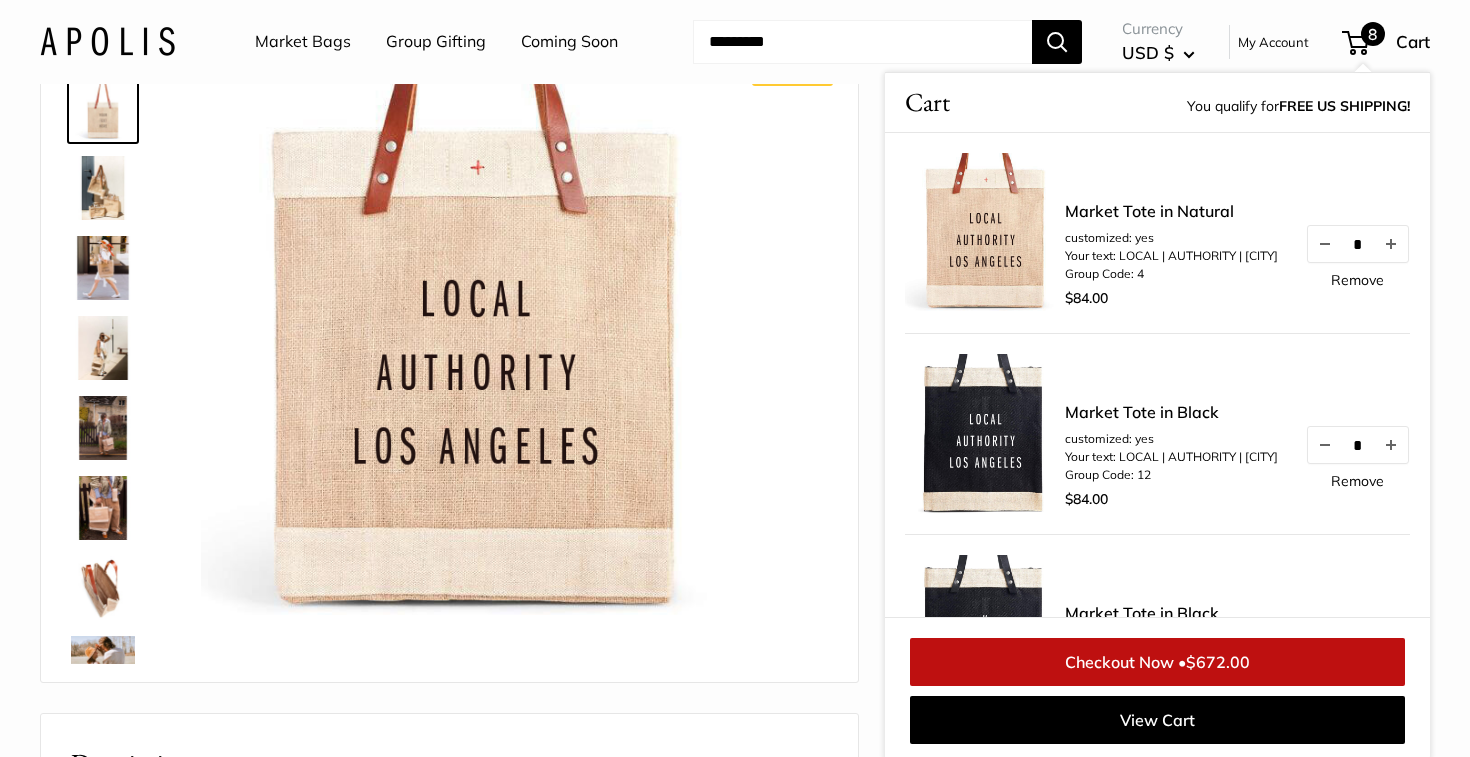 click on "Remove" at bounding box center (1357, 280) 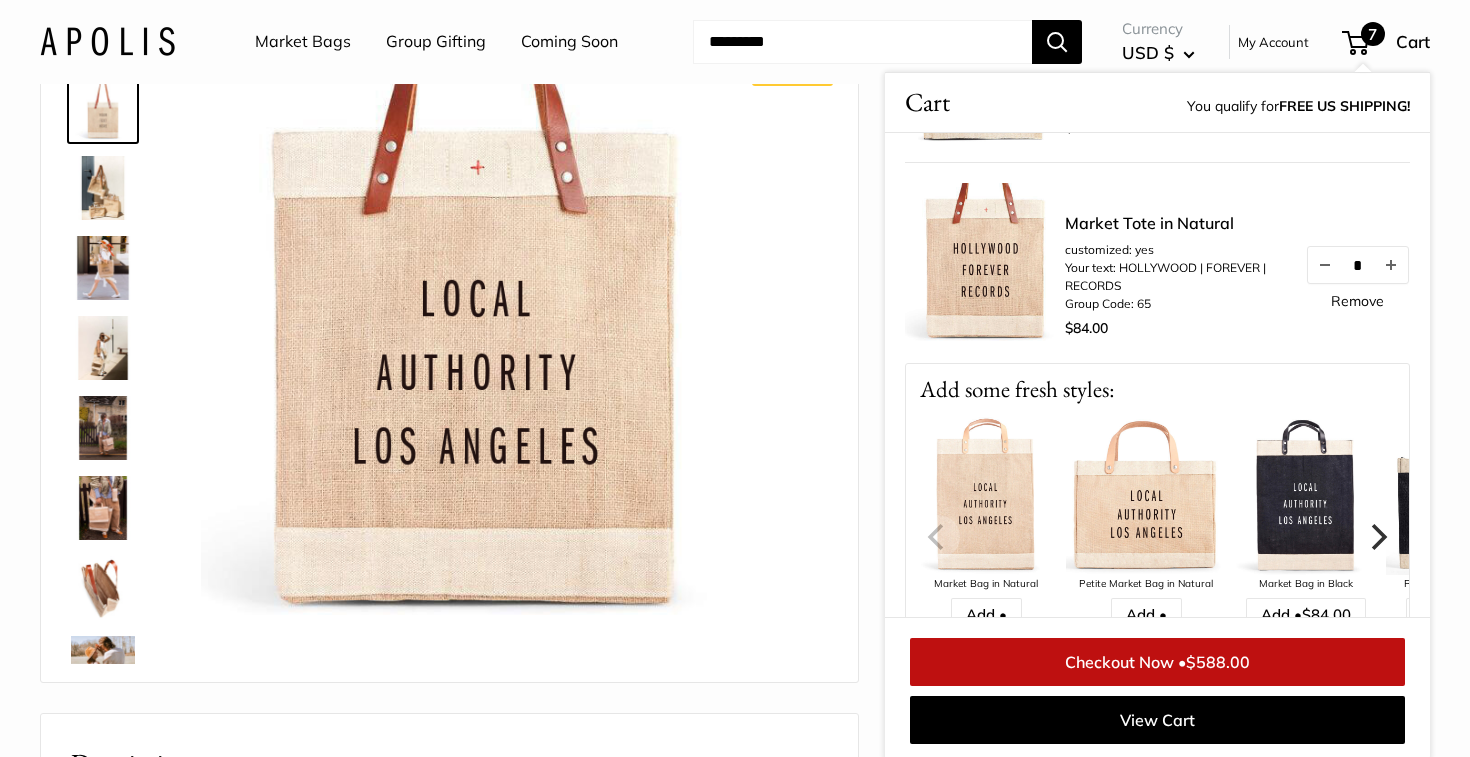 scroll, scrollTop: 950, scrollLeft: 0, axis: vertical 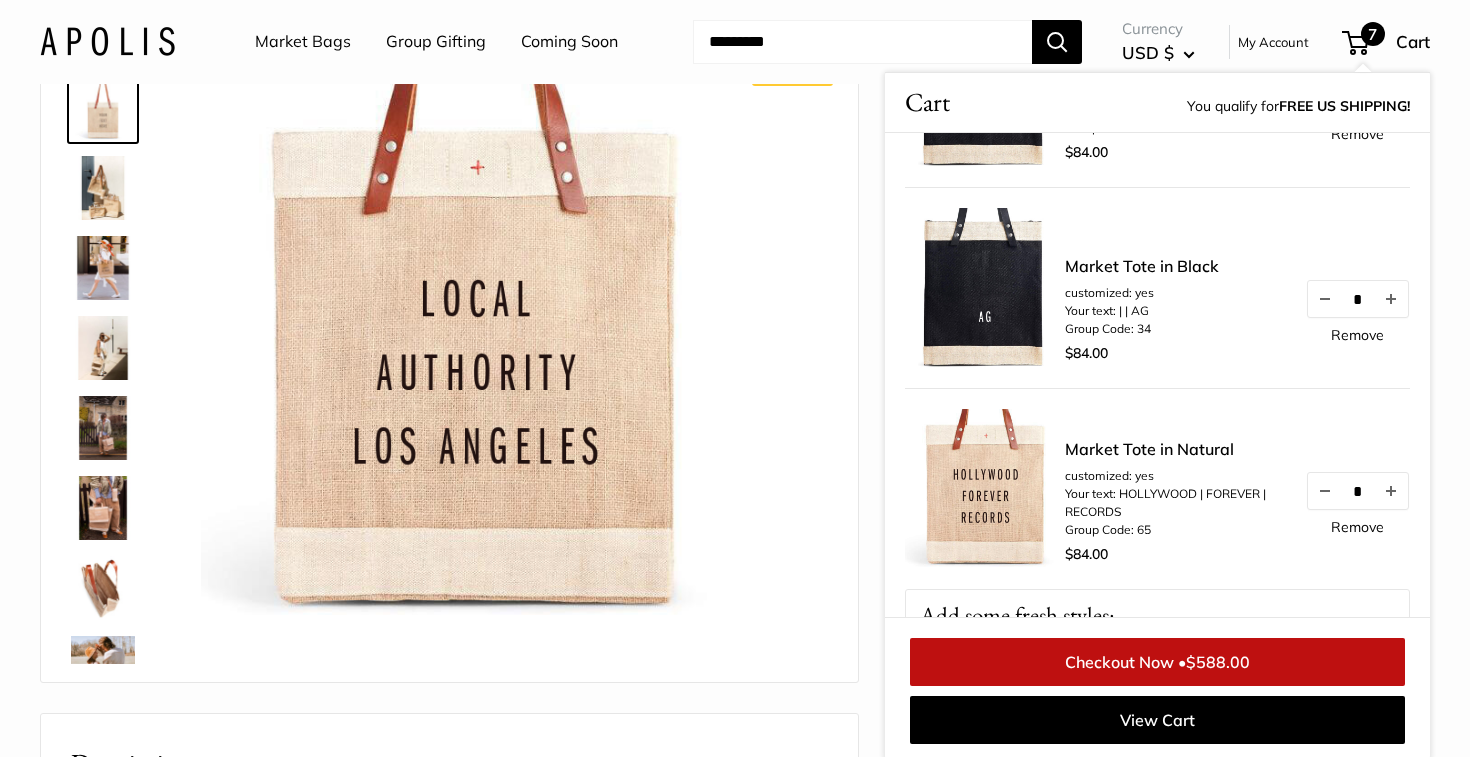 click on "Remove" at bounding box center [1357, 335] 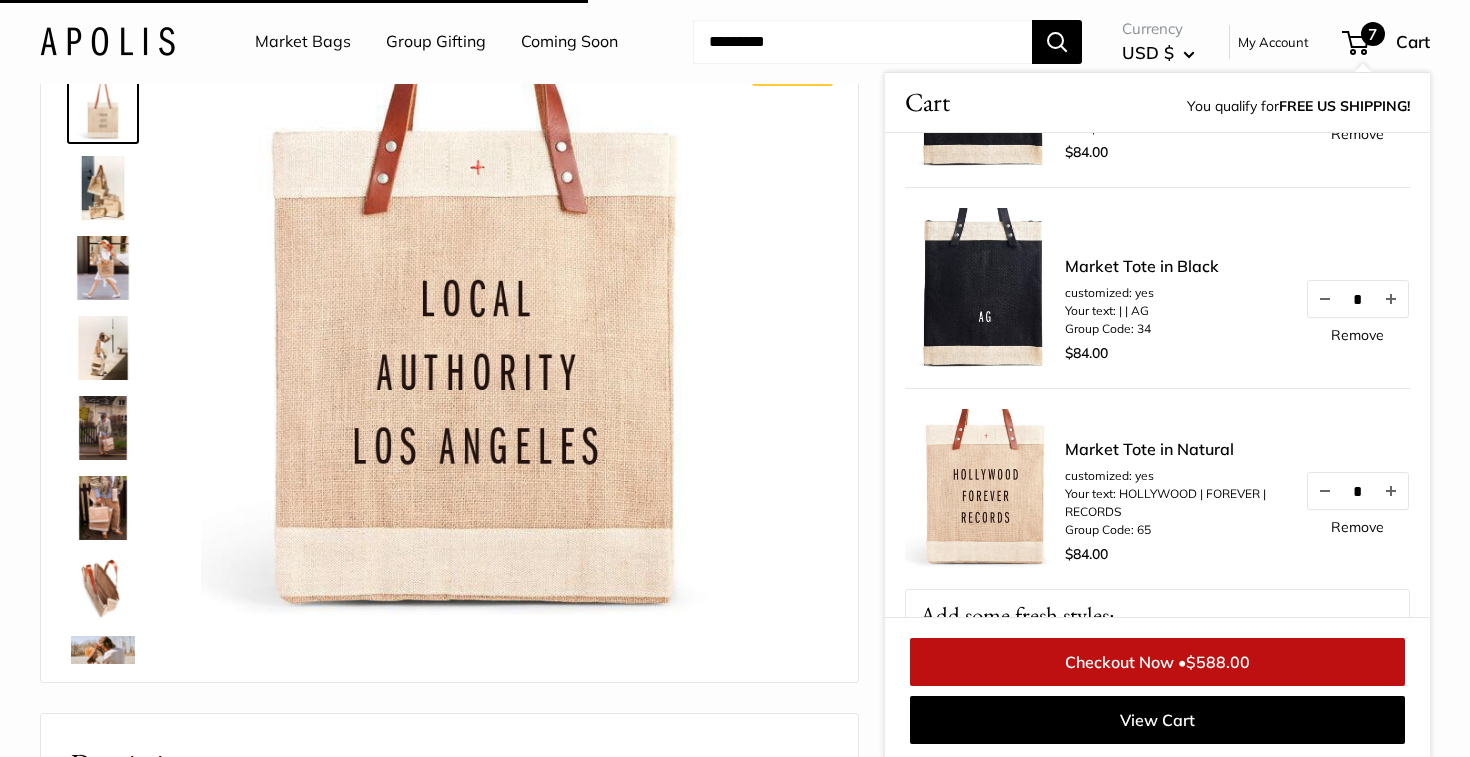 scroll, scrollTop: 871, scrollLeft: 0, axis: vertical 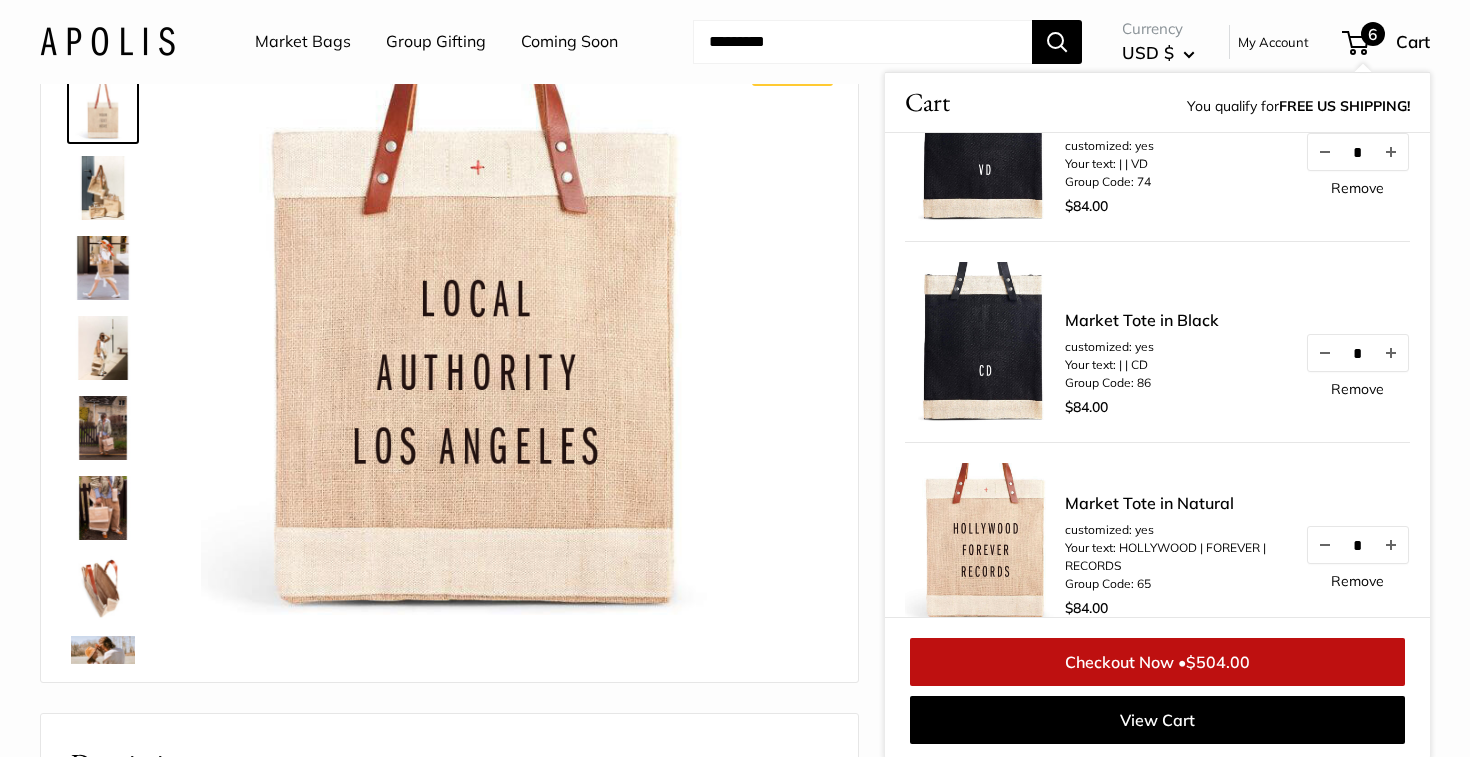 click on "Remove" at bounding box center (1357, 389) 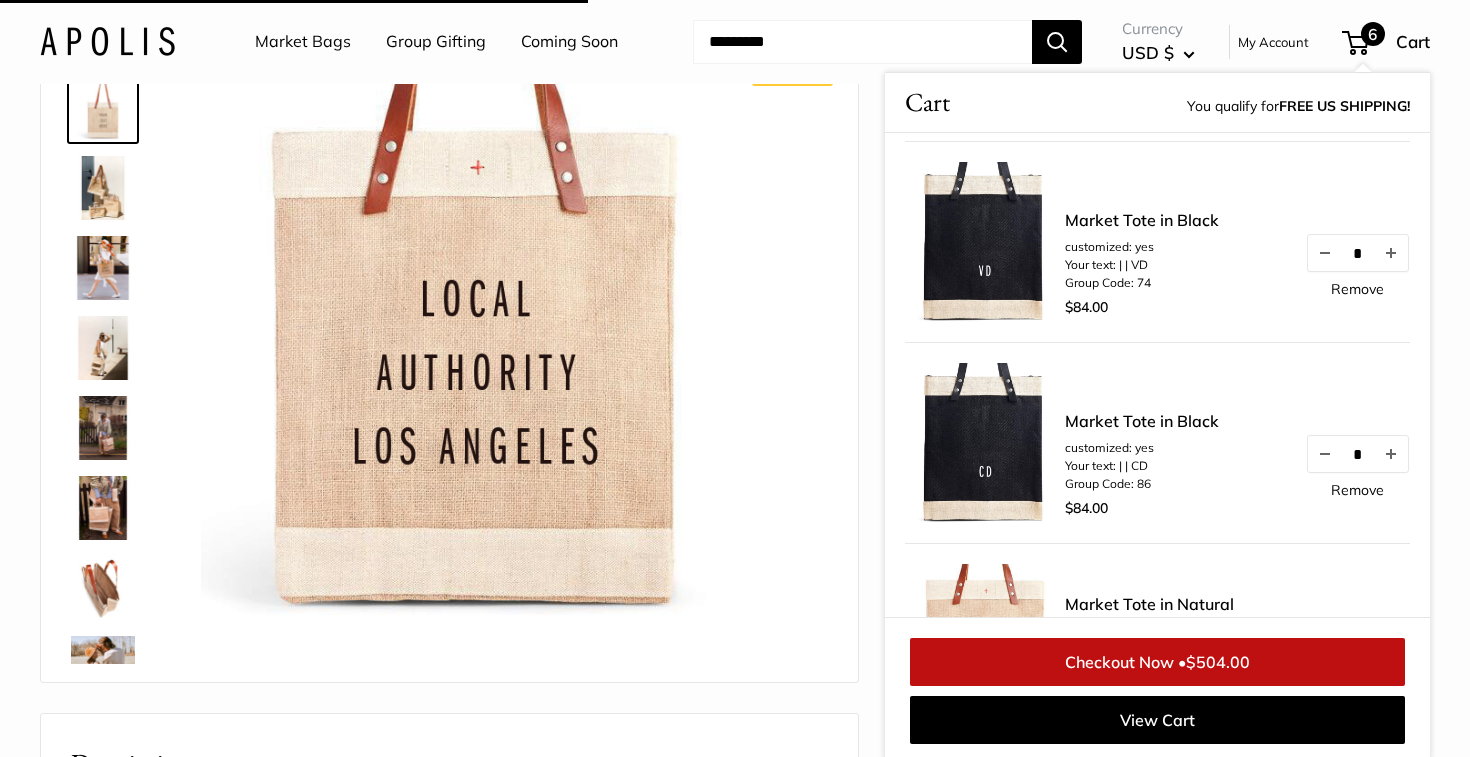 scroll, scrollTop: 0, scrollLeft: 0, axis: both 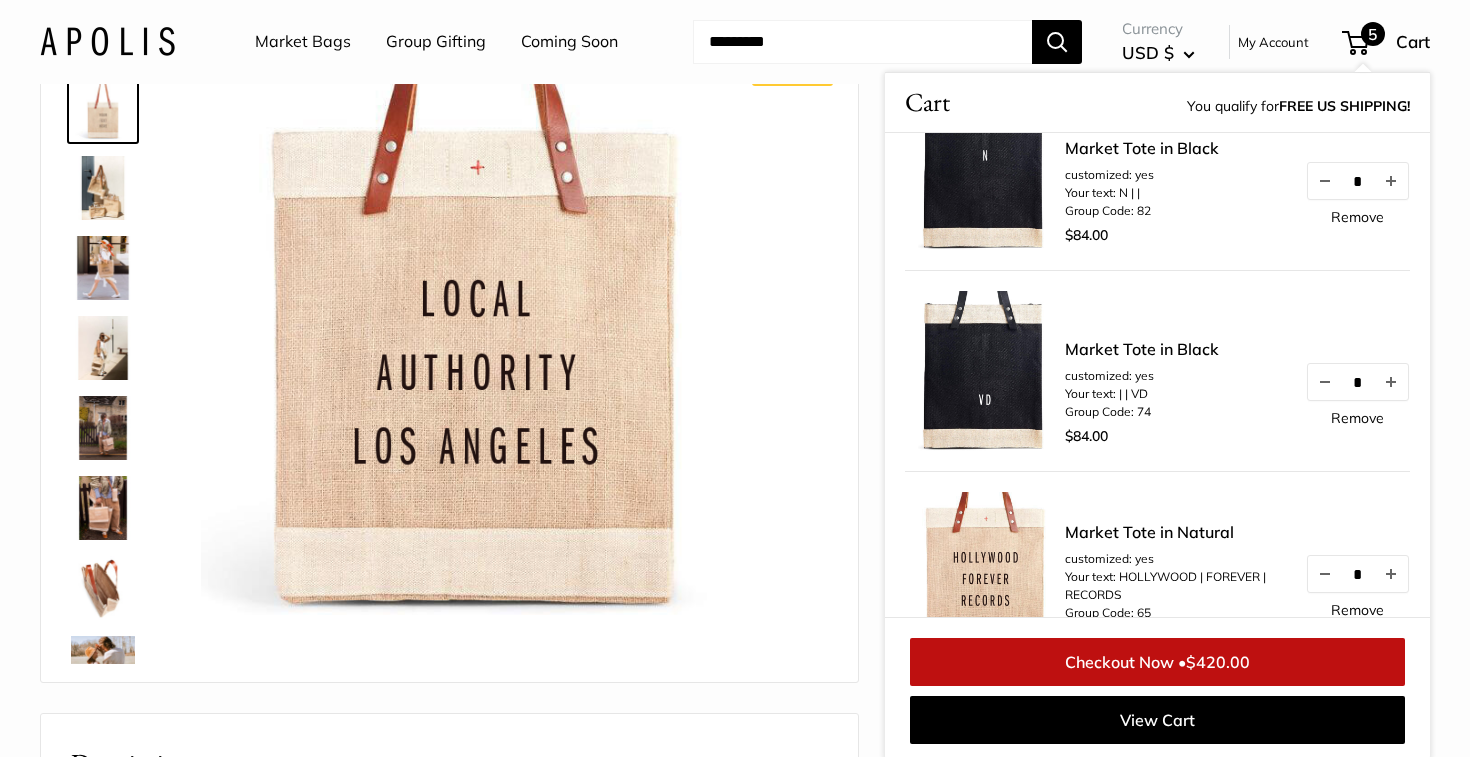 click on "Remove" at bounding box center (1357, 418) 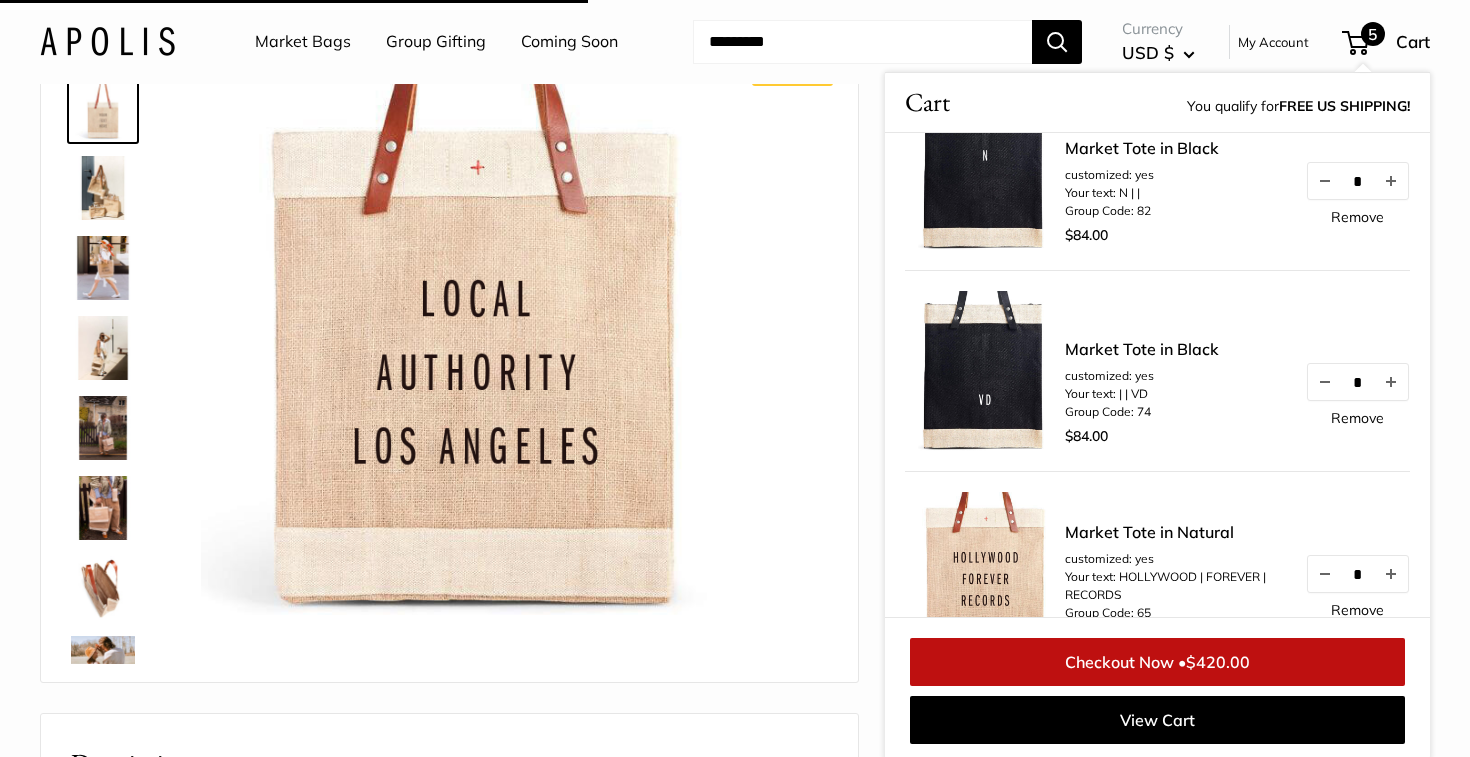 scroll, scrollTop: 0, scrollLeft: 0, axis: both 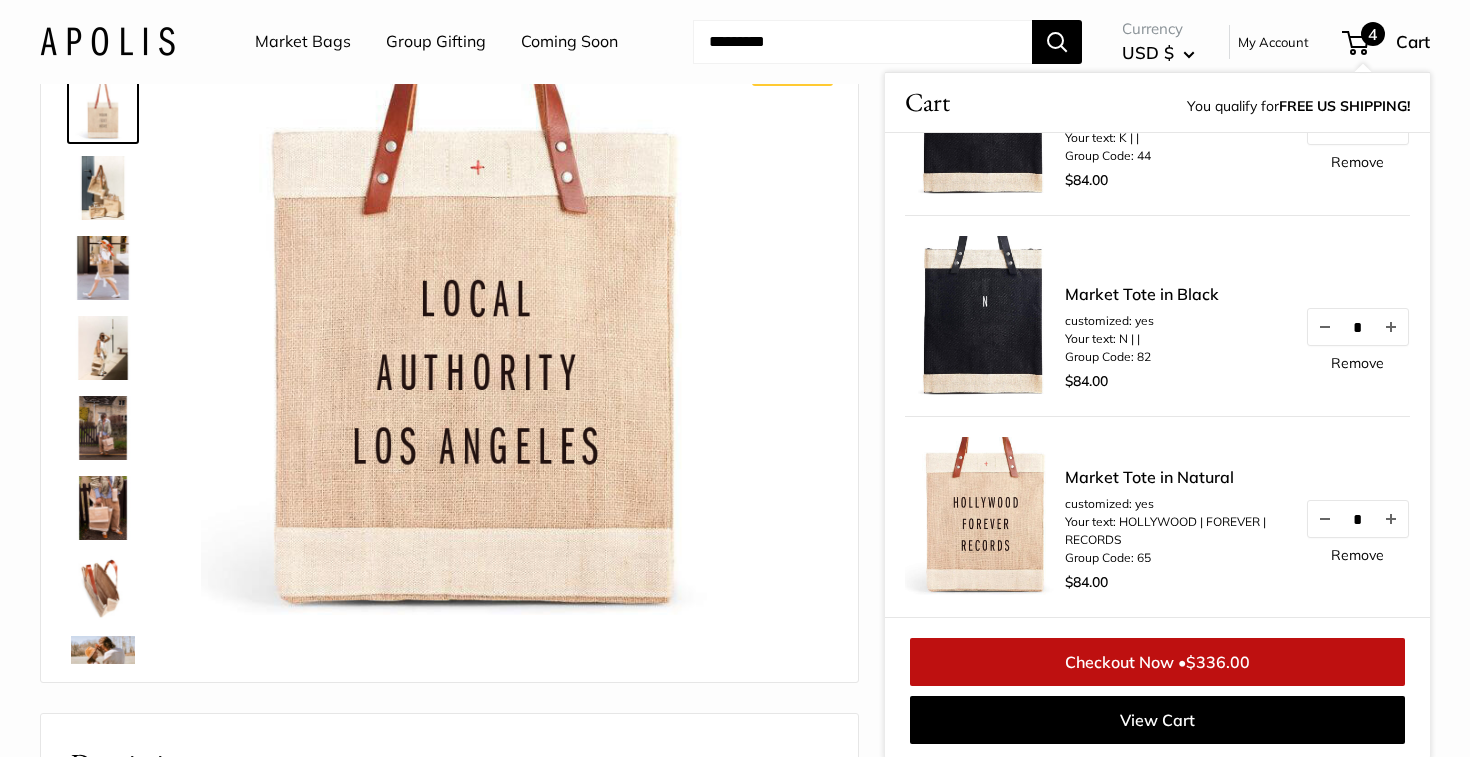 click on "Remove" at bounding box center [1357, 363] 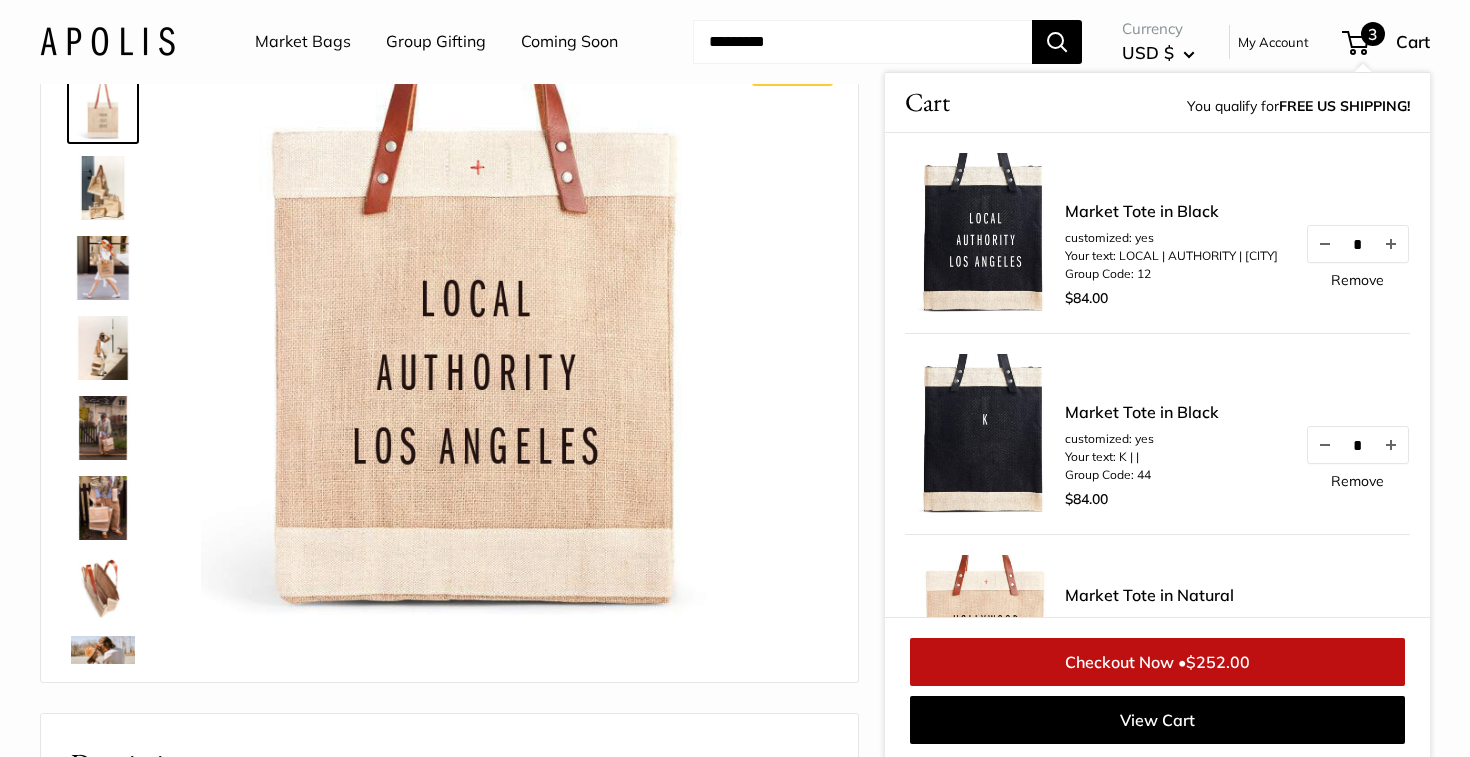 scroll, scrollTop: 161, scrollLeft: 0, axis: vertical 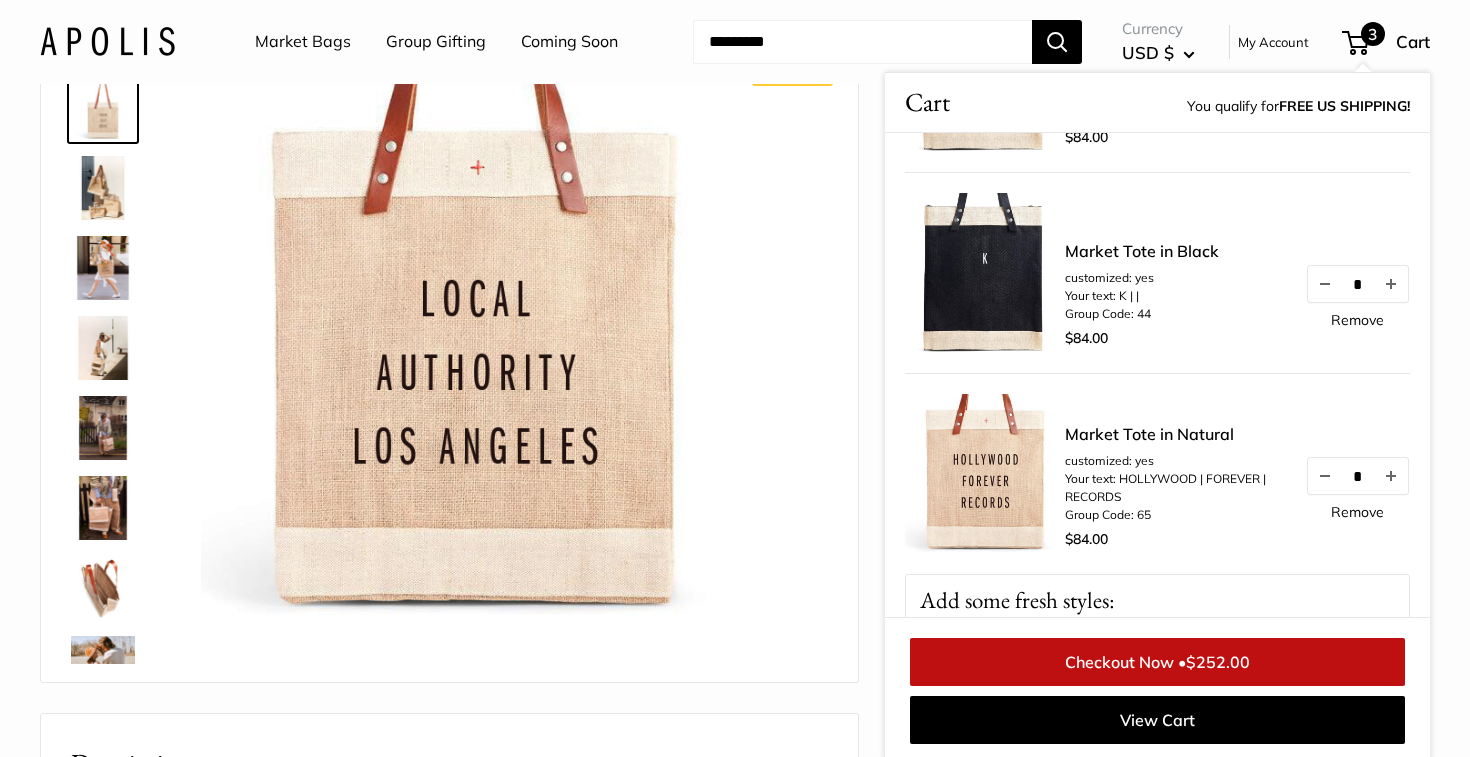 click on "Remove" at bounding box center [1357, 320] 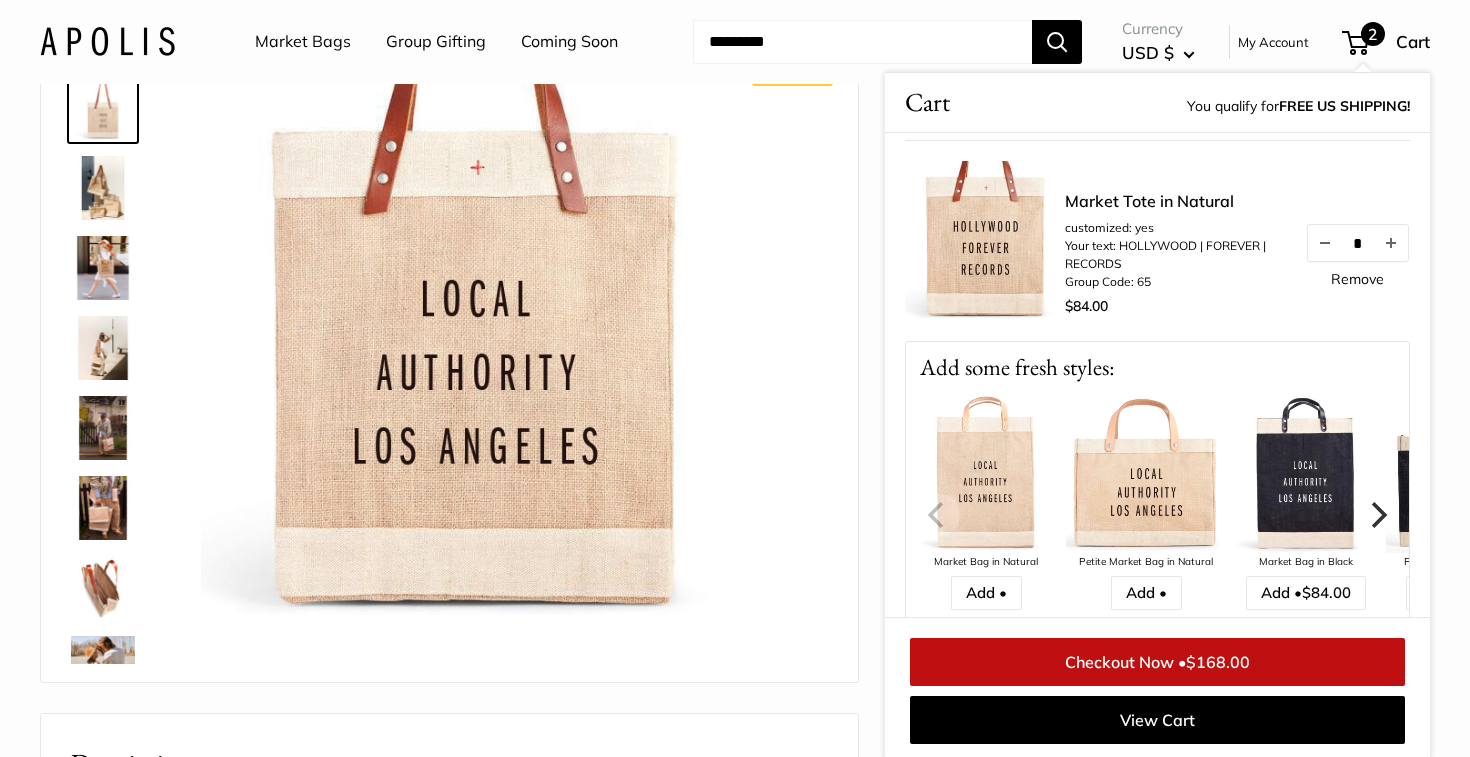 scroll, scrollTop: 195, scrollLeft: 0, axis: vertical 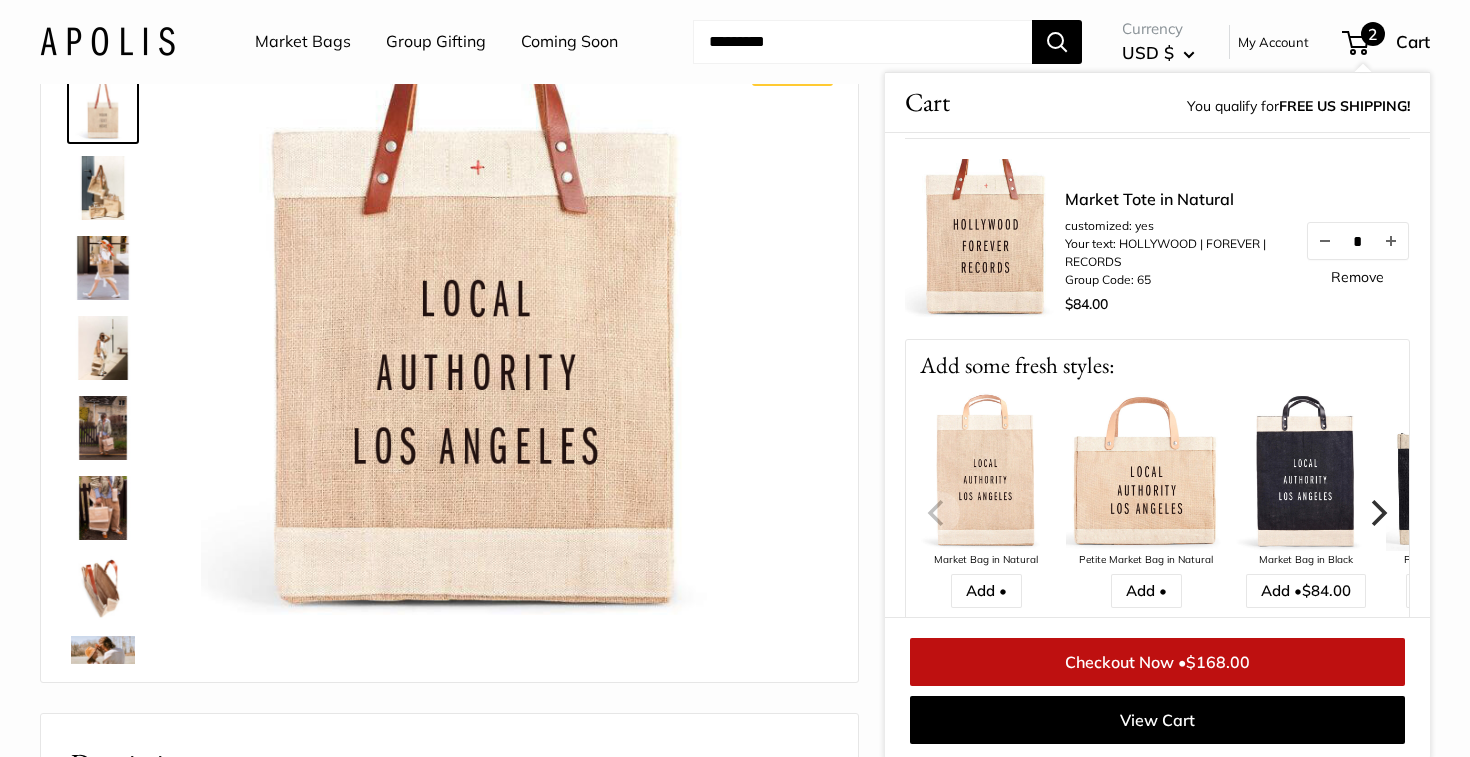 click on "Market Bags Group Gifting Coming Soon" at bounding box center [454, 42] 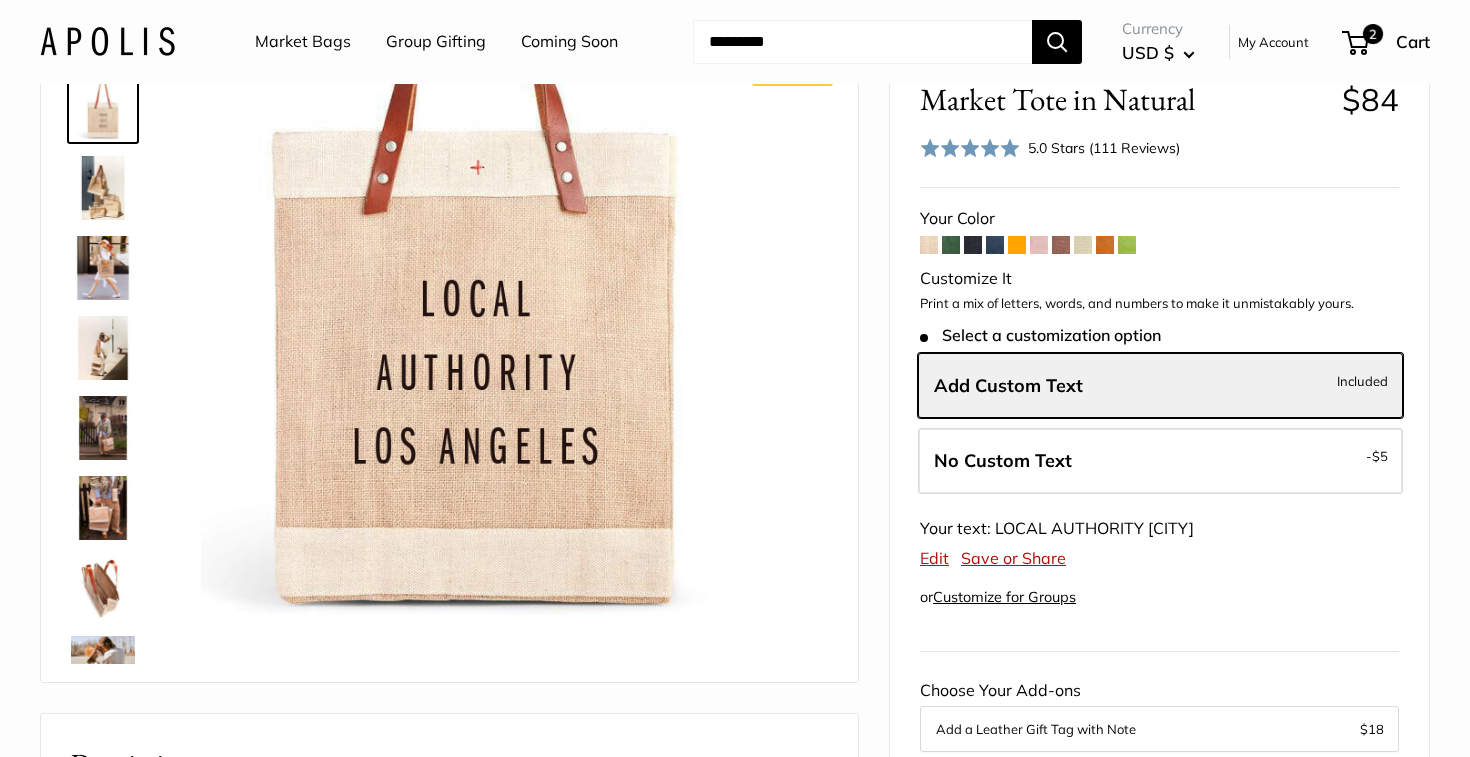 click at bounding box center (973, 245) 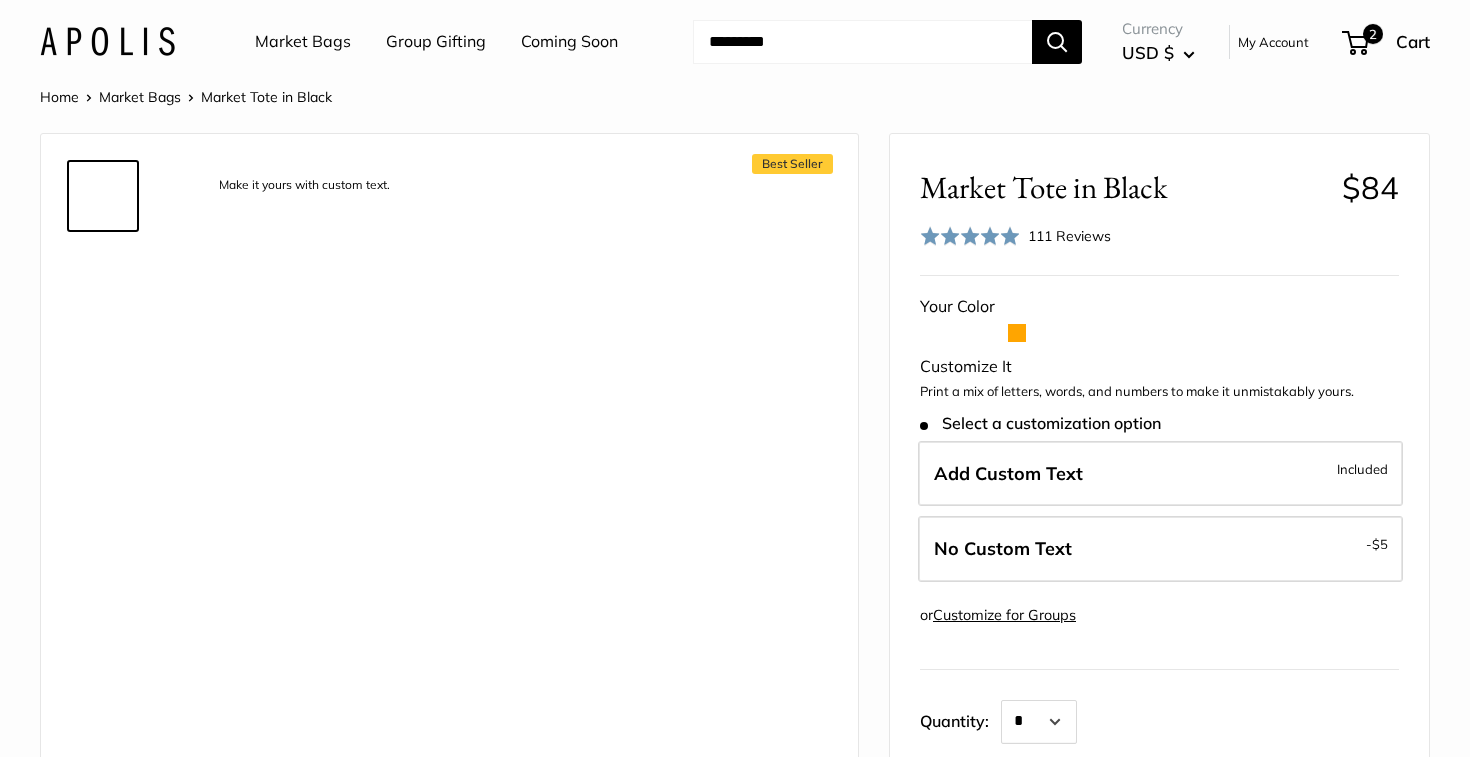 scroll, scrollTop: 0, scrollLeft: 0, axis: both 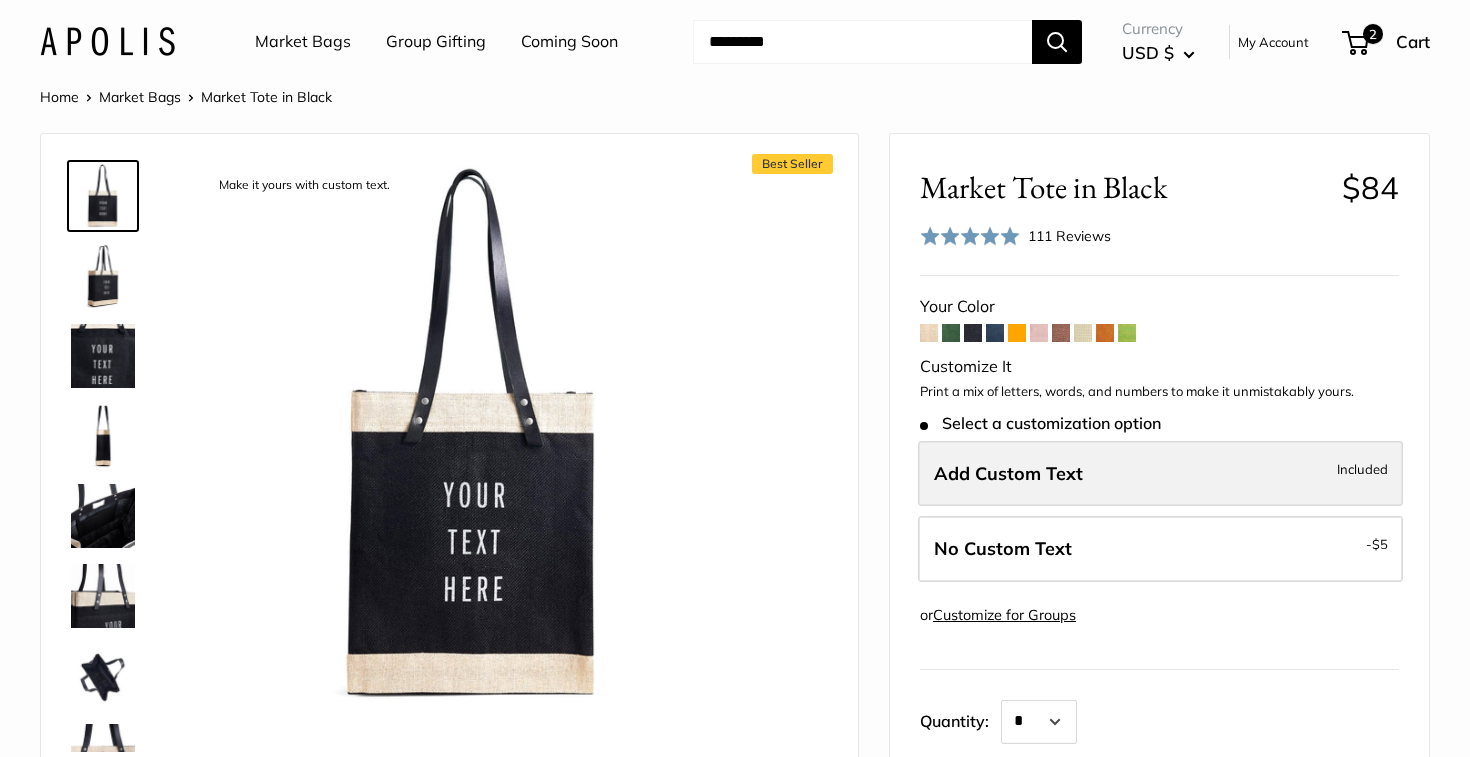 click on "Add Custom Text
Included" at bounding box center (1160, 474) 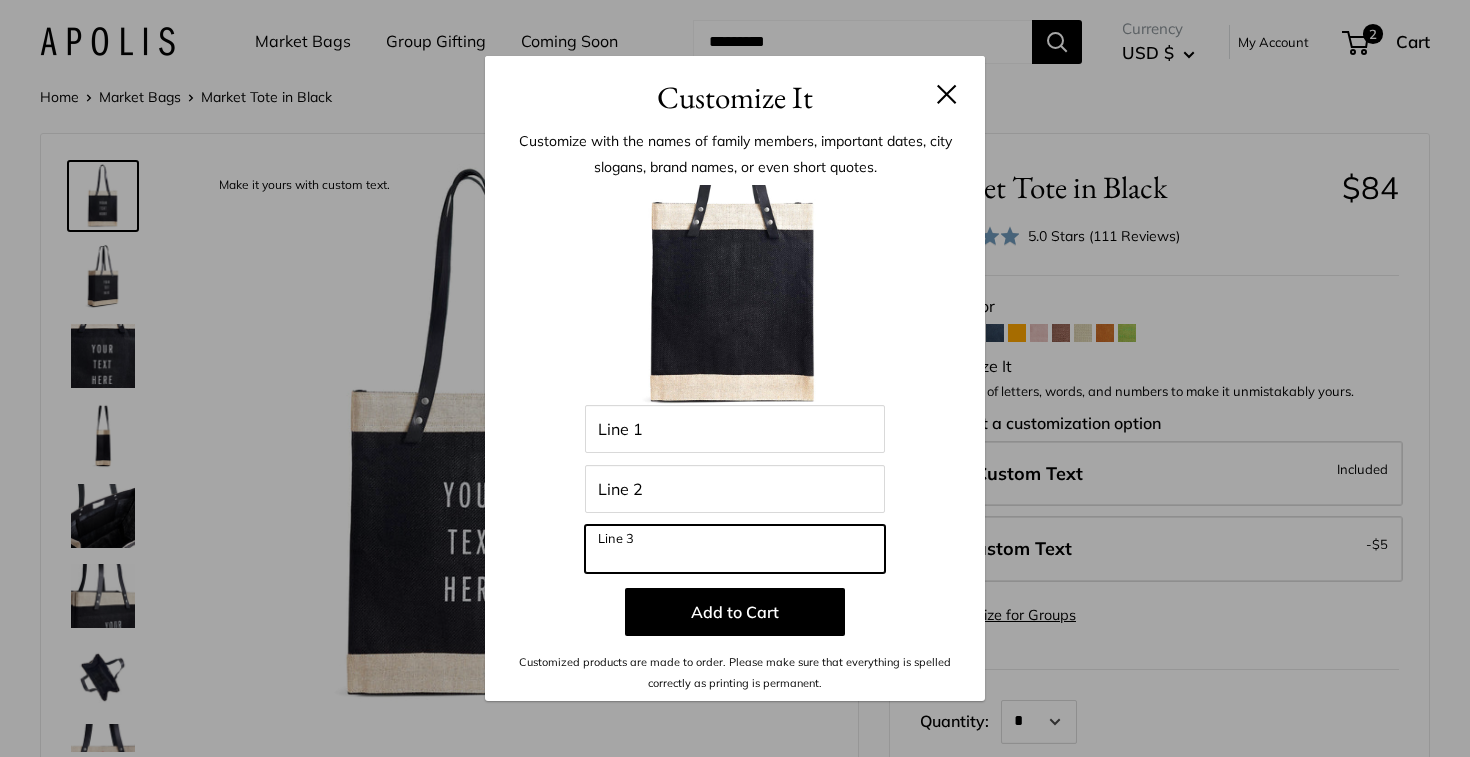 click on "Line 3" at bounding box center [735, 549] 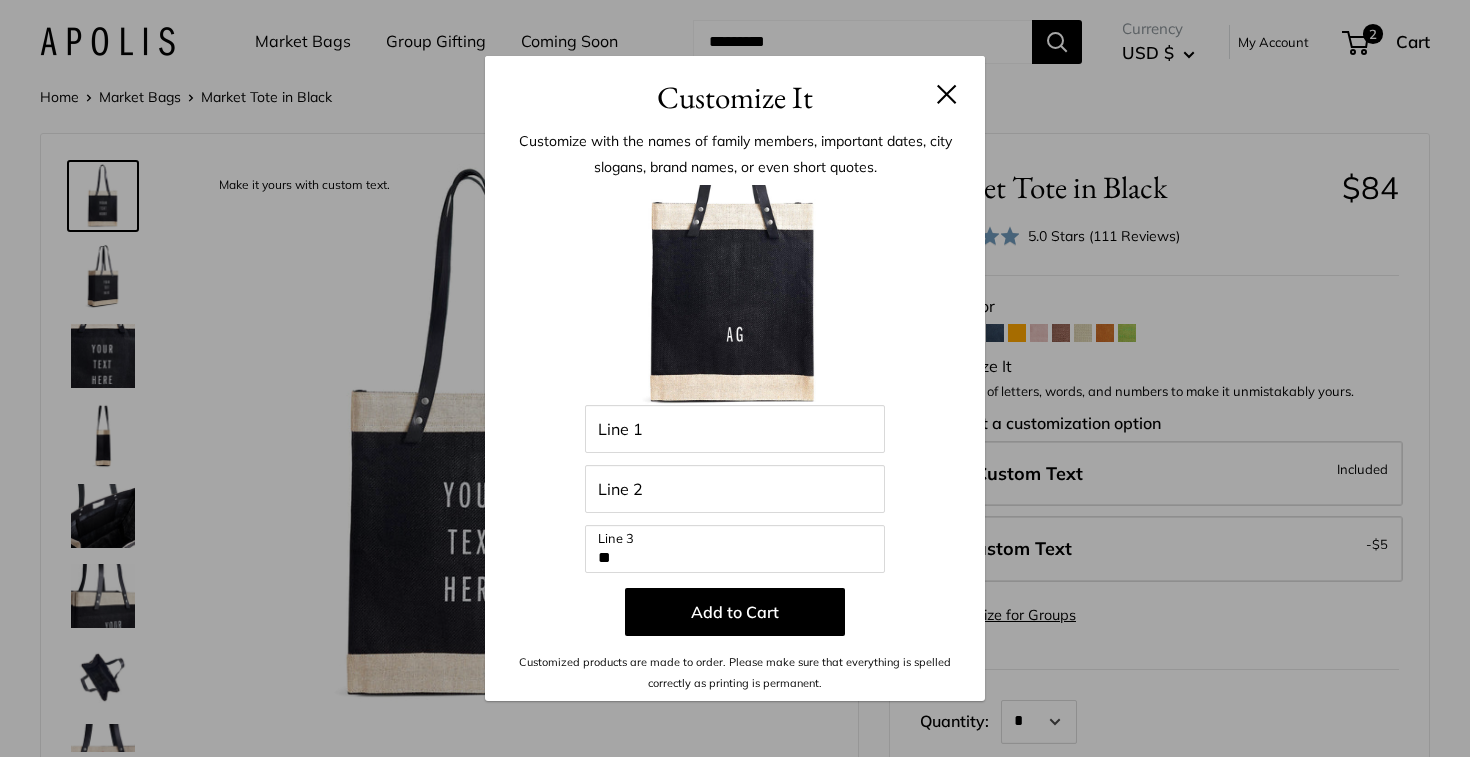 click at bounding box center [735, 295] 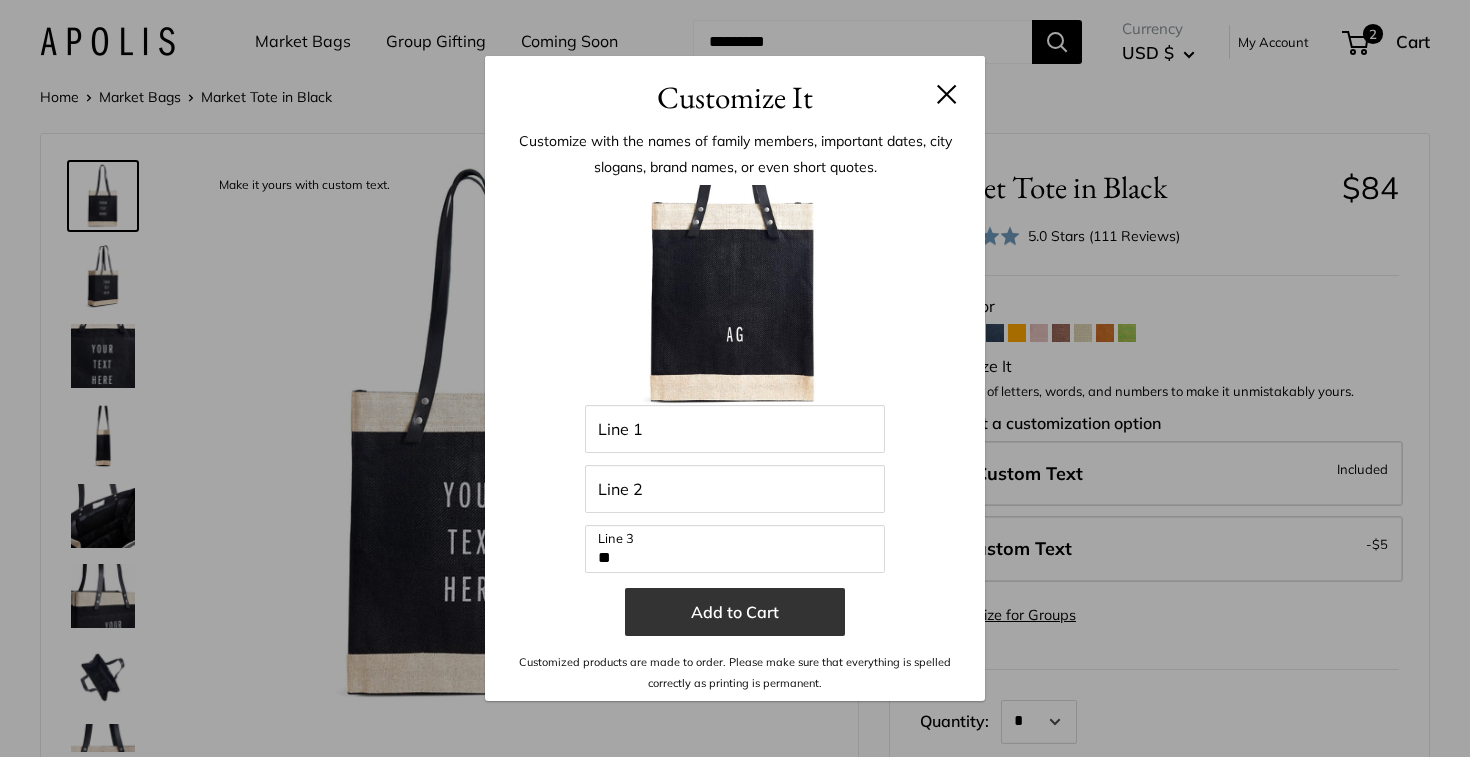 click on "Add to Cart" at bounding box center [735, 612] 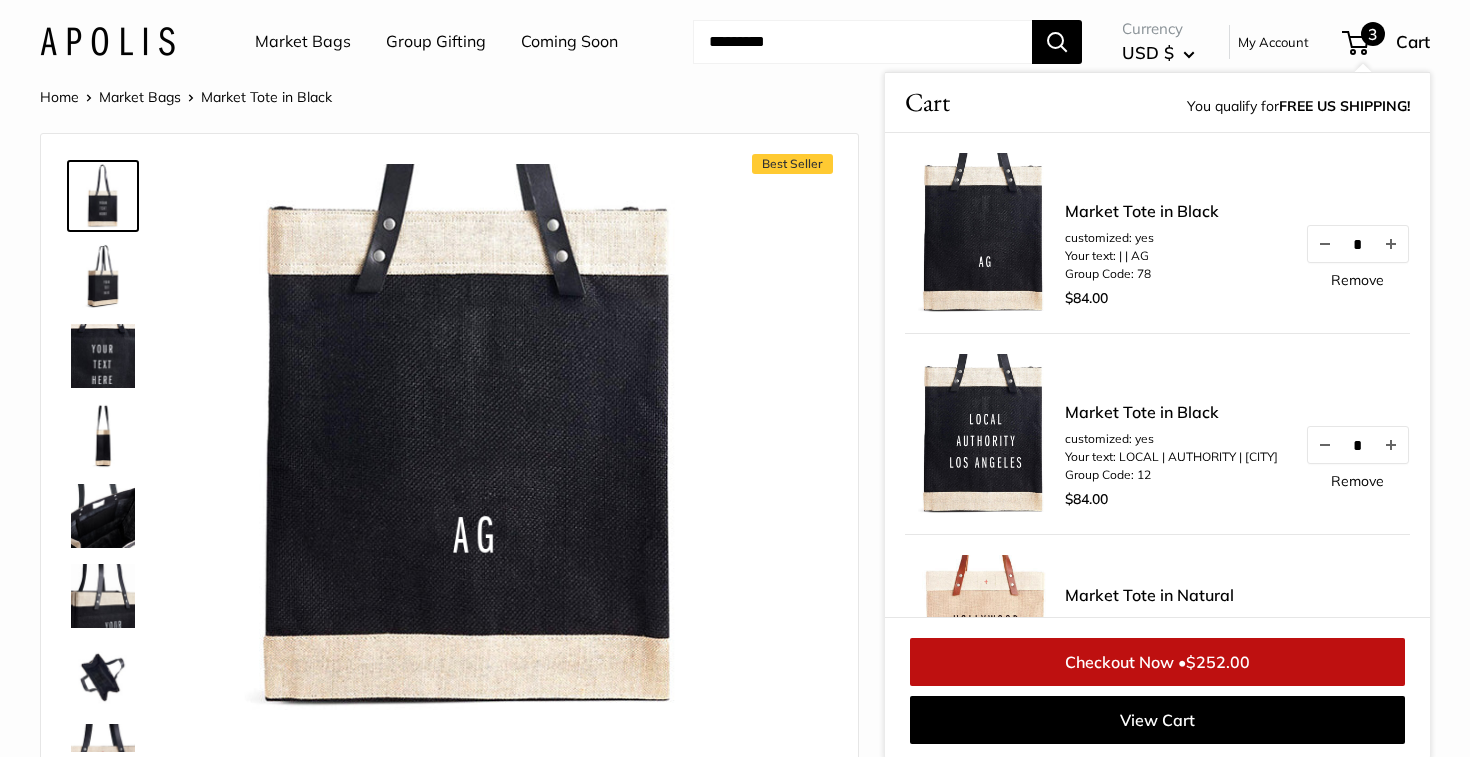 click on "Home
Market Bags
Market Tote in Black" at bounding box center (735, 97) 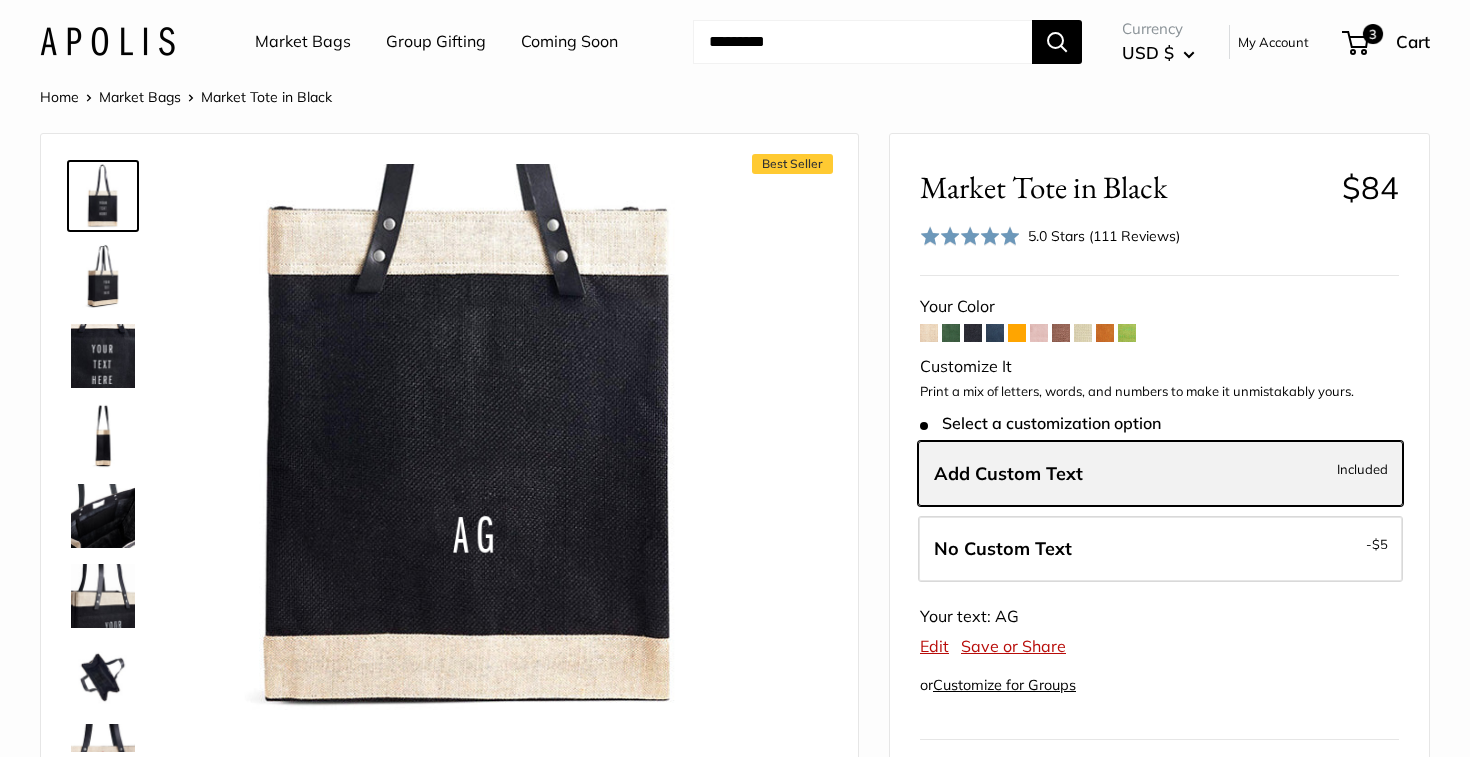 click on "Add Custom Text" at bounding box center (1008, 473) 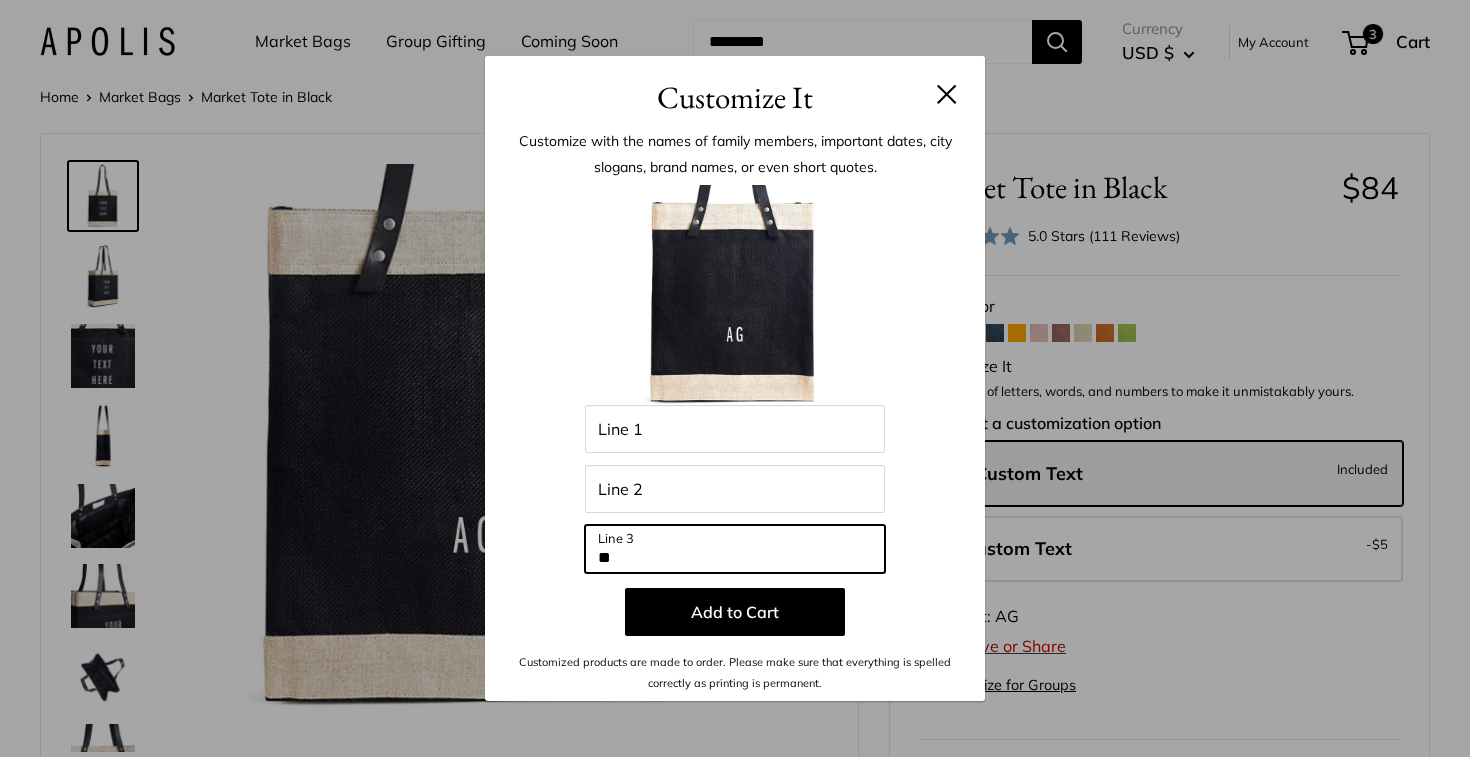 click on "**" at bounding box center (735, 549) 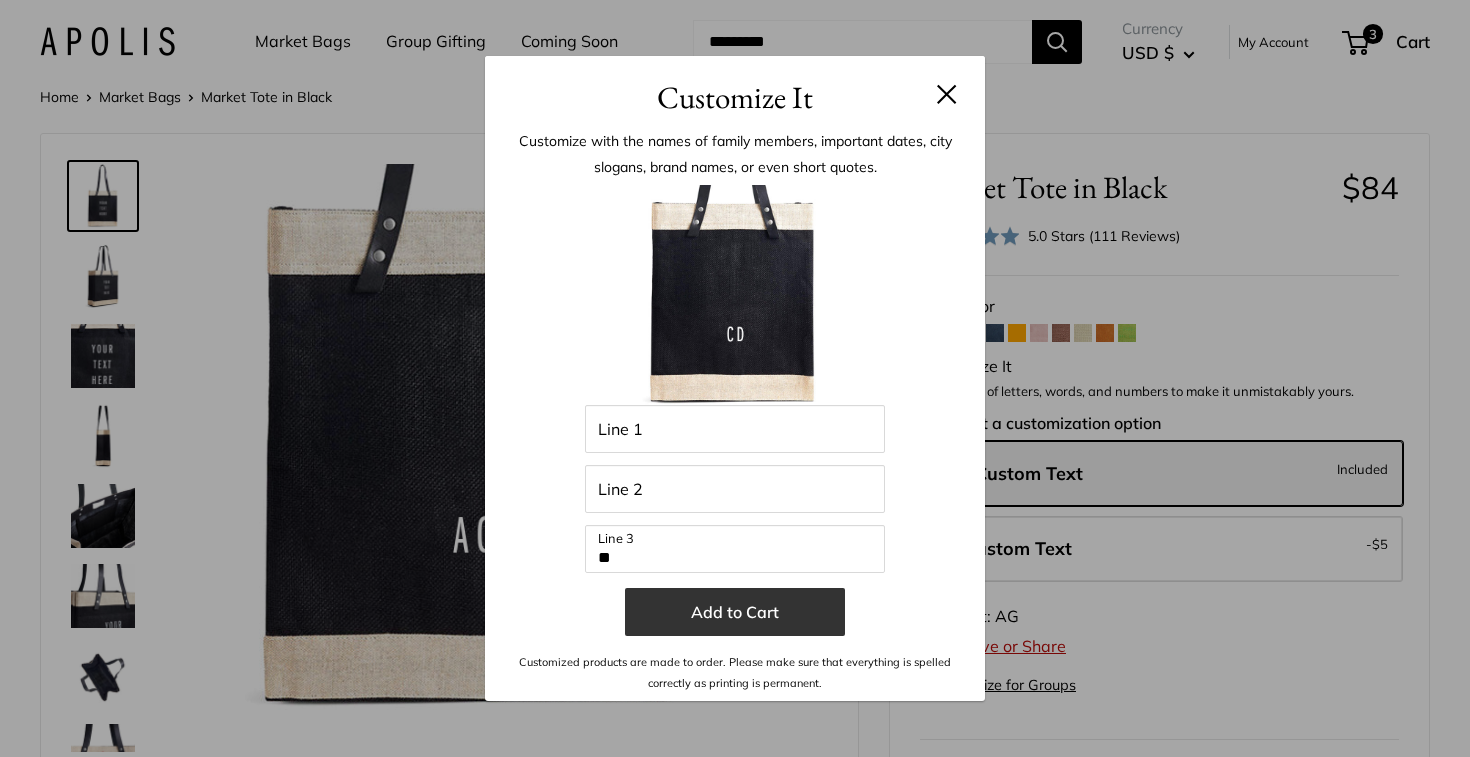 click on "Add to Cart" at bounding box center (735, 612) 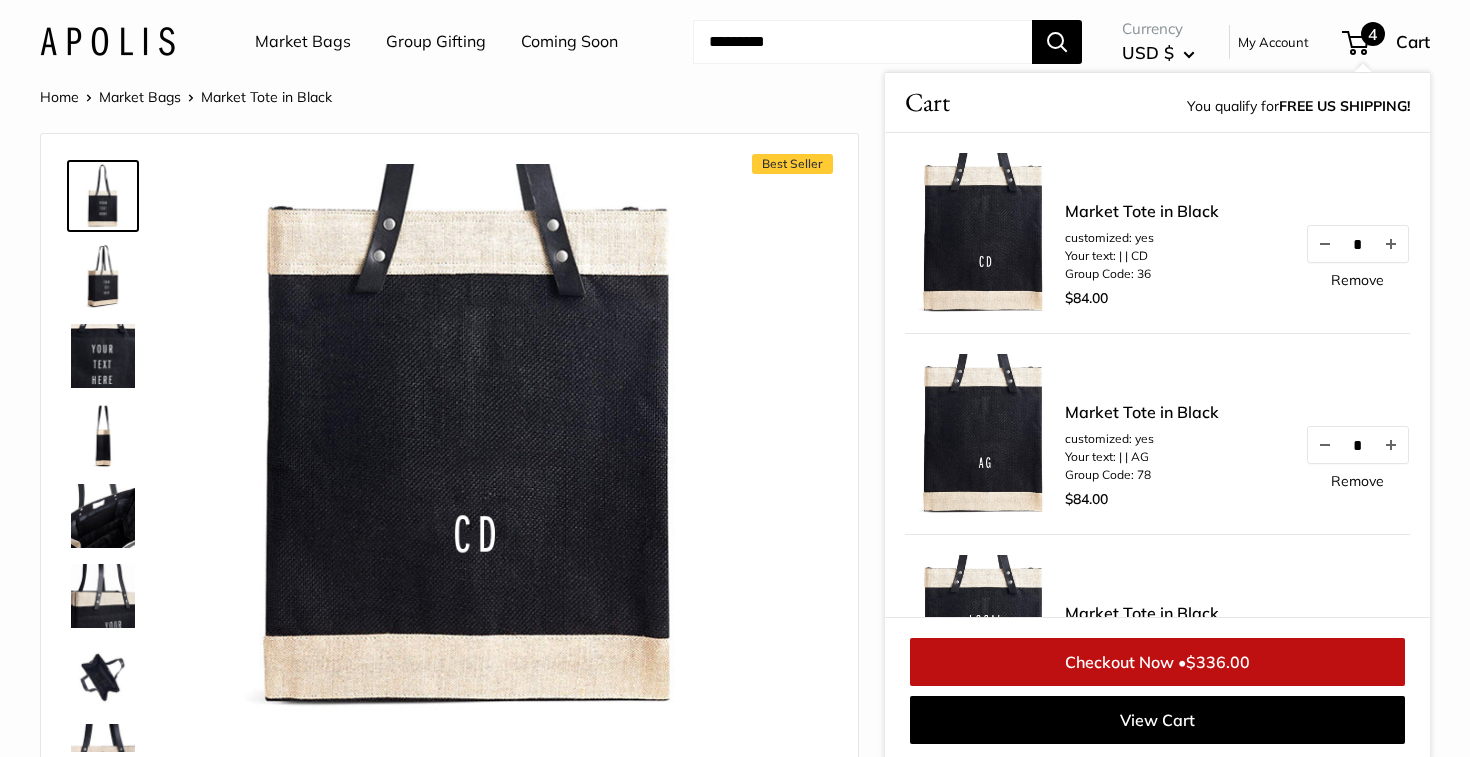 click on "Home
Market Bags
Market Tote in Black" at bounding box center [735, 97] 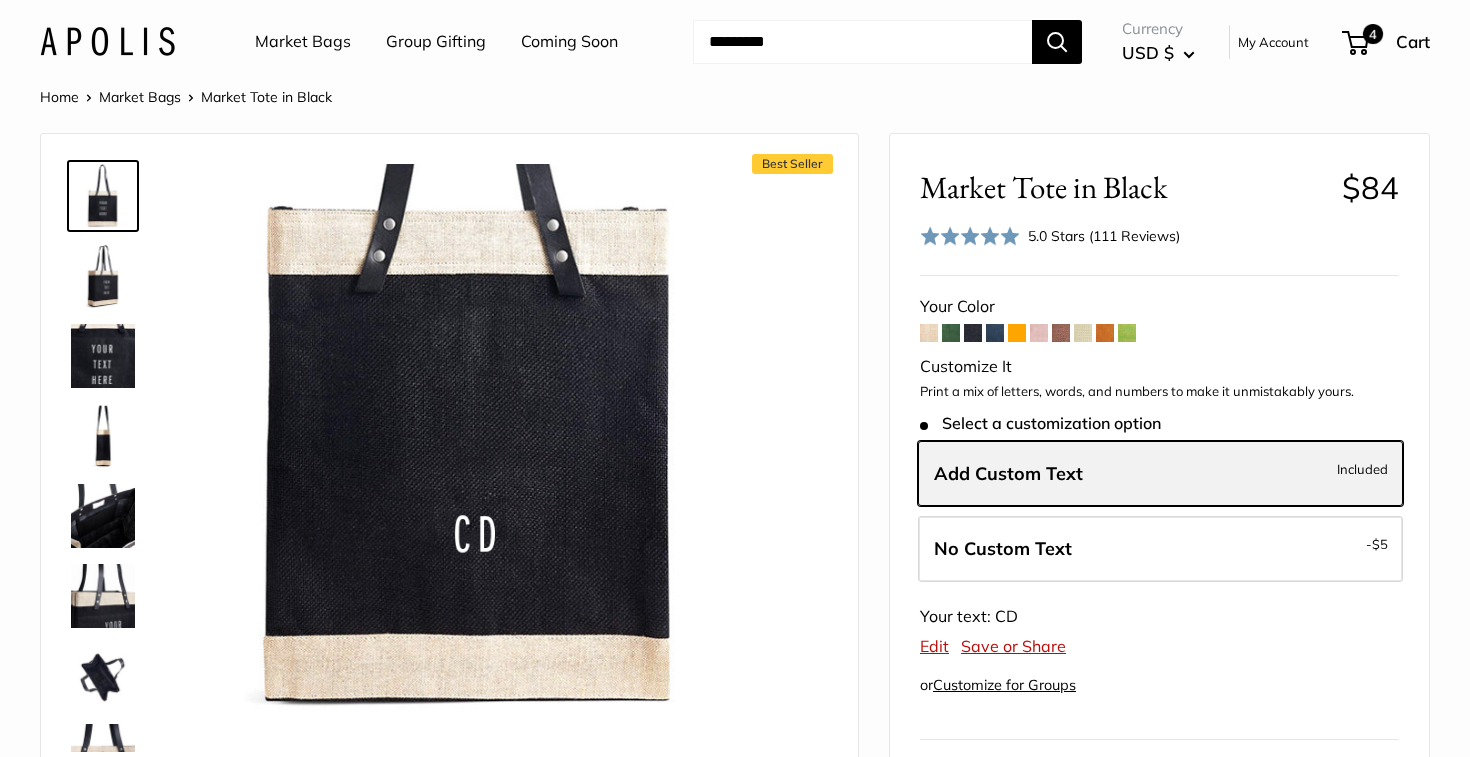 click on "Add Custom Text
Included" at bounding box center [1160, 474] 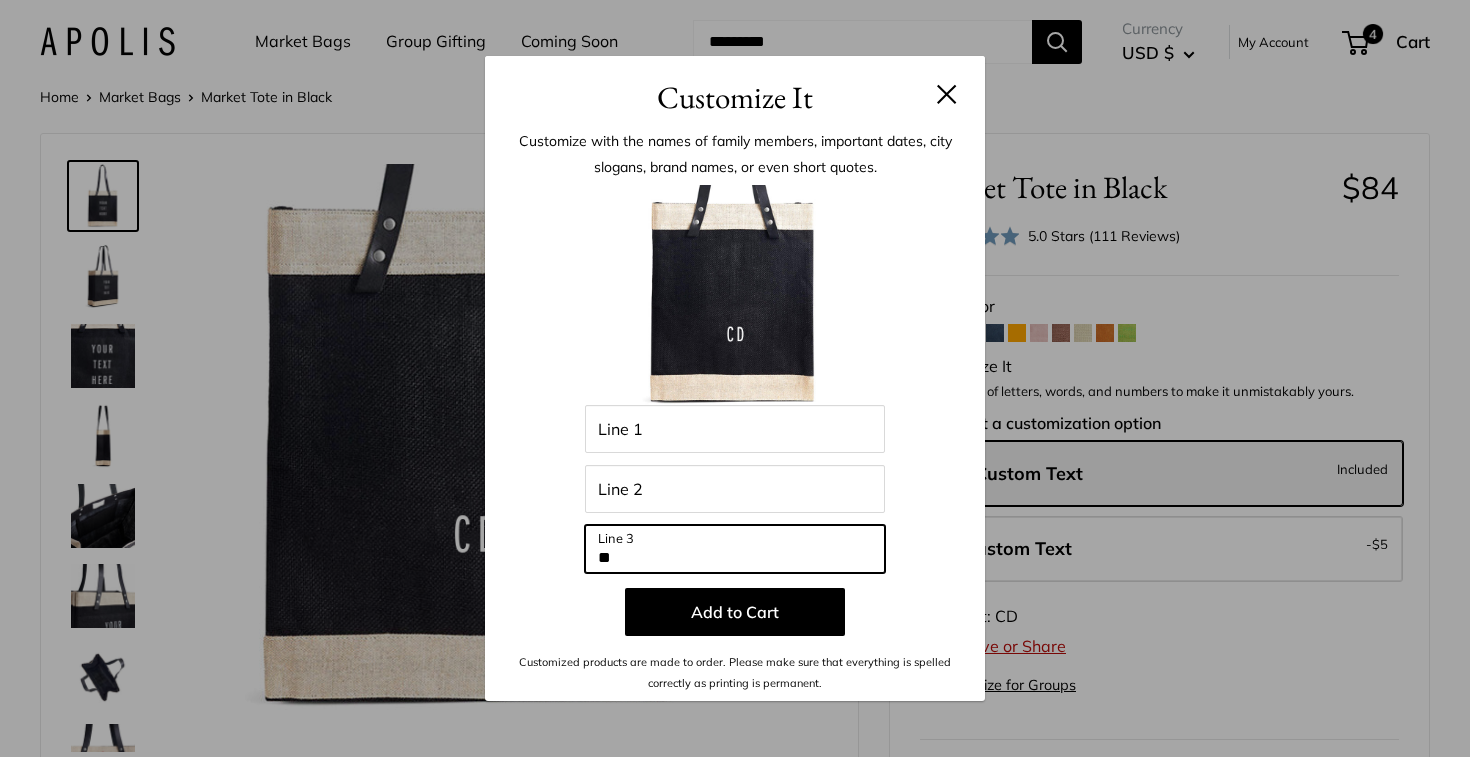 click on "**" at bounding box center (735, 549) 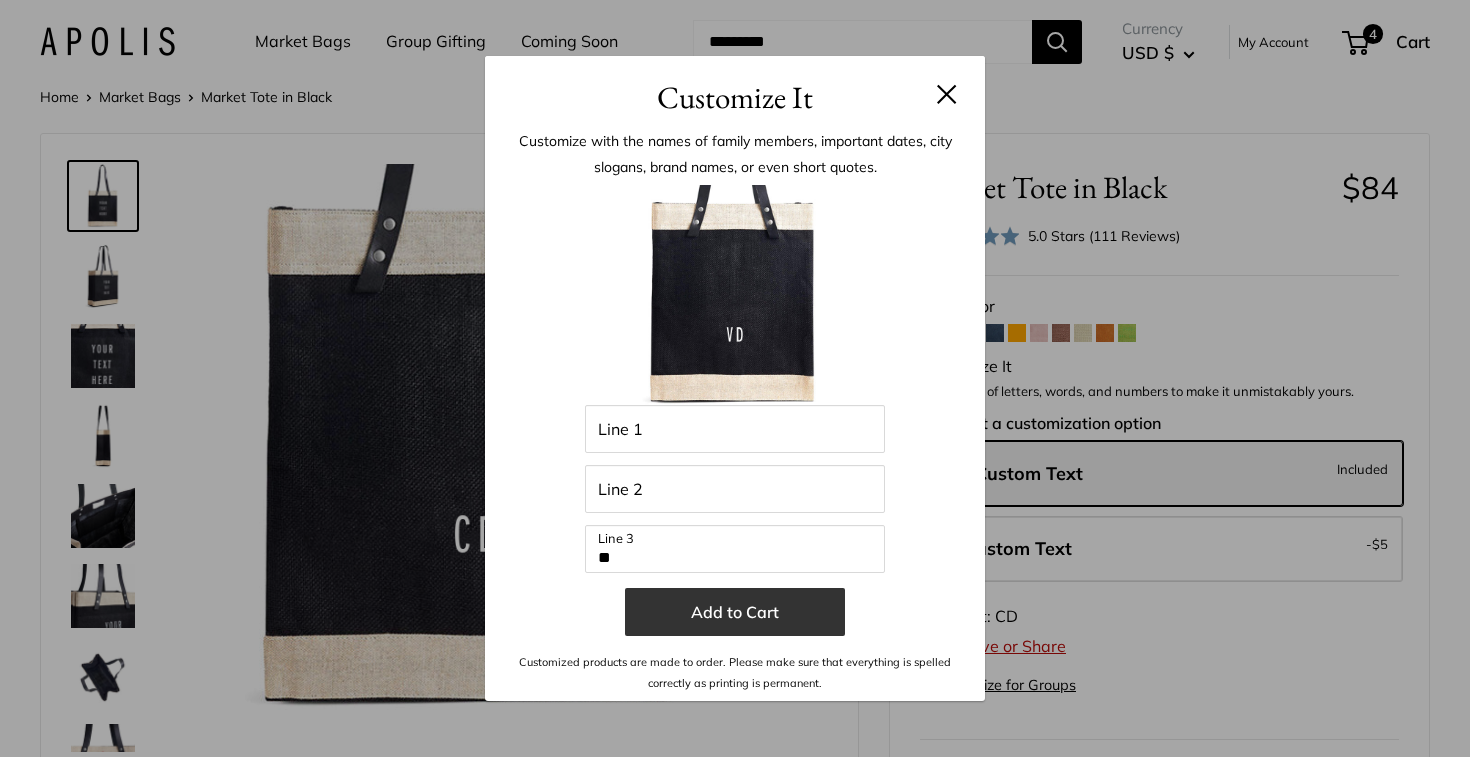 click on "Add to Cart" at bounding box center (735, 612) 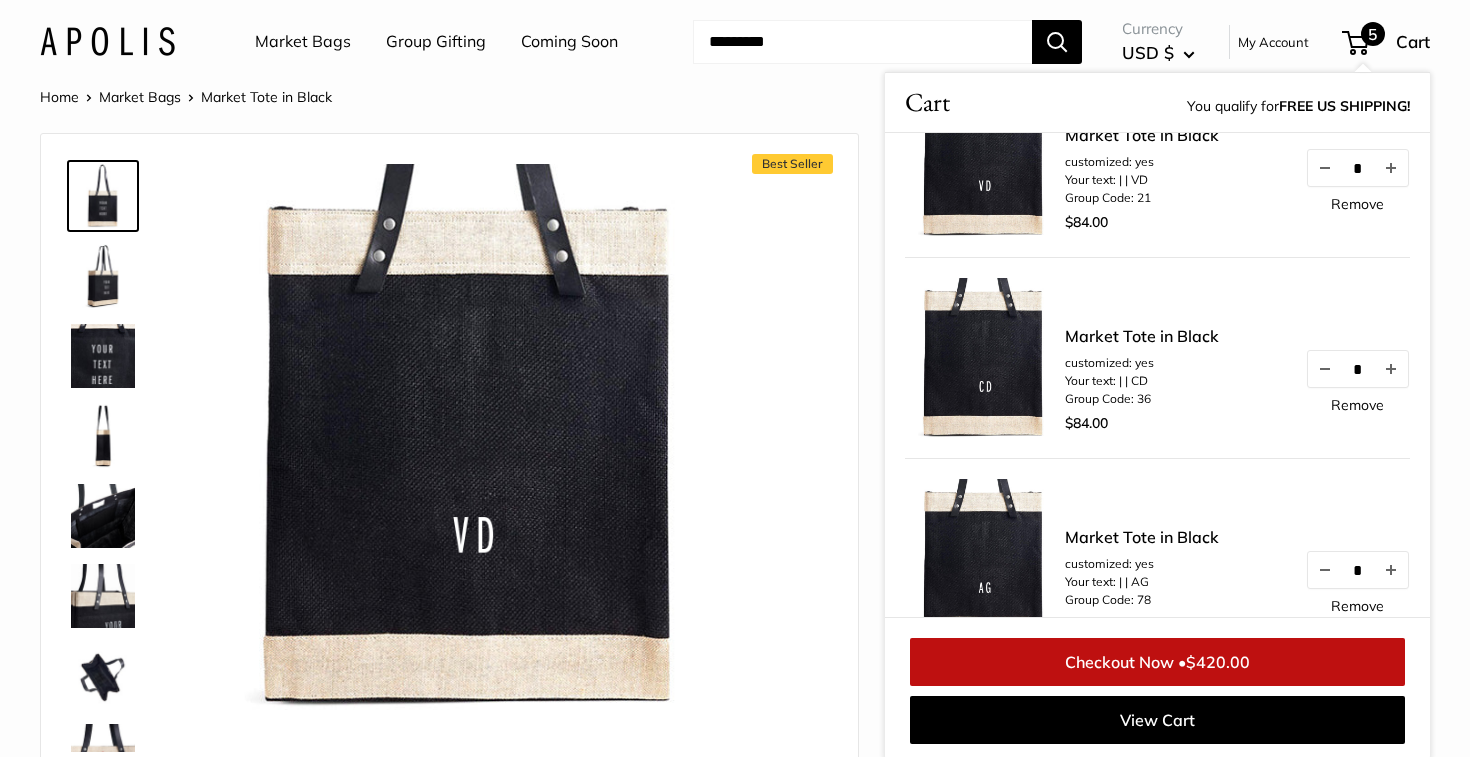 scroll, scrollTop: 0, scrollLeft: 0, axis: both 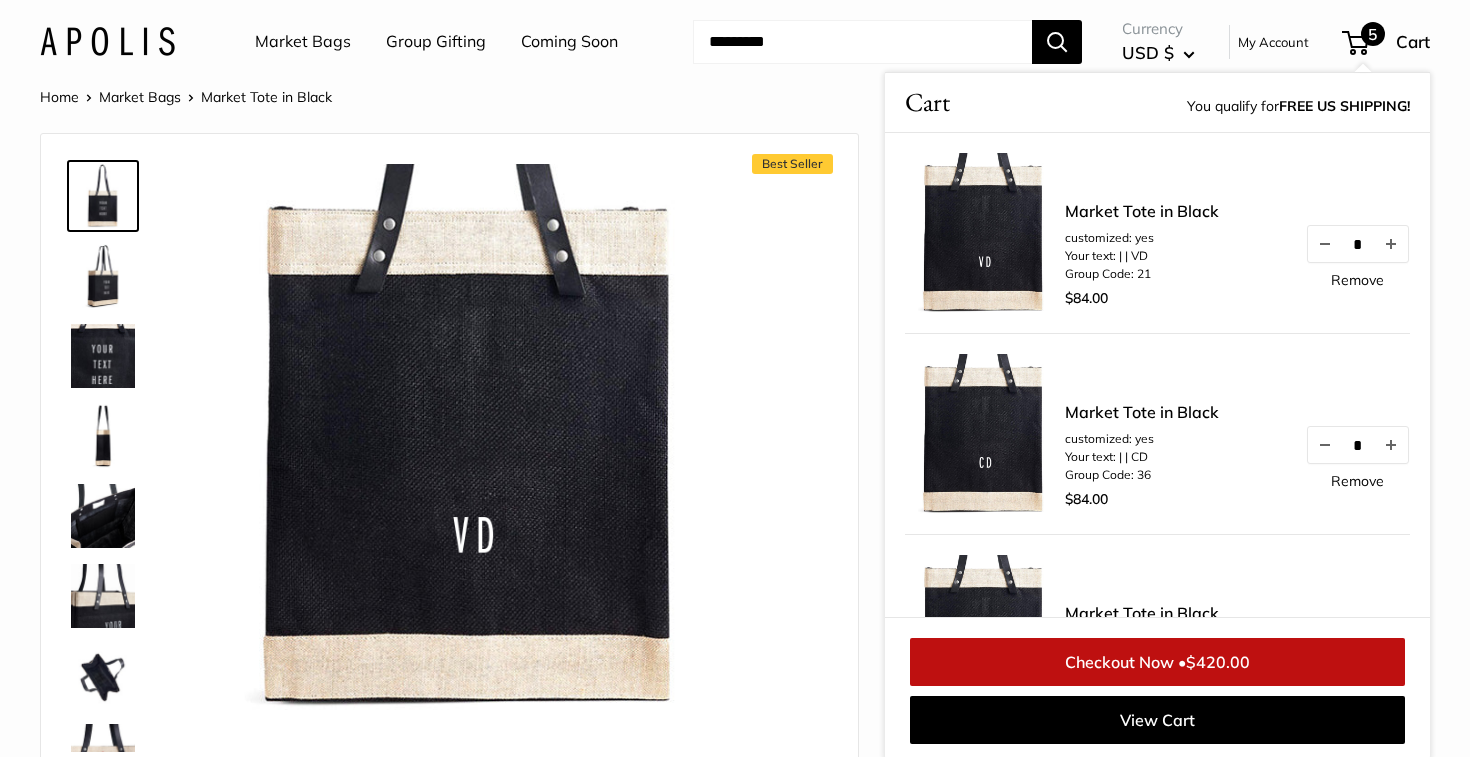 click on "Home
Market Bags
Market Tote in Black
Best Seller
Custom printed text with eco-friendly ink.
Inner pocket good for daily drivers." at bounding box center (735, 920) 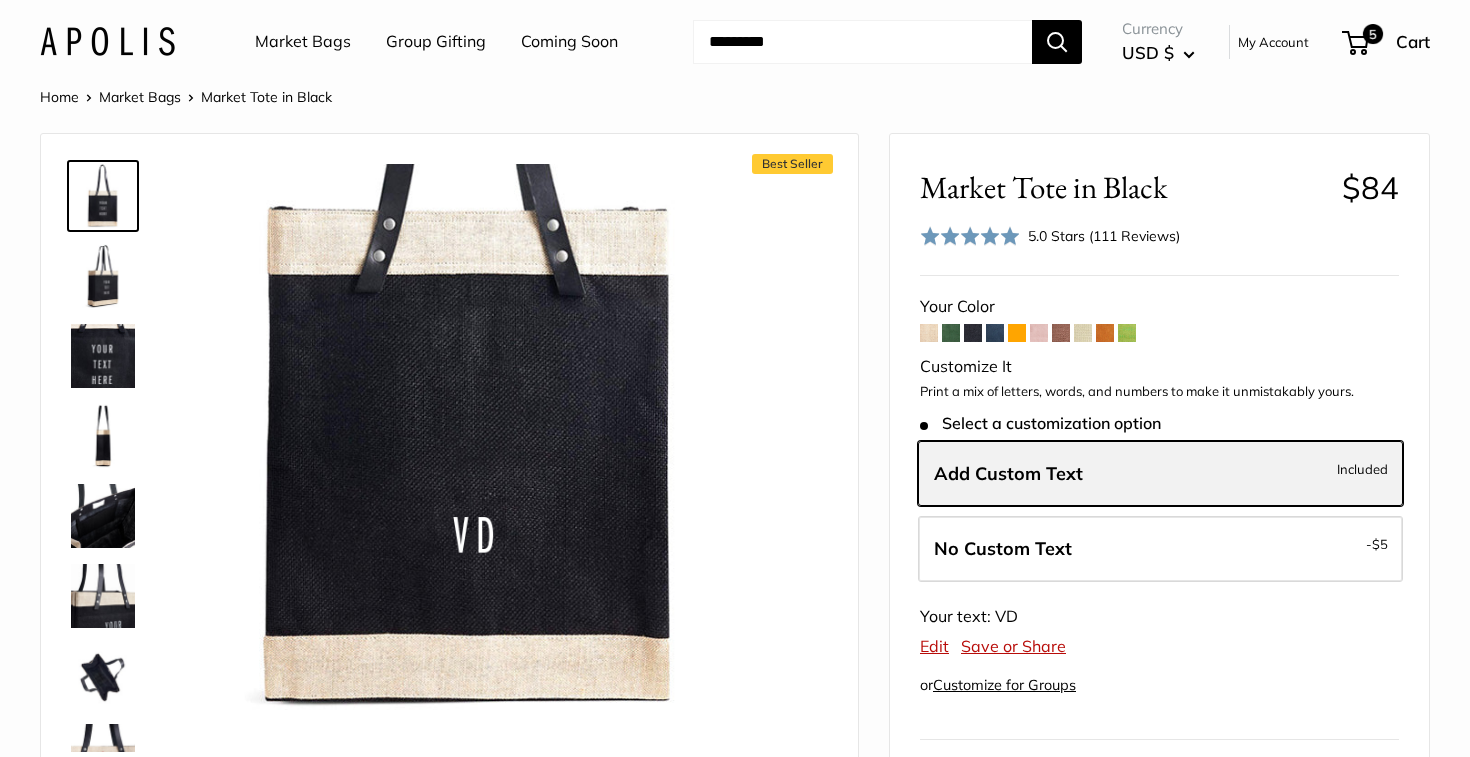 click on "Add Custom Text" at bounding box center (1008, 473) 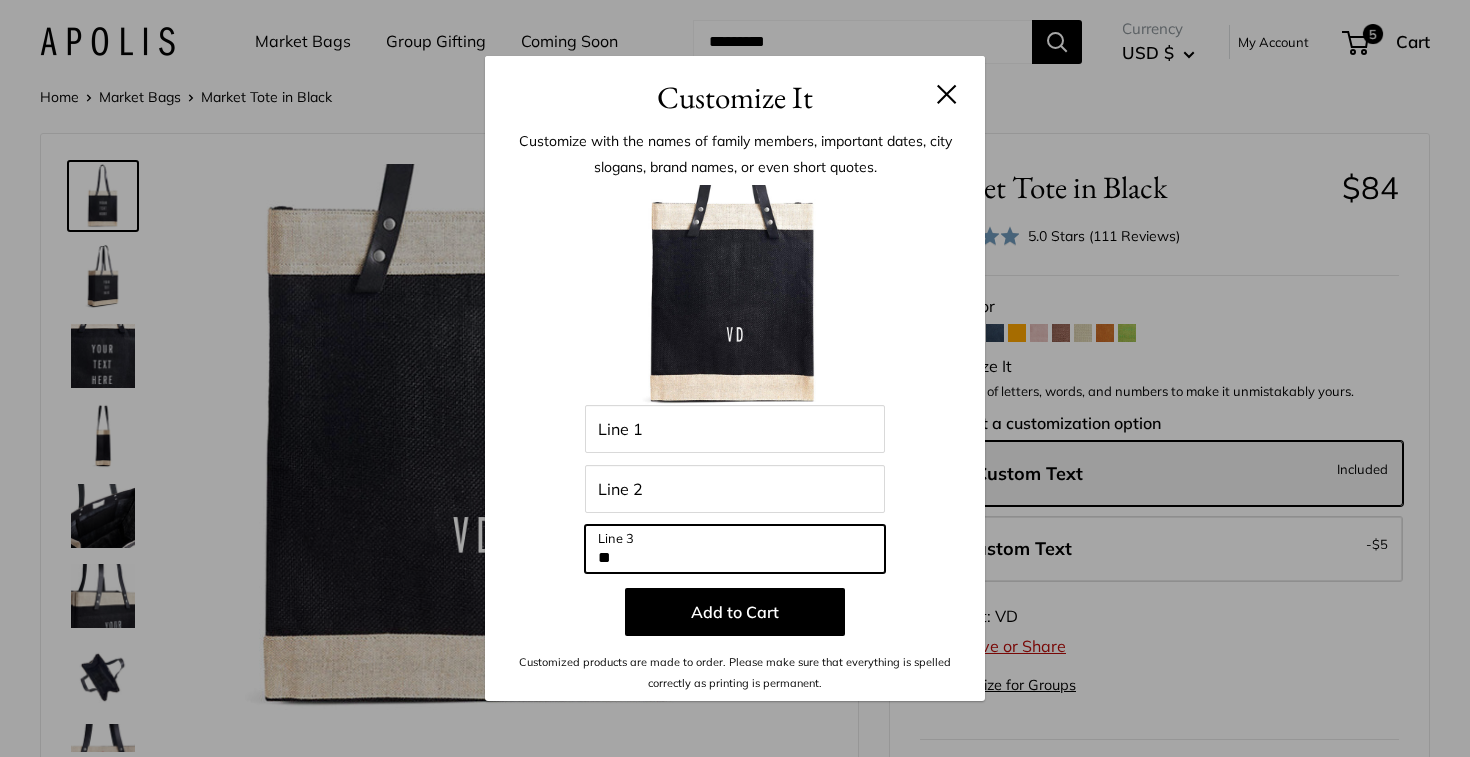 click on "**" at bounding box center [735, 549] 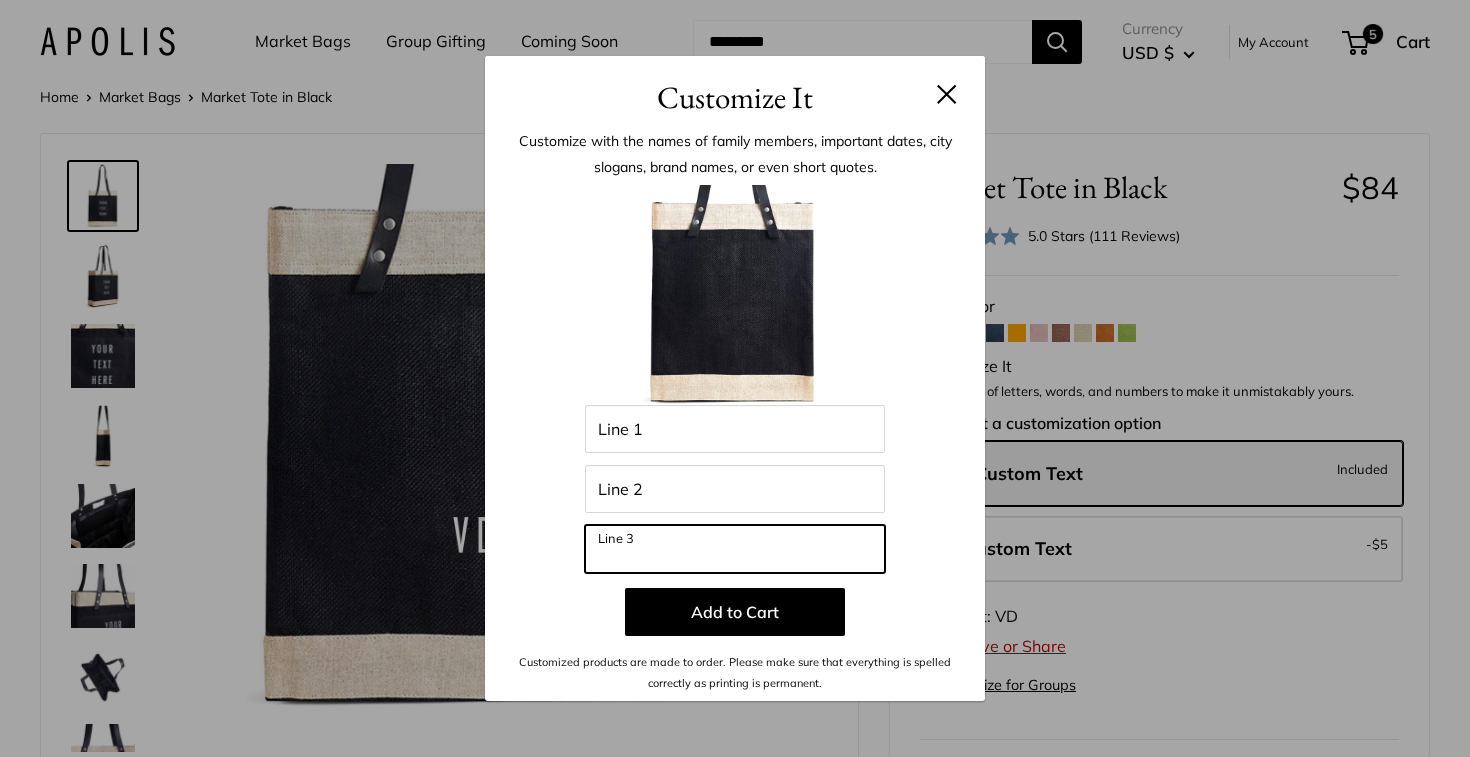 type 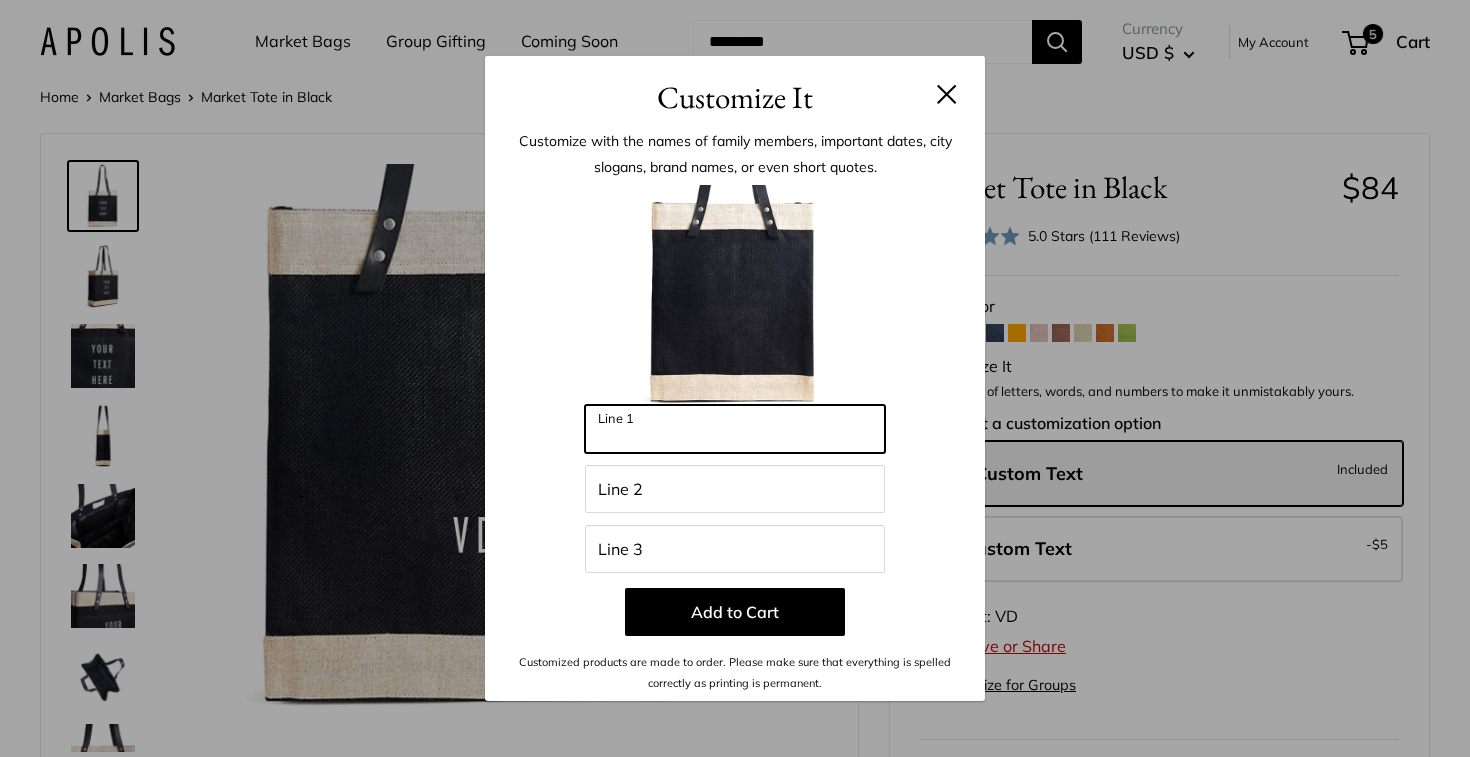 click on "Line 1" at bounding box center [735, 429] 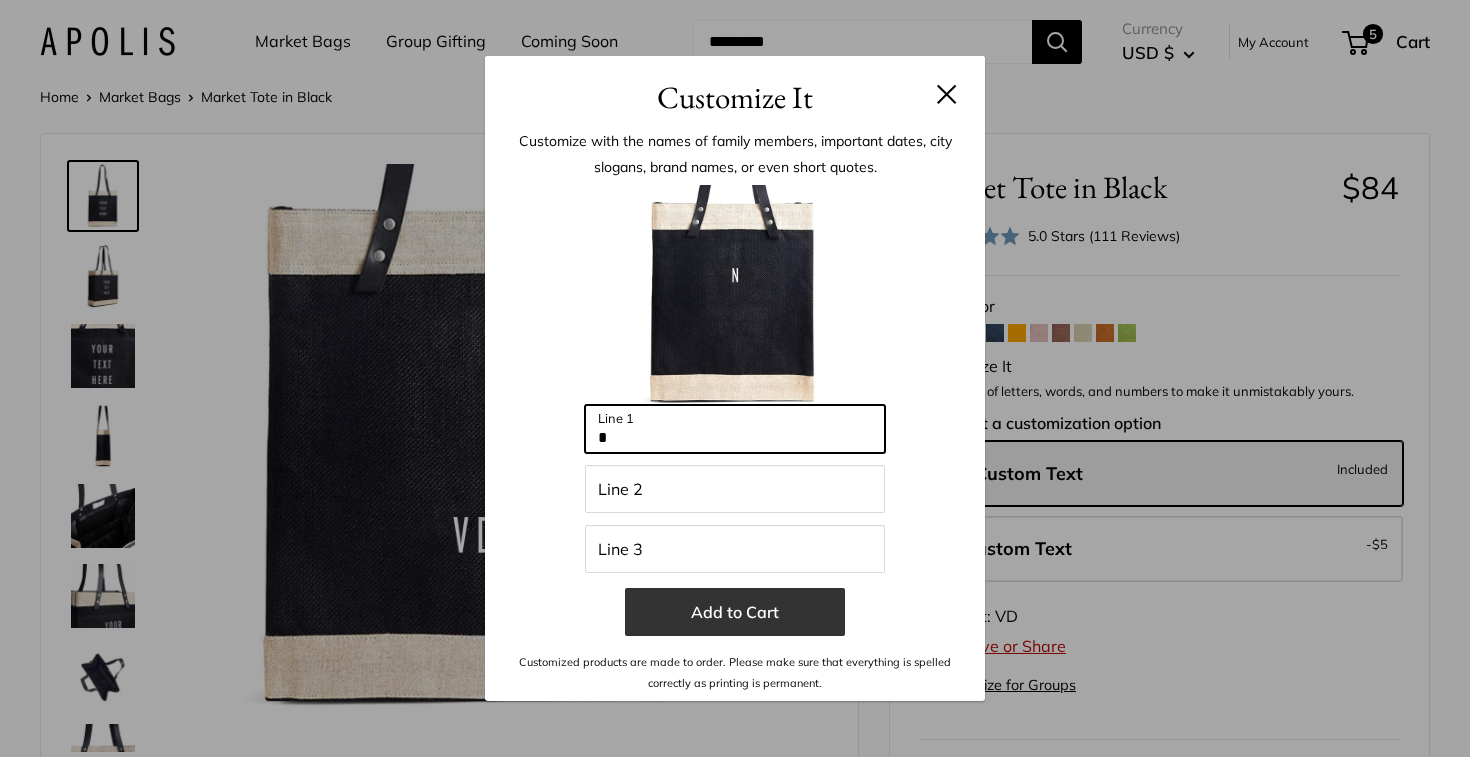 type on "*" 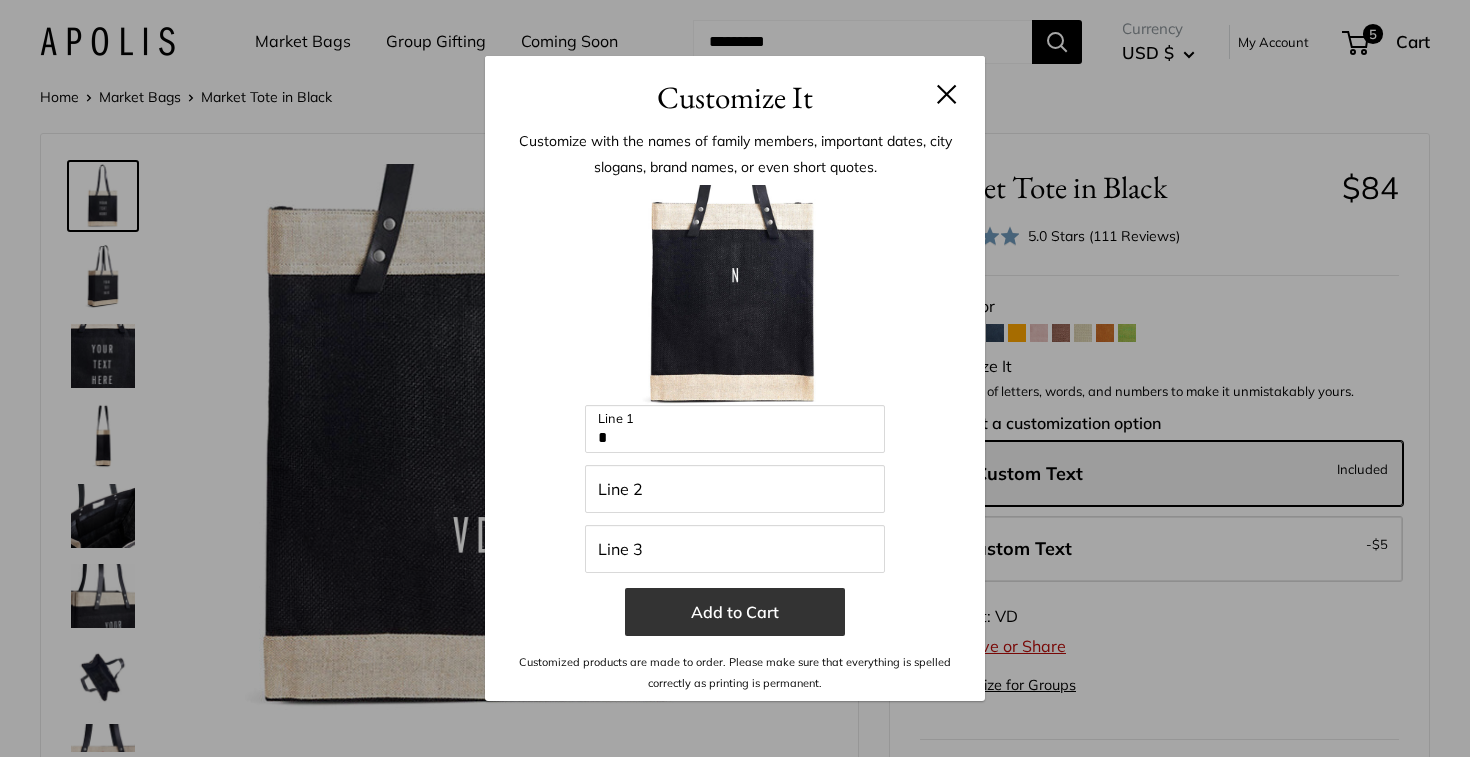 click on "Add to Cart" at bounding box center [735, 612] 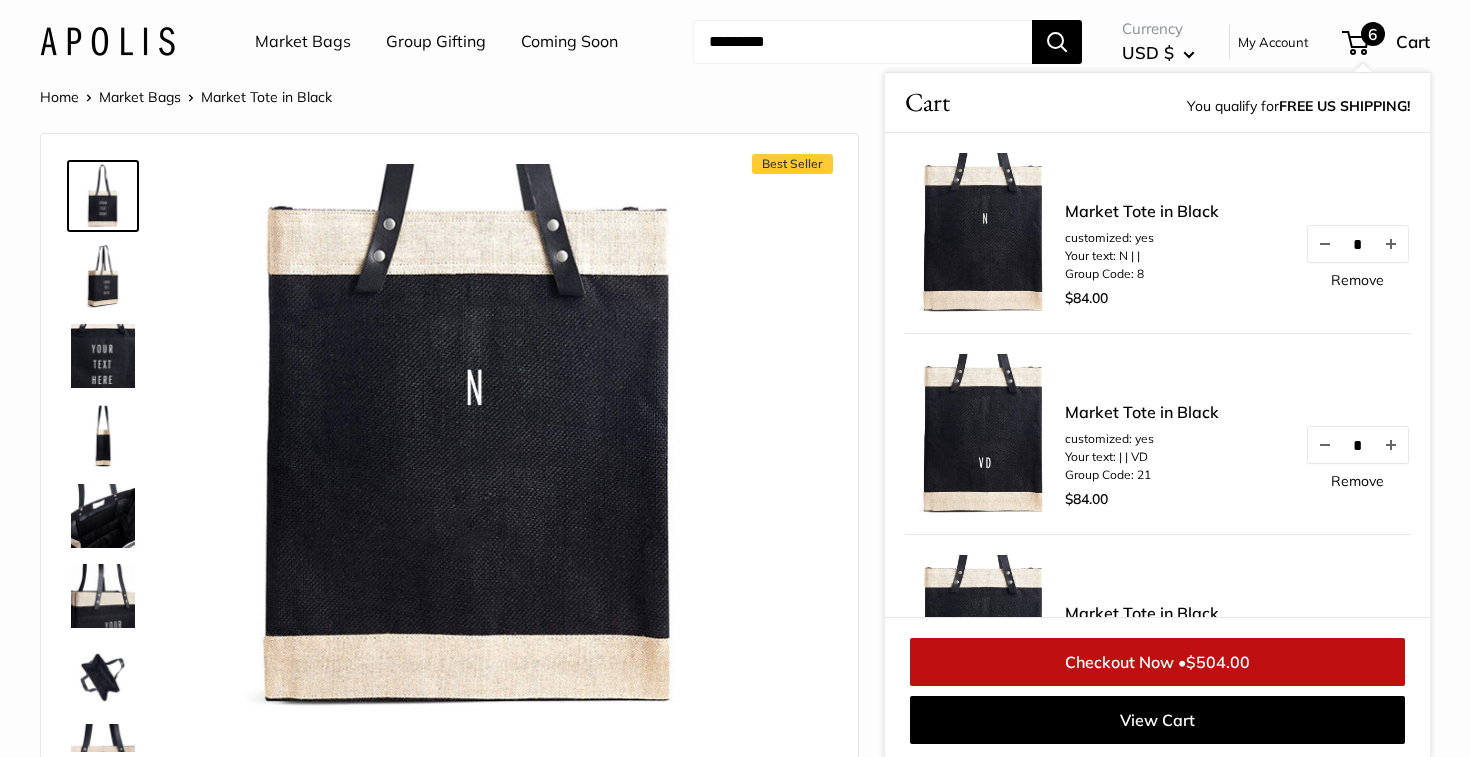 click on "Home
Market Bags
Market Tote in Black
Best Seller
Custom printed text with eco-friendly ink.
Inner pocket good for daily drivers." at bounding box center [735, 920] 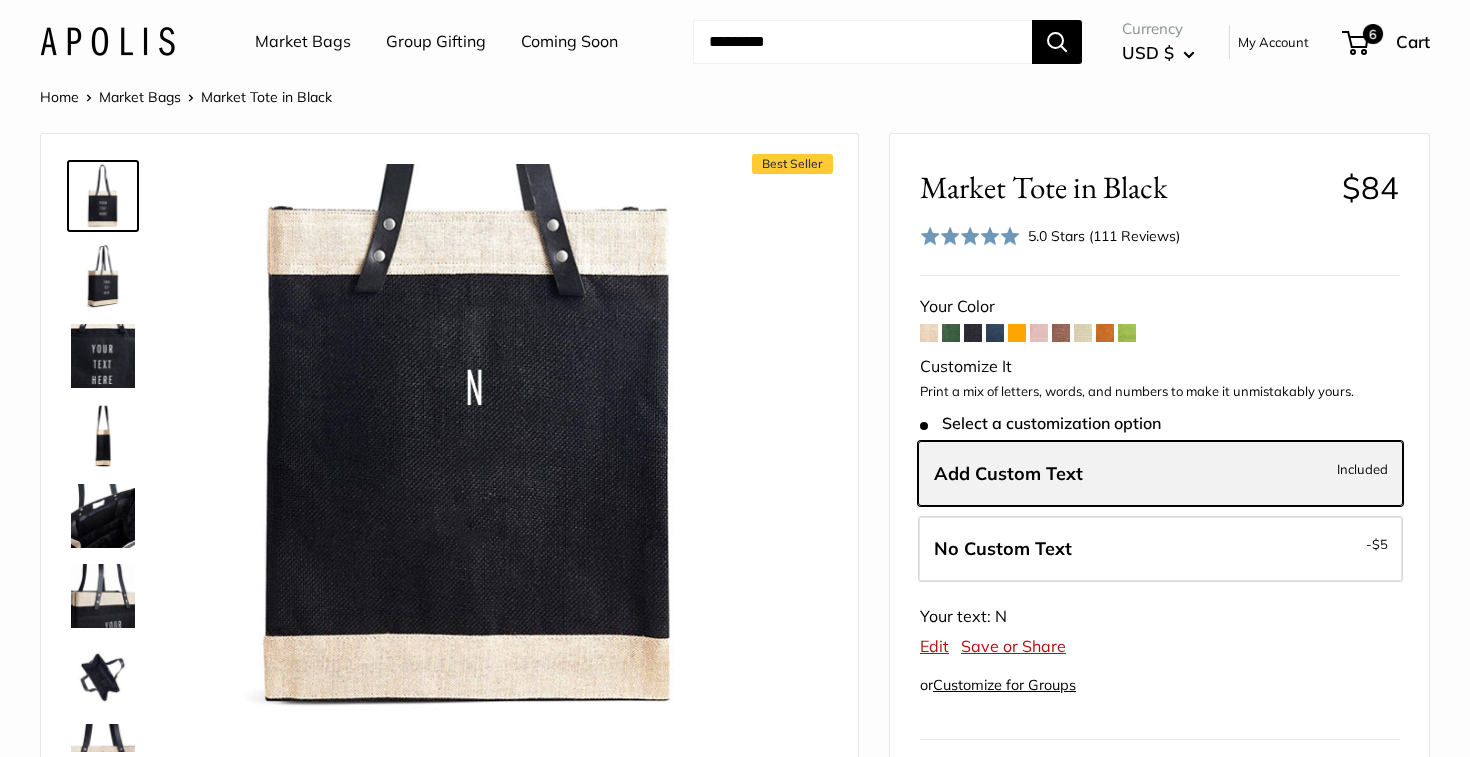 click on "Add Custom Text" at bounding box center (1008, 473) 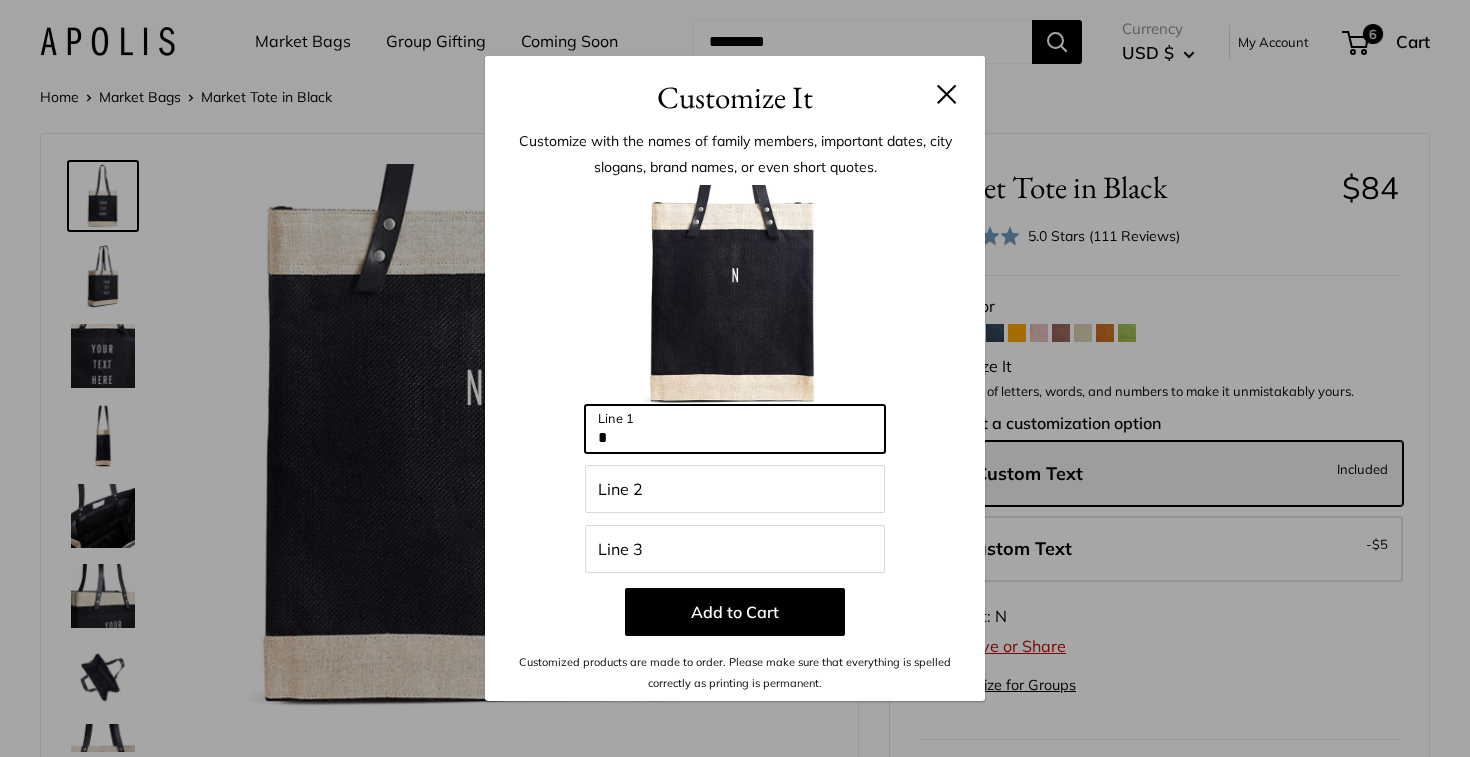 click on "*" at bounding box center [735, 429] 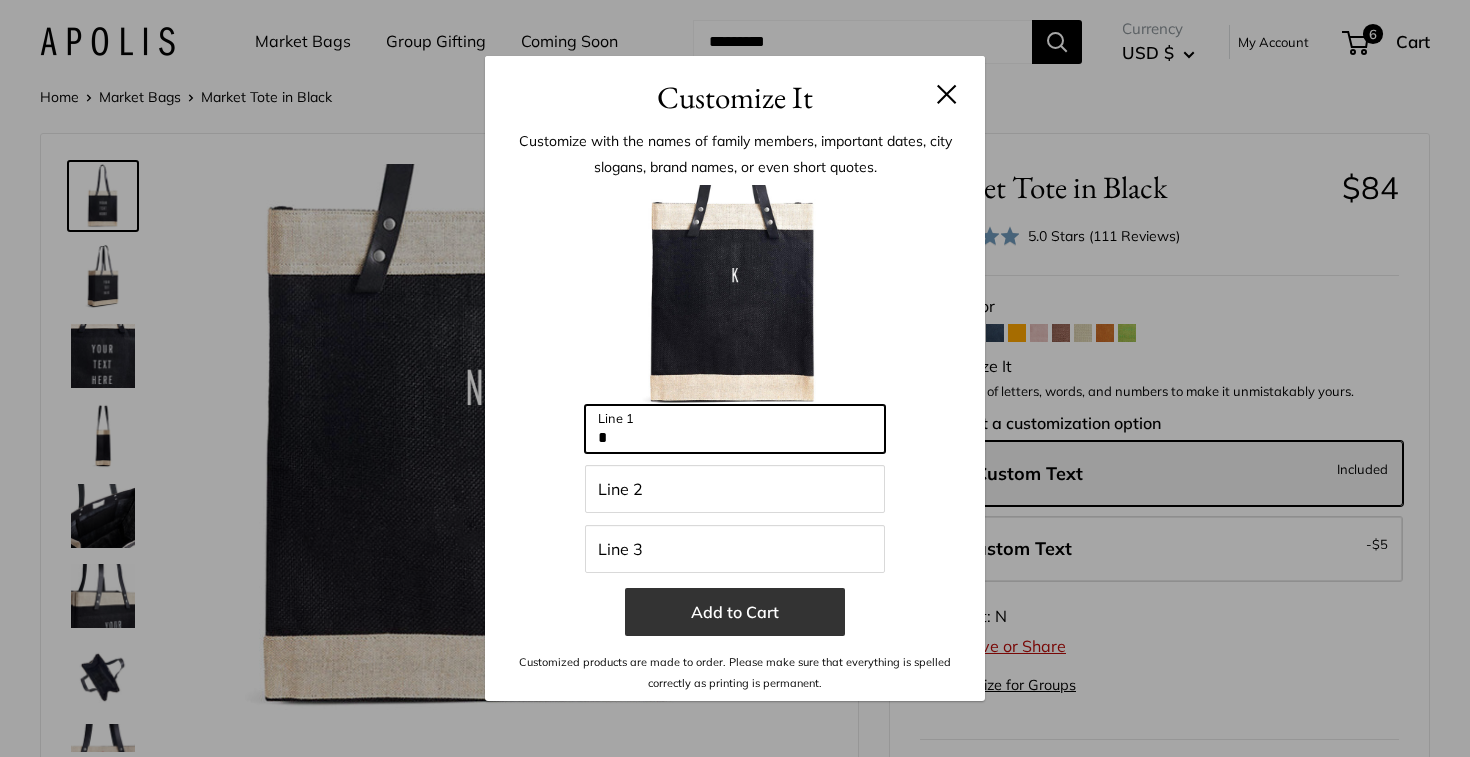 type on "*" 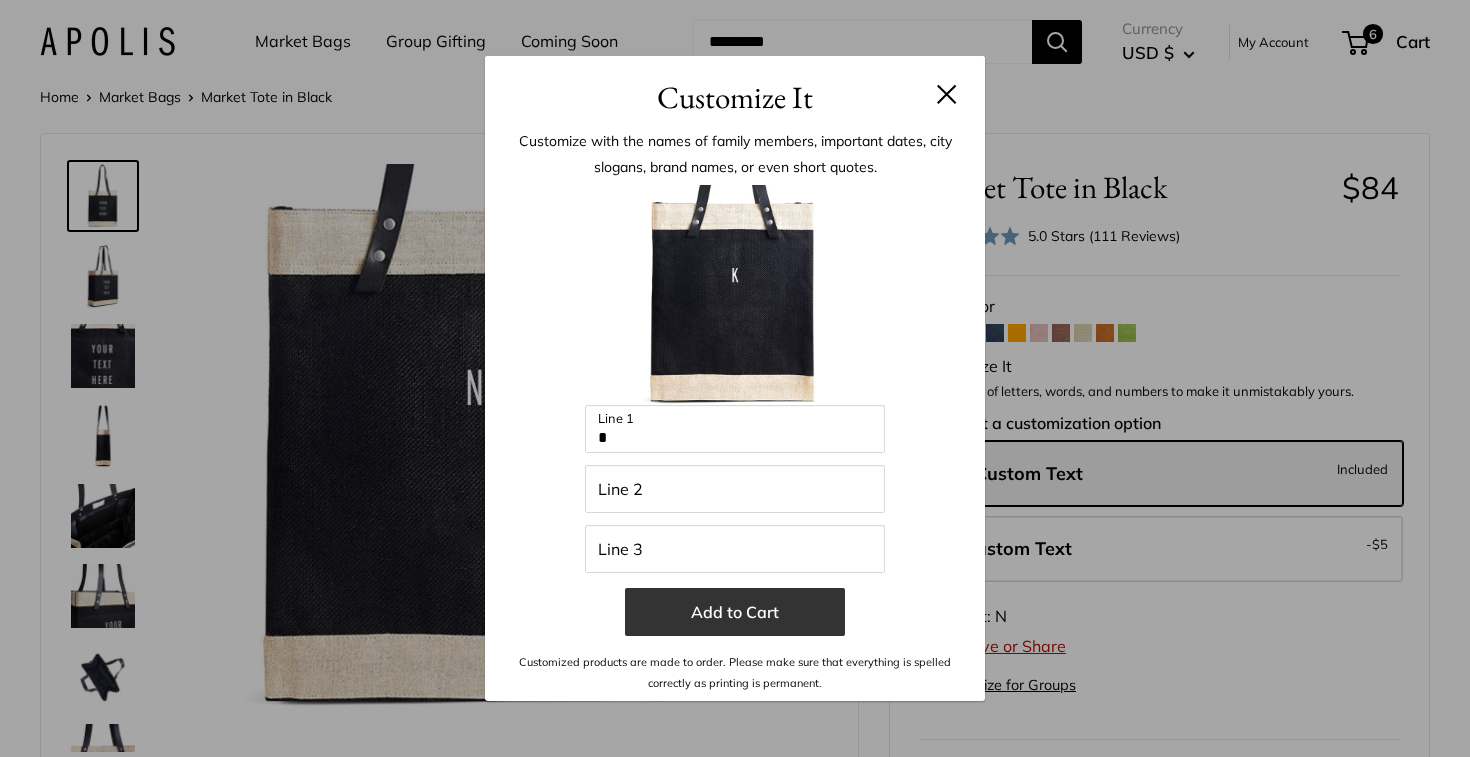 click on "Add to Cart" at bounding box center [735, 612] 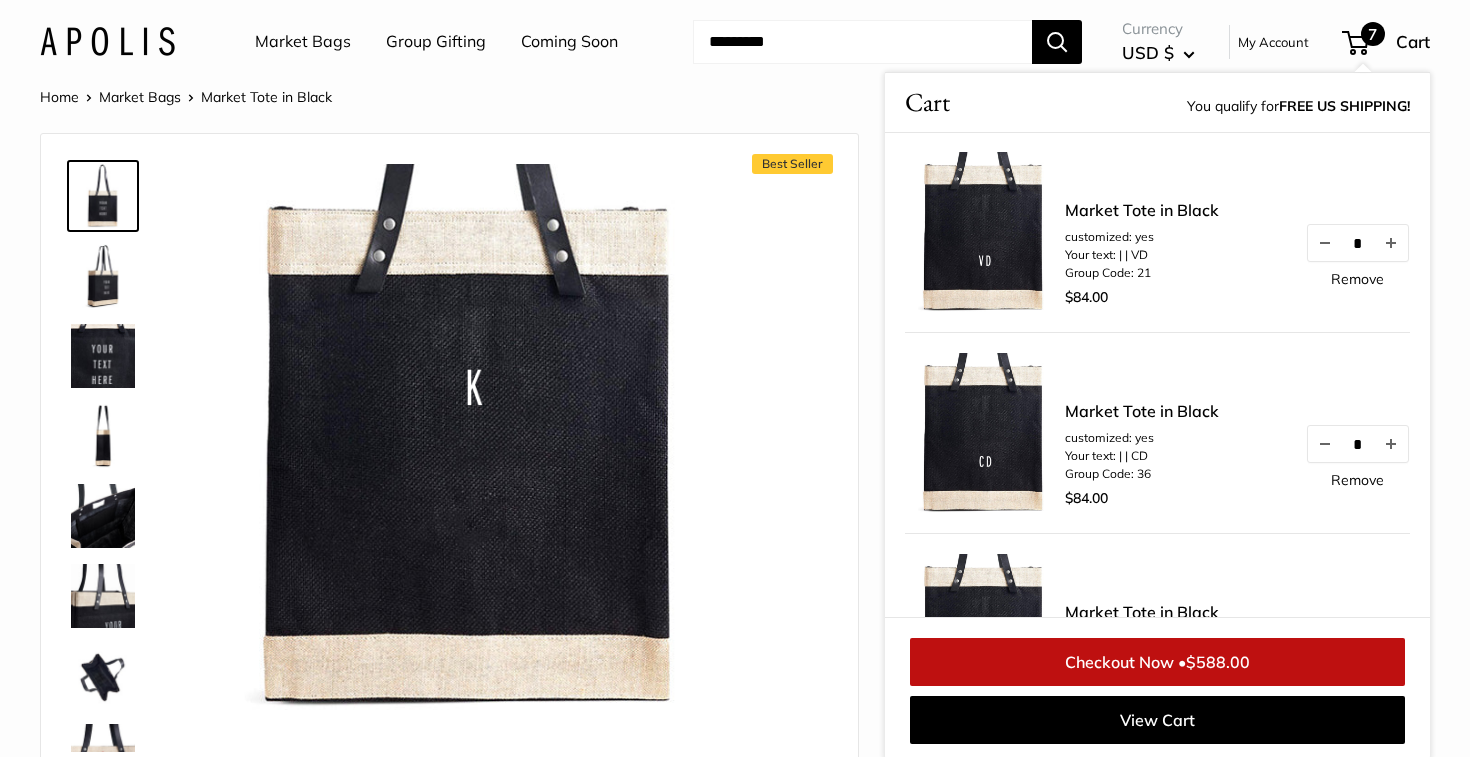 scroll, scrollTop: 0, scrollLeft: 0, axis: both 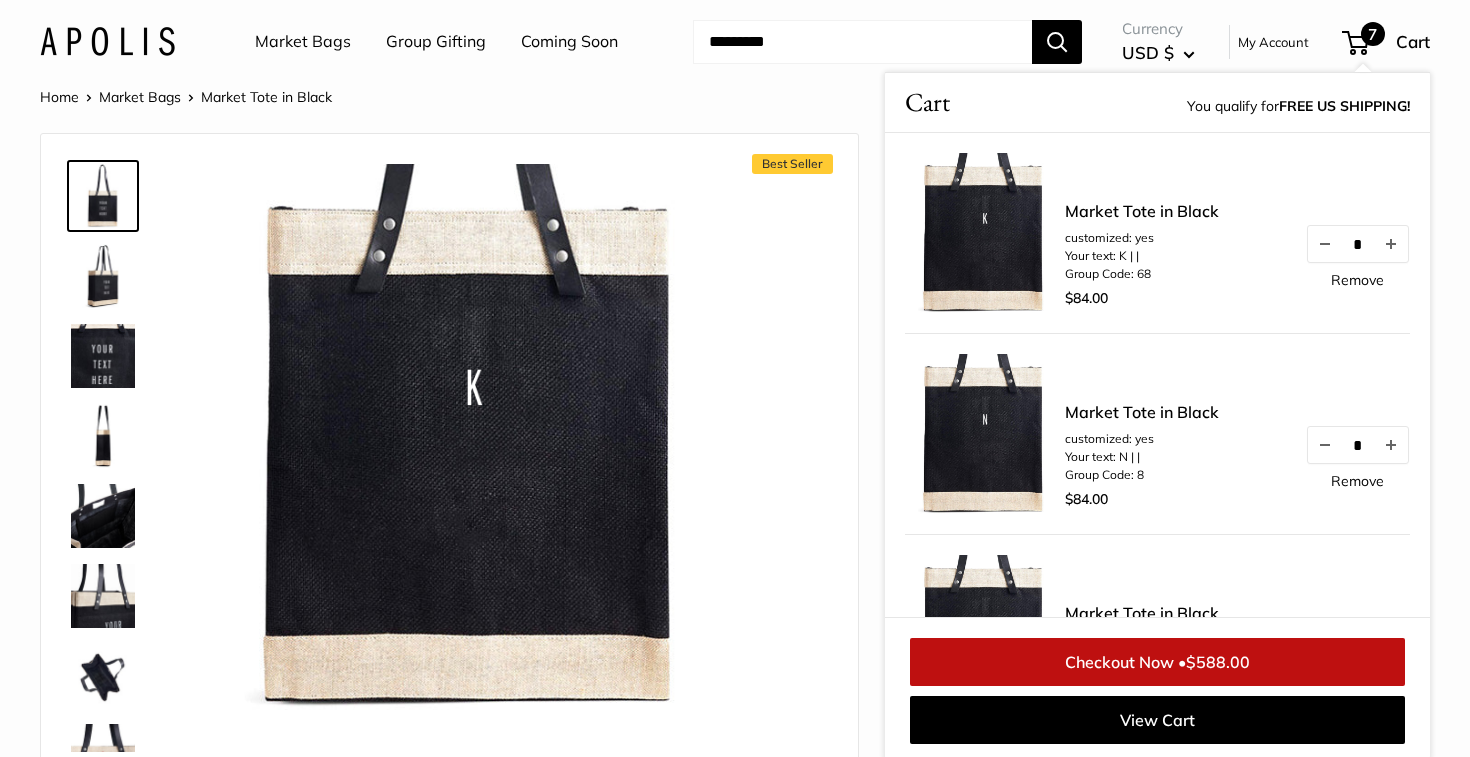 click on "Home
Market Bags
Market Tote in Black" at bounding box center (735, 97) 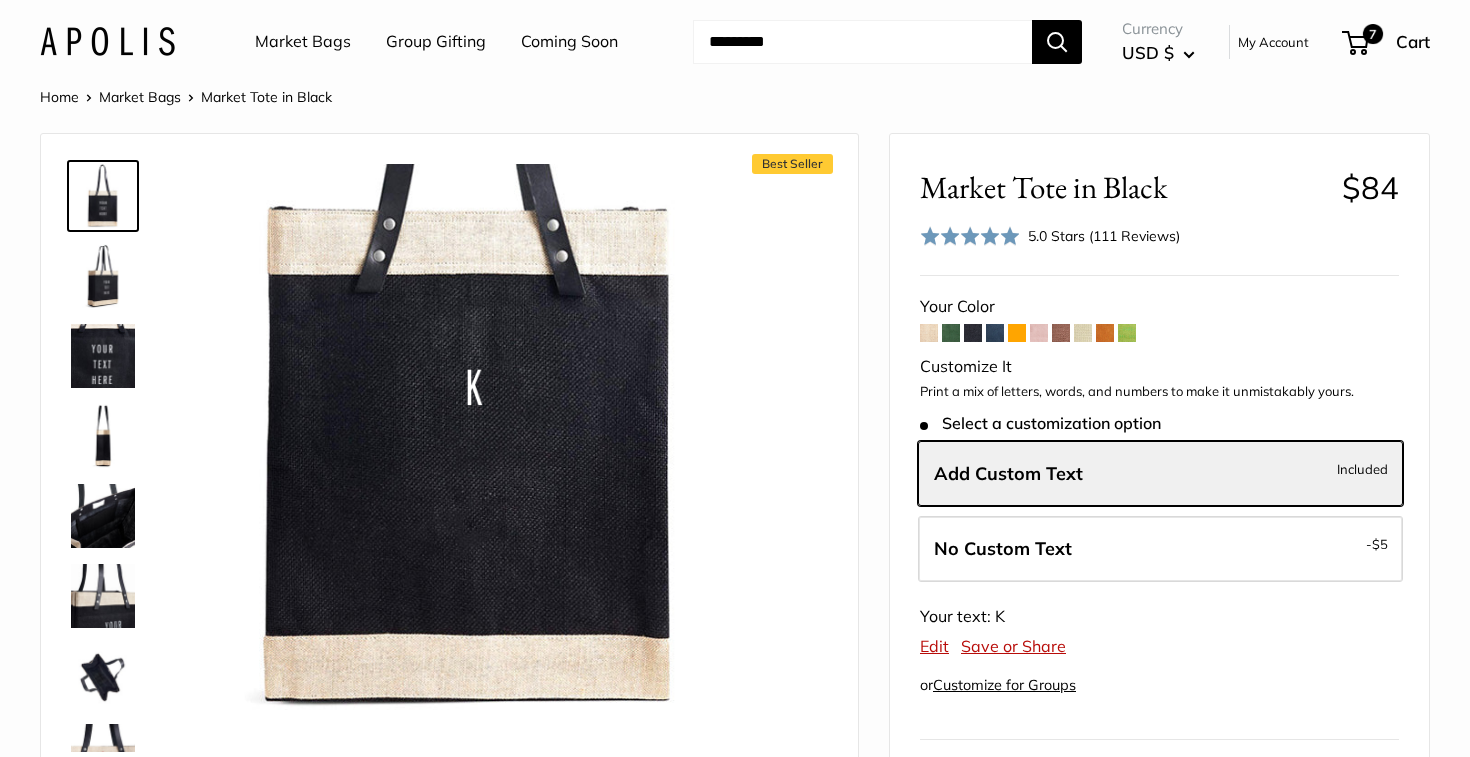 click at bounding box center (929, 333) 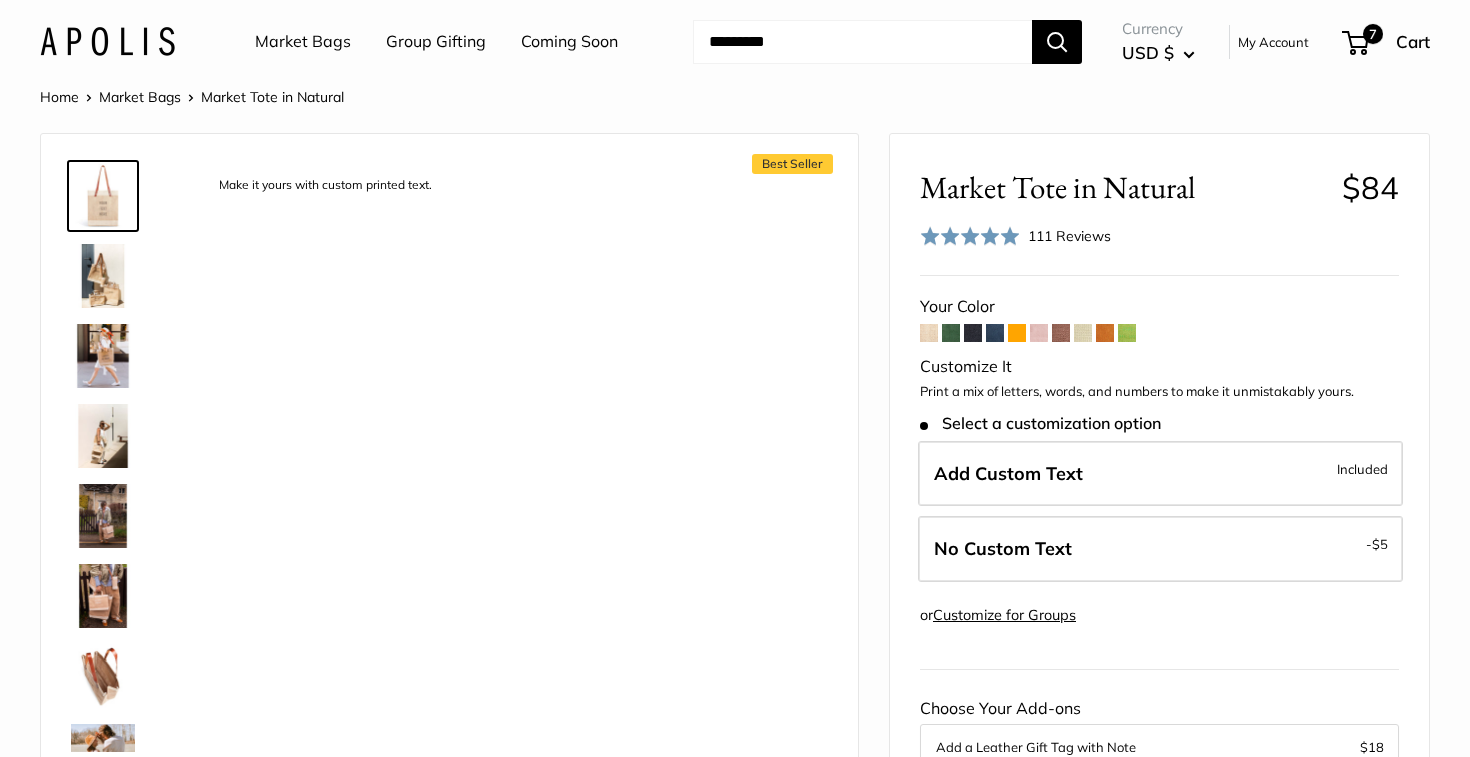 scroll, scrollTop: 0, scrollLeft: 0, axis: both 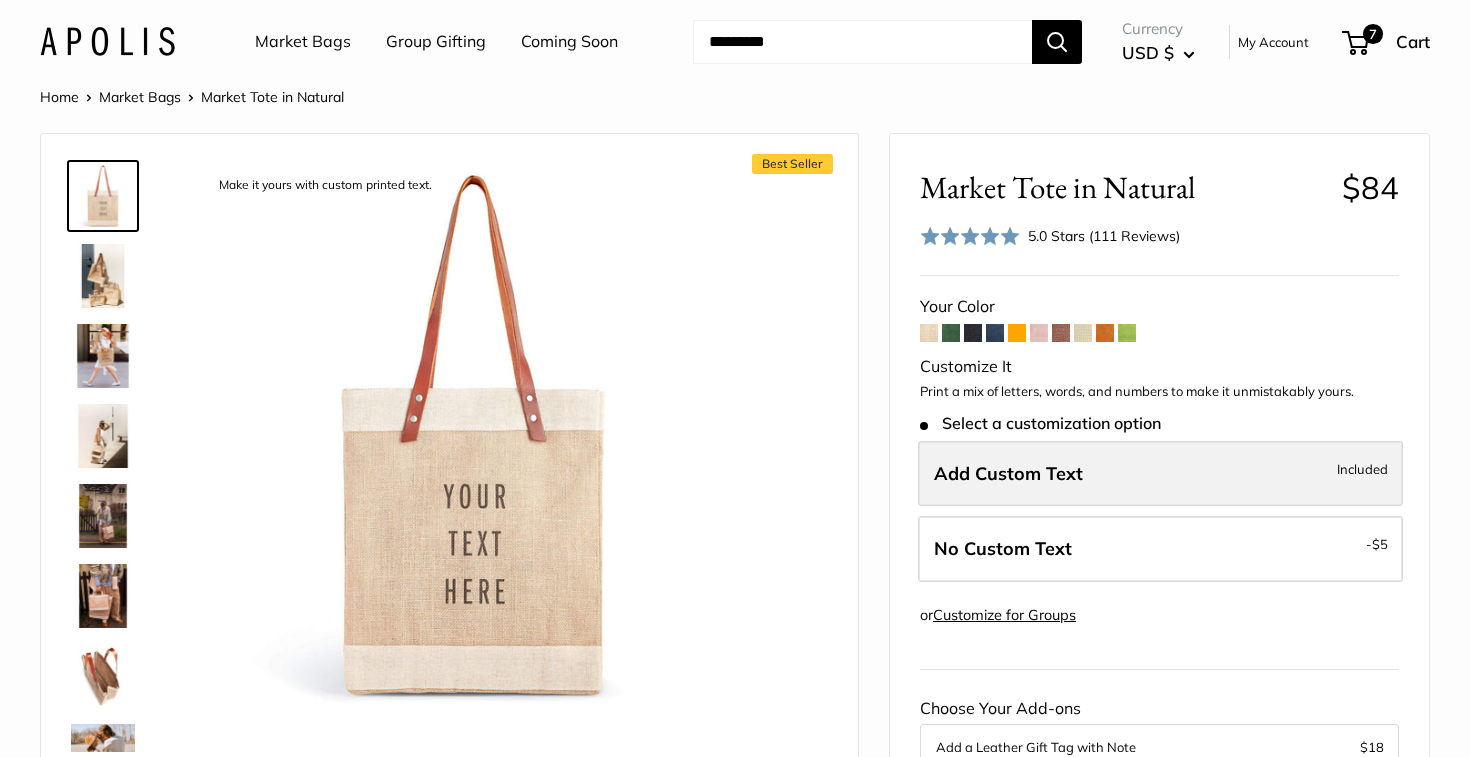 click on "Add Custom Text" at bounding box center [1008, 473] 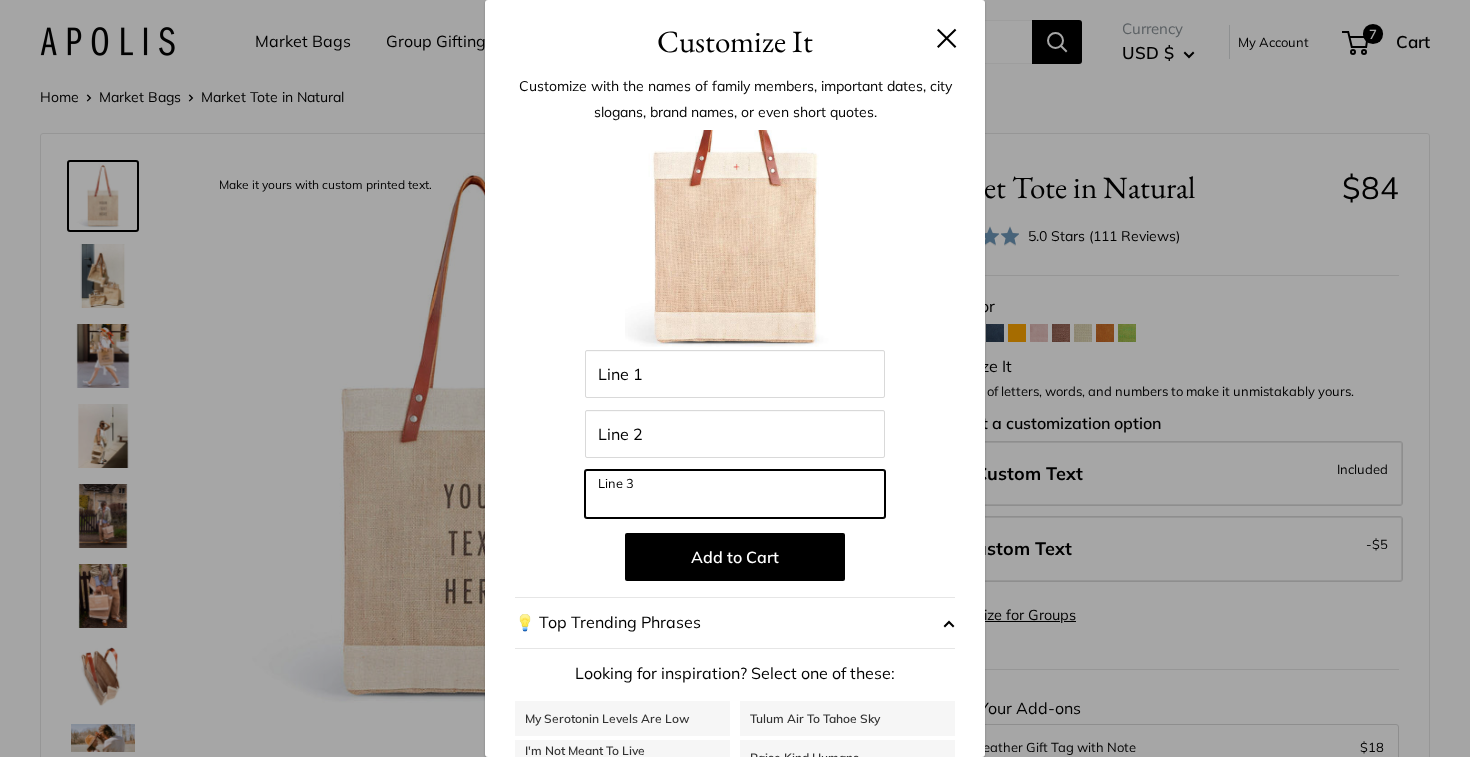 click on "Line 3" at bounding box center (735, 494) 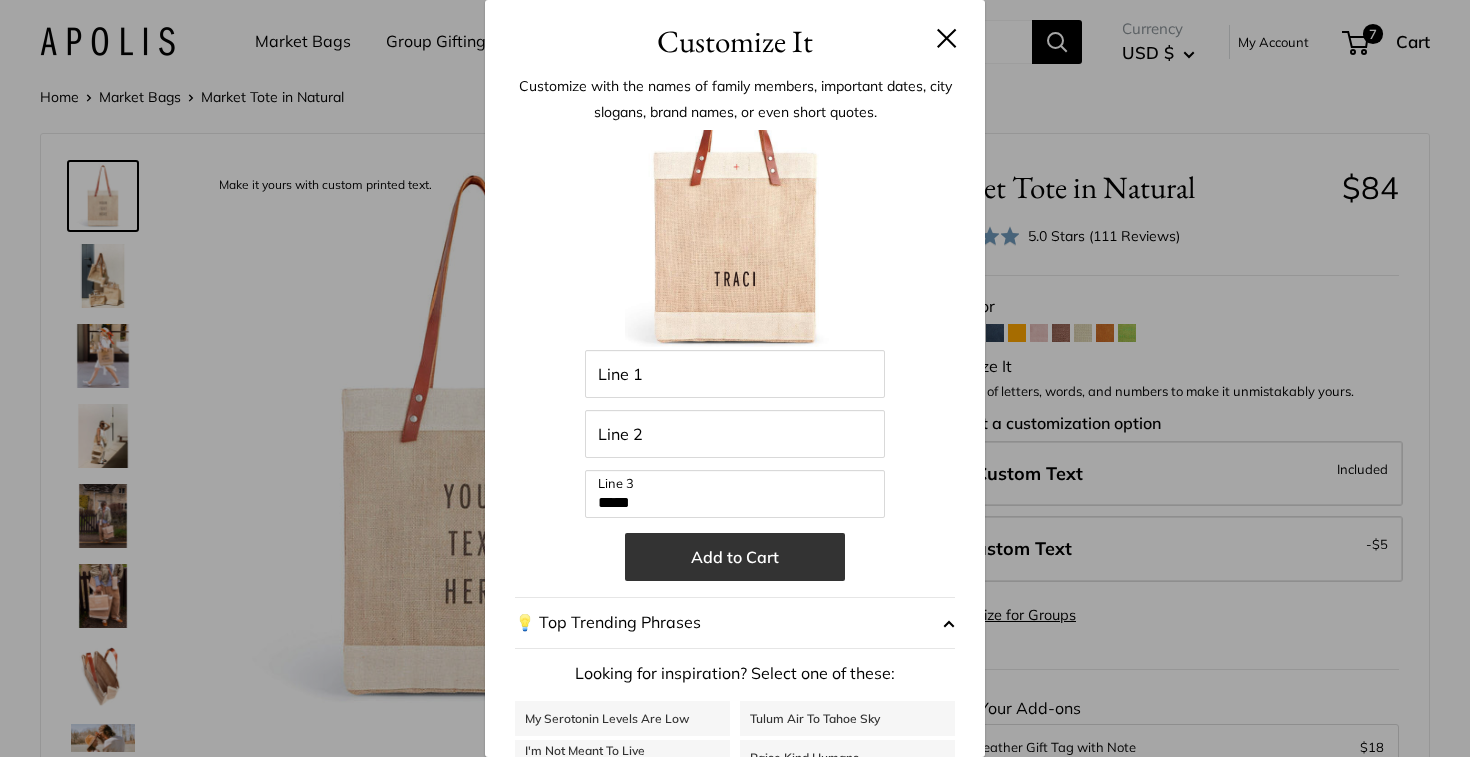 click on "Add to Cart" at bounding box center (735, 557) 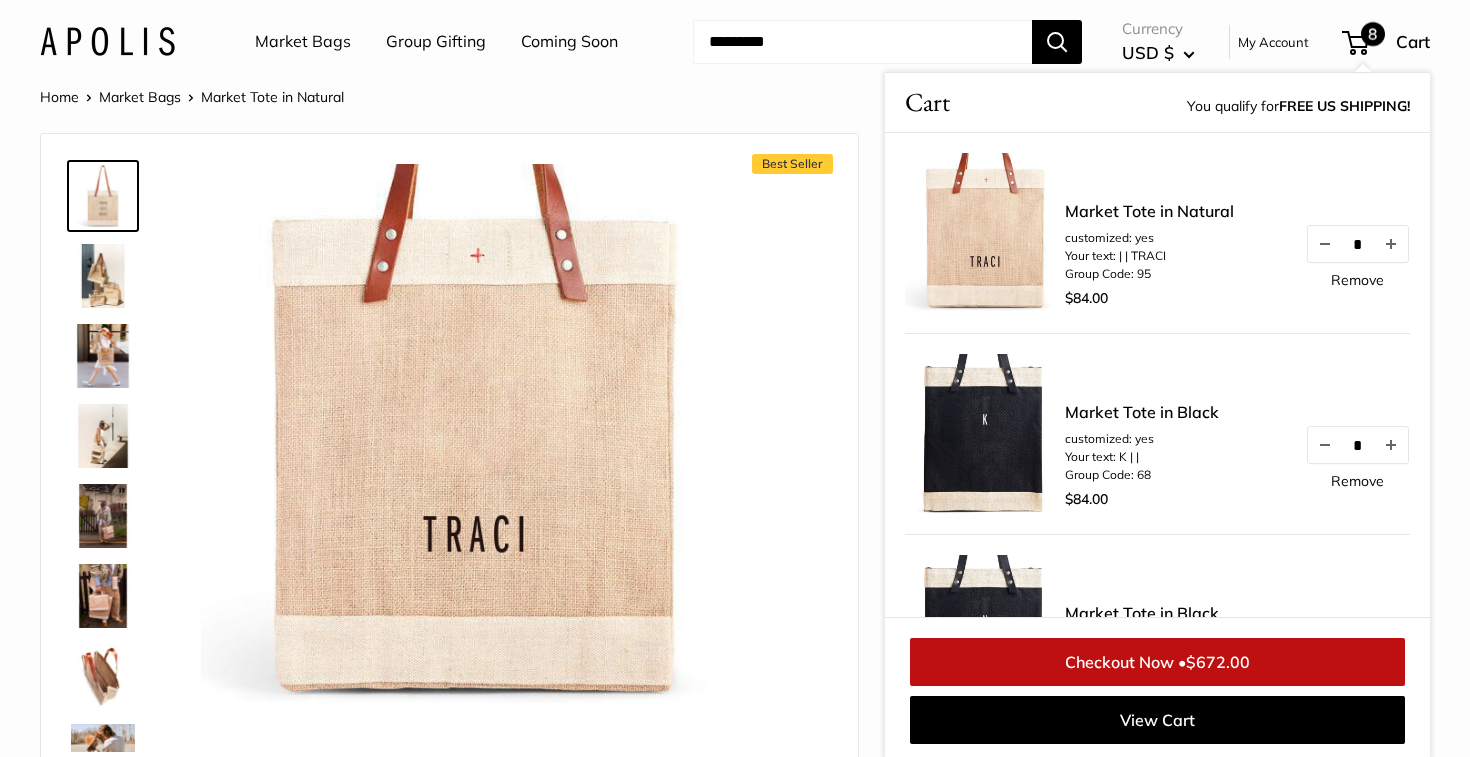 click at bounding box center [985, 434] 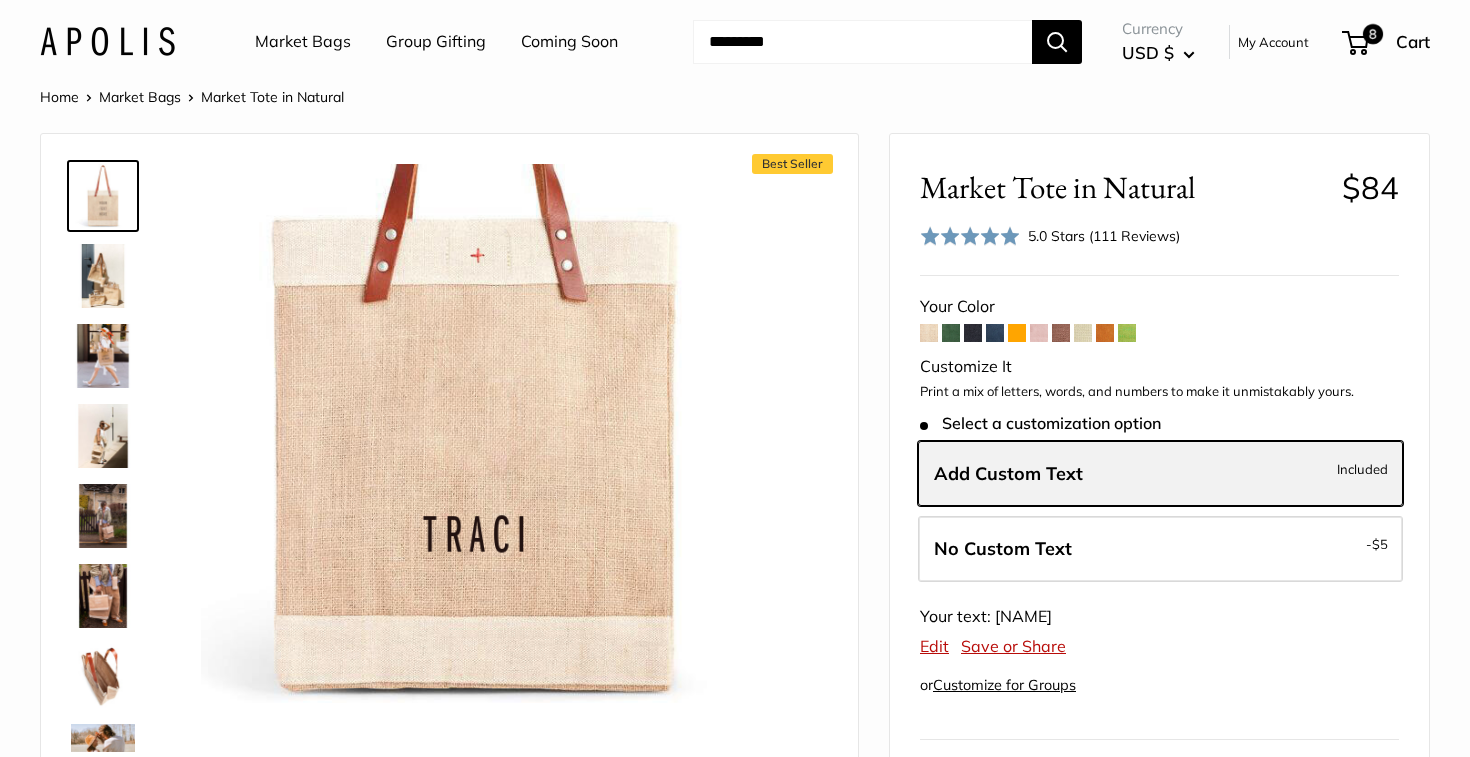 click on "Add Custom Text" at bounding box center [1008, 473] 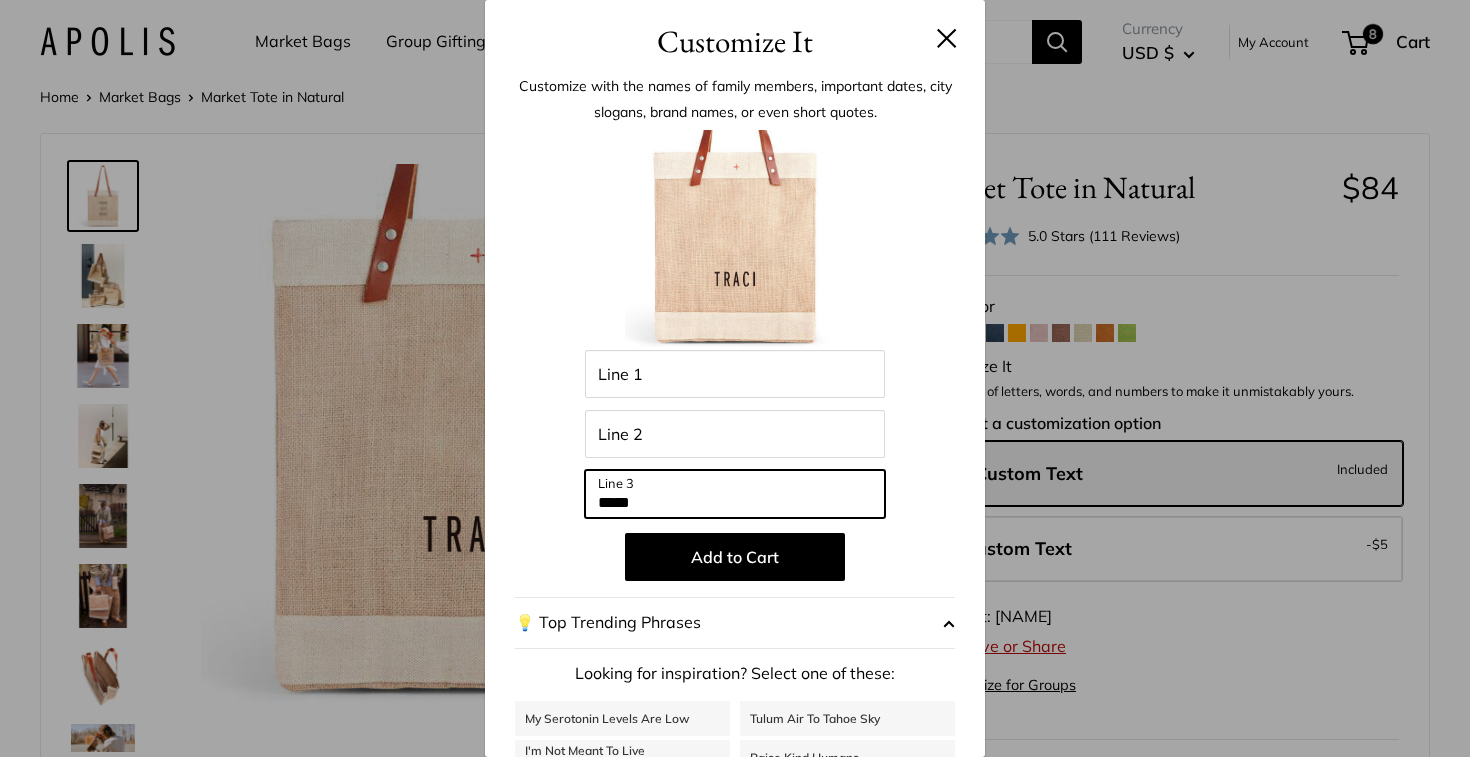 drag, startPoint x: 678, startPoint y: 500, endPoint x: 558, endPoint y: 499, distance: 120.004166 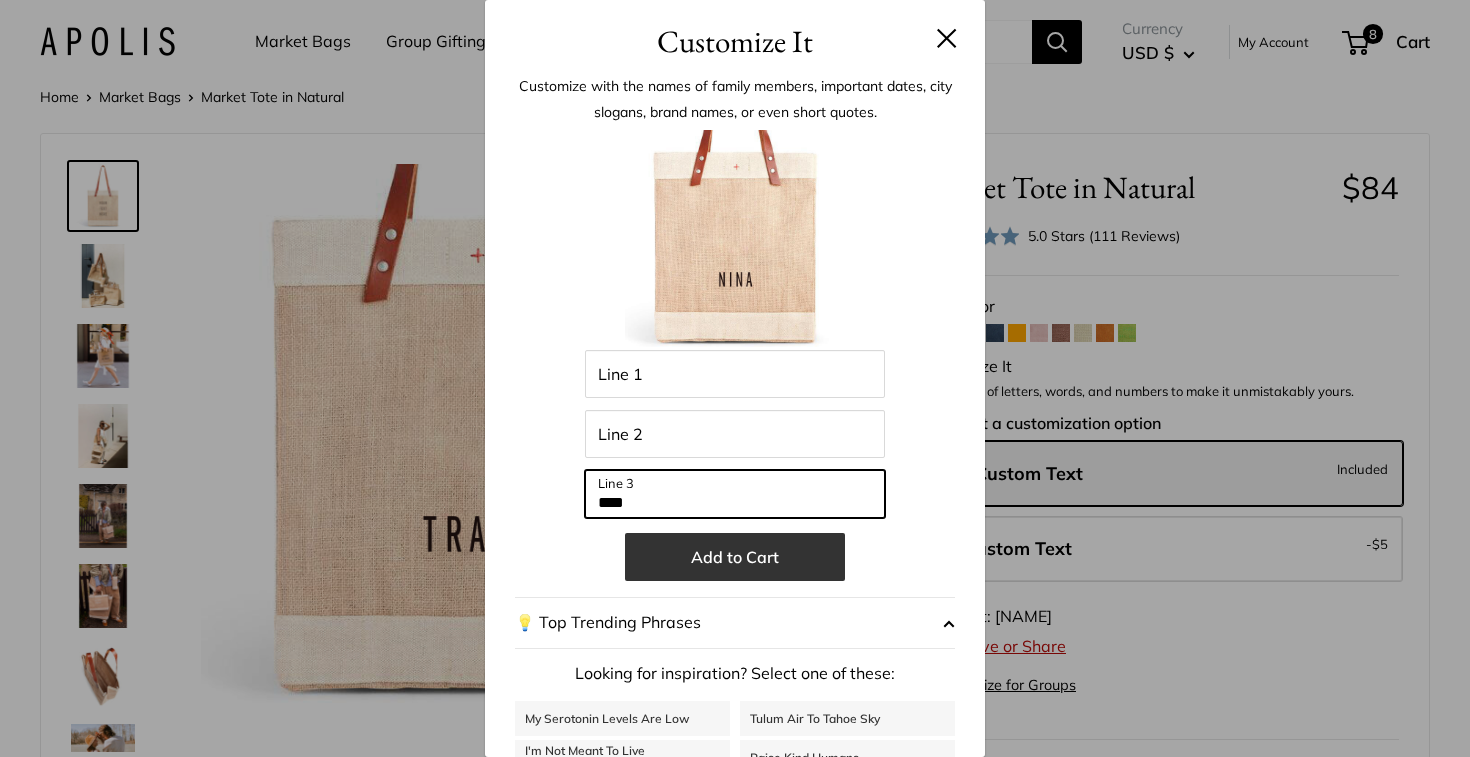type on "****" 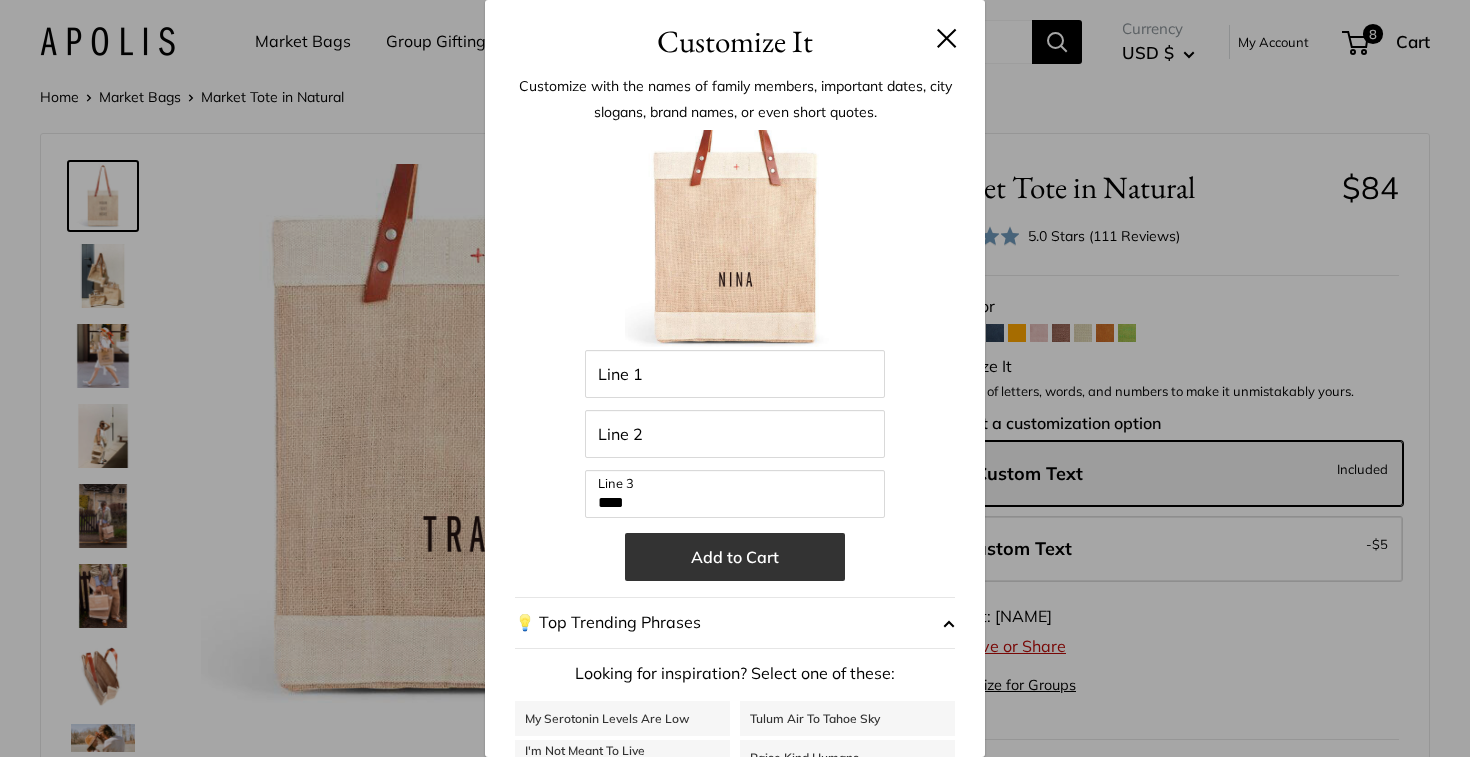 click on "Add to Cart" at bounding box center [735, 557] 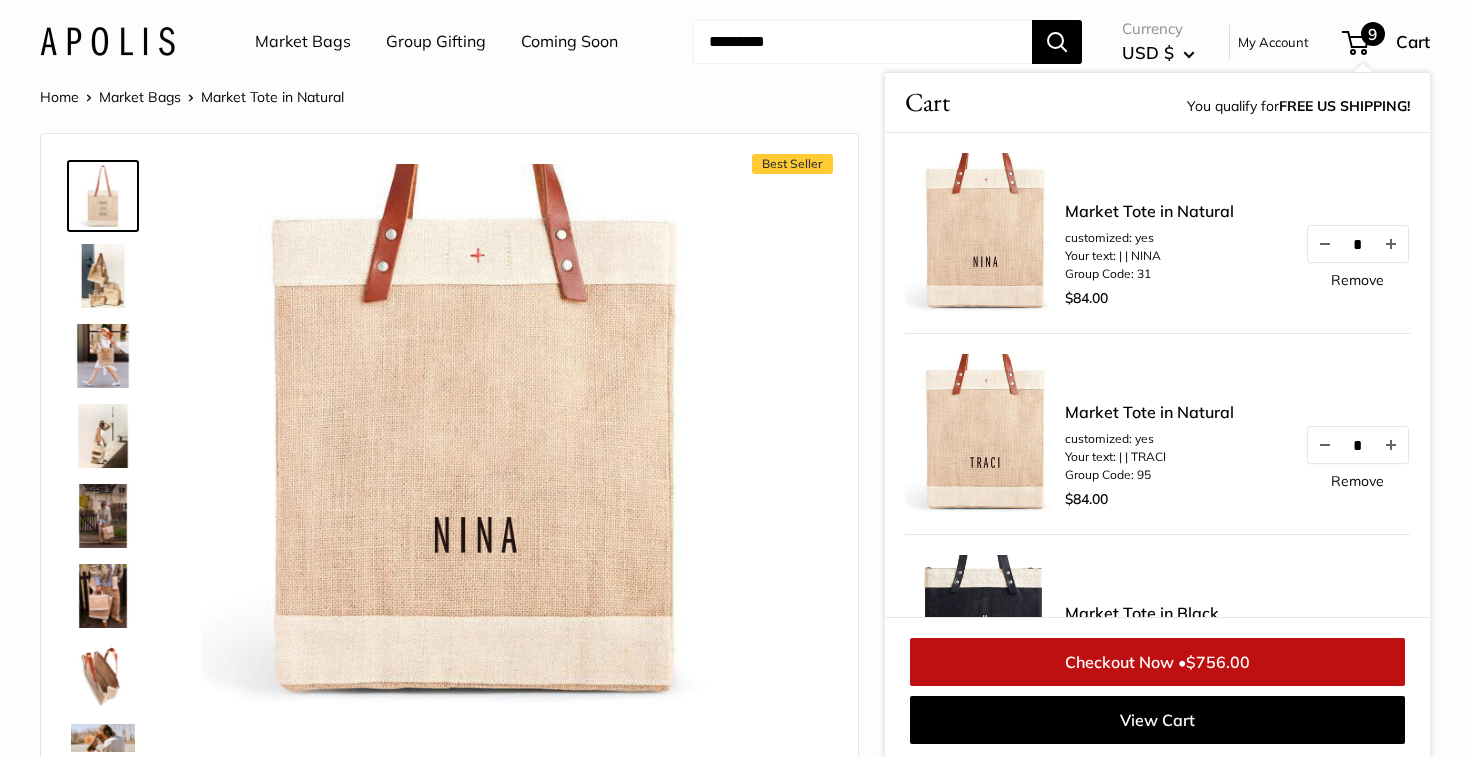 click on "Home
Market Bags
Market Tote in Natural
Best Seller
The Original Market bag in its 4 native styles
Effortless style that elevates every moment" at bounding box center [735, 920] 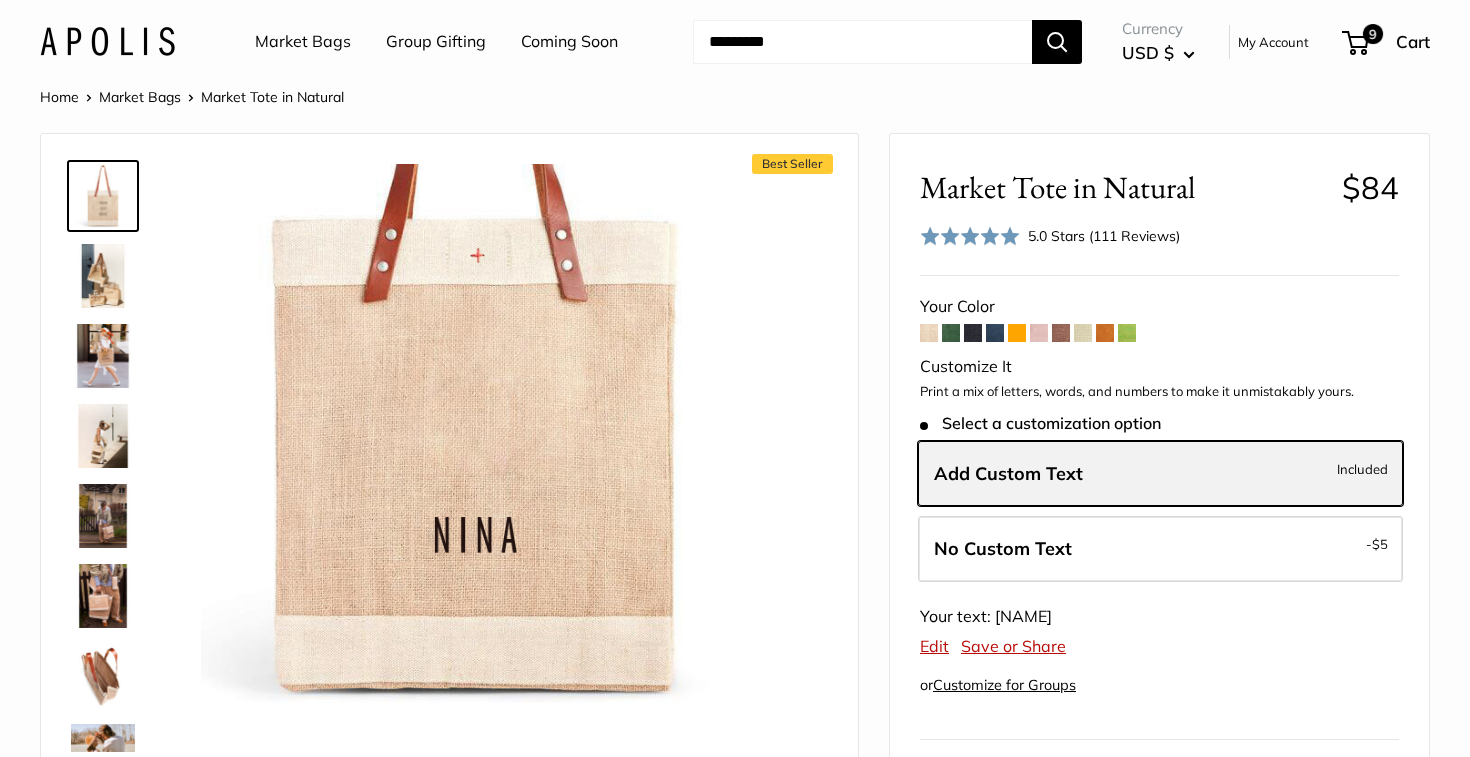 click on "Add Custom Text" at bounding box center [1008, 473] 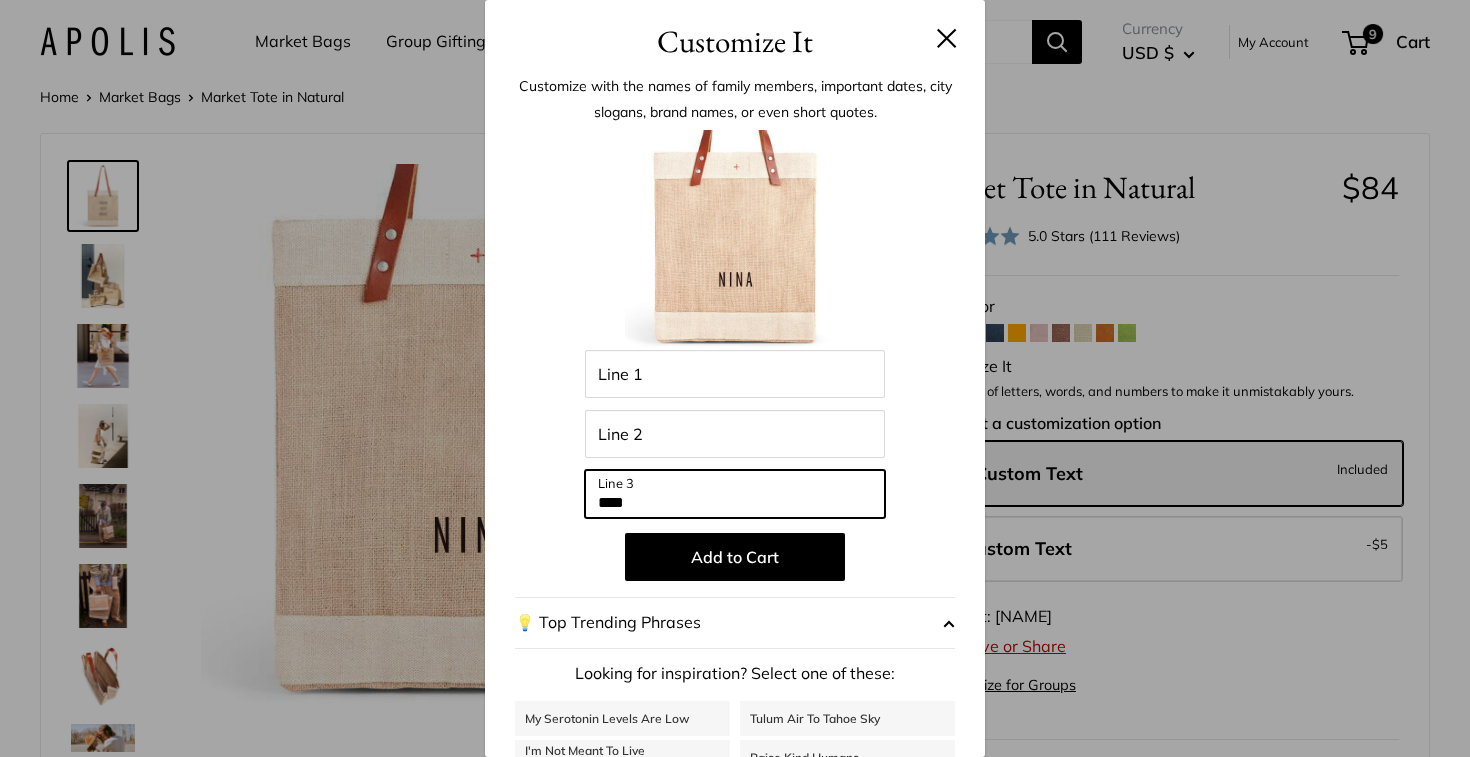 drag, startPoint x: 683, startPoint y: 506, endPoint x: 561, endPoint y: 503, distance: 122.03688 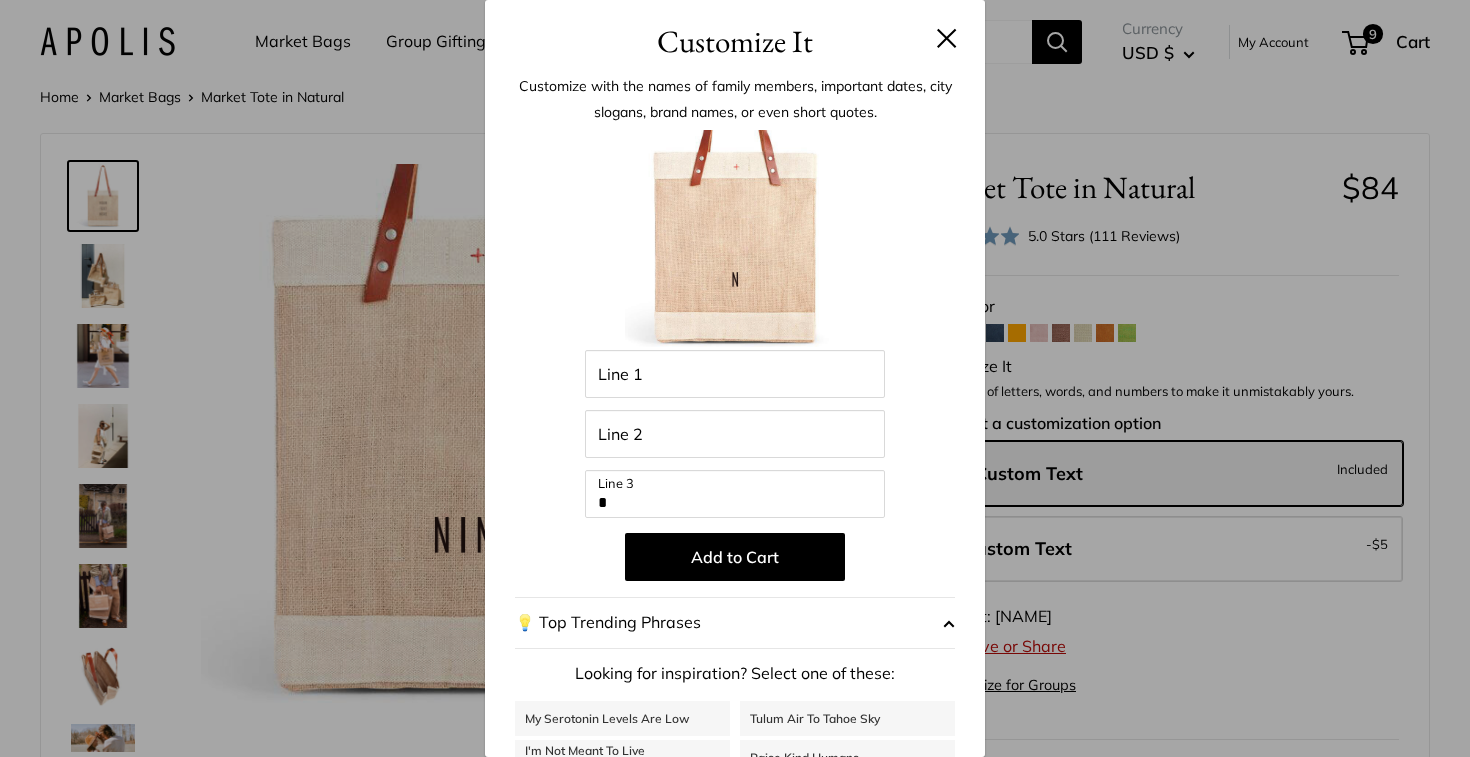 click at bounding box center (735, 240) 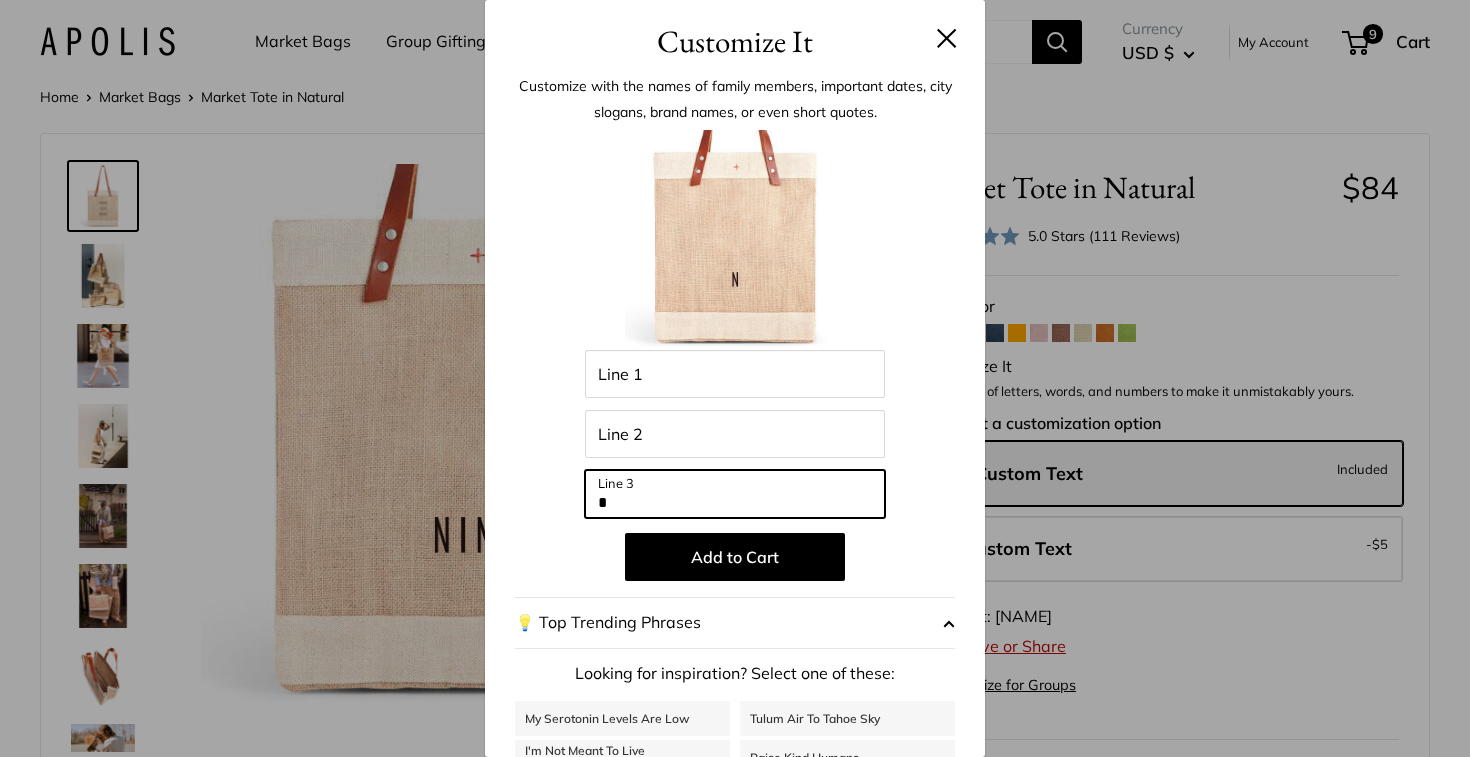 click on "*" at bounding box center [735, 494] 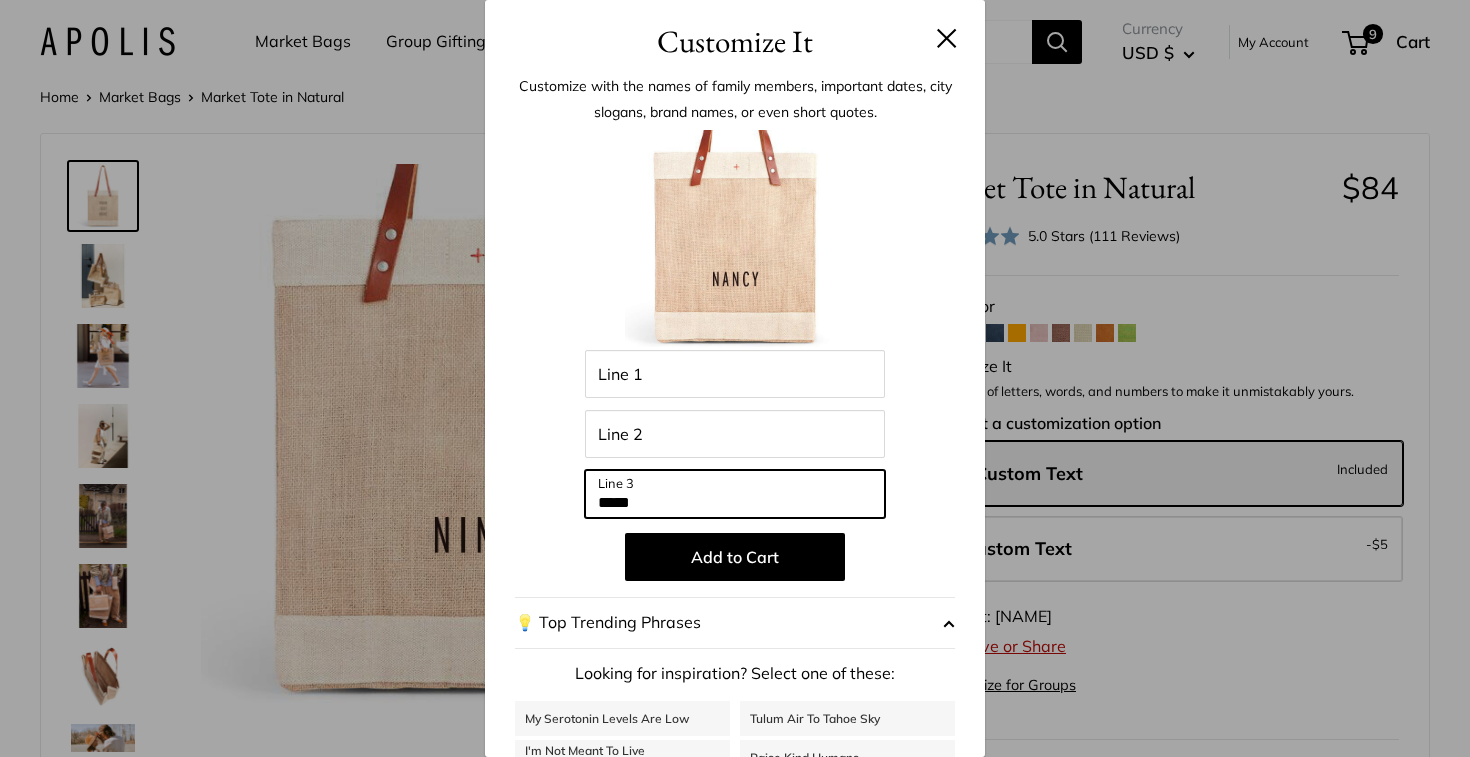 type on "*****" 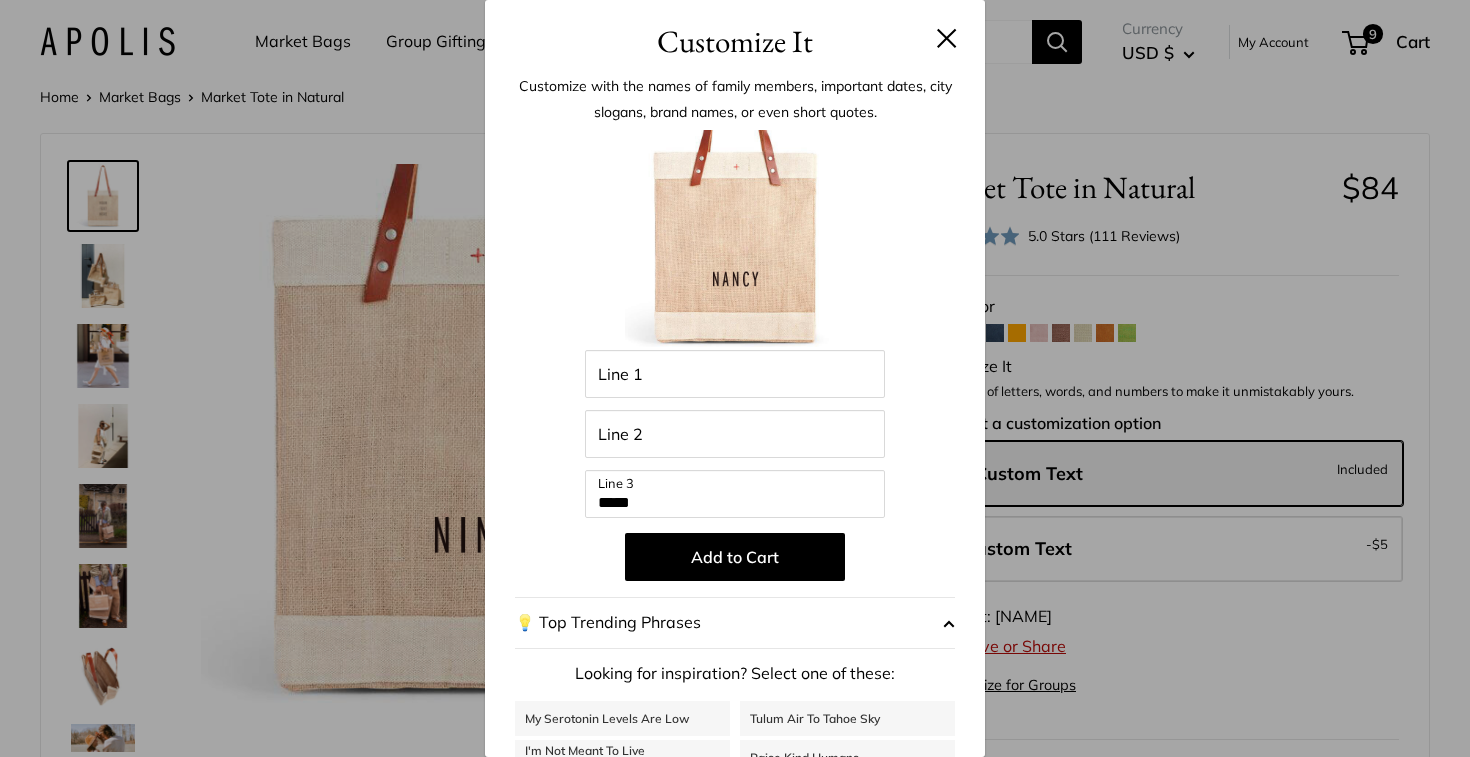 click at bounding box center (735, 240) 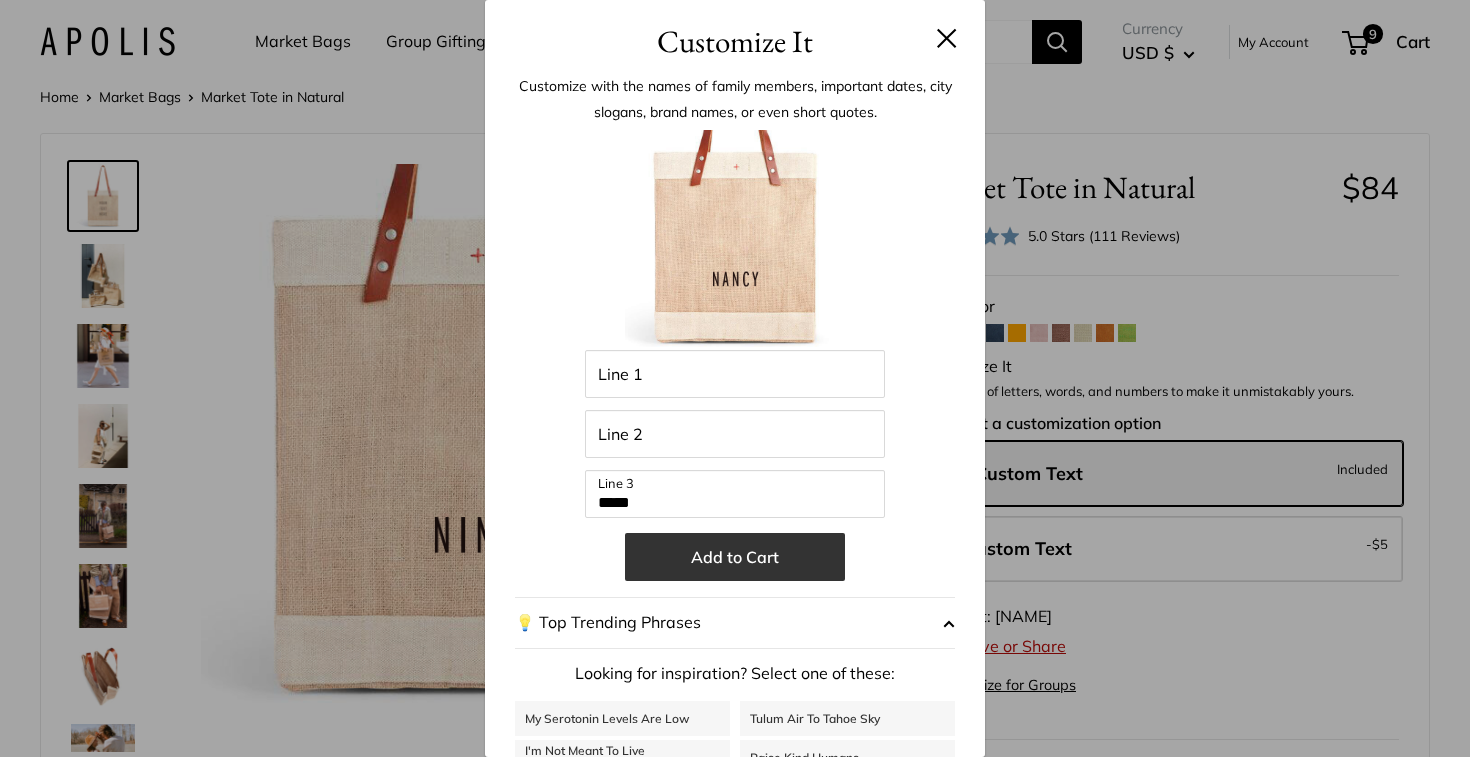click on "Add to Cart" at bounding box center [735, 557] 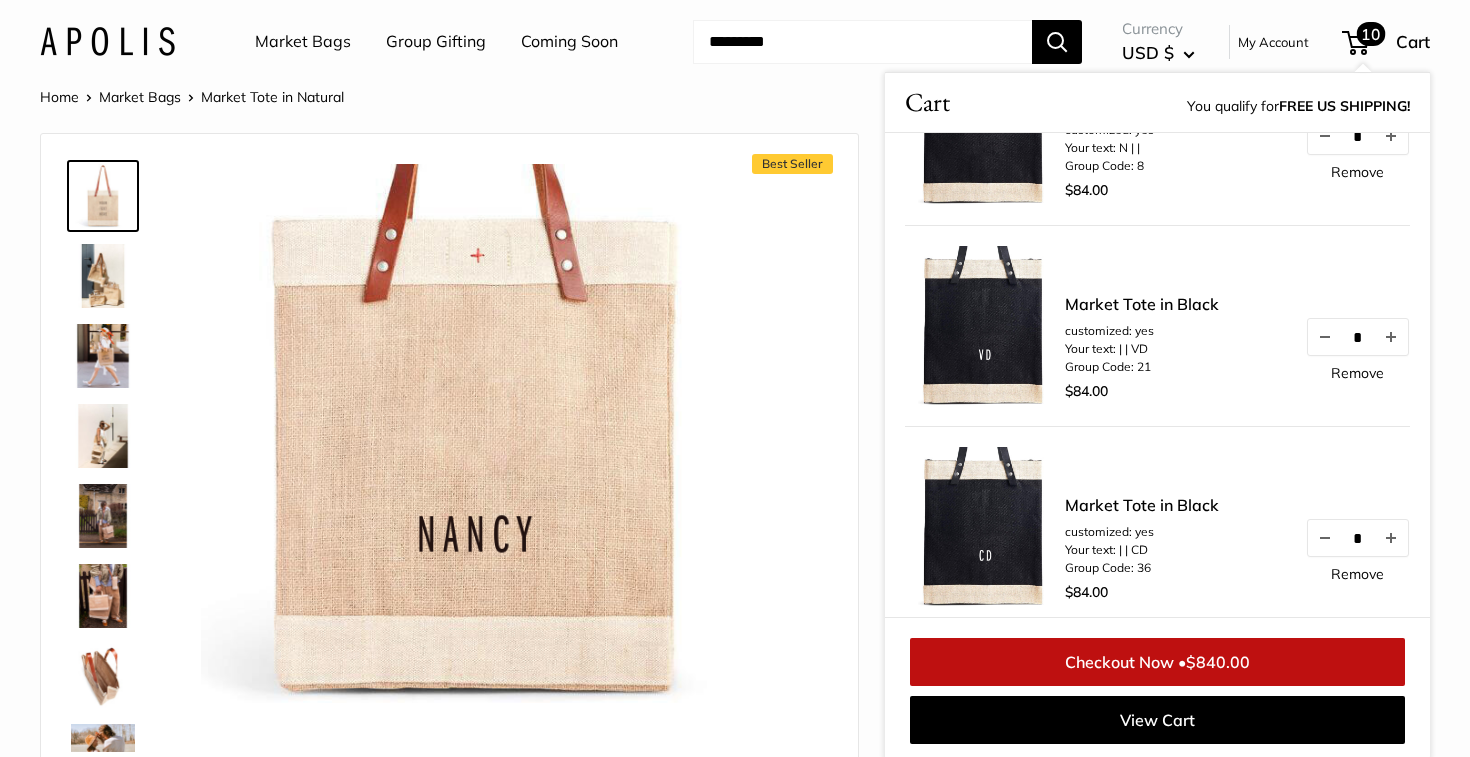 scroll, scrollTop: 1448, scrollLeft: 0, axis: vertical 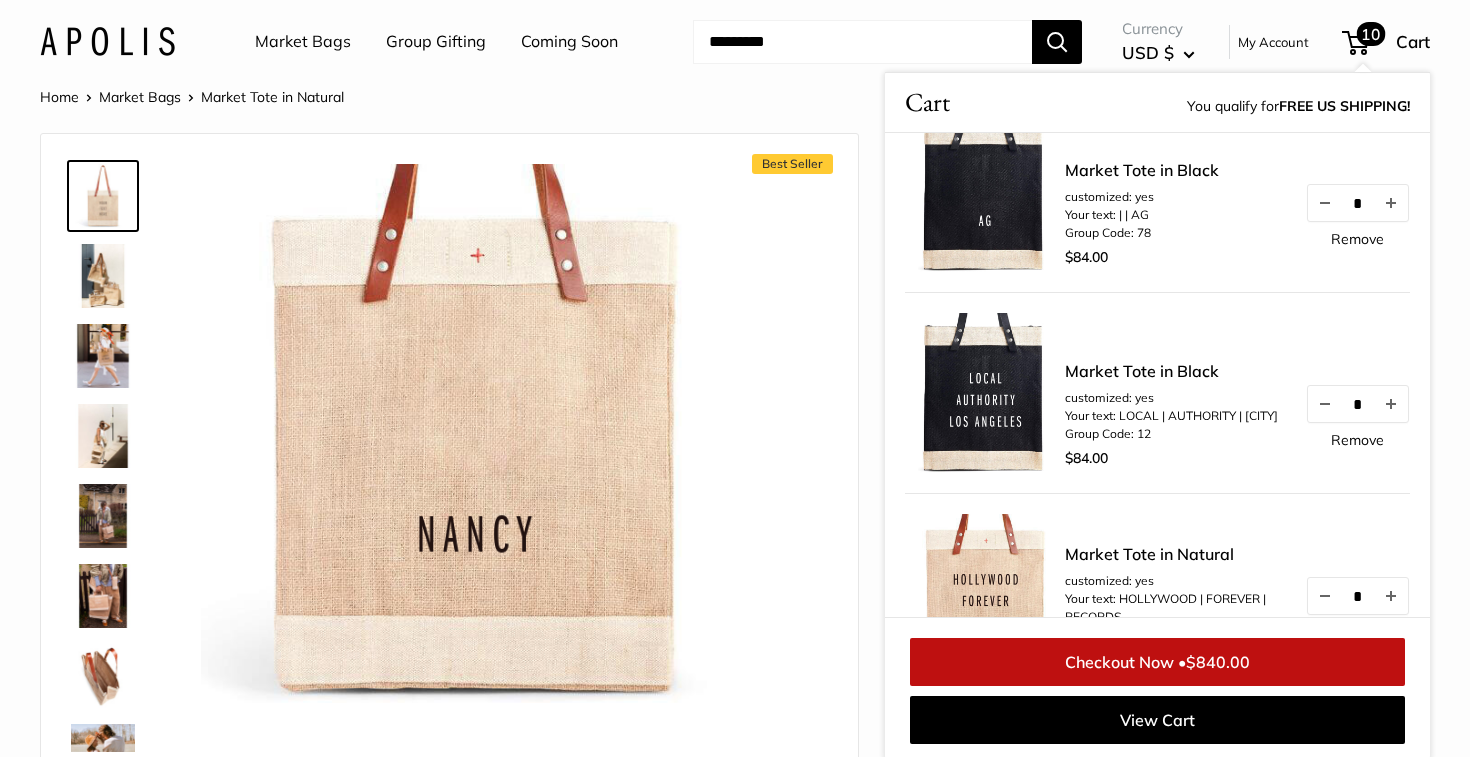 click at bounding box center [862, 42] 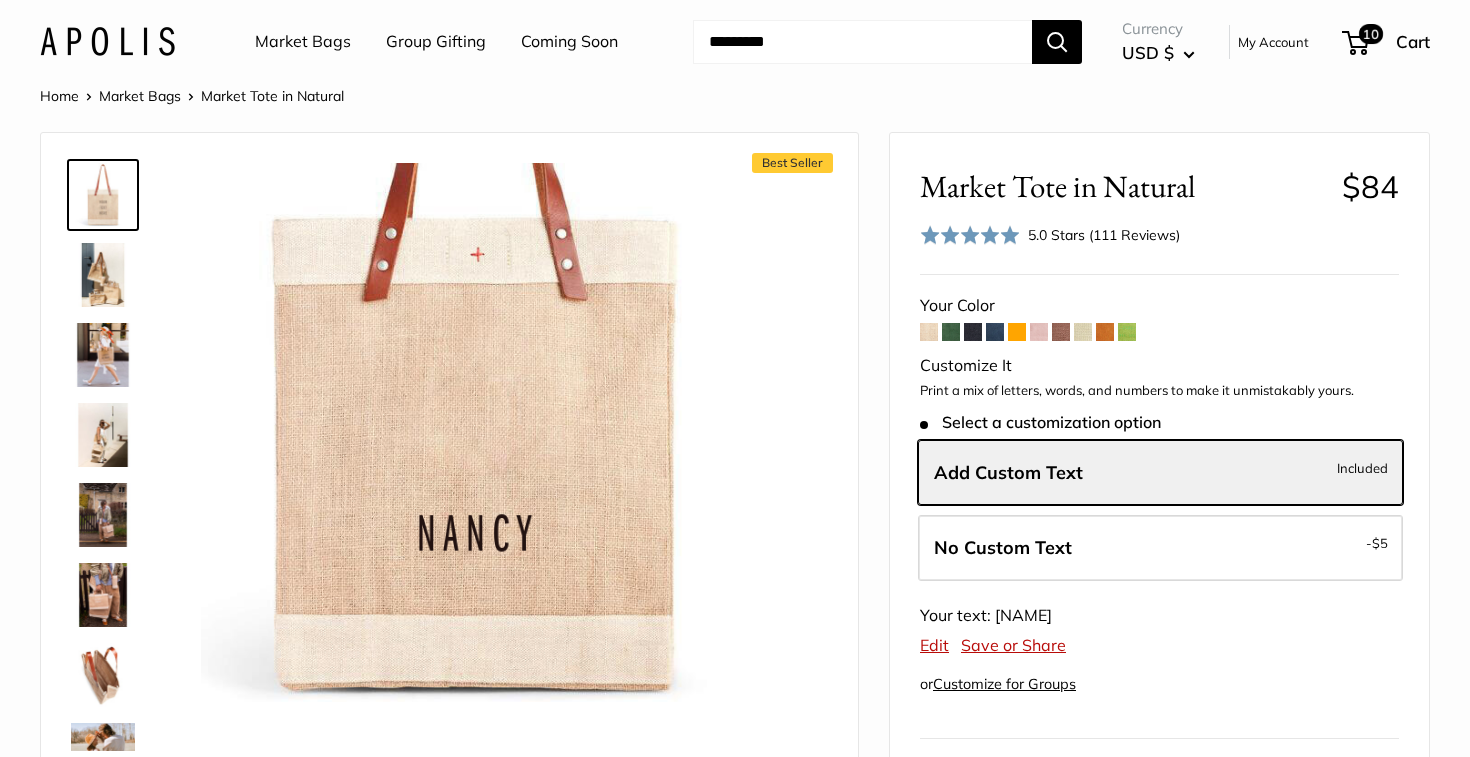 click at bounding box center [862, 42] 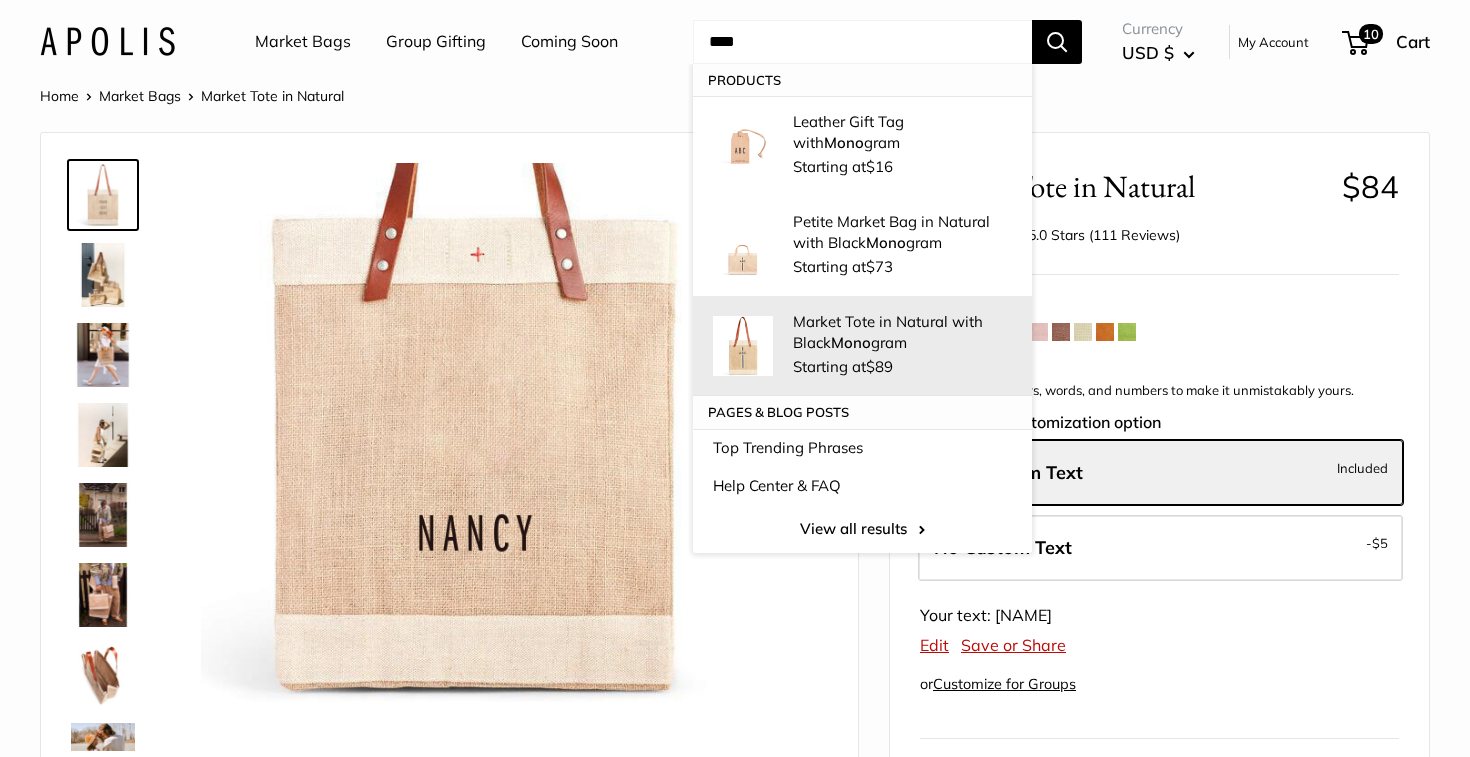 type on "****" 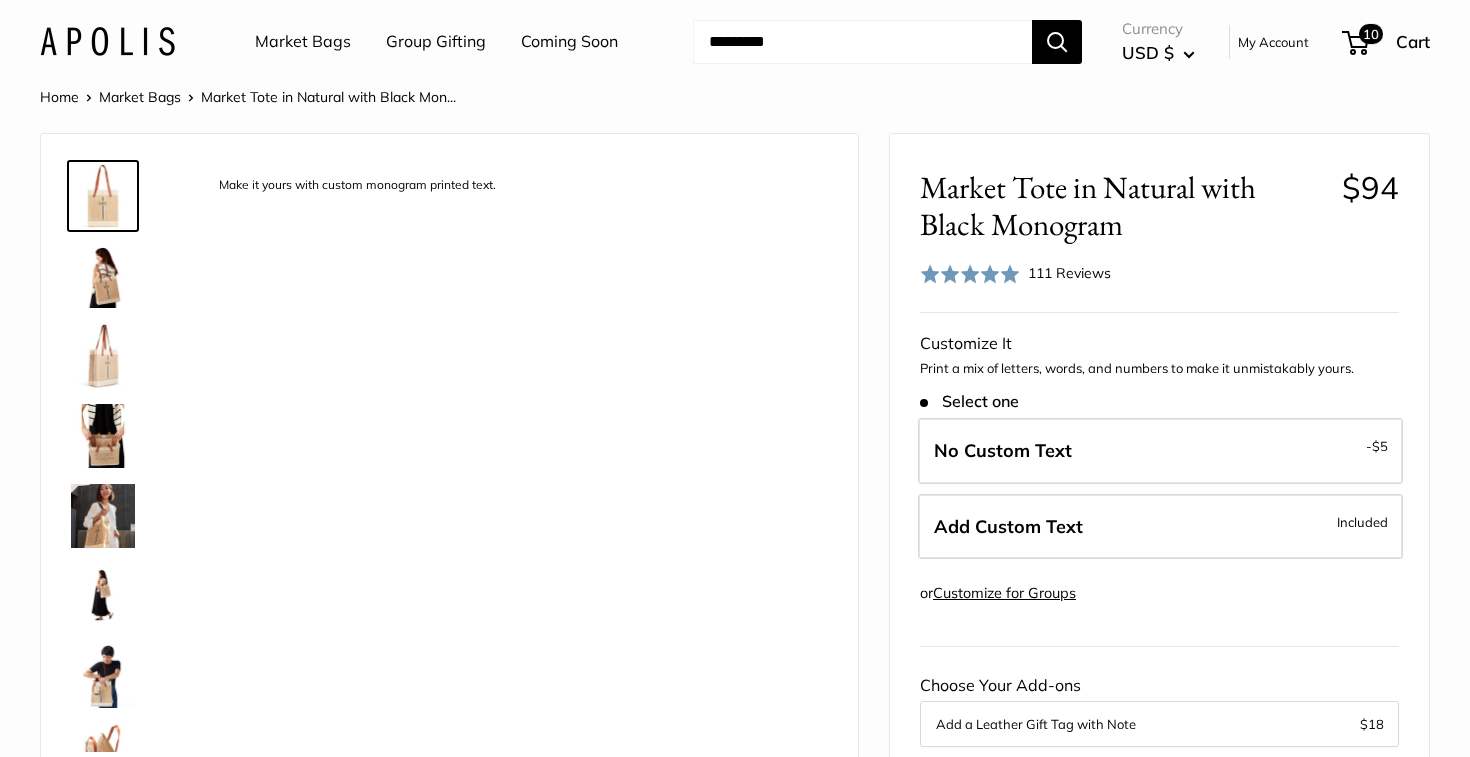 scroll, scrollTop: 0, scrollLeft: 0, axis: both 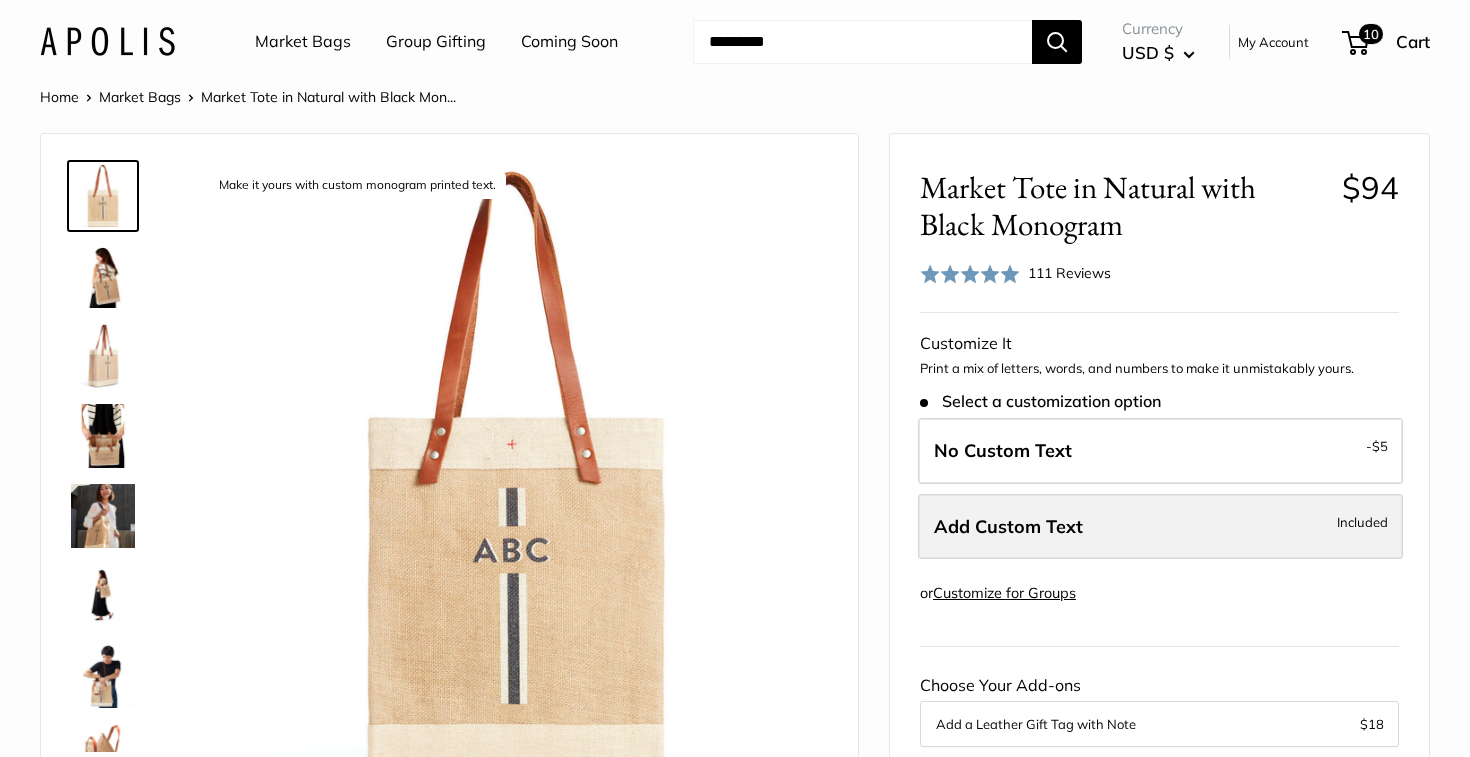 click on "Add Custom Text" at bounding box center (1008, 526) 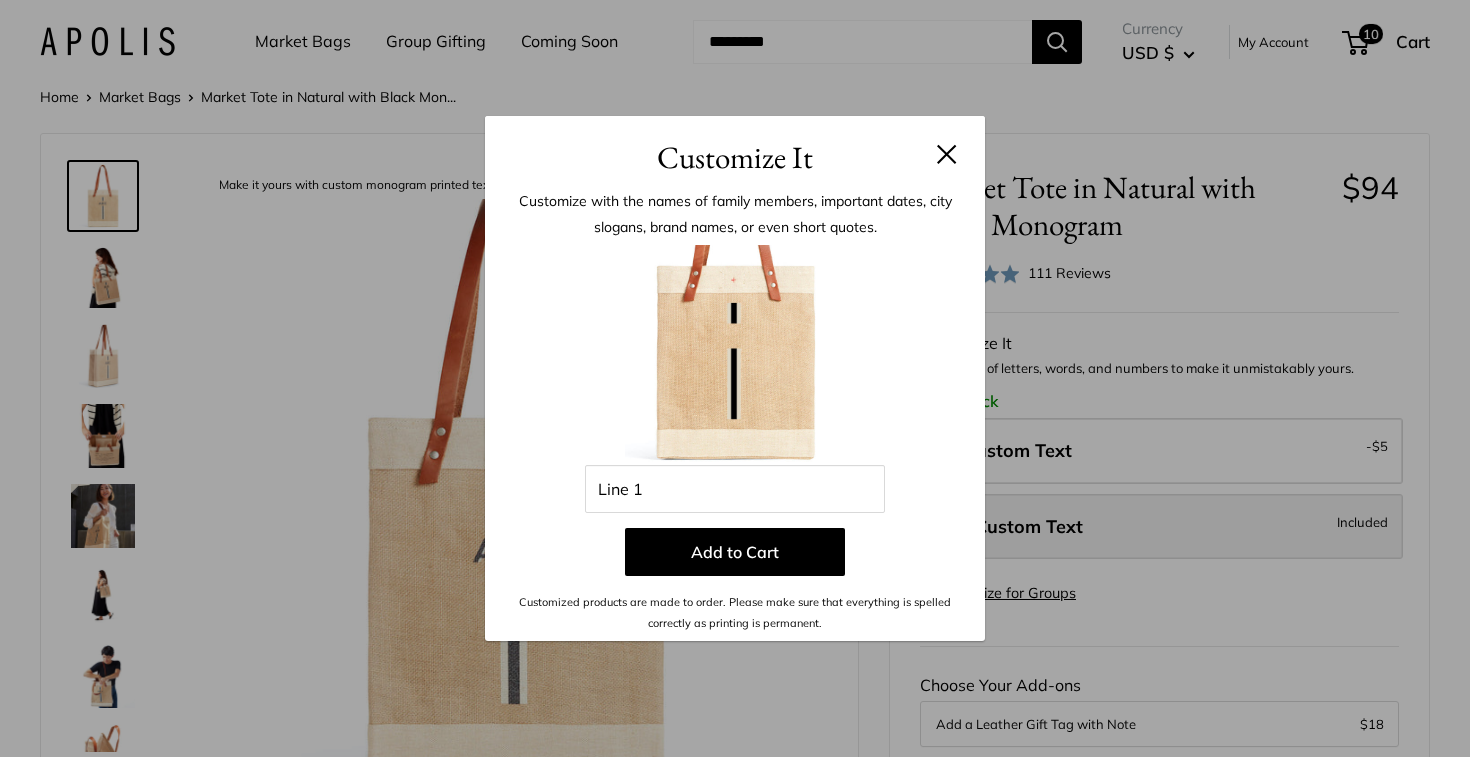 scroll, scrollTop: 0, scrollLeft: 0, axis: both 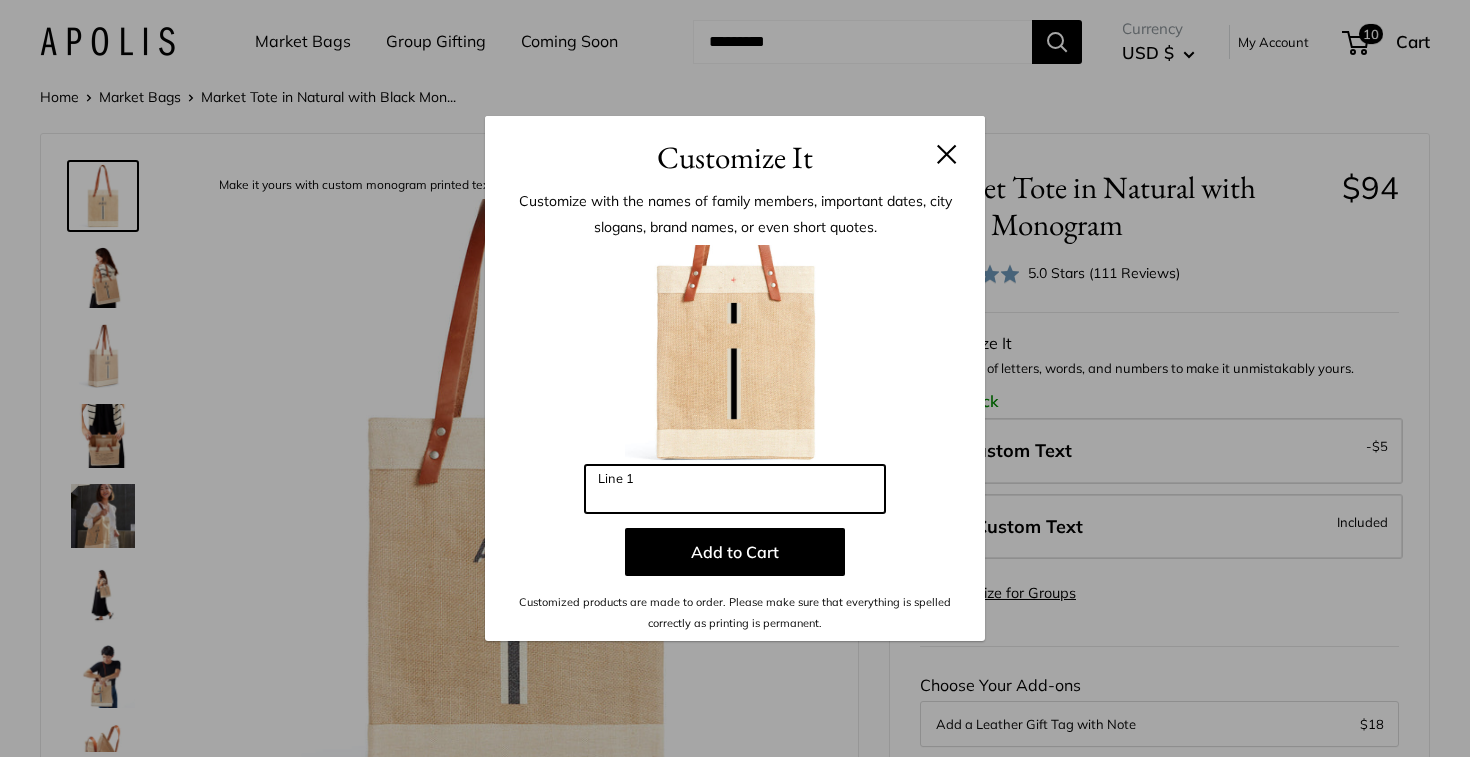 click on "Line 1" at bounding box center (735, 489) 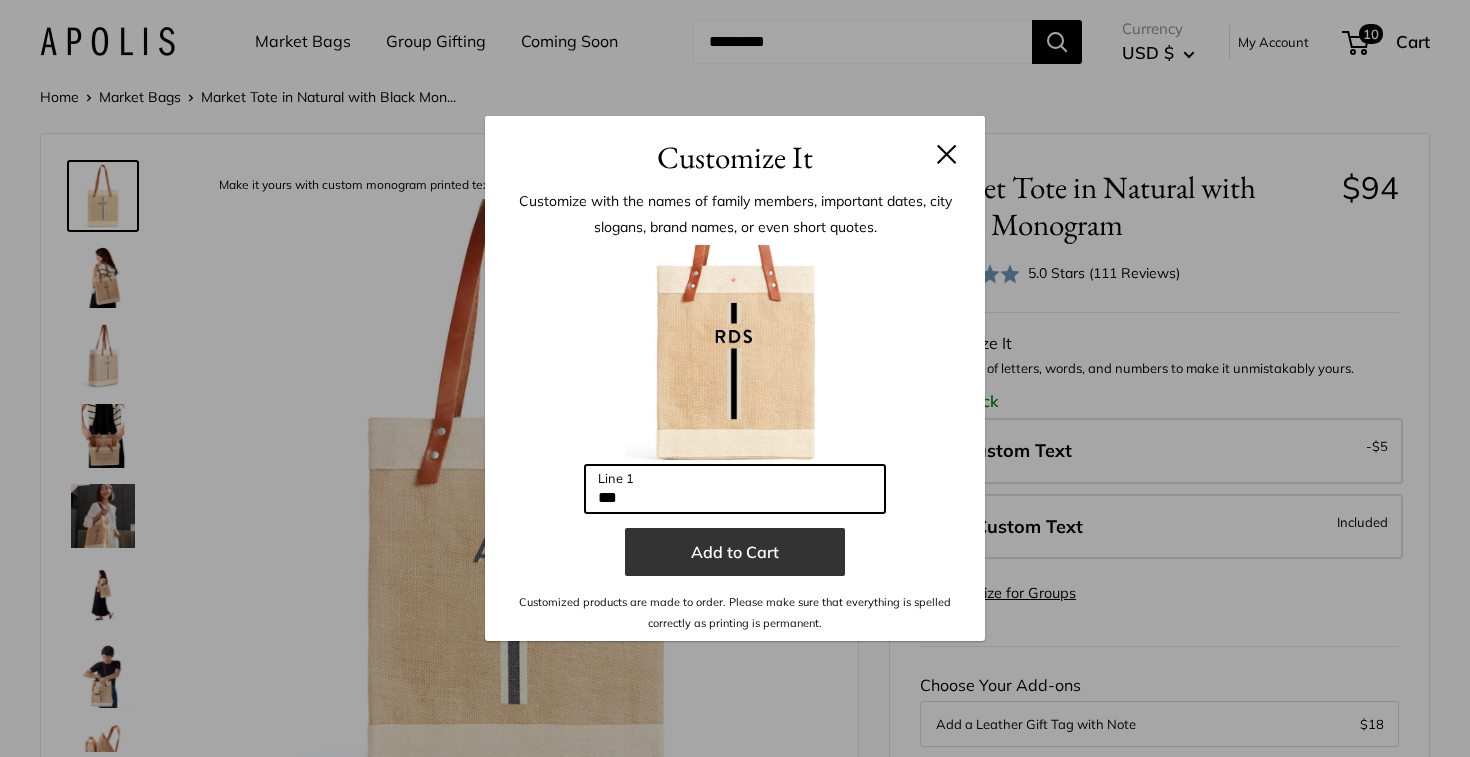 type on "***" 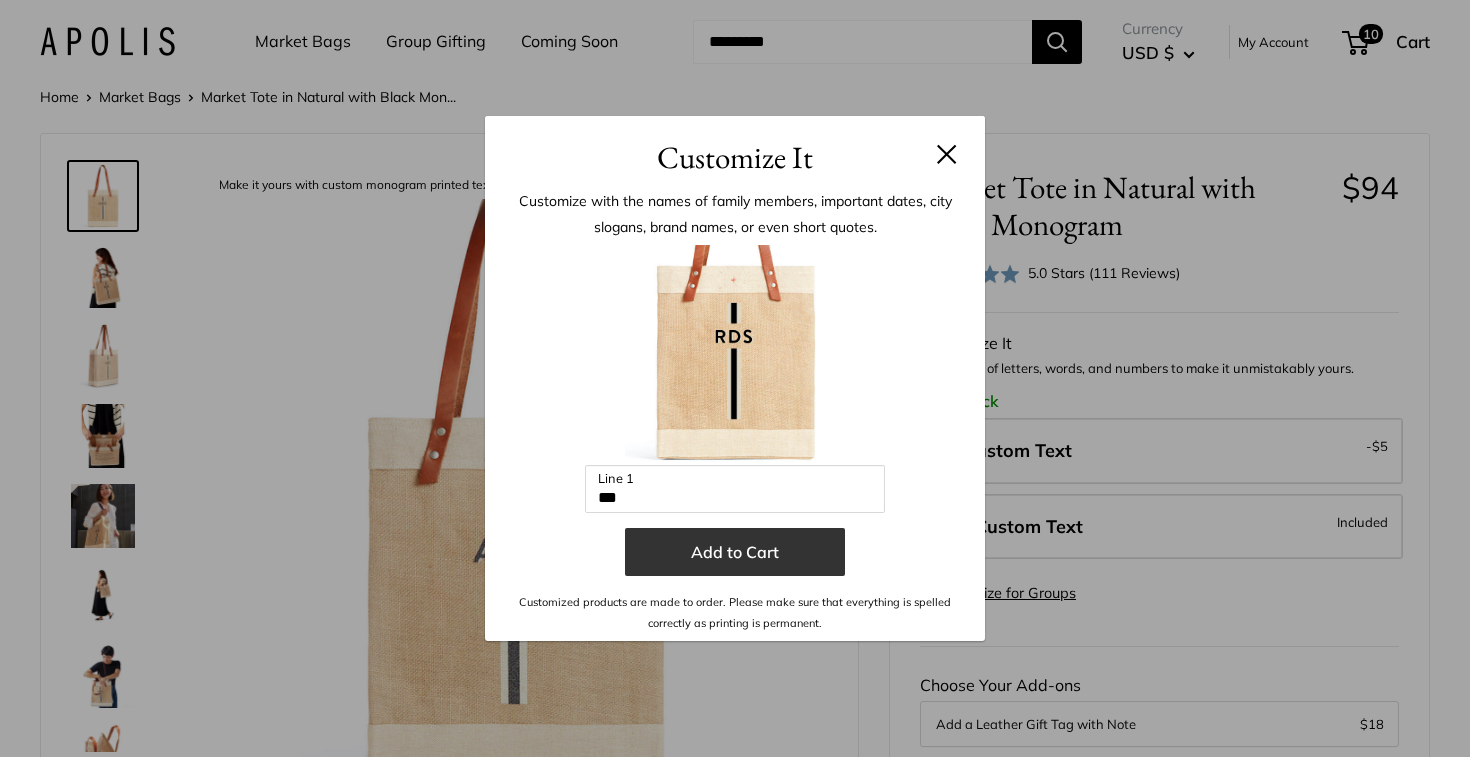 click on "Add to Cart" at bounding box center (735, 552) 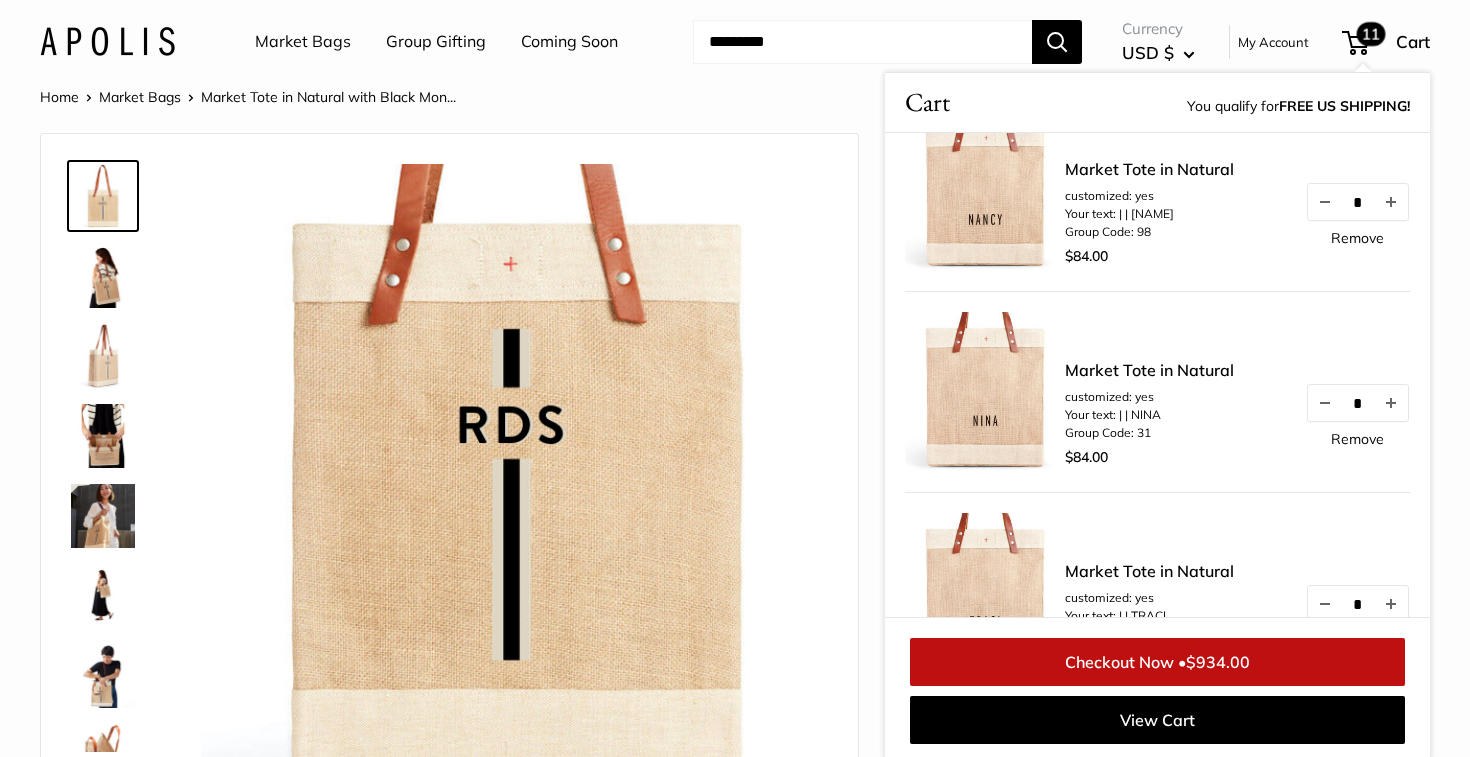 scroll, scrollTop: 0, scrollLeft: 0, axis: both 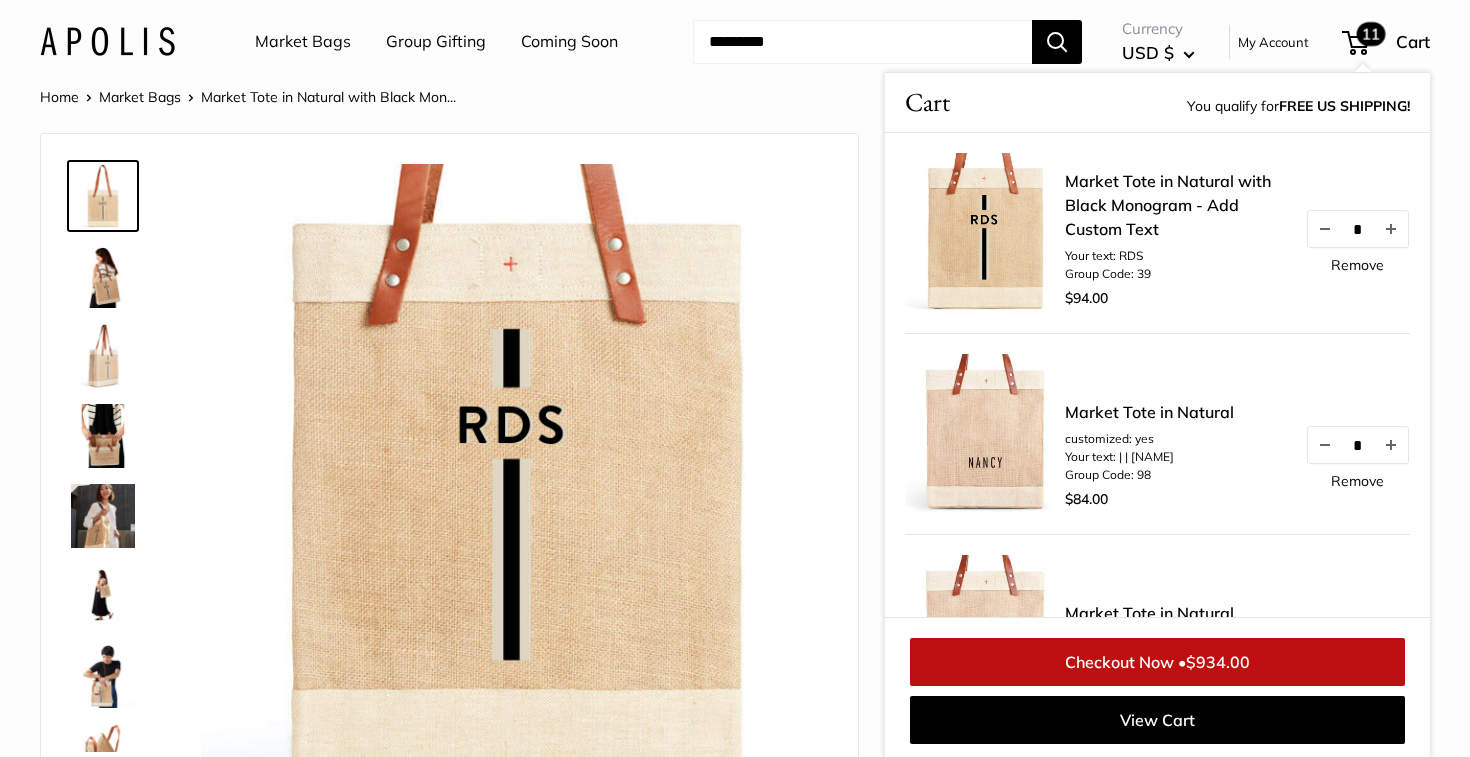 click on "Spacious inner area with room for everything.
Pause Play 00:00" at bounding box center [449, 472] 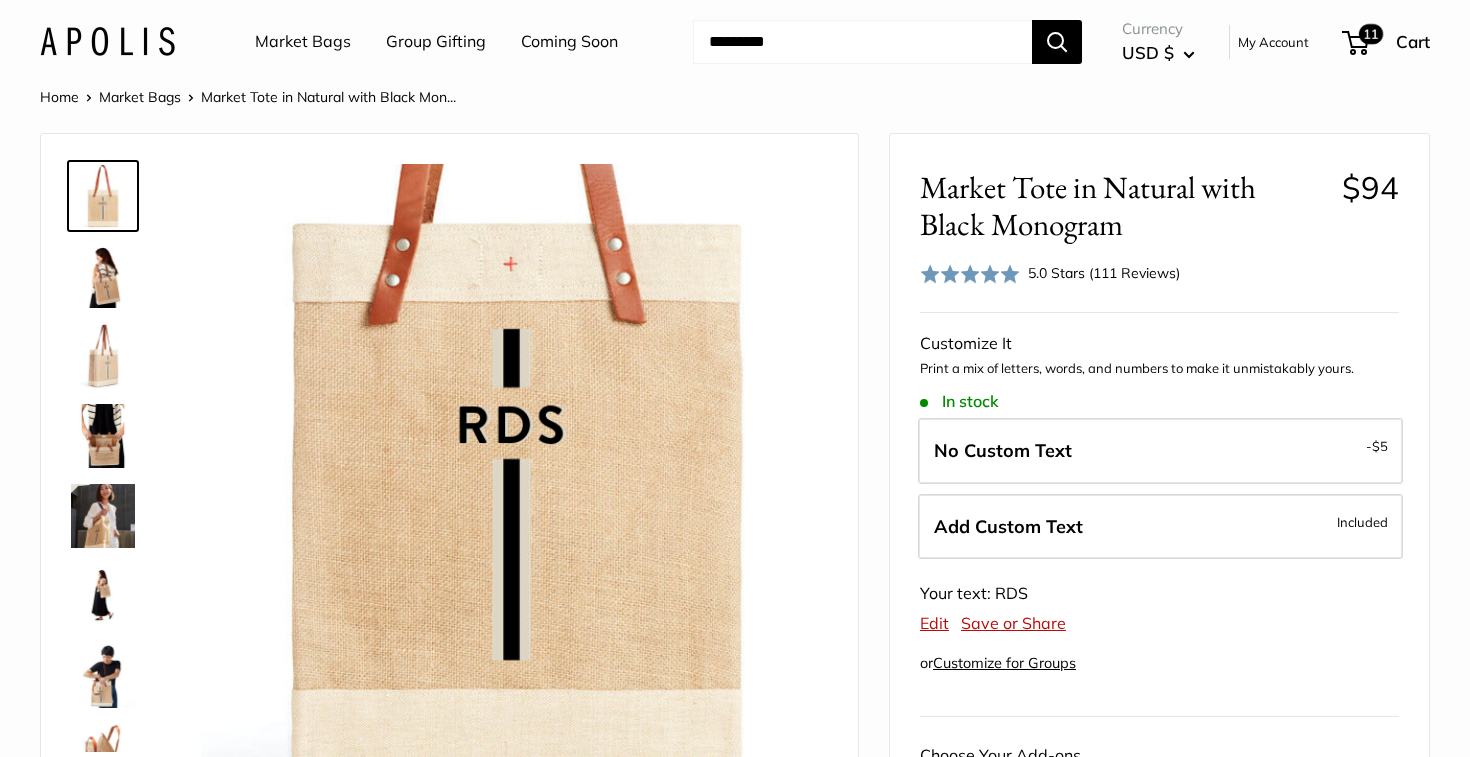 click at bounding box center [862, 42] 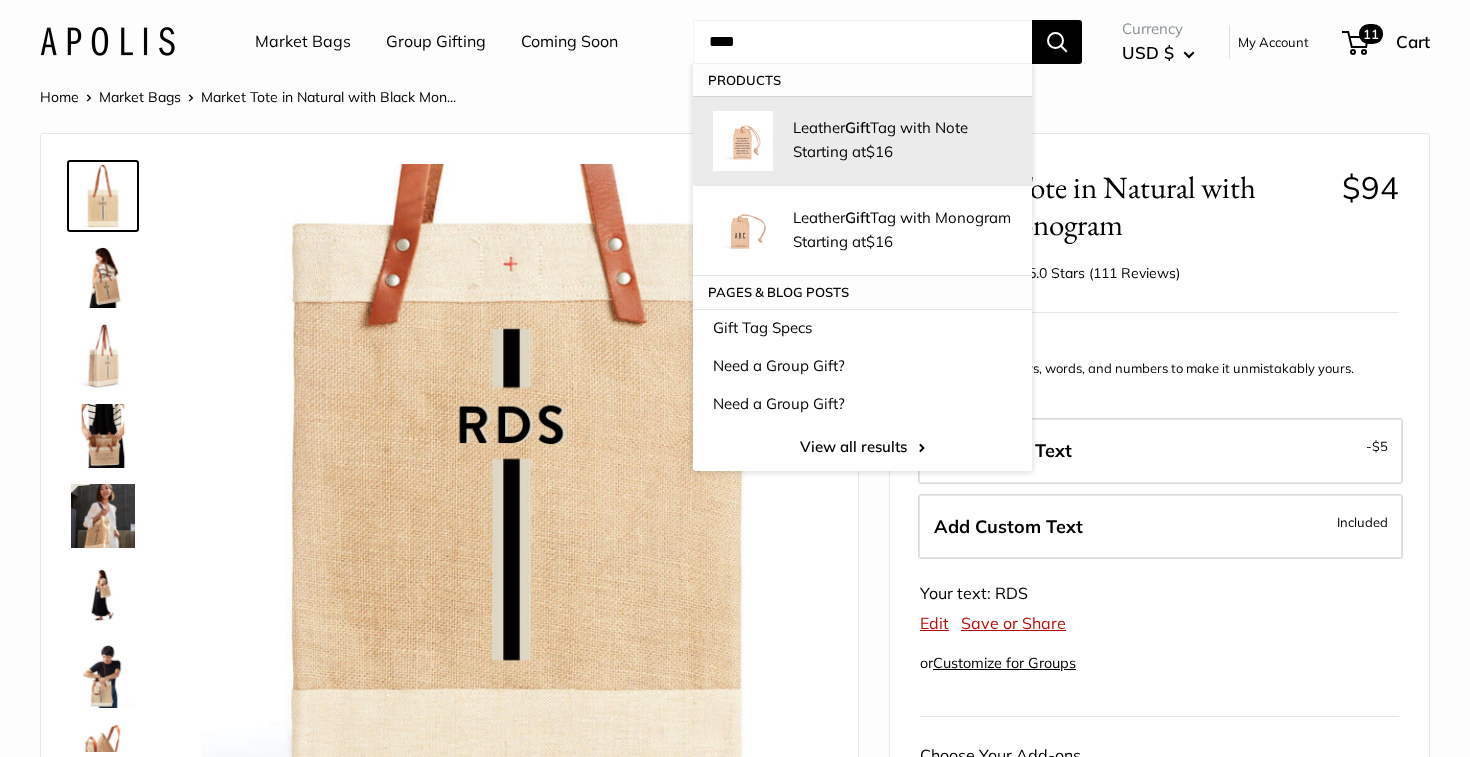 type on "****" 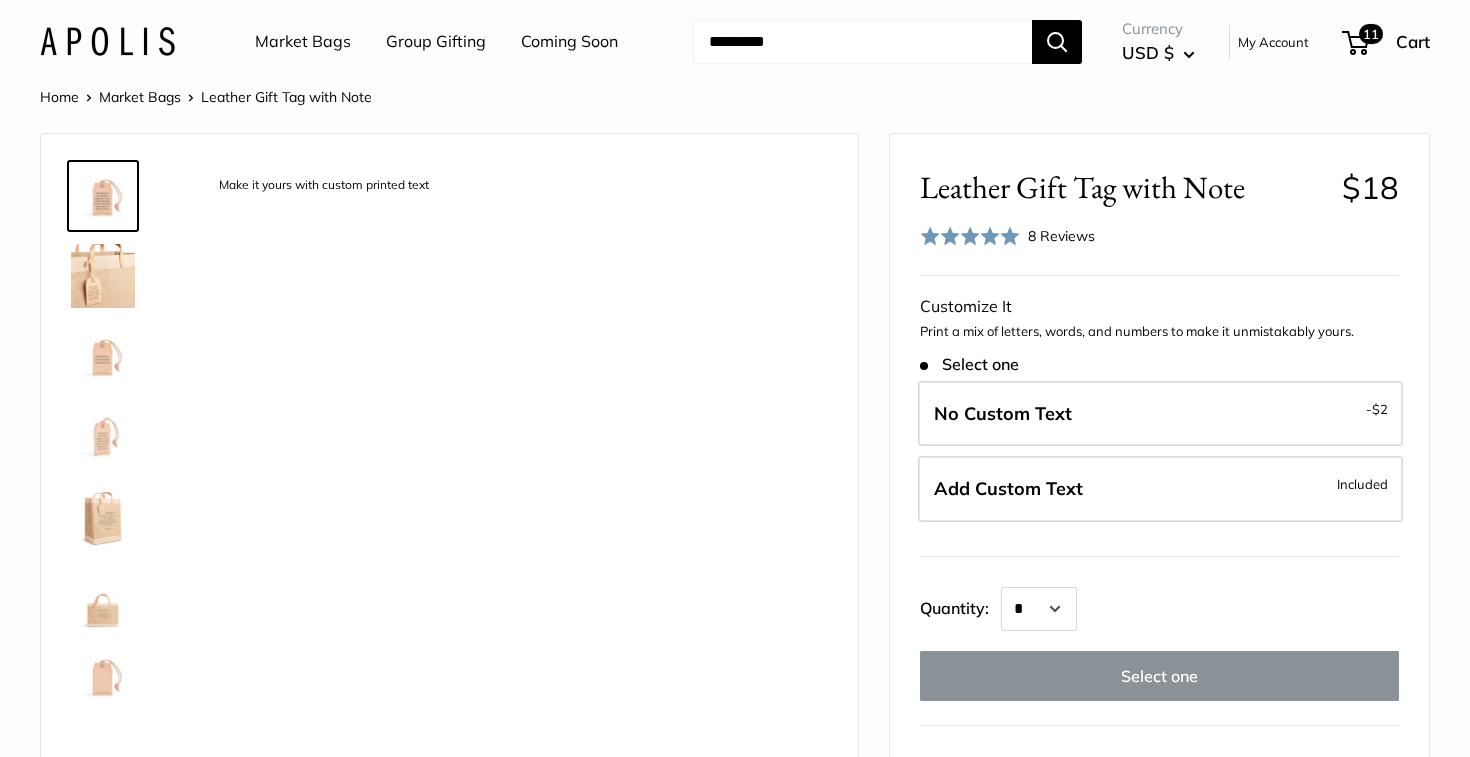 scroll, scrollTop: 0, scrollLeft: 0, axis: both 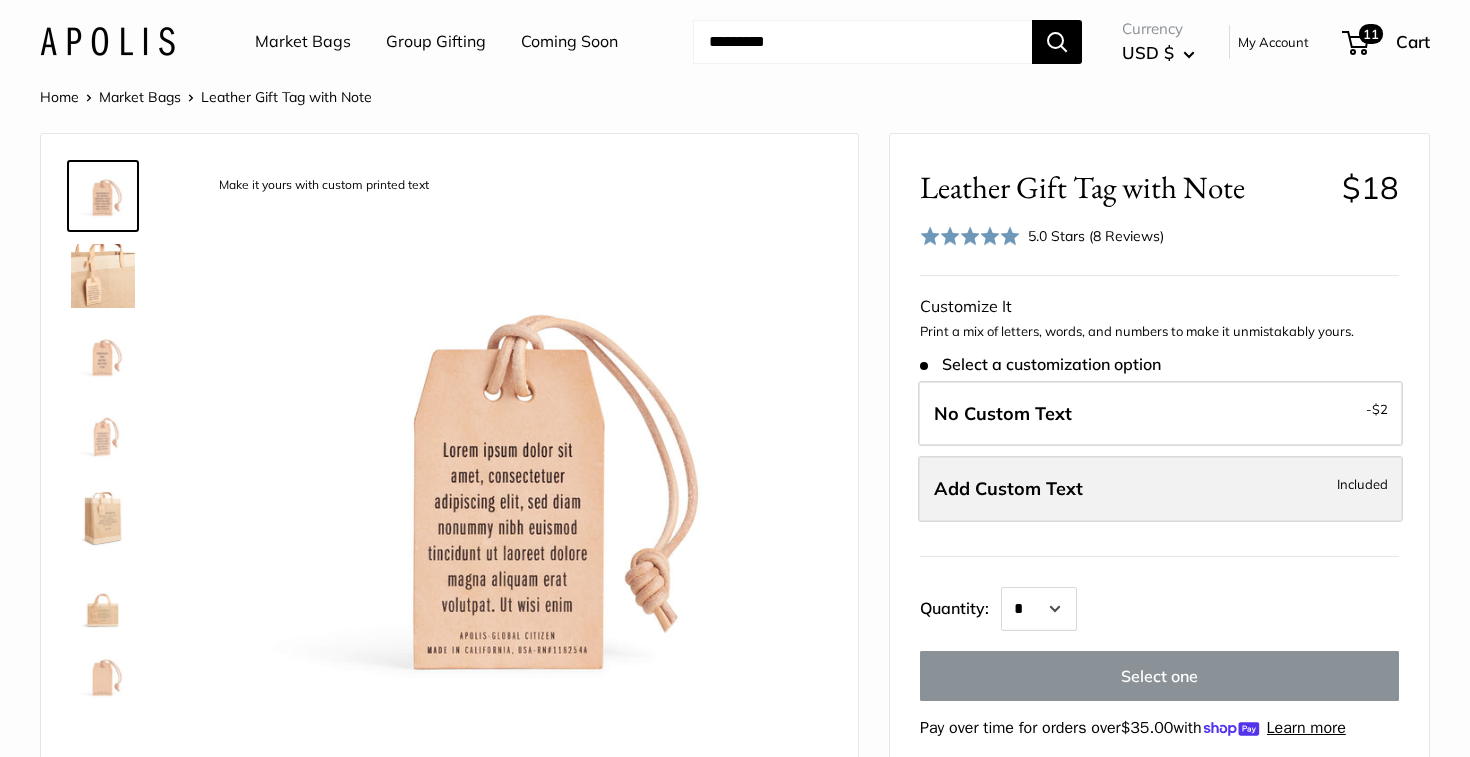 click on "Add Custom Text" at bounding box center (1008, 488) 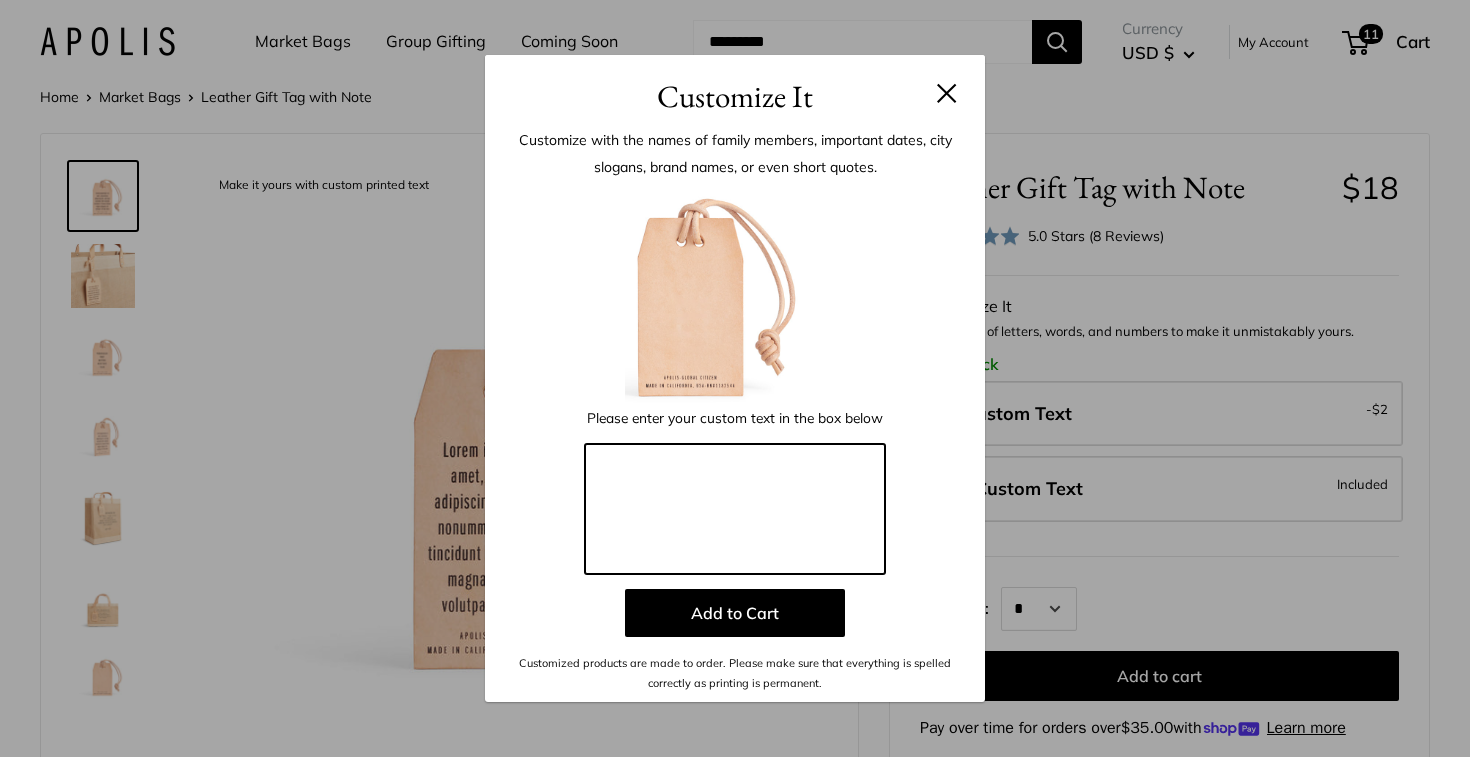 click at bounding box center (735, 509) 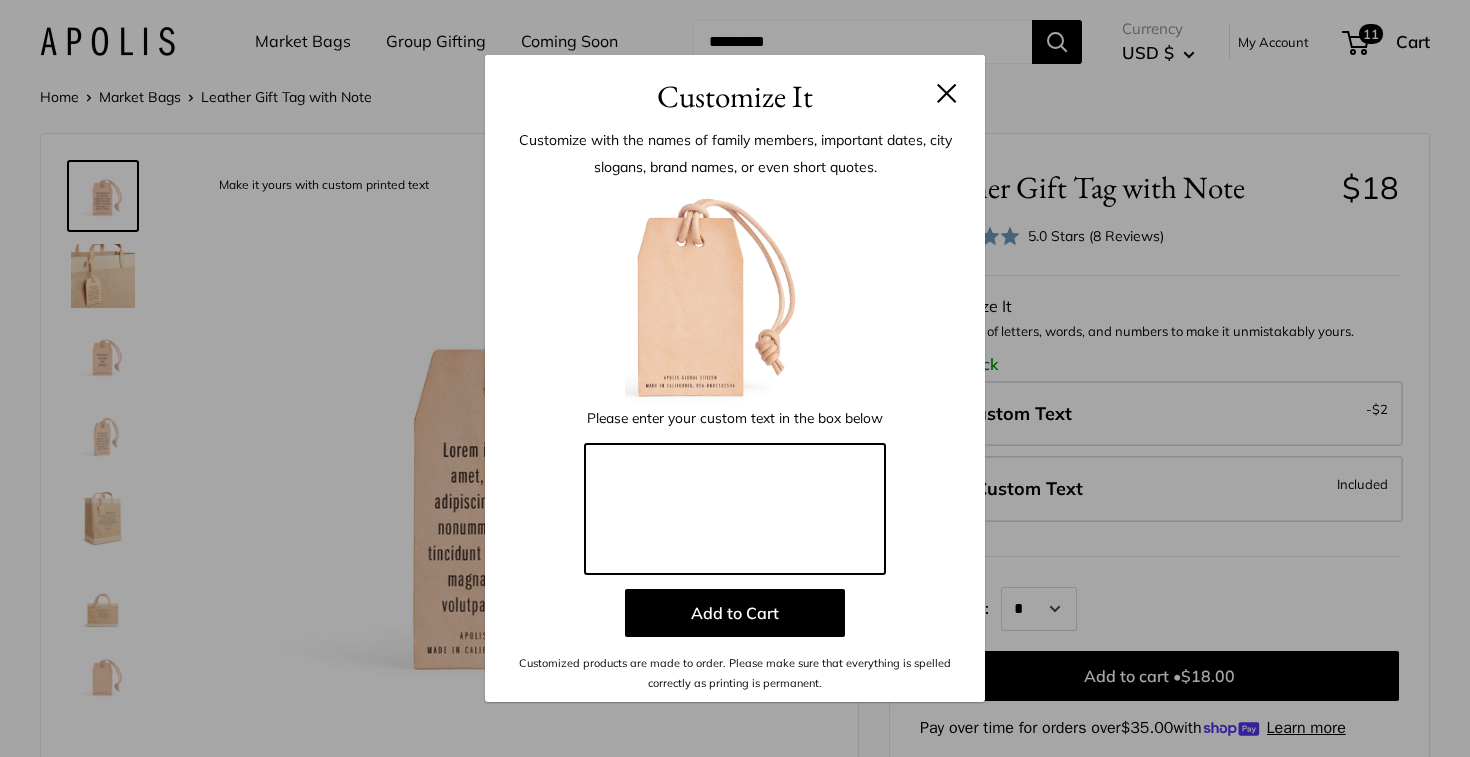 paste on "**********" 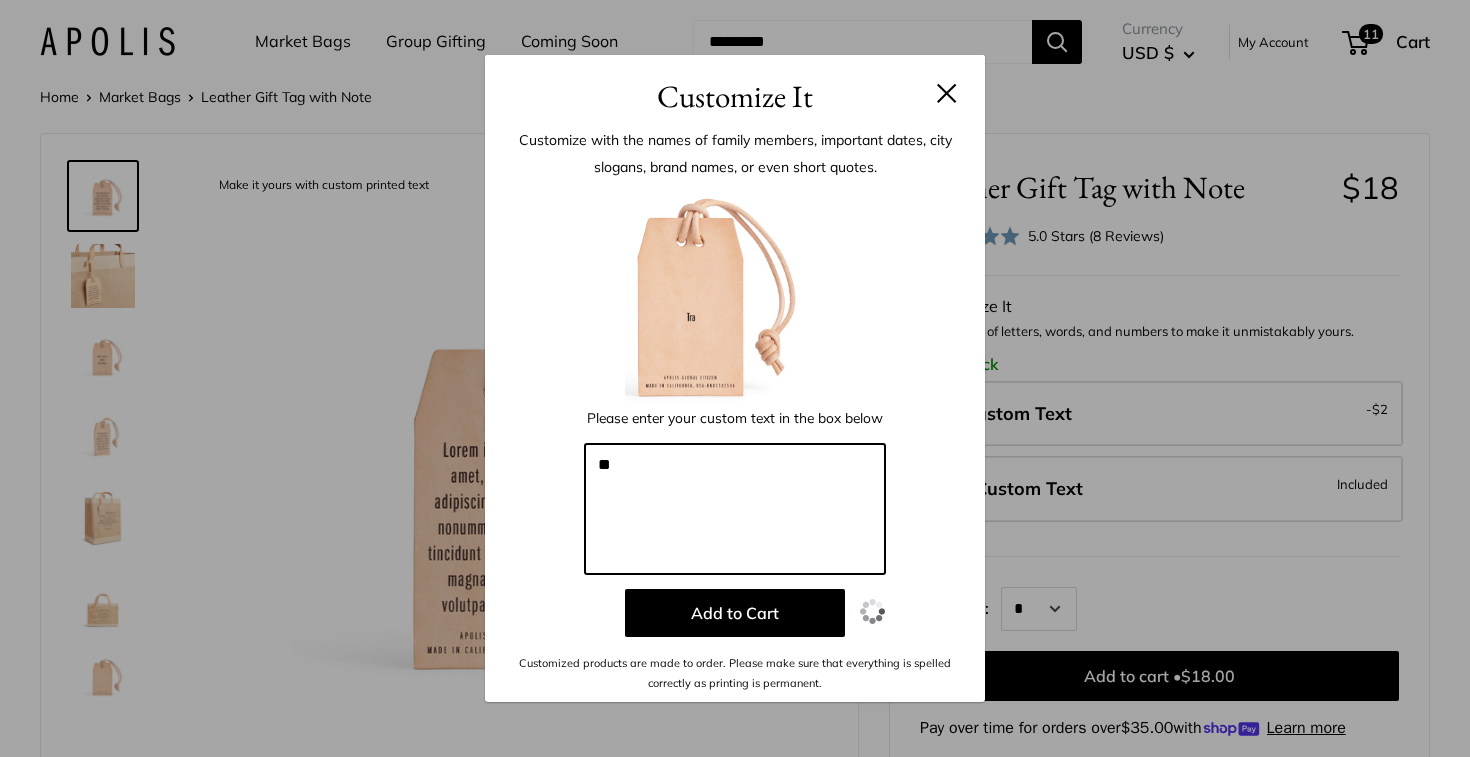 type on "*" 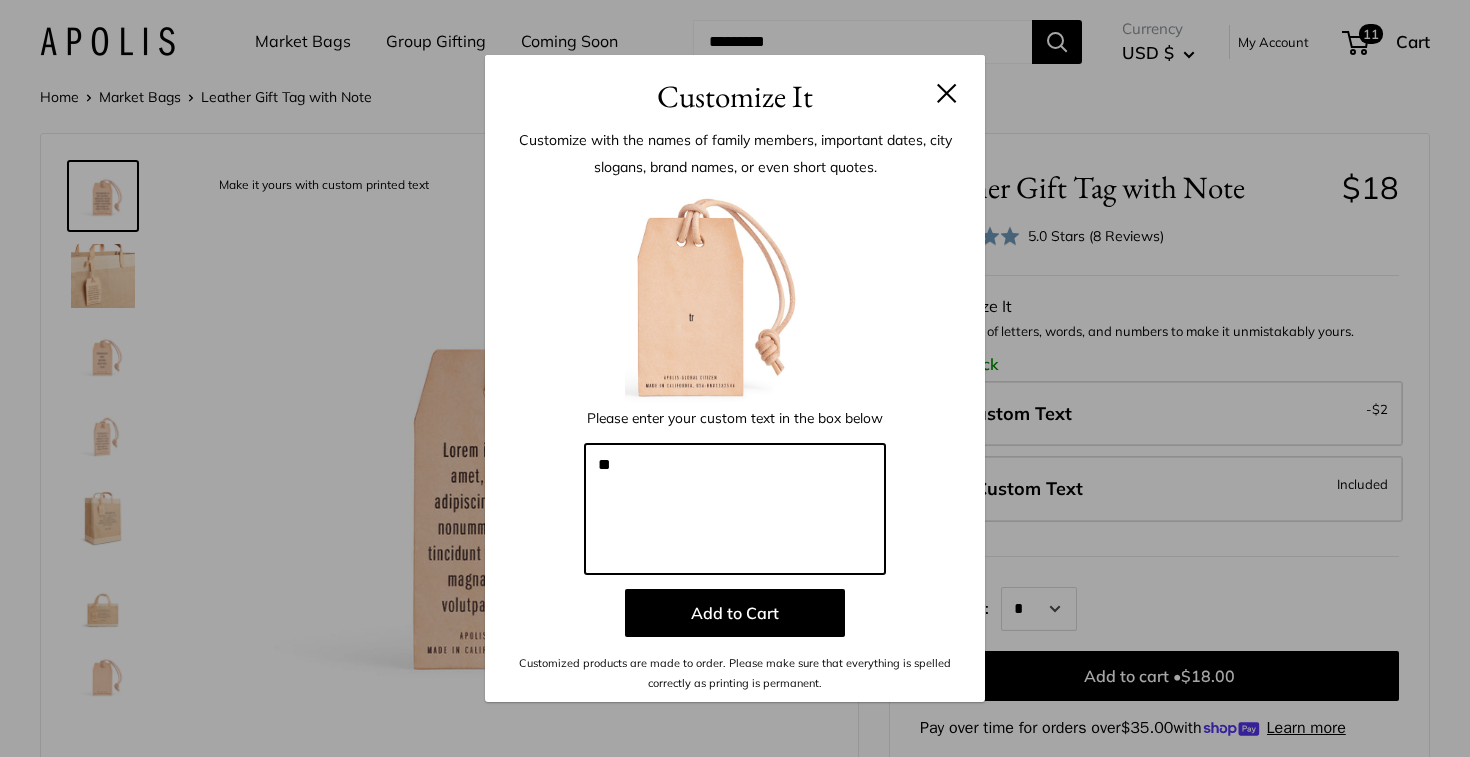 type on "*" 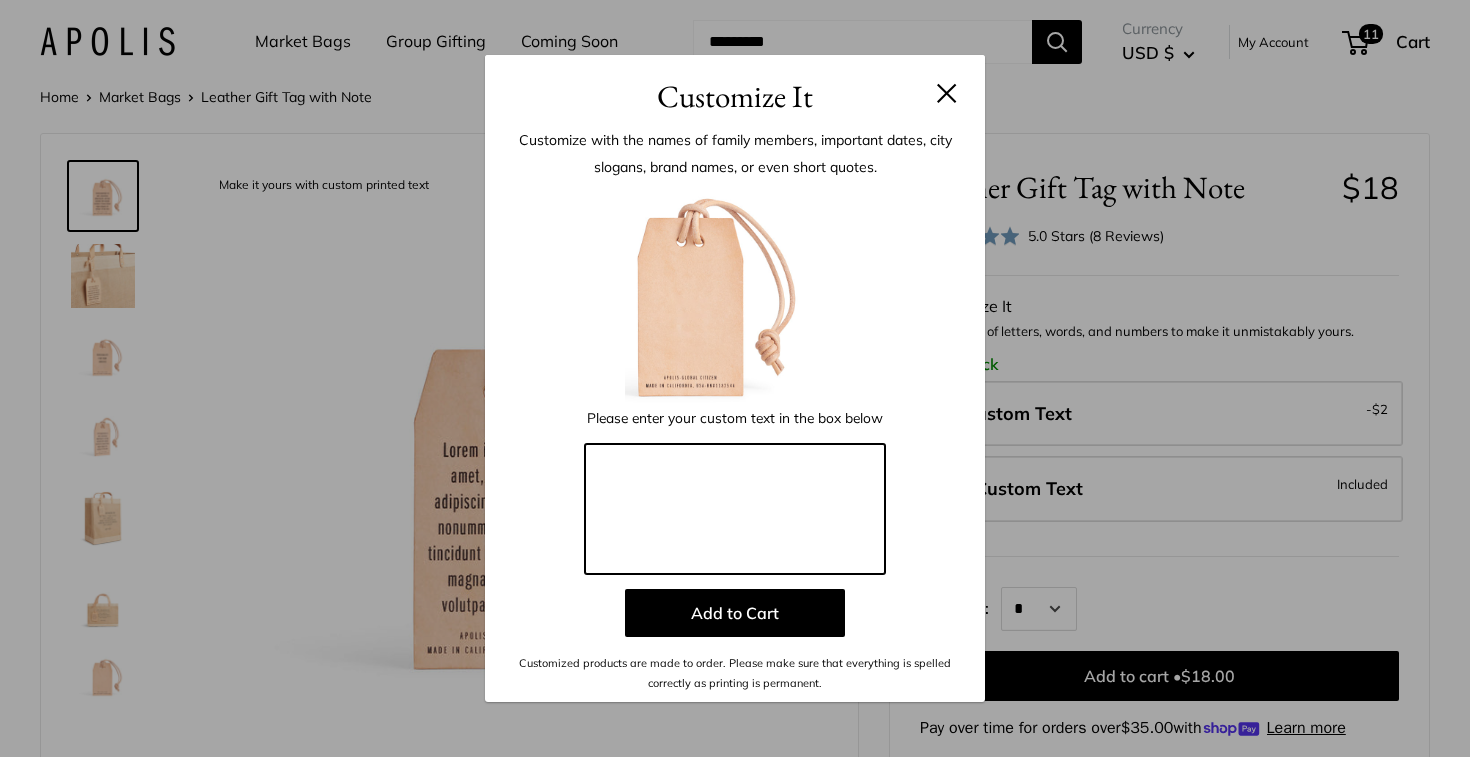 type on "*" 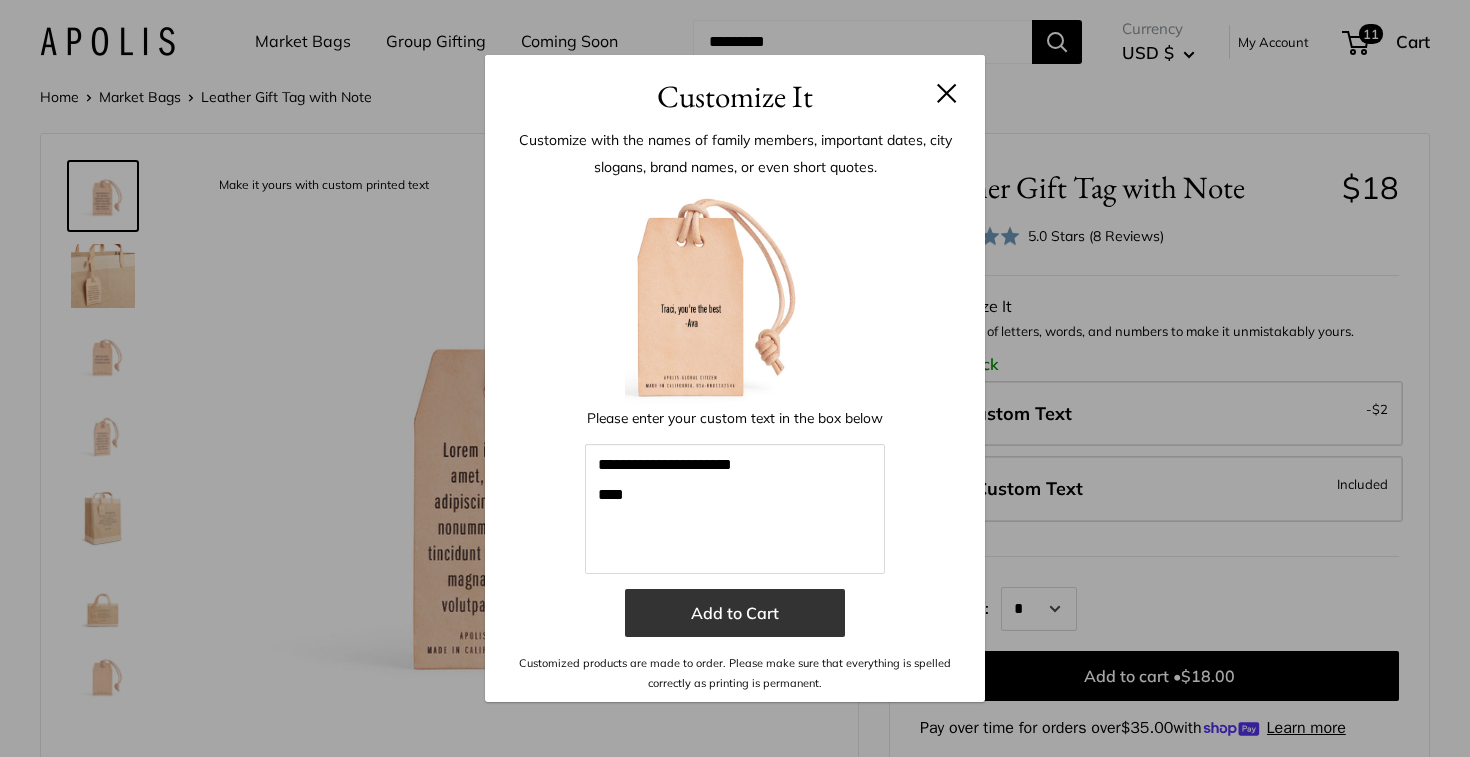 click on "Add to Cart" at bounding box center [735, 613] 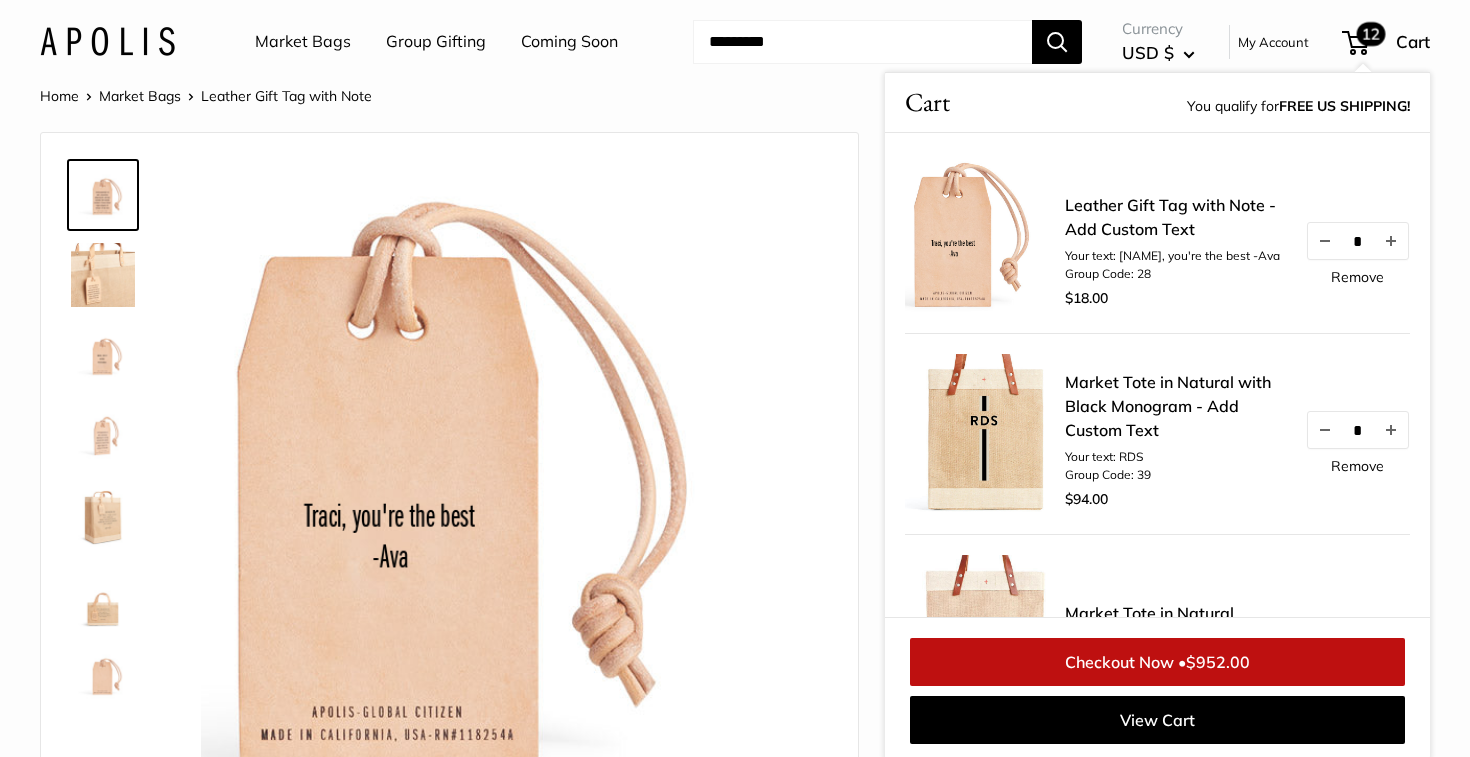 click at bounding box center (514, 476) 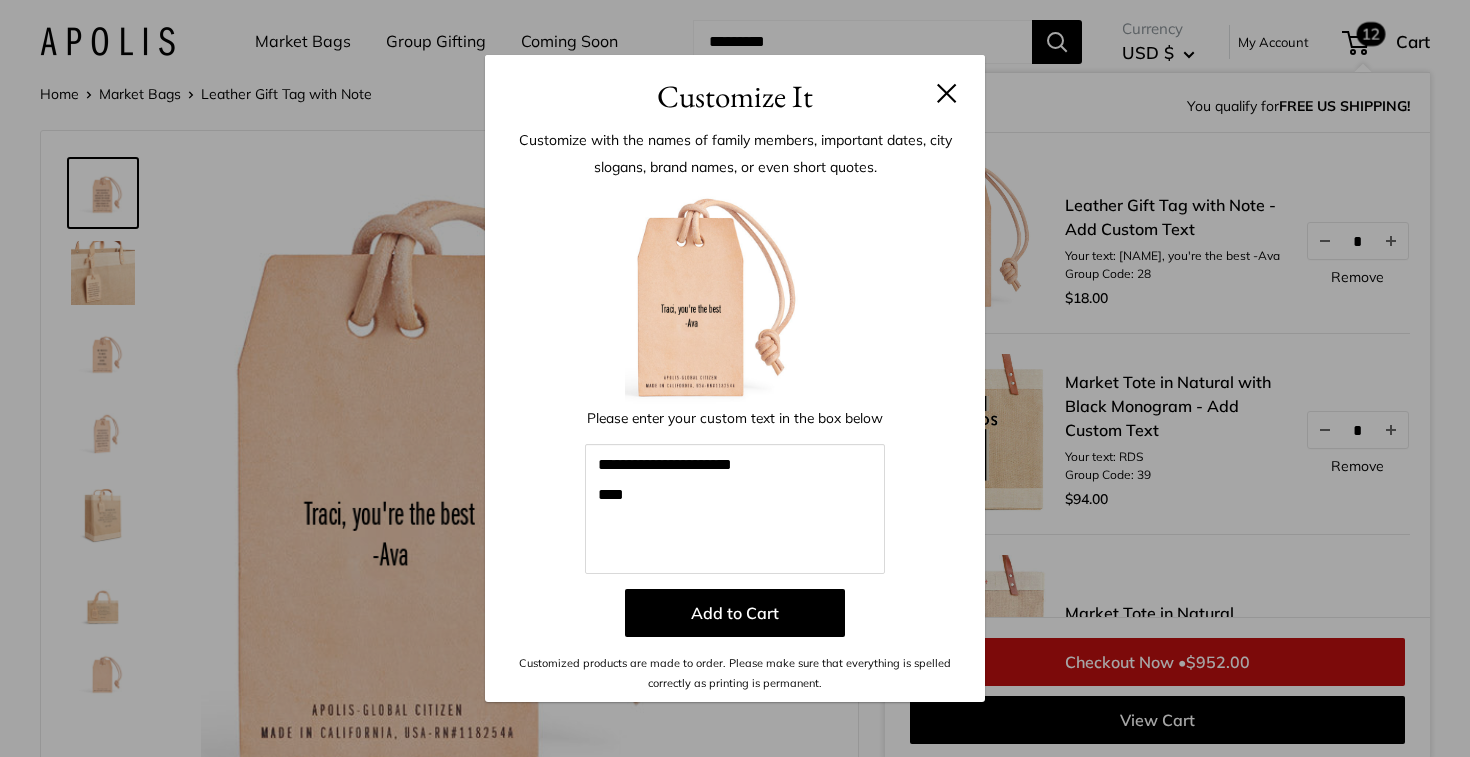 scroll, scrollTop: 36, scrollLeft: 0, axis: vertical 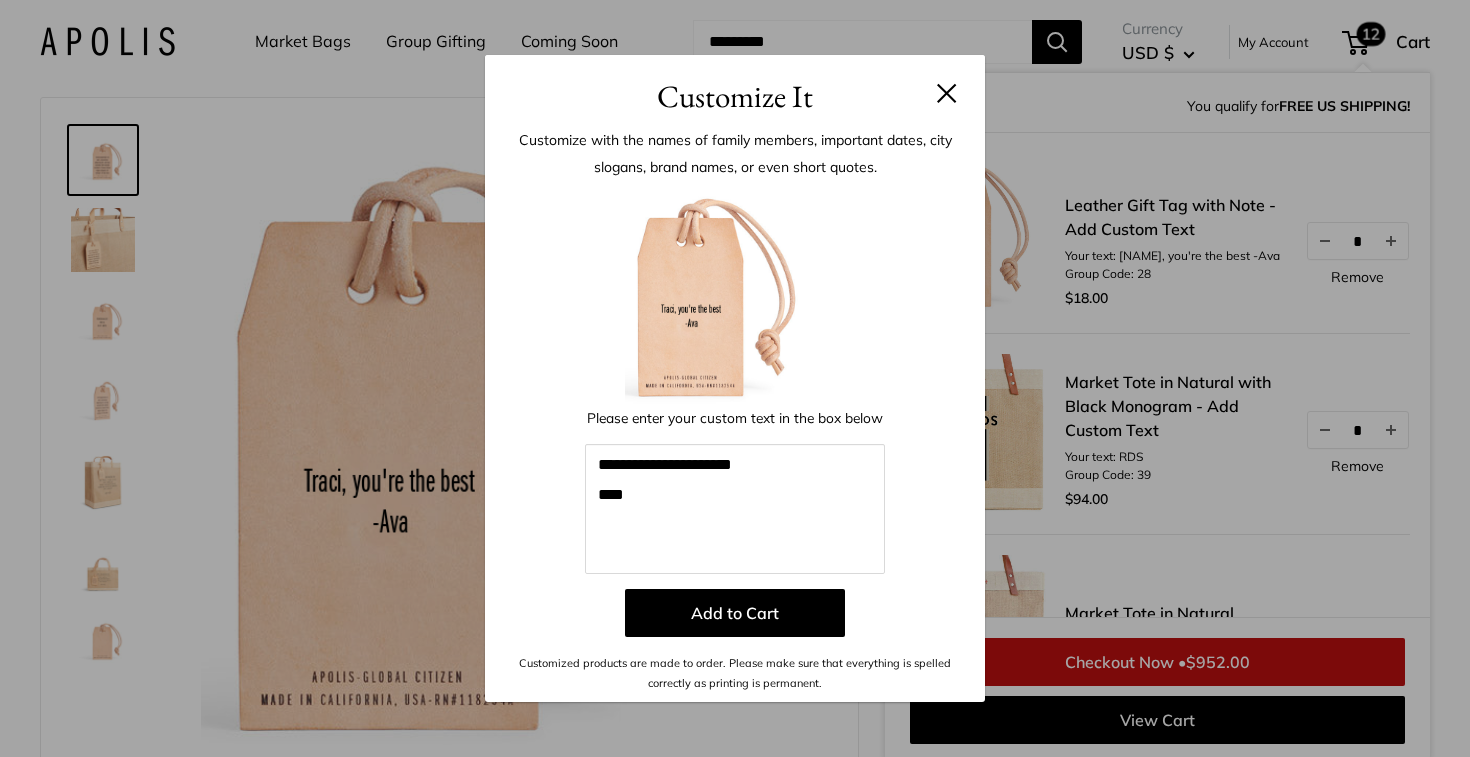 click at bounding box center [947, 93] 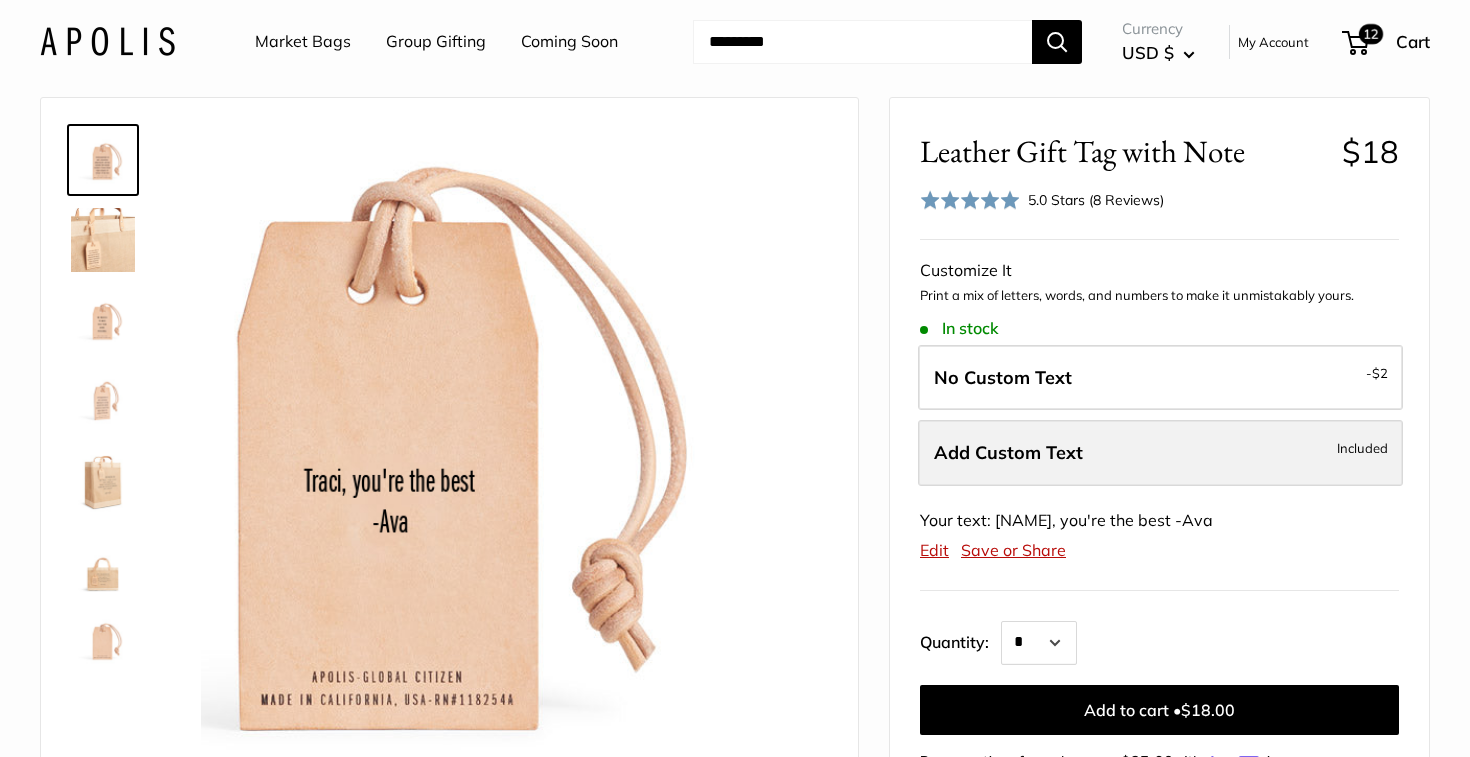 click on "Add Custom Text
Included" at bounding box center (1160, 453) 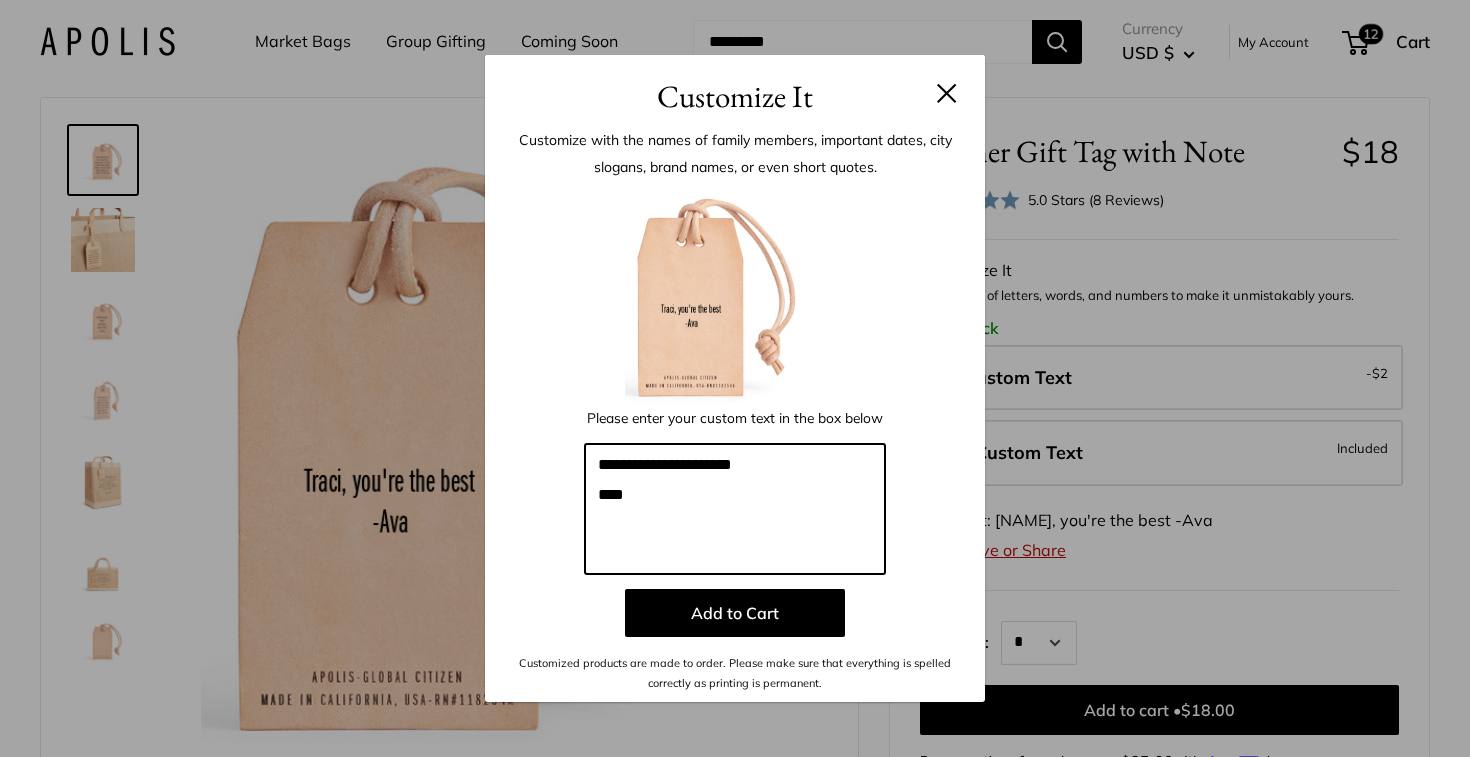 click on "**********" at bounding box center (735, 509) 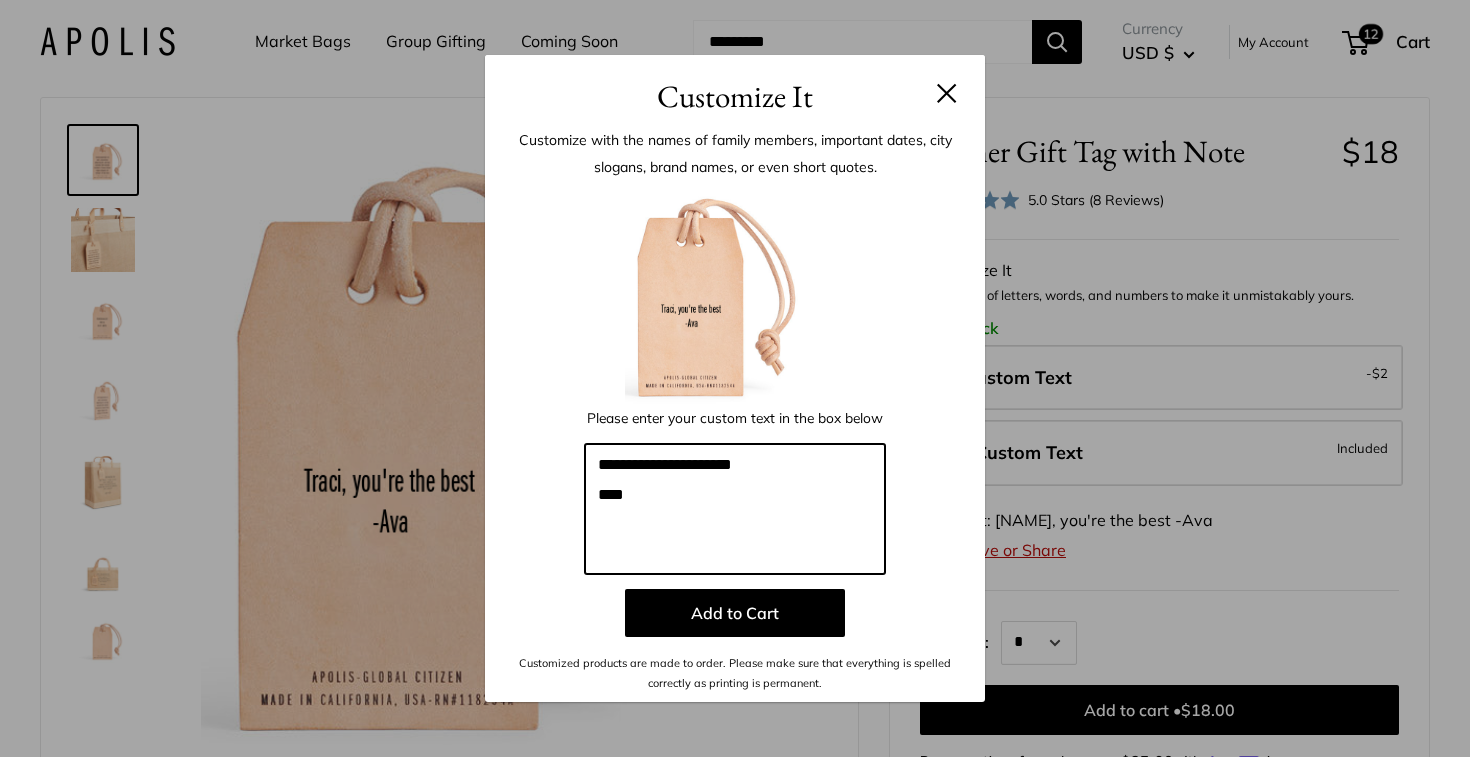 drag, startPoint x: 759, startPoint y: 463, endPoint x: 522, endPoint y: 461, distance: 237.00844 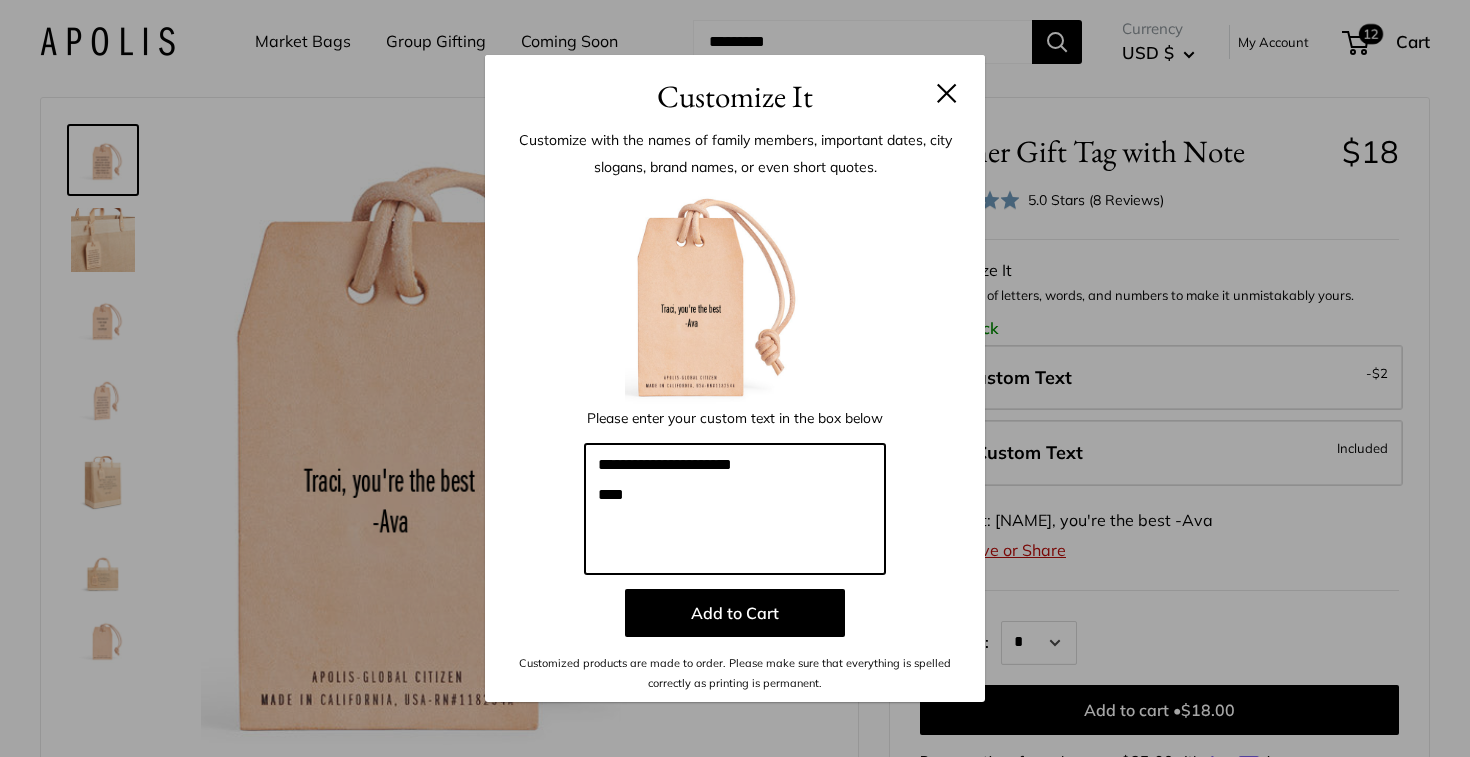 click on "**********" at bounding box center (735, 439) 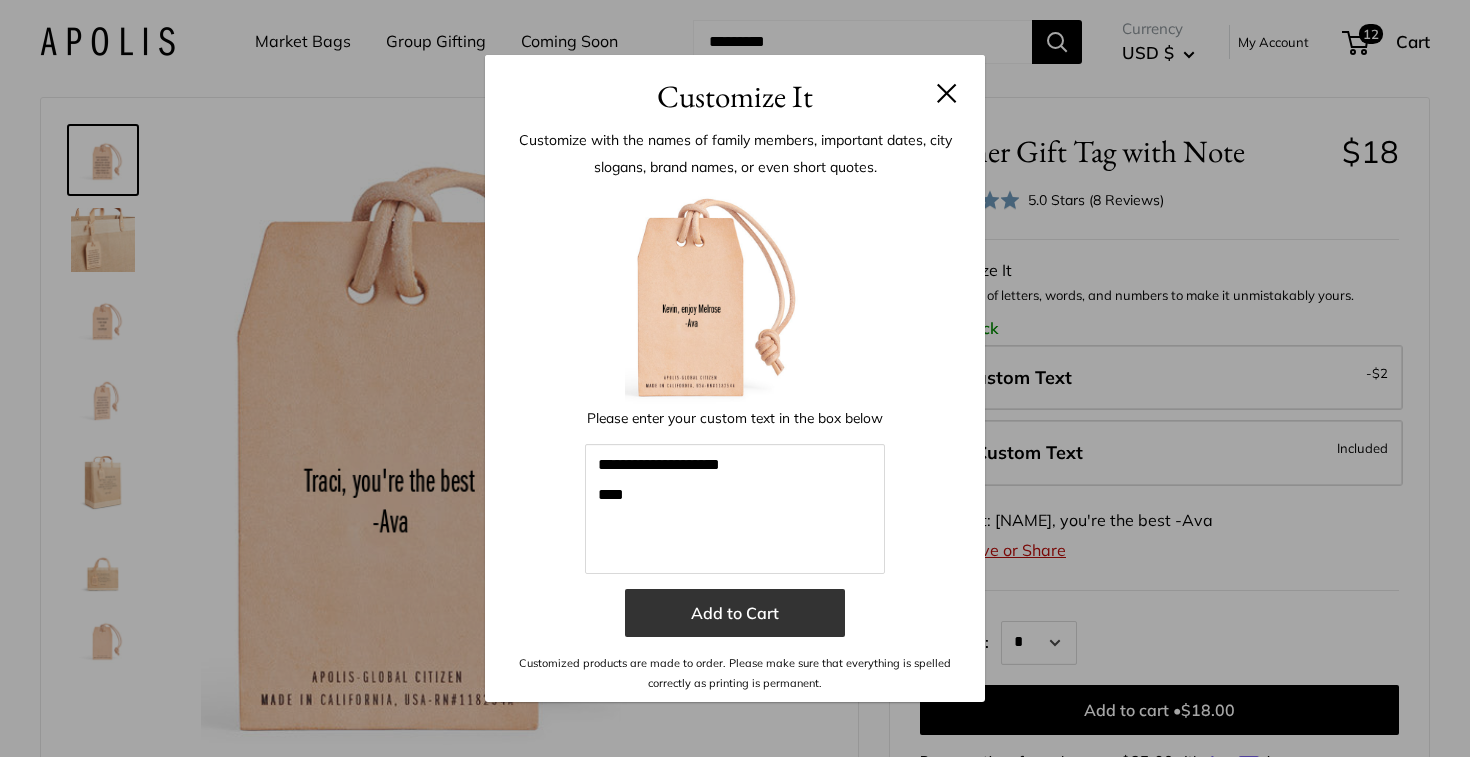 click on "Add to Cart" at bounding box center [735, 613] 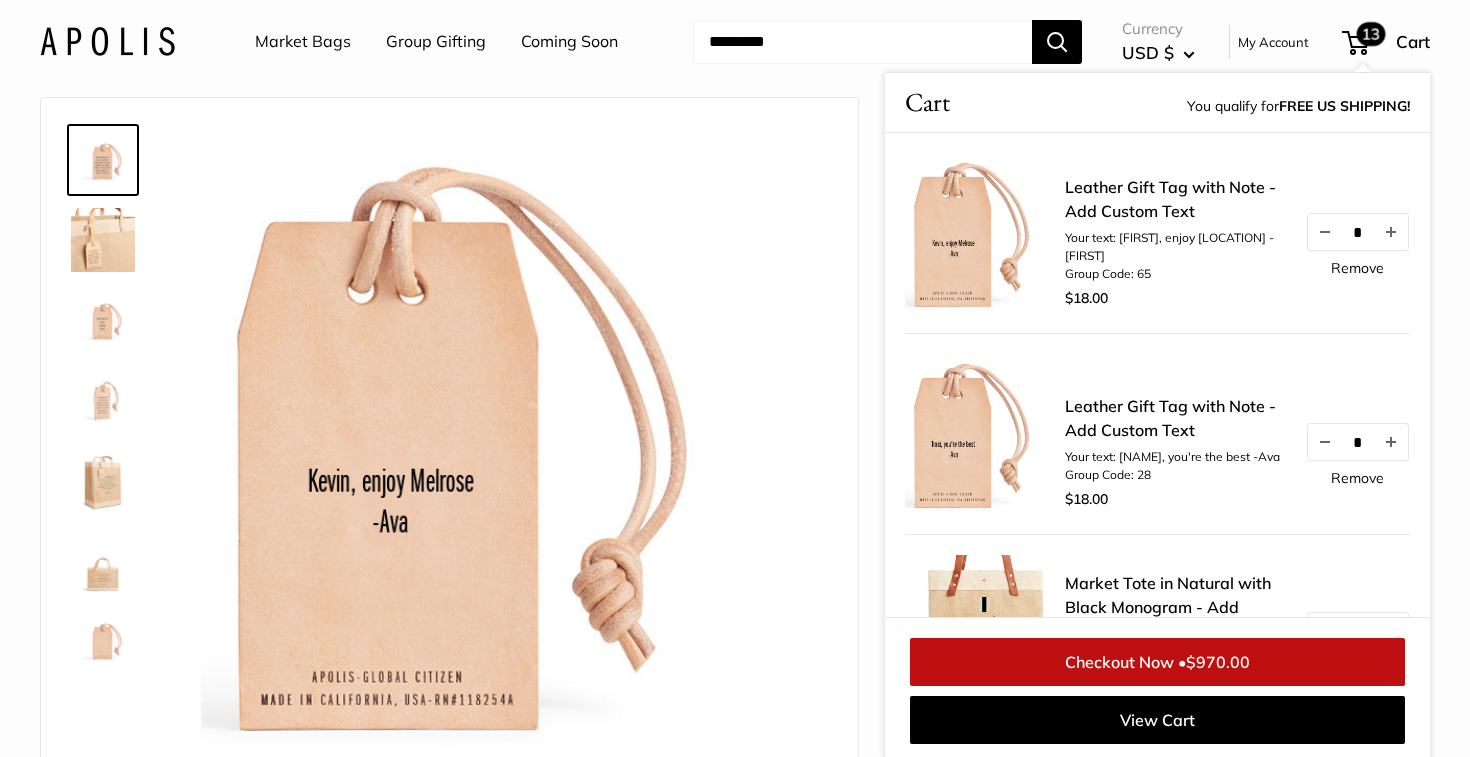 click on "Market Bags Group Gifting Coming Soon
Need help?
Text Us:  20919
hello@[EXAMPLE].com
Follow Us
Facebook
Twitter
Instagram
Pinterest
YouTube
Vimeo
Tumblr
Market Bags Group Gifting Coming Soon" at bounding box center (735, 42) 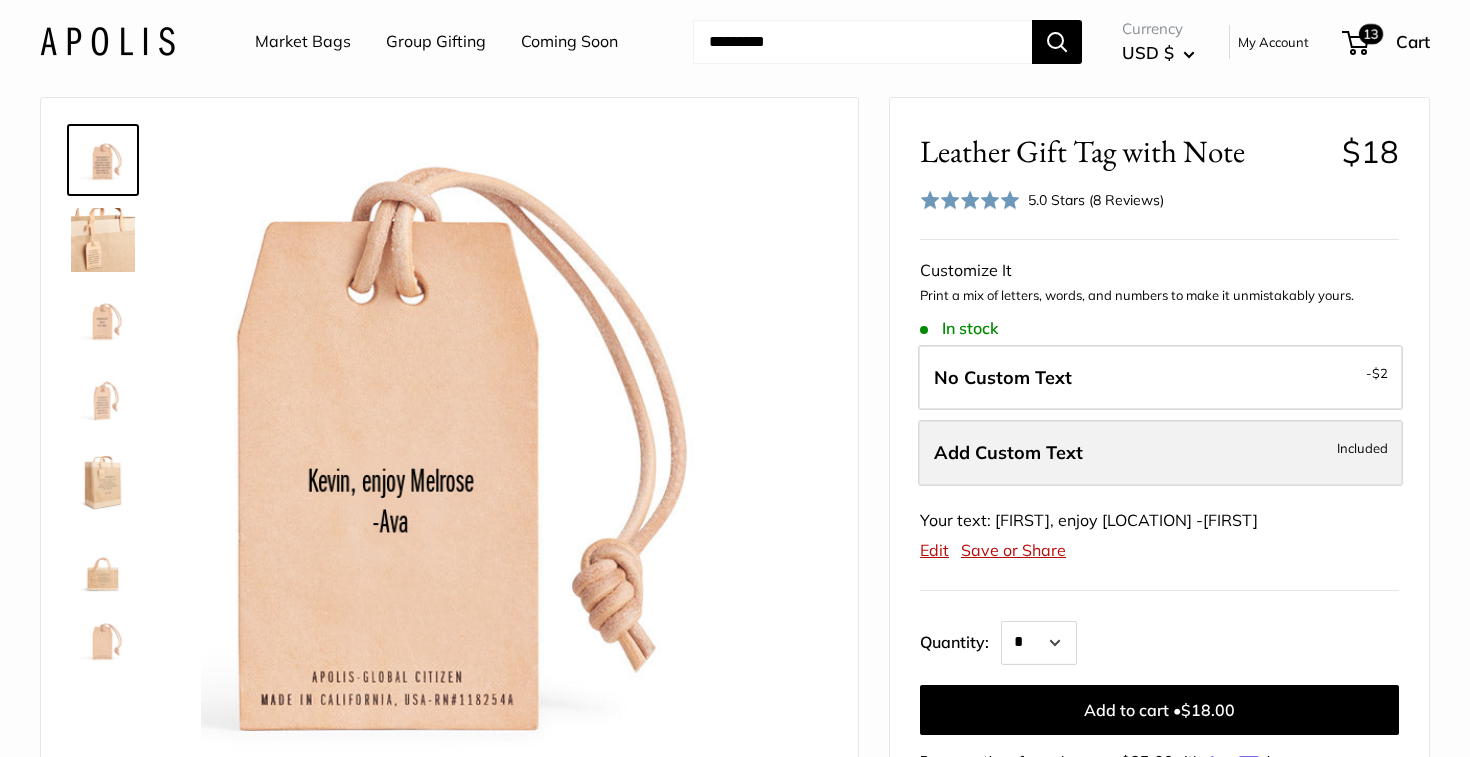 click on "Add Custom Text" at bounding box center [1008, 452] 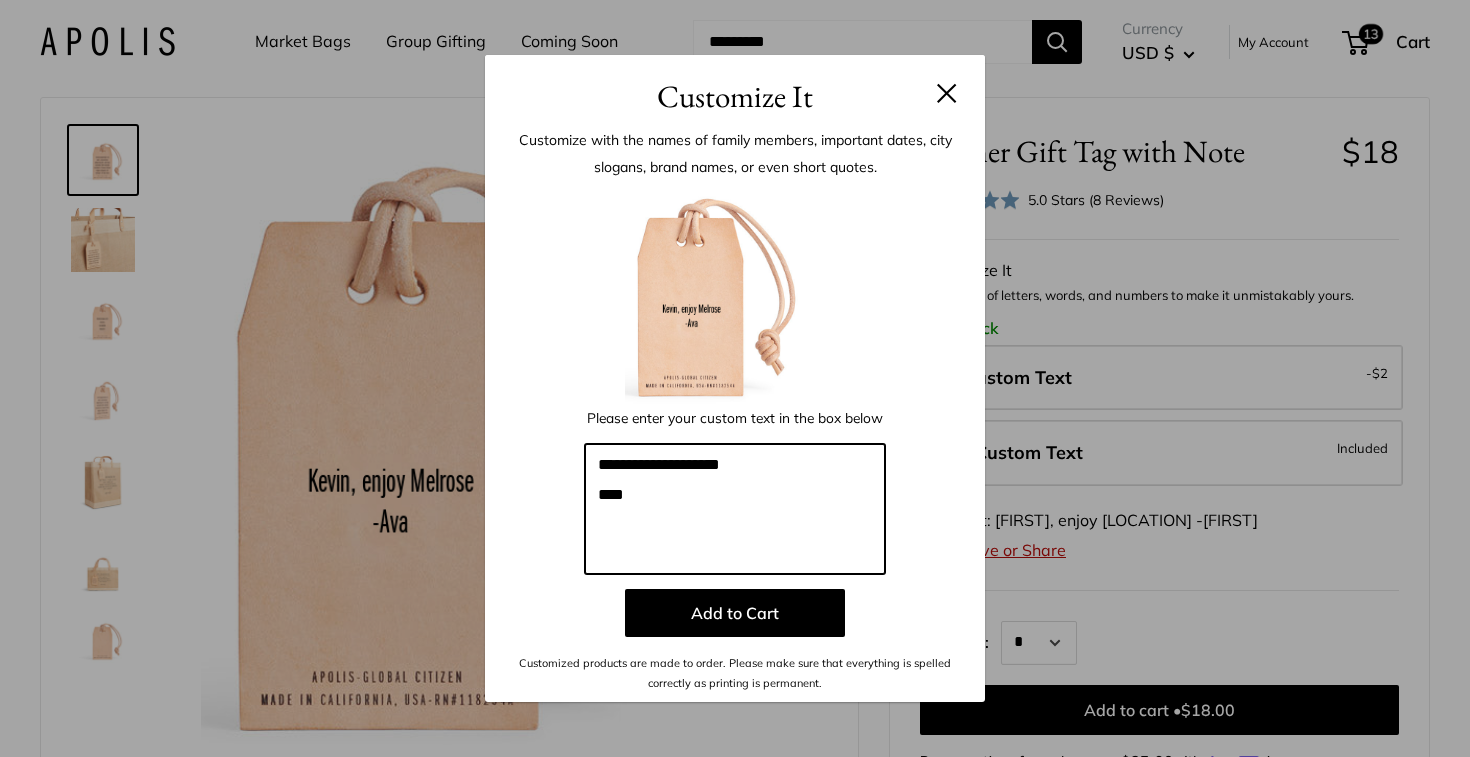 drag, startPoint x: 756, startPoint y: 460, endPoint x: 546, endPoint y: 459, distance: 210.00238 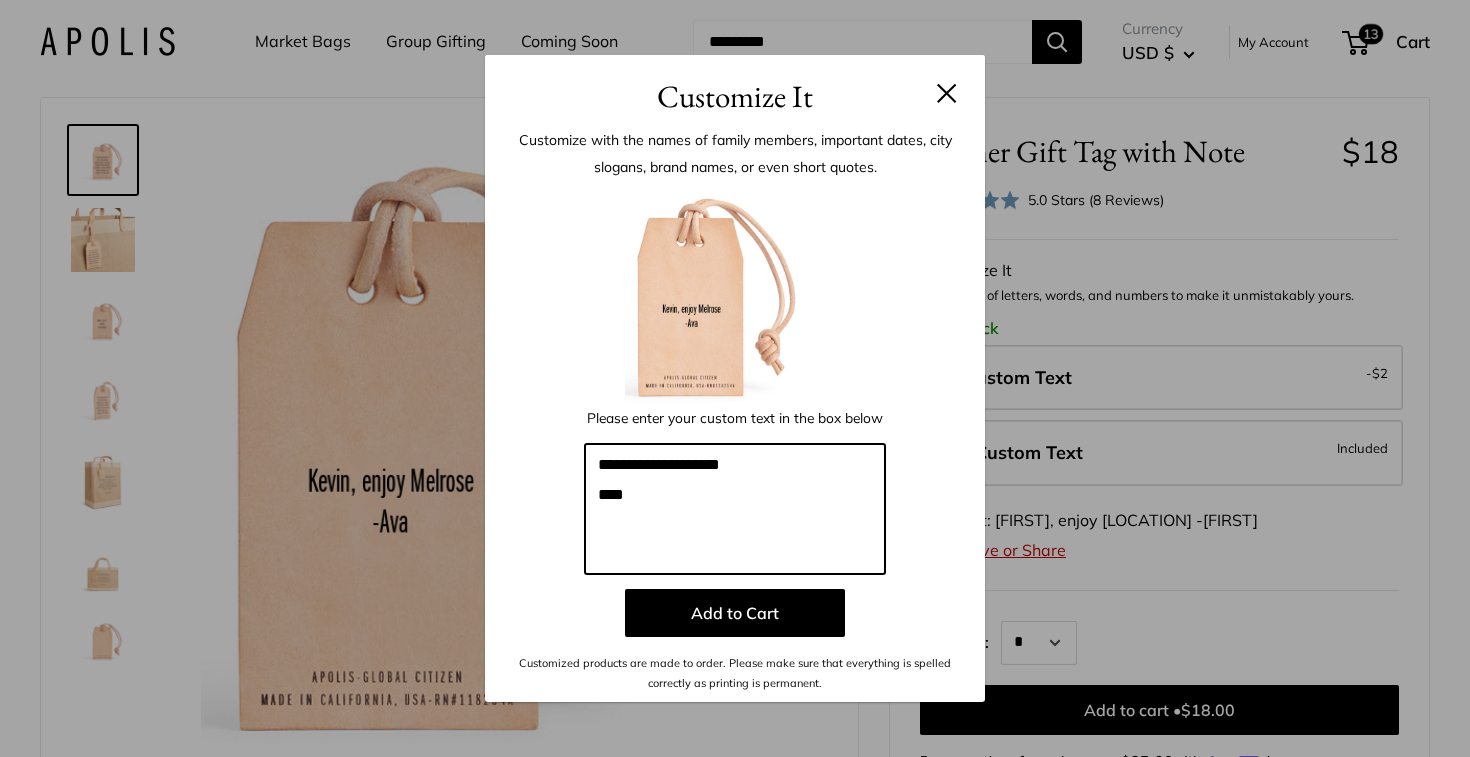 click on "**********" at bounding box center [735, 439] 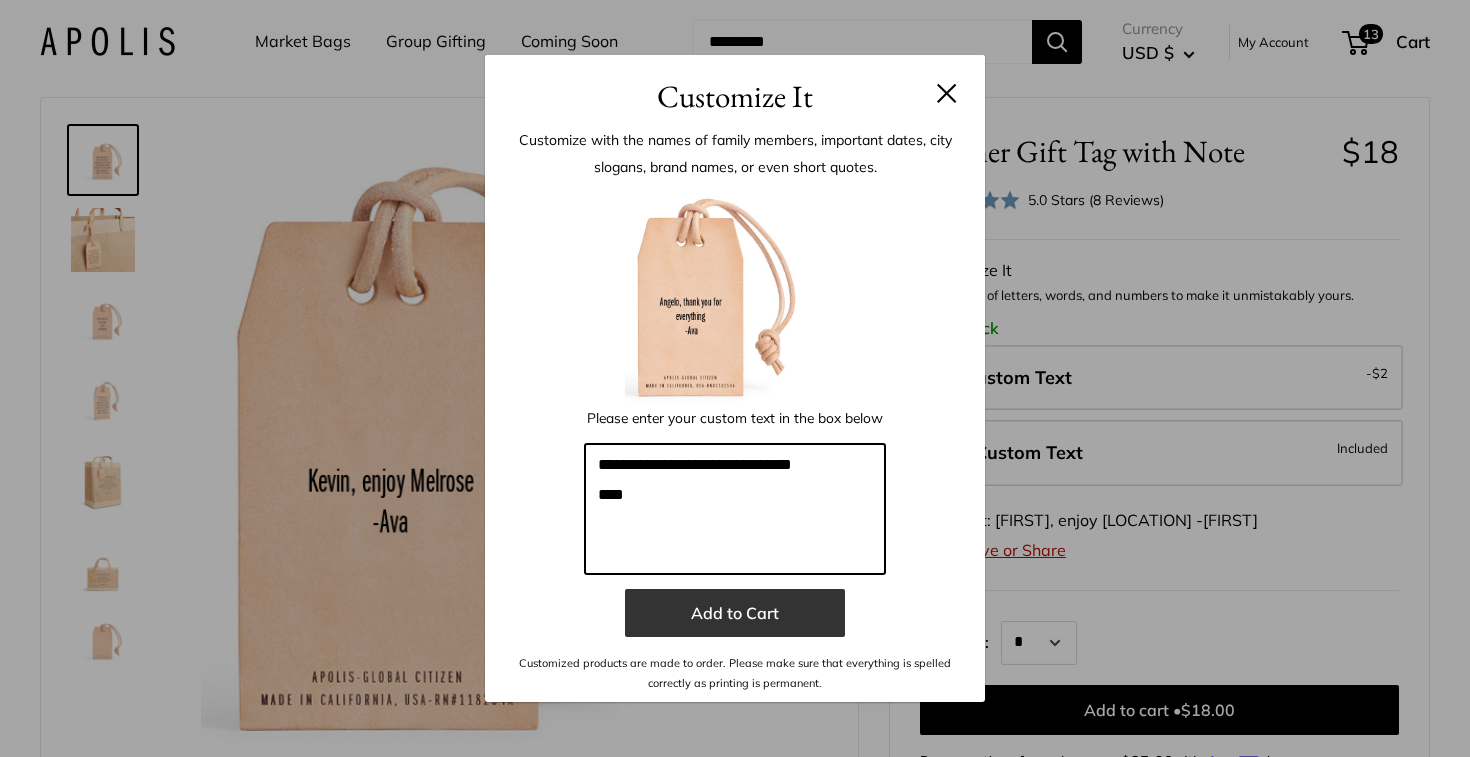 type on "**********" 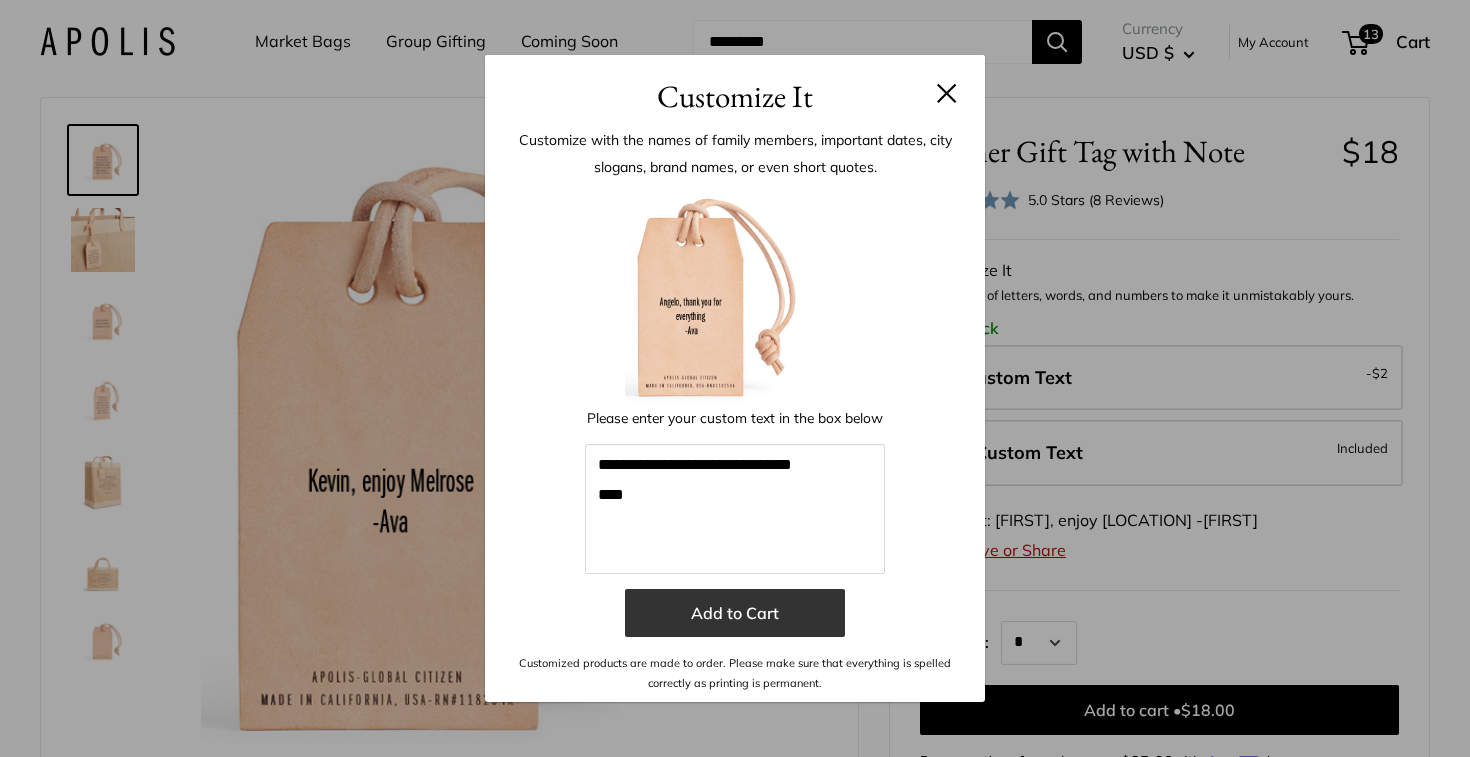 click on "Add to Cart" at bounding box center (735, 613) 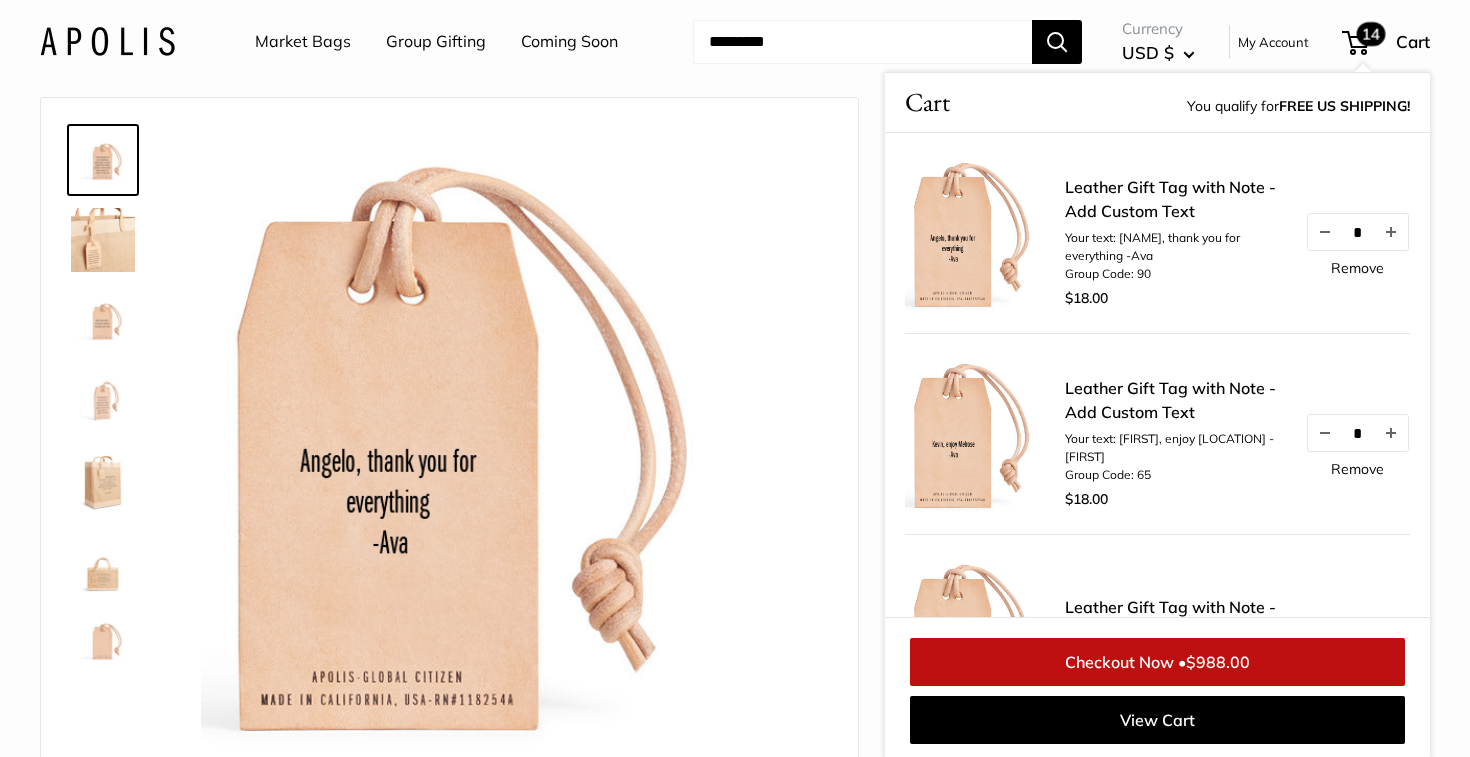 click on "Currency
USD $
AED د.إ
AFN ؋
ALL L
AMD դր.
ANG ƒ
AUD $" at bounding box center (1158, 42) 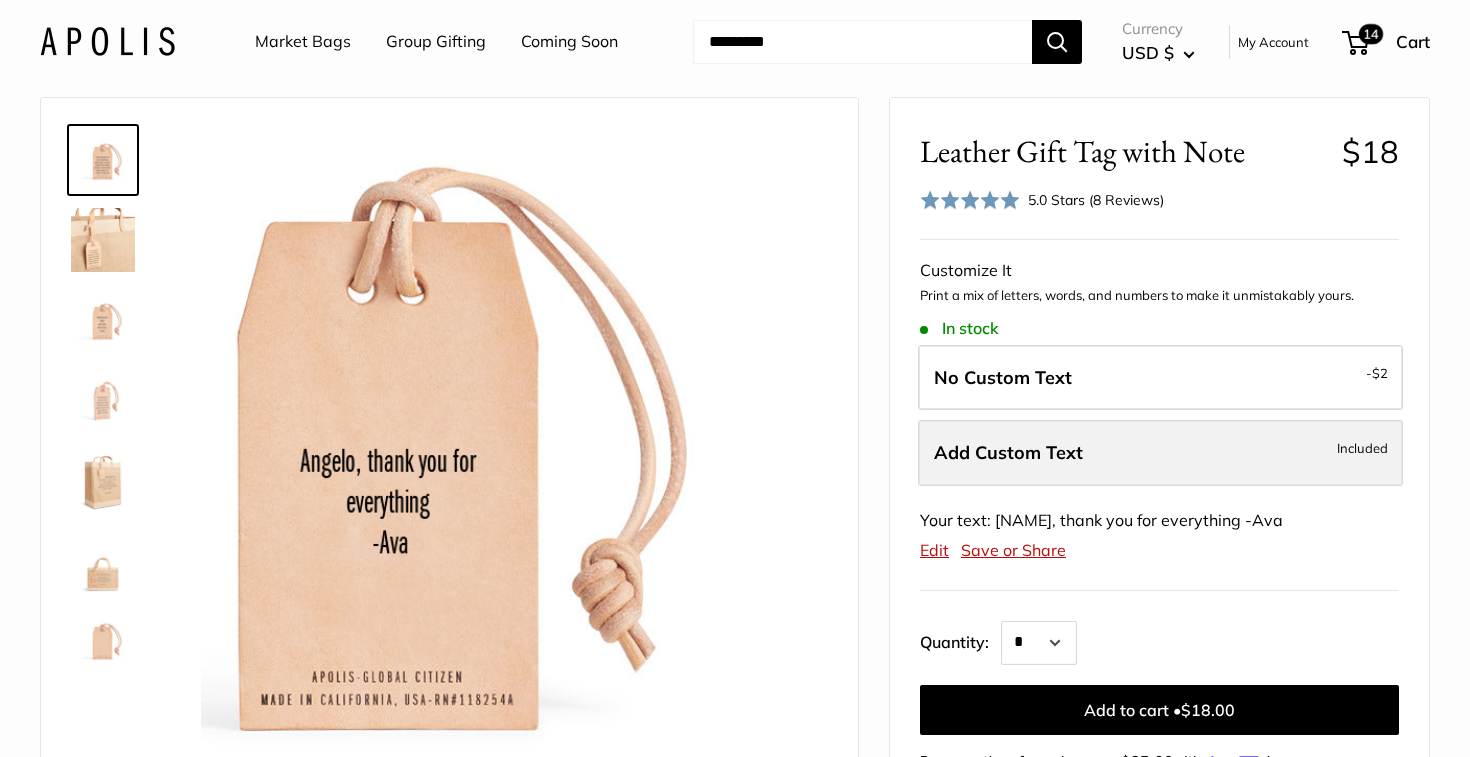 click on "Add Custom Text" at bounding box center (1008, 452) 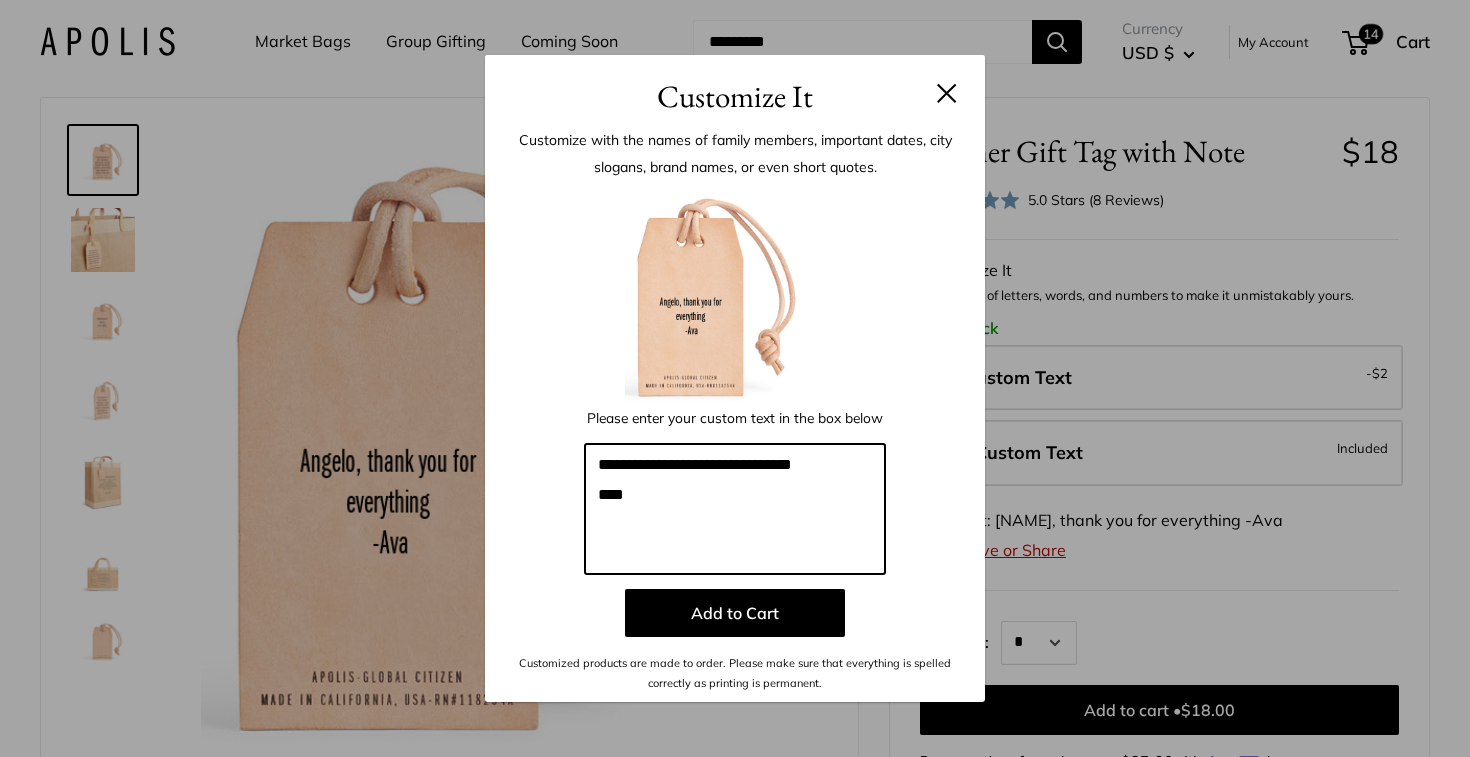 drag, startPoint x: 668, startPoint y: 510, endPoint x: 567, endPoint y: 458, distance: 113.600174 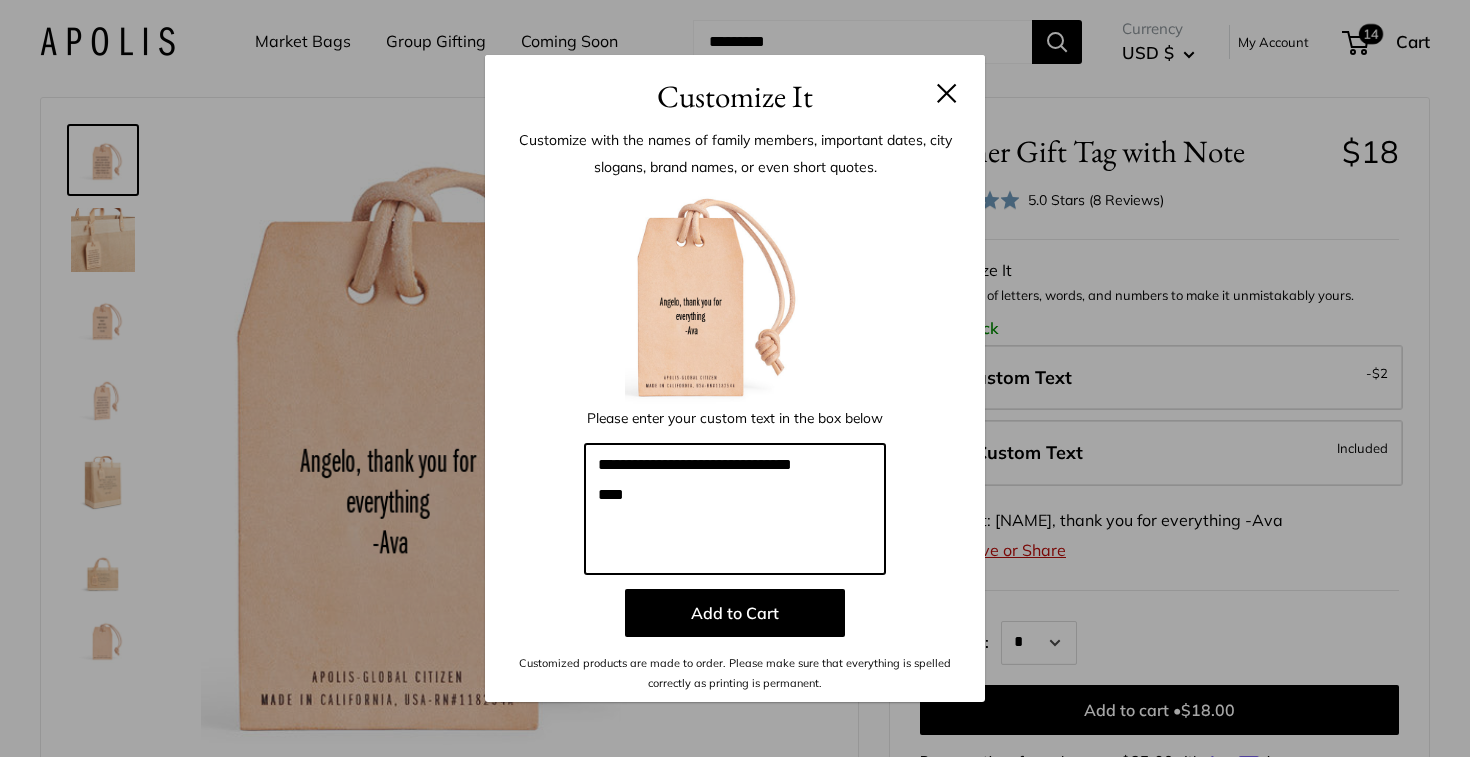 click on "**********" at bounding box center (735, 439) 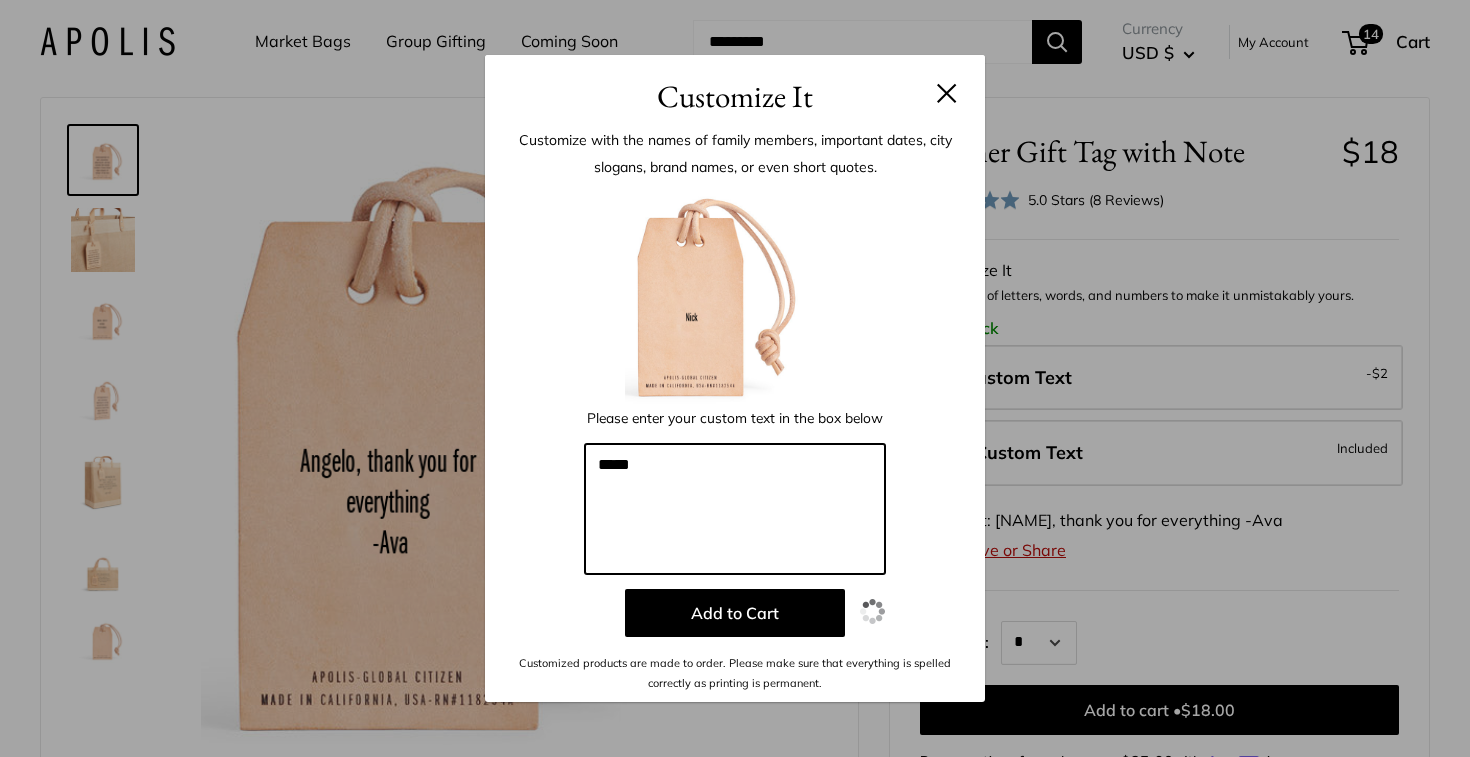type on "*****" 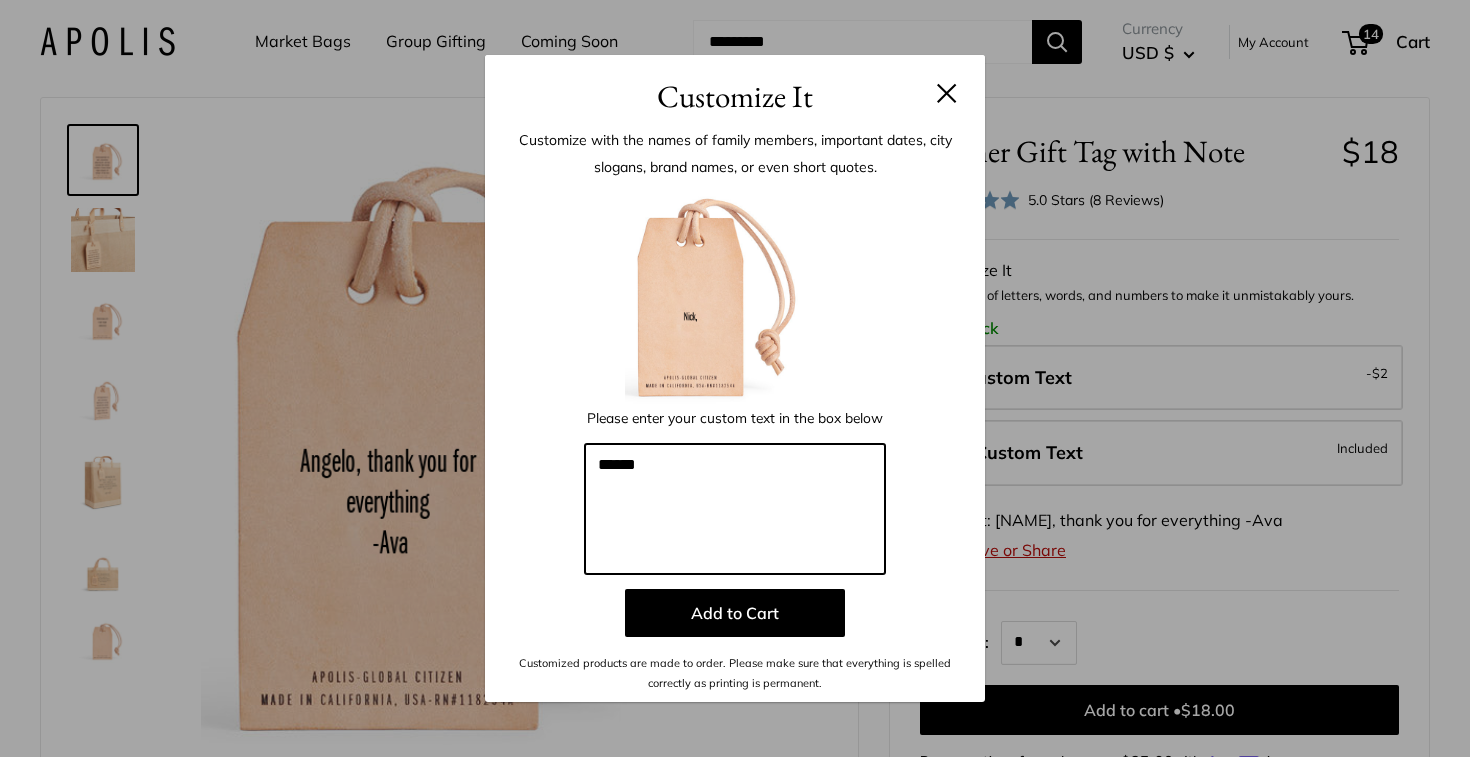 drag, startPoint x: 694, startPoint y: 481, endPoint x: 566, endPoint y: 465, distance: 128.99612 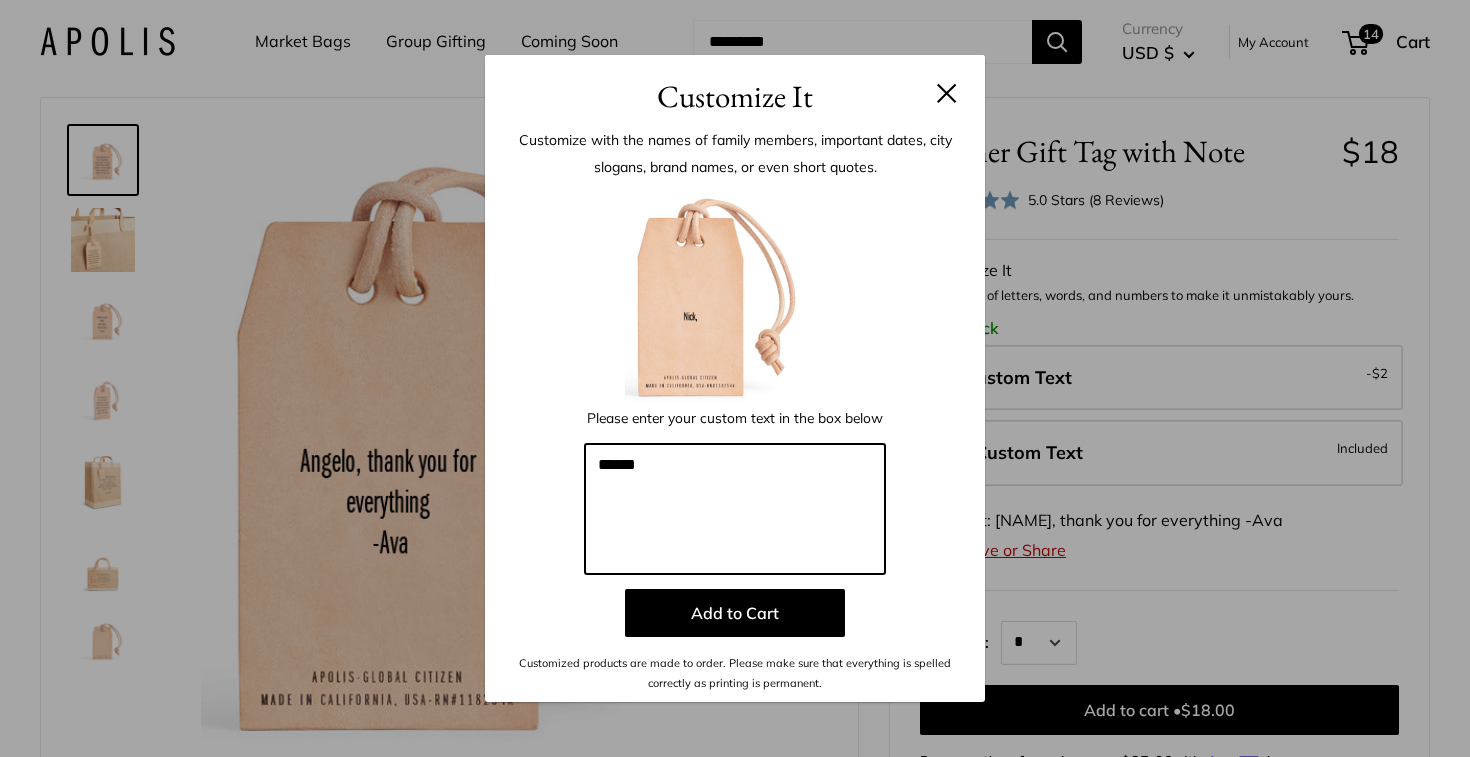 click on "Enter 190 letters
Please enter your custom text in the box below
*****
Add to Cart
Customized products are made to order. Please make sure that everything is spelled correctly as printing is permanent." at bounding box center (735, 439) 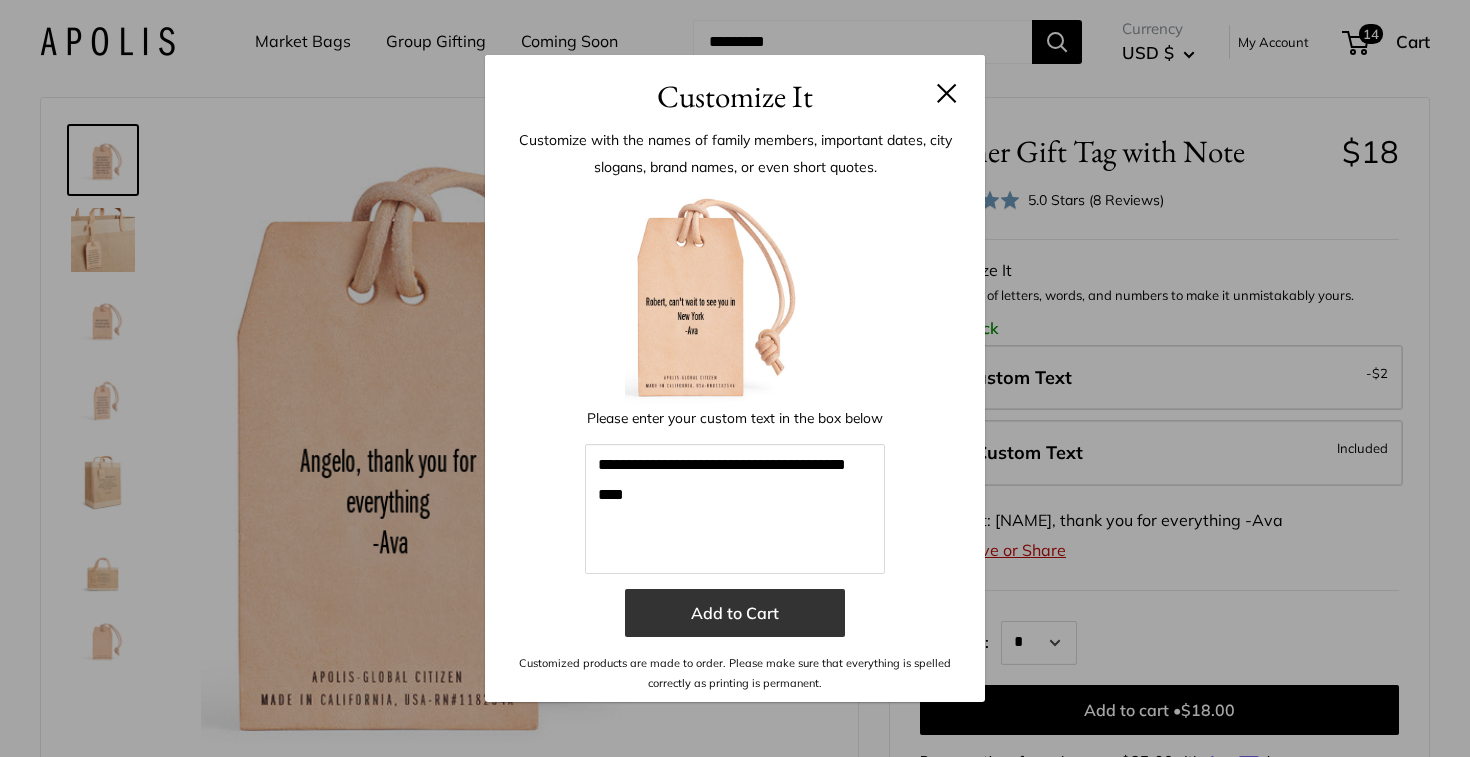 click on "Add to Cart" at bounding box center (735, 613) 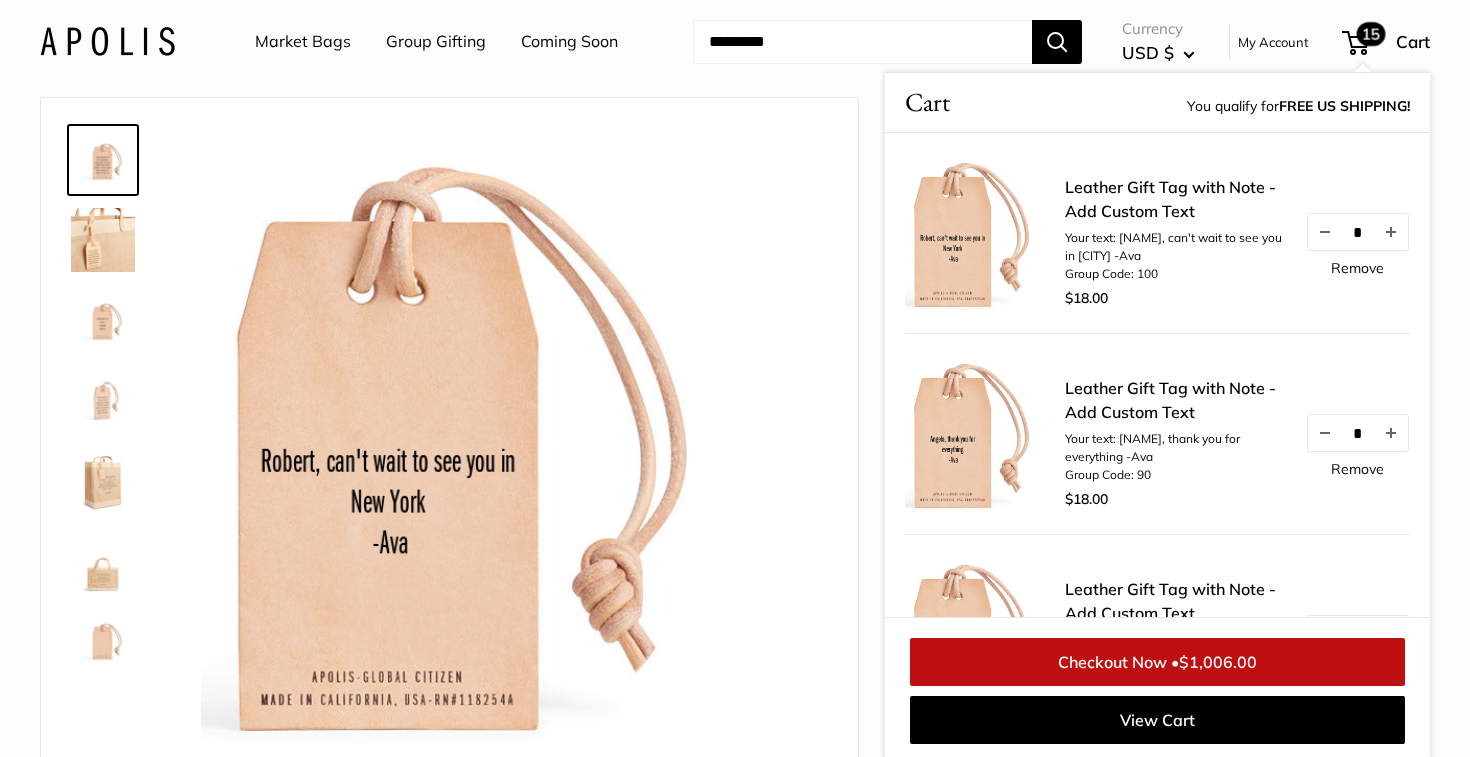 click on "Currency
USD $
AED د.إ
AFN ؋
ALL L
AMD դր.
ANG ƒ
AUD $" at bounding box center (1158, 42) 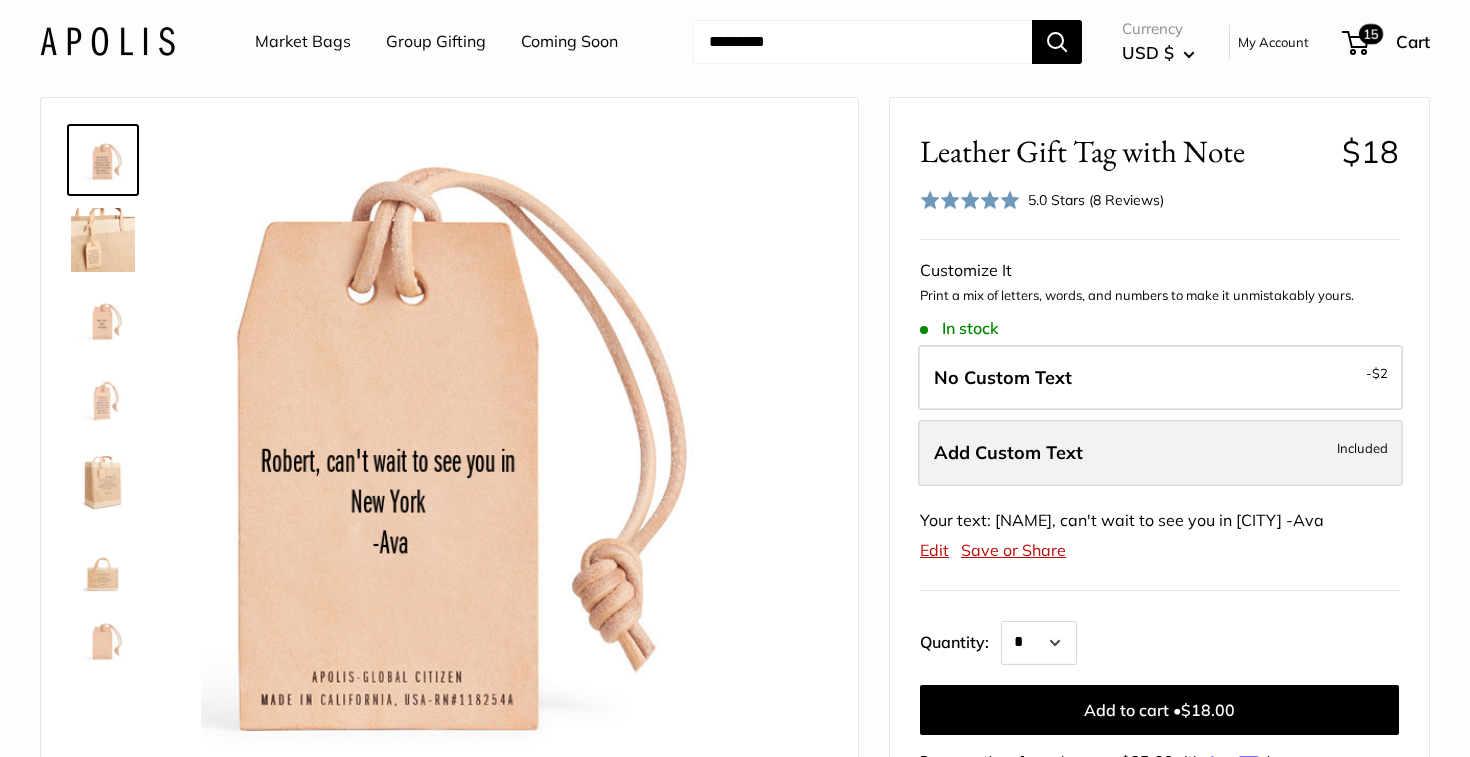 click on "Add Custom Text" at bounding box center [1008, 452] 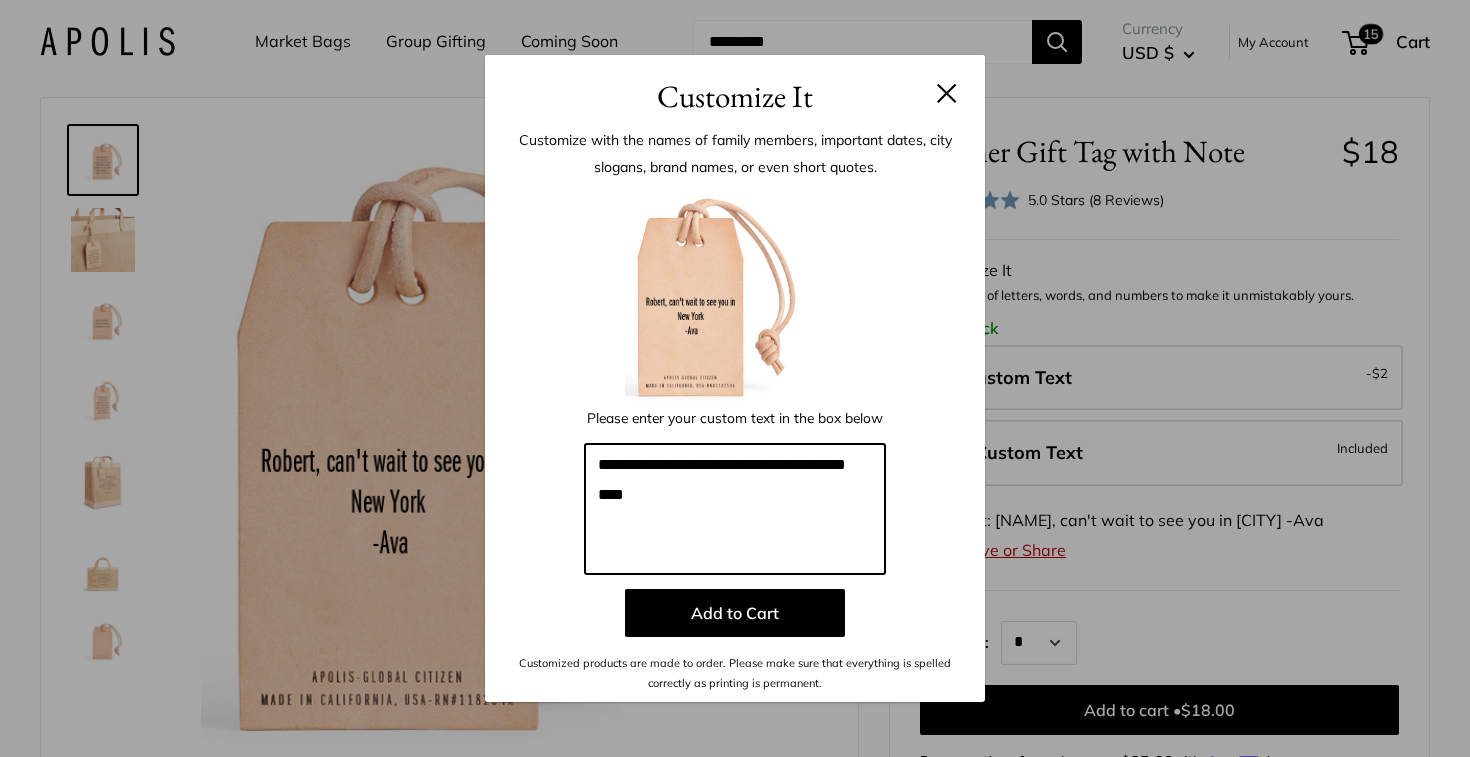 drag, startPoint x: 642, startPoint y: 491, endPoint x: 569, endPoint y: 446, distance: 85.75546 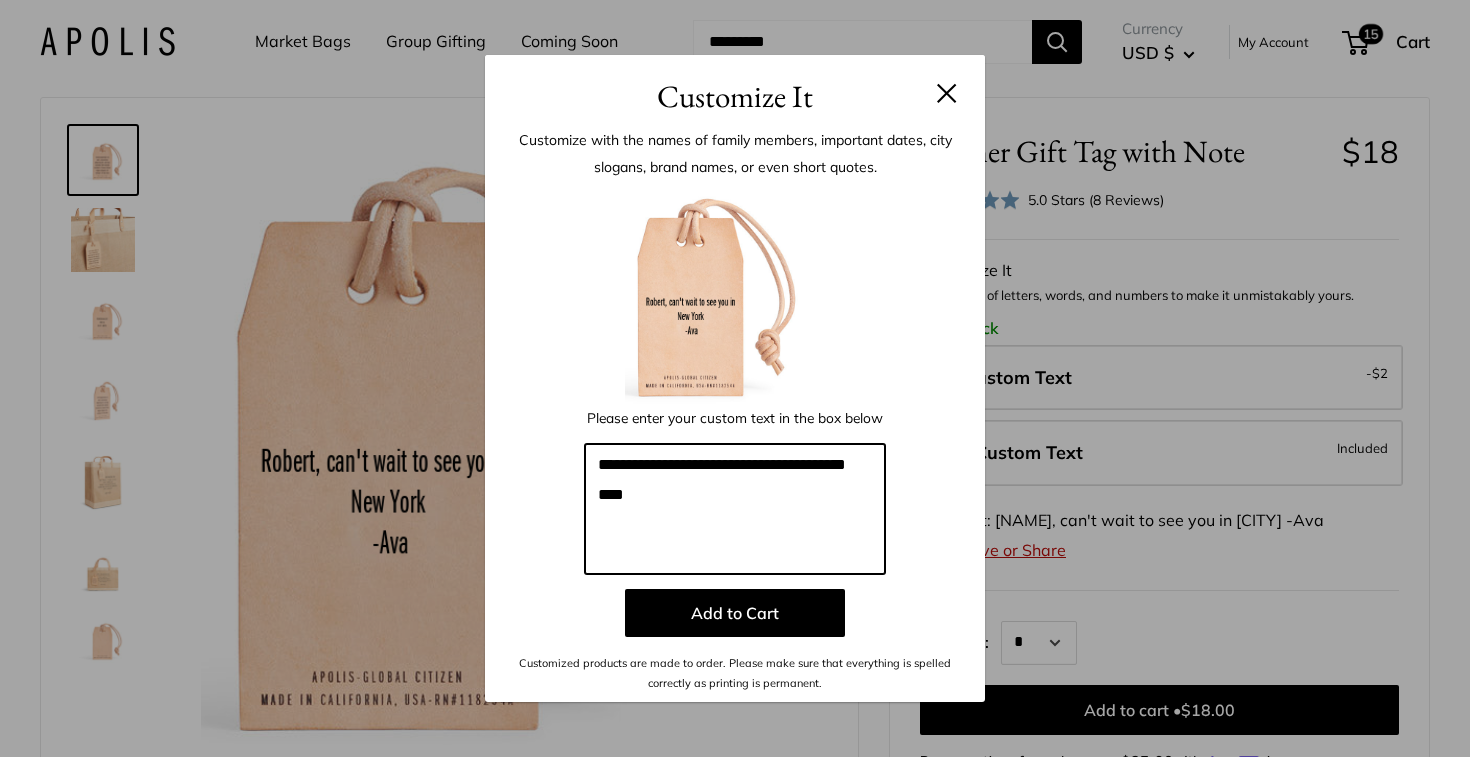 click on "**********" at bounding box center [735, 439] 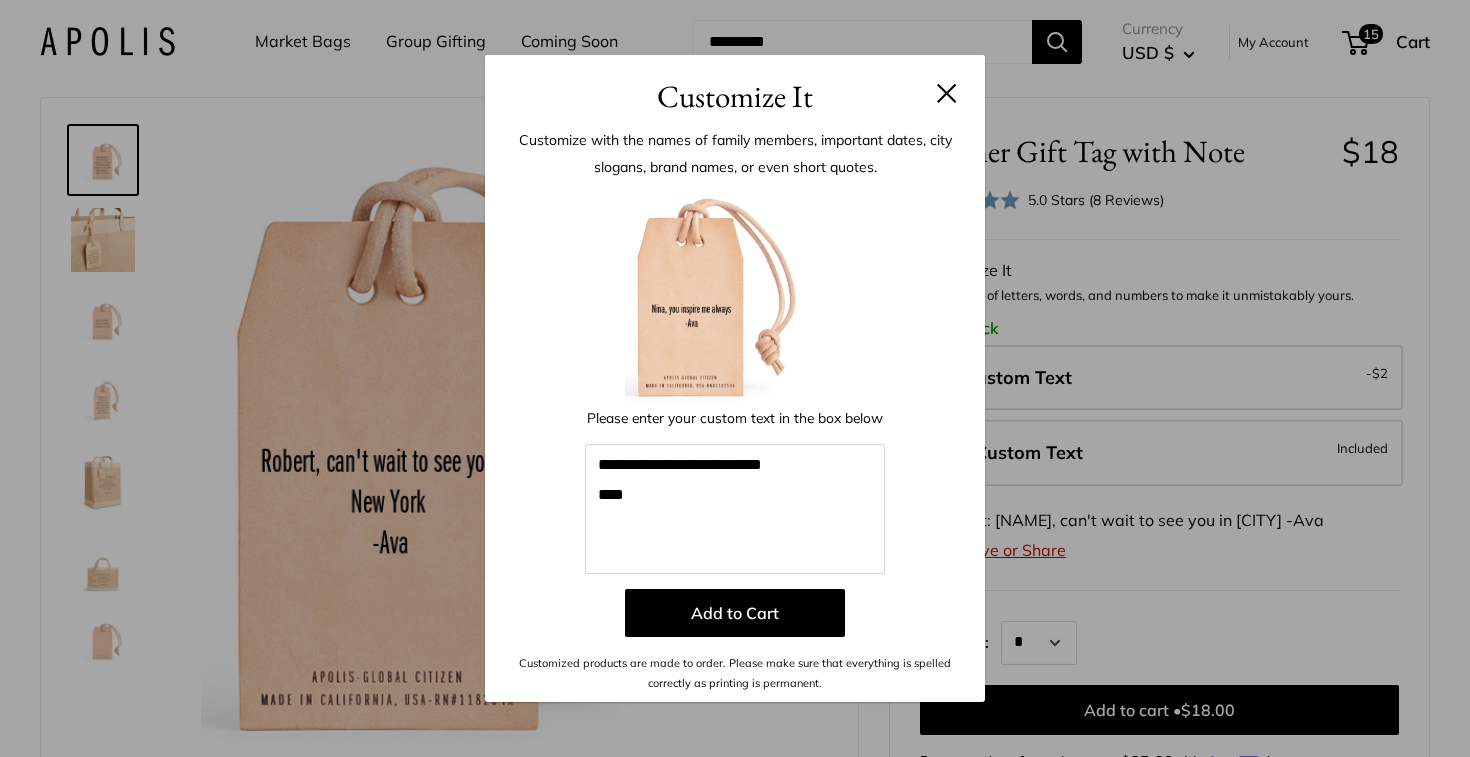 click on "Please enter your custom text in the box below" at bounding box center (735, 418) 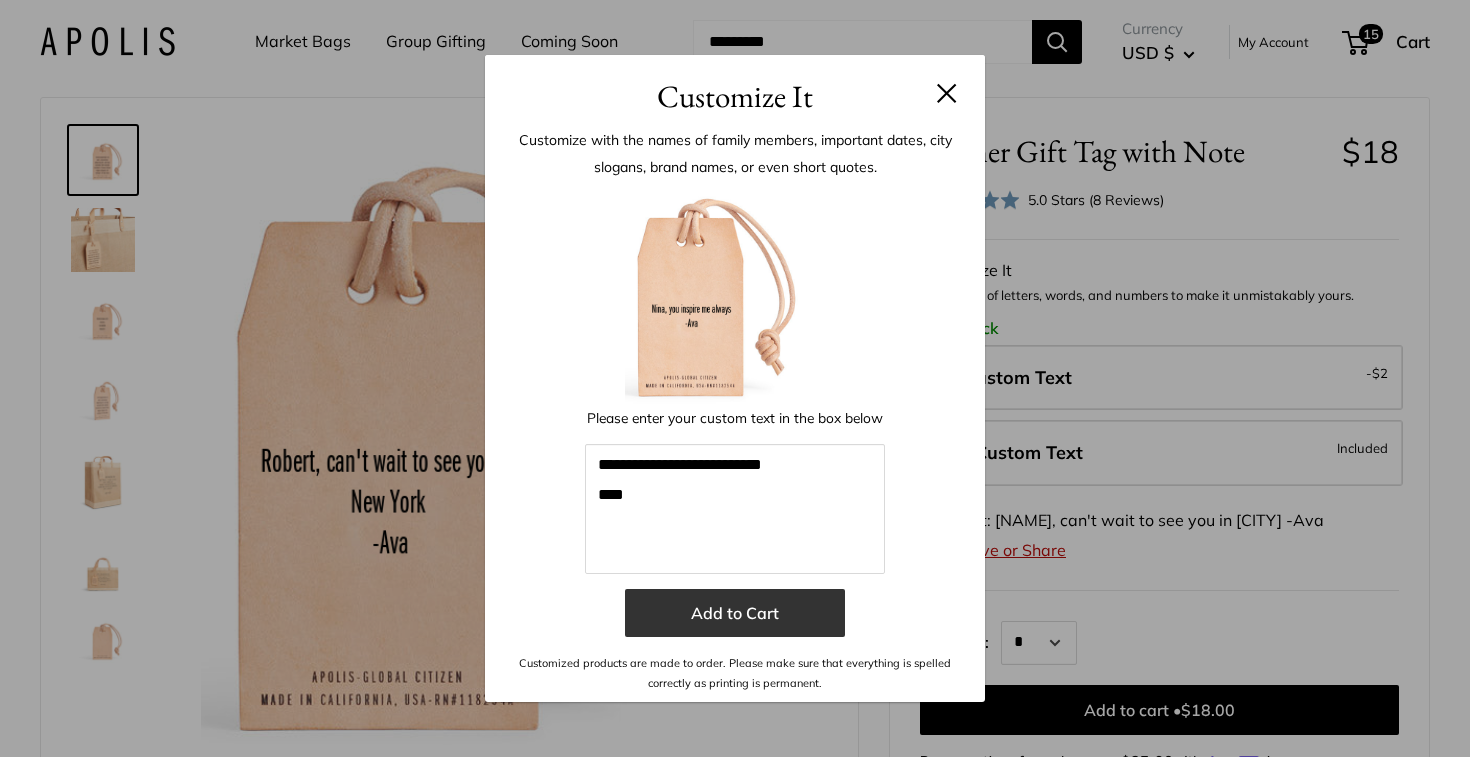 click on "Add to Cart" at bounding box center (735, 613) 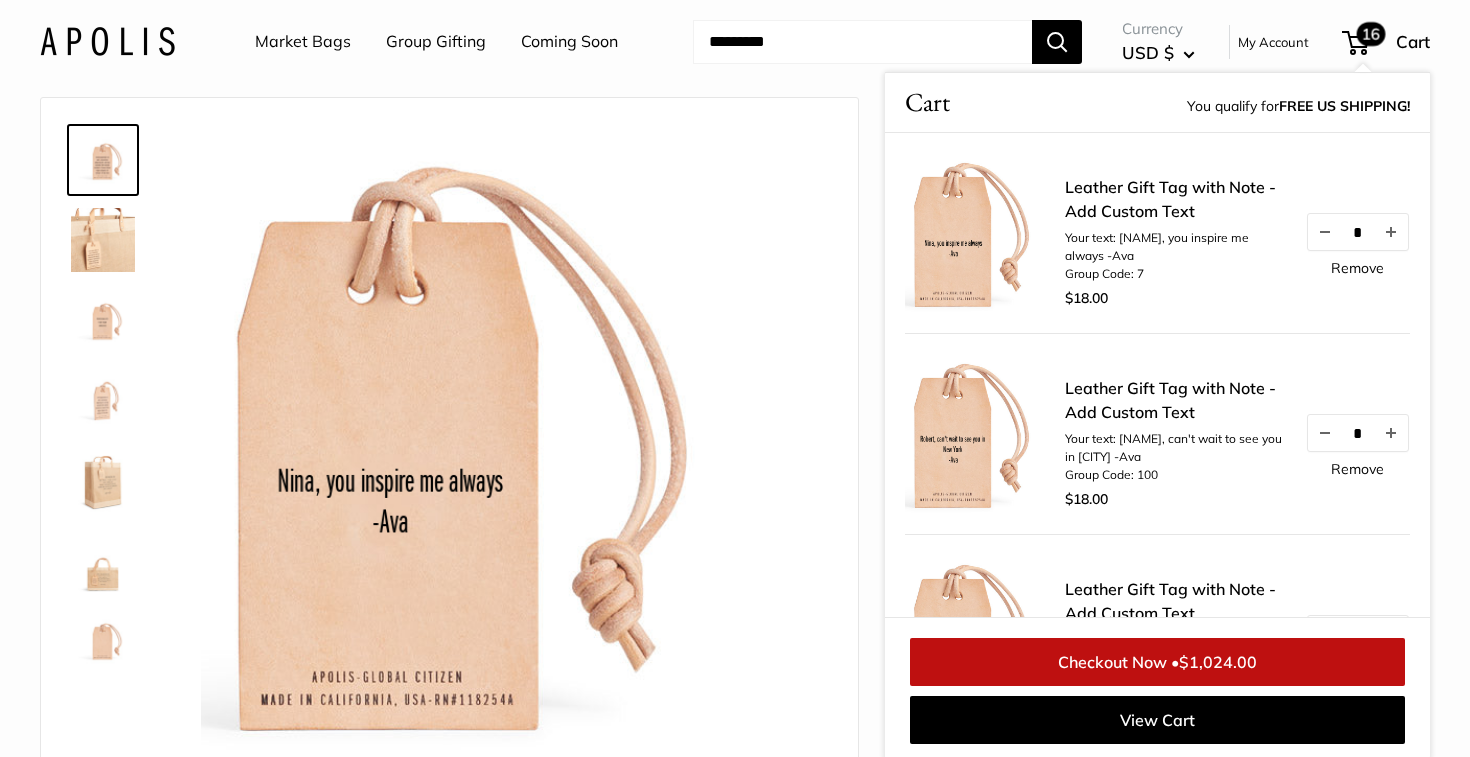 click on "Market Bags Group Gifting Coming Soon" at bounding box center (454, 42) 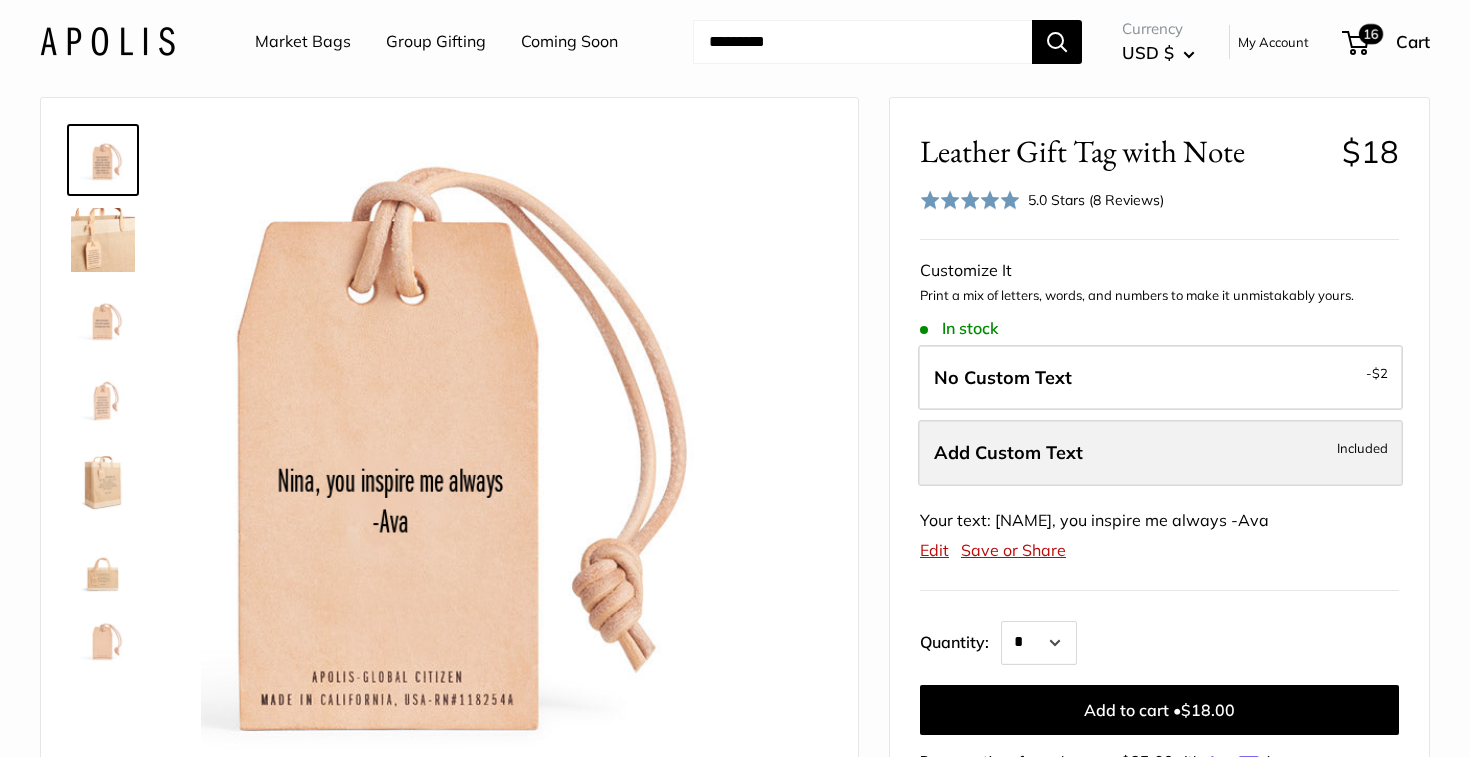click on "Add Custom Text" at bounding box center (1008, 452) 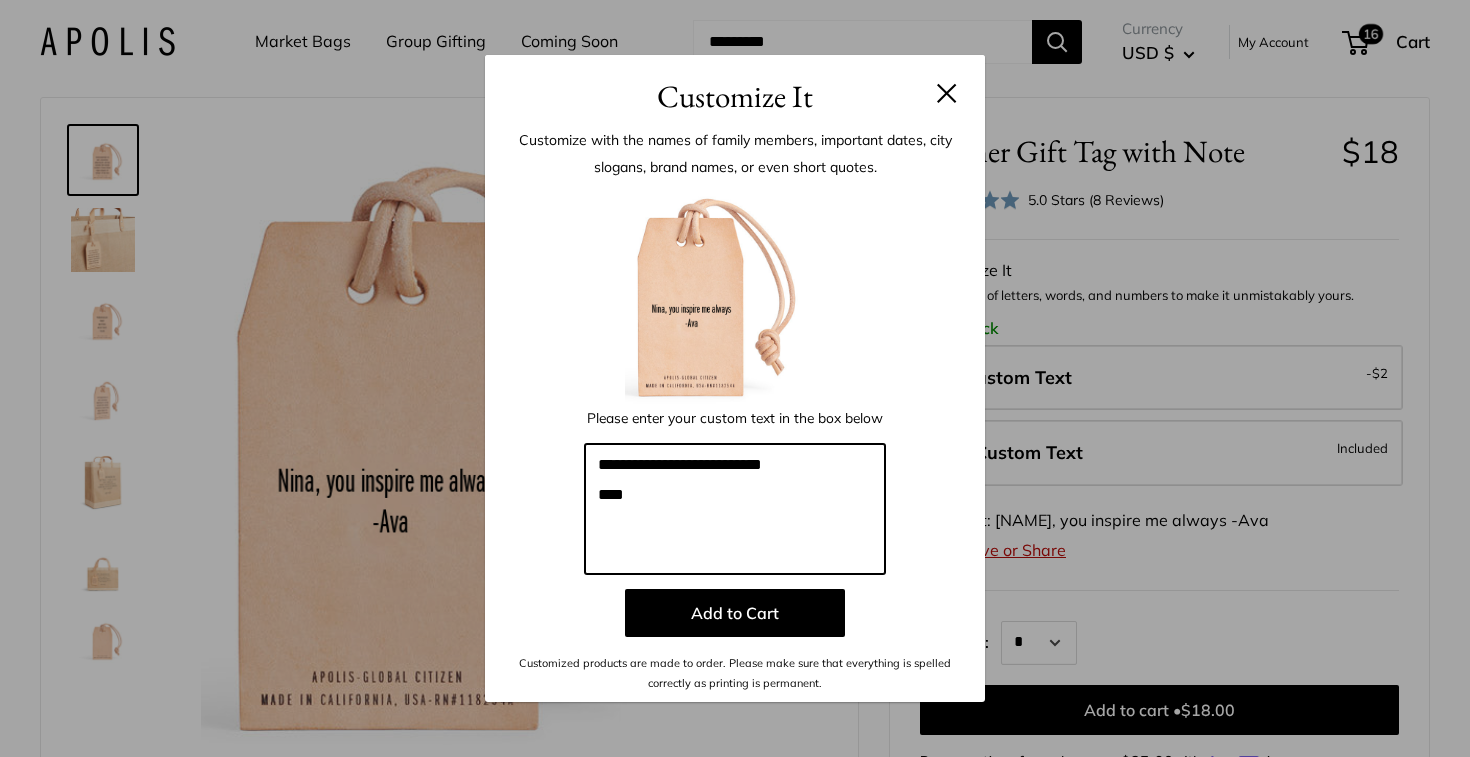 drag, startPoint x: 817, startPoint y: 469, endPoint x: 557, endPoint y: 464, distance: 260.04807 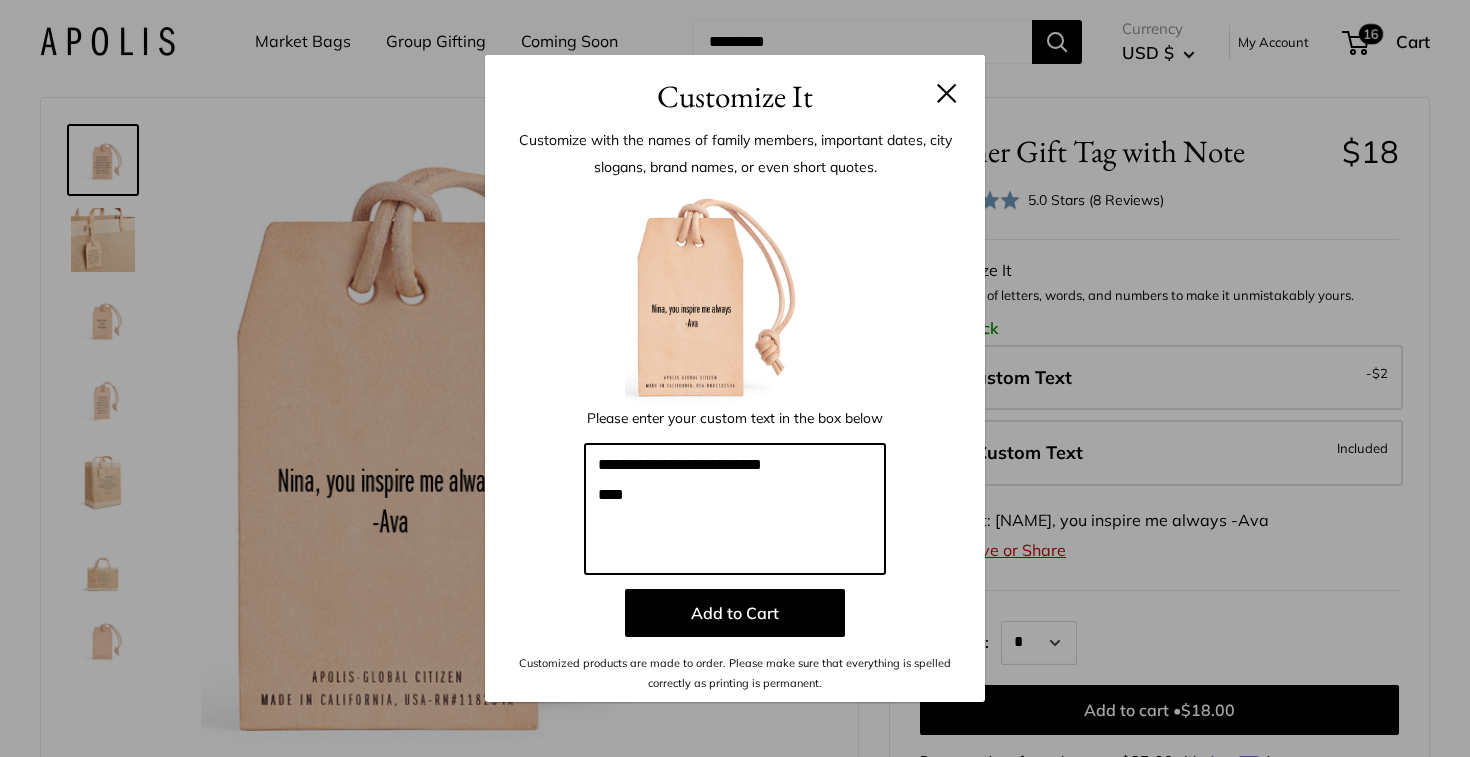 click on "**********" at bounding box center [735, 439] 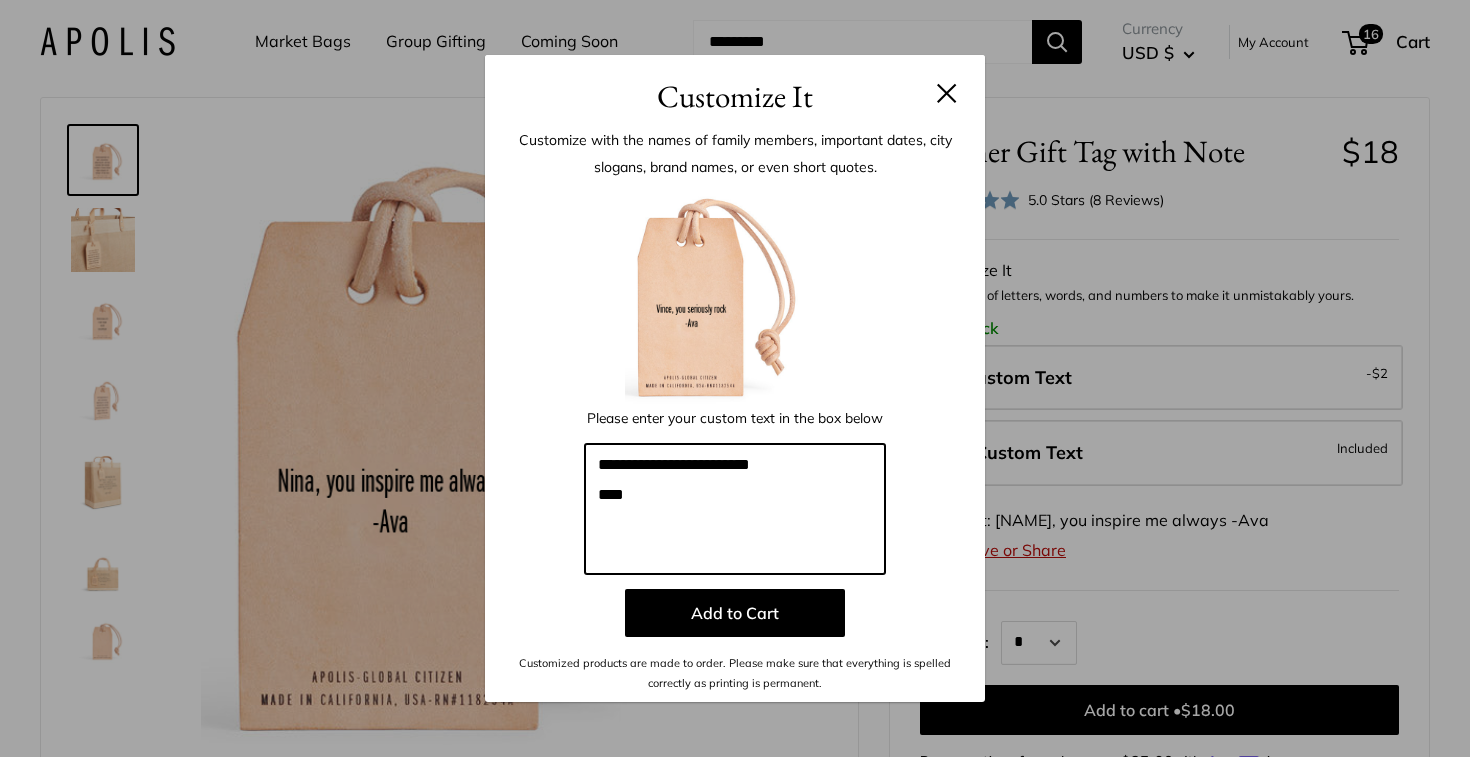 drag, startPoint x: 749, startPoint y: 469, endPoint x: 681, endPoint y: 467, distance: 68.0294 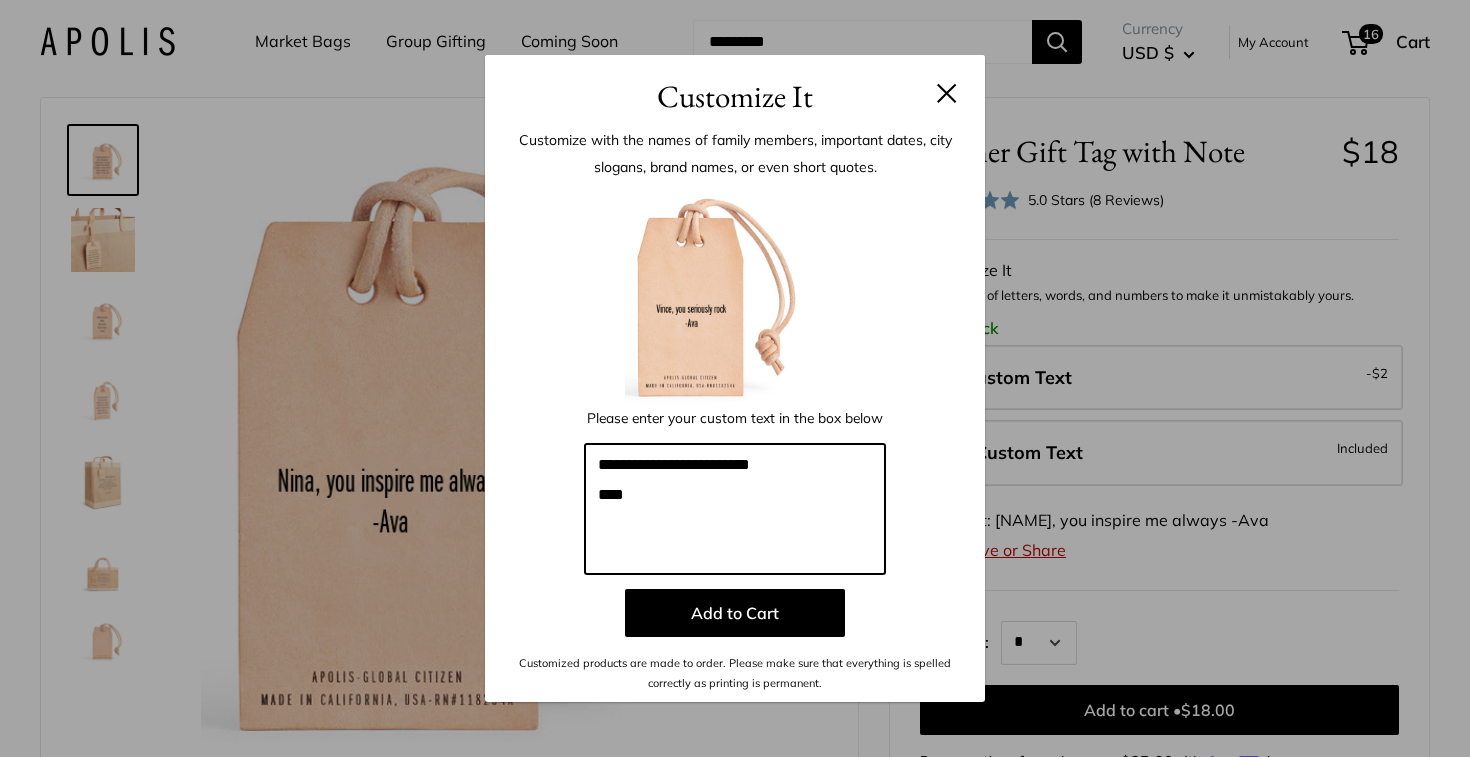 click on "**********" at bounding box center [735, 509] 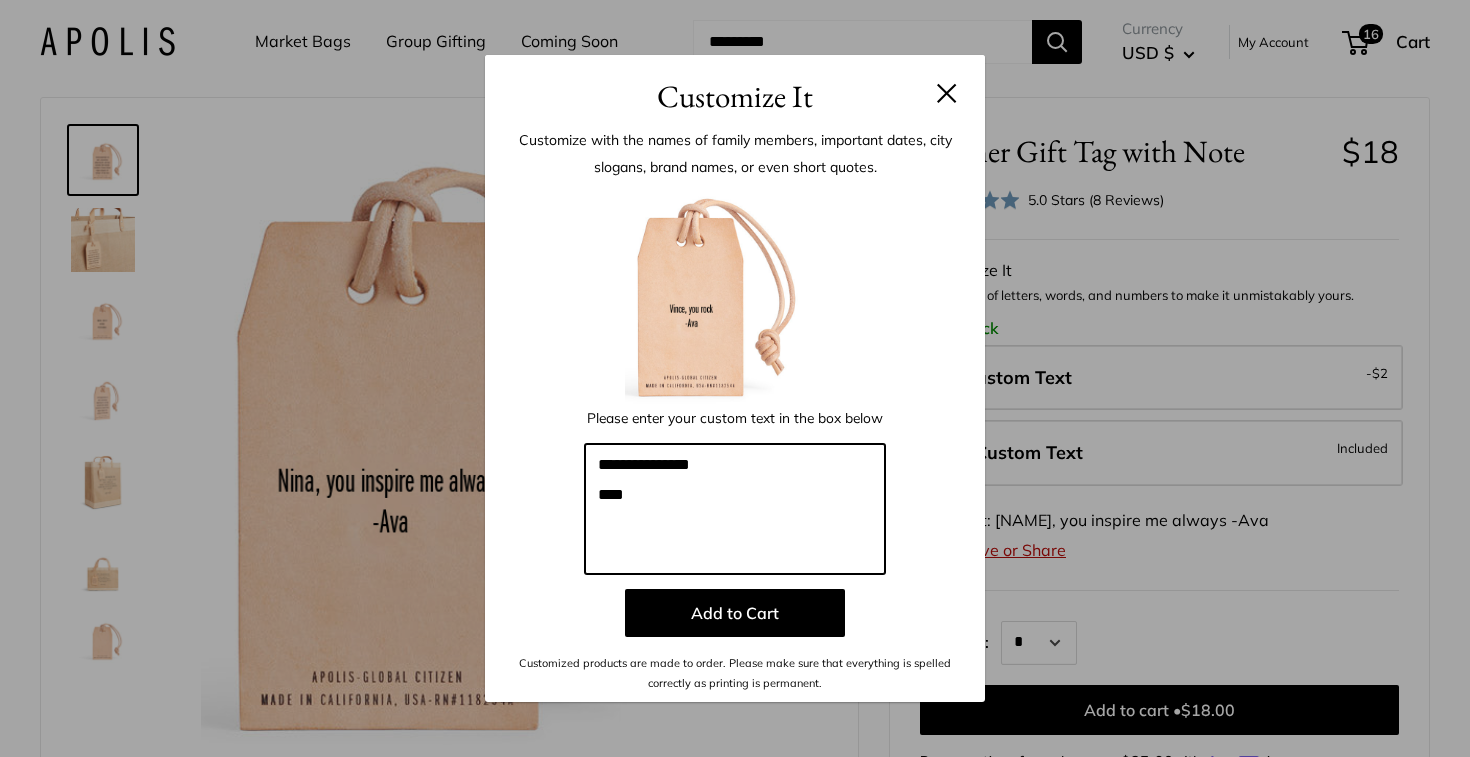 drag, startPoint x: 720, startPoint y: 468, endPoint x: 576, endPoint y: 459, distance: 144.28098 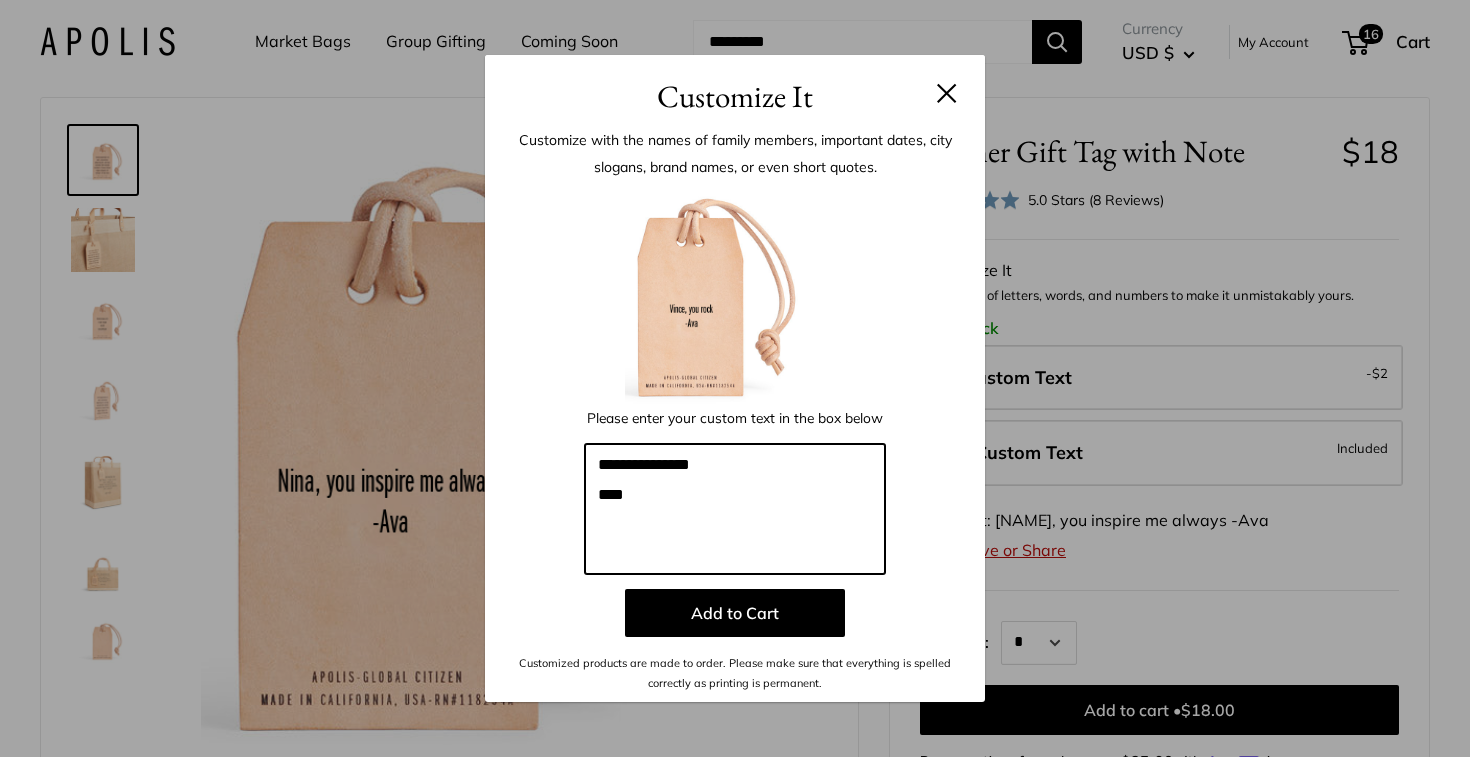 click on "**********" at bounding box center (735, 439) 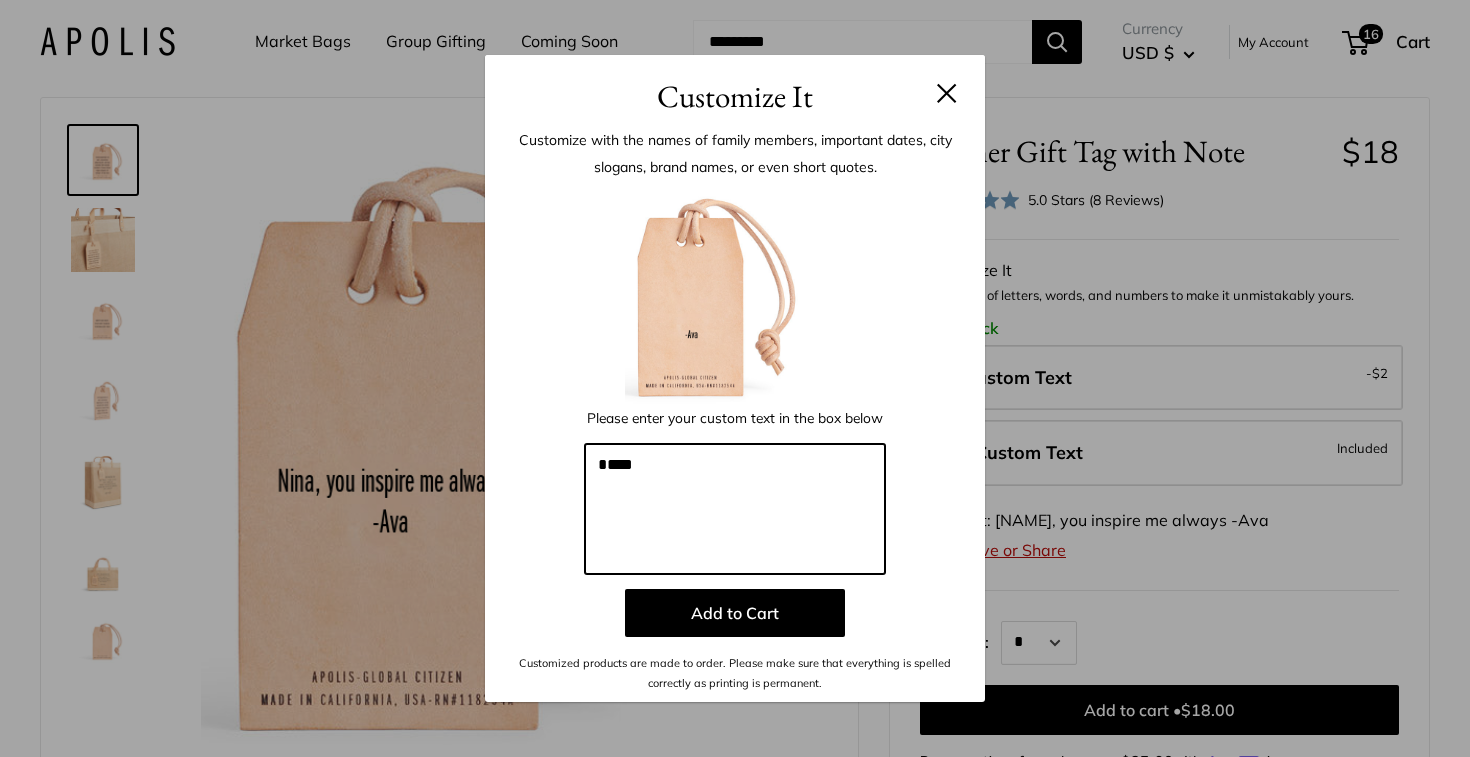 paste on "**********" 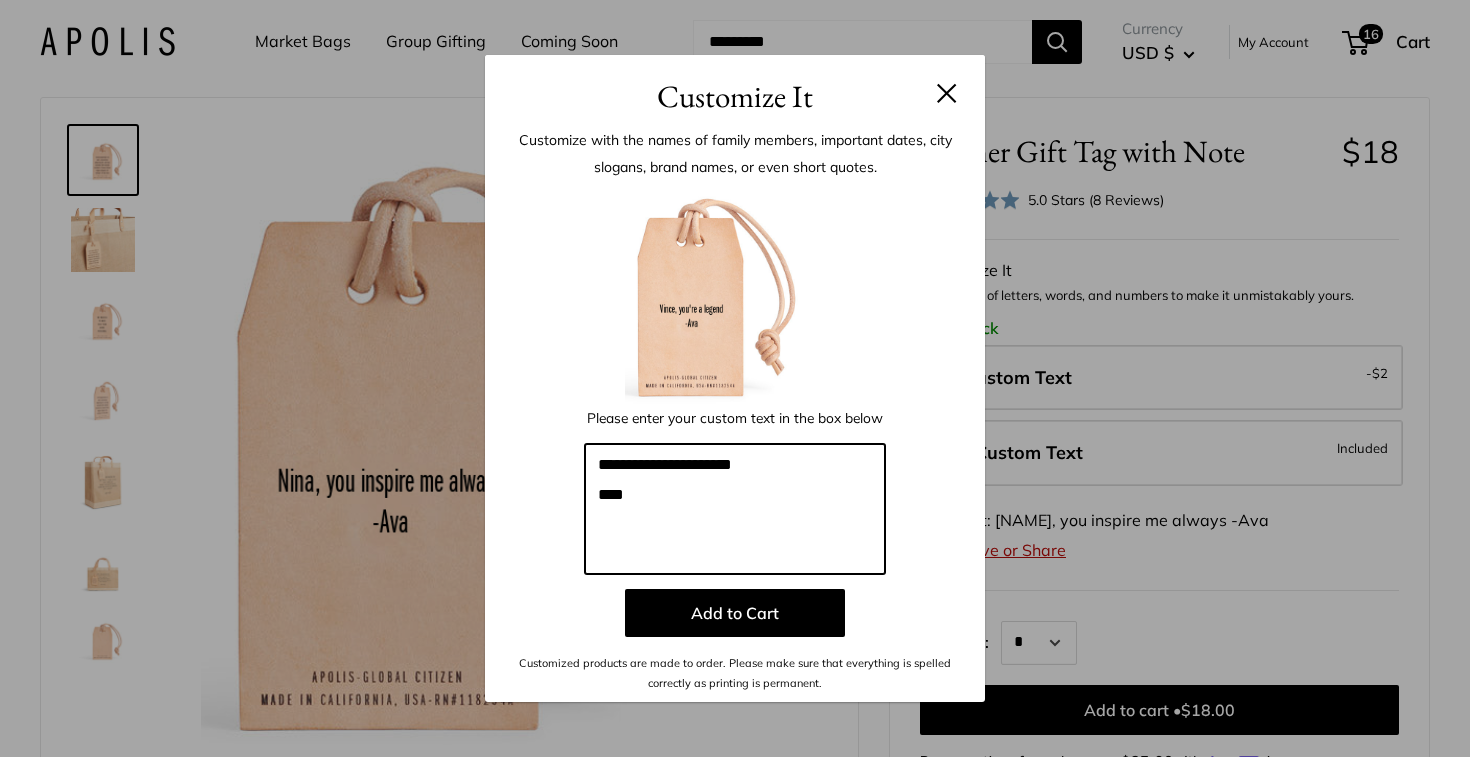 click on "**********" at bounding box center [735, 509] 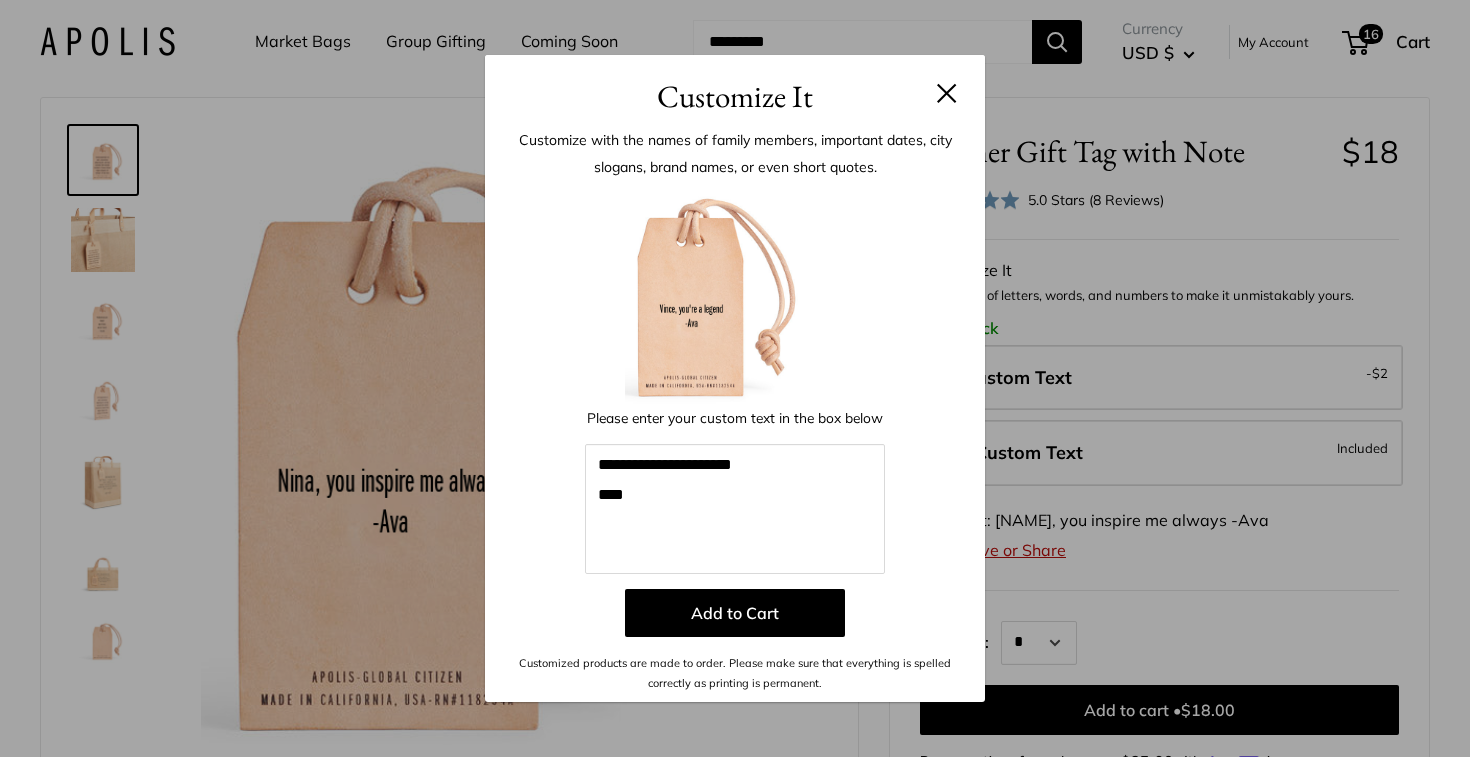 click at bounding box center [735, 295] 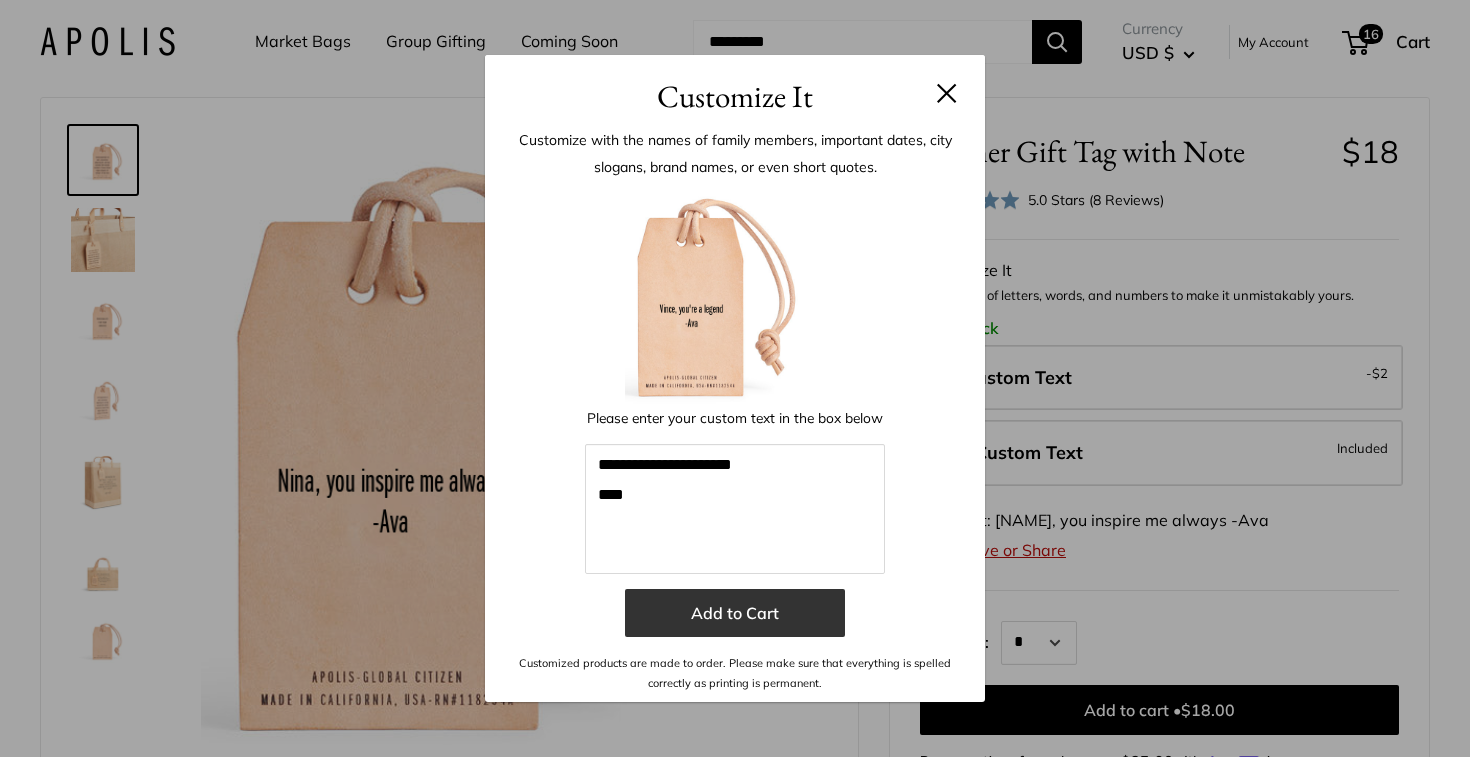 click on "Add to Cart" at bounding box center (735, 613) 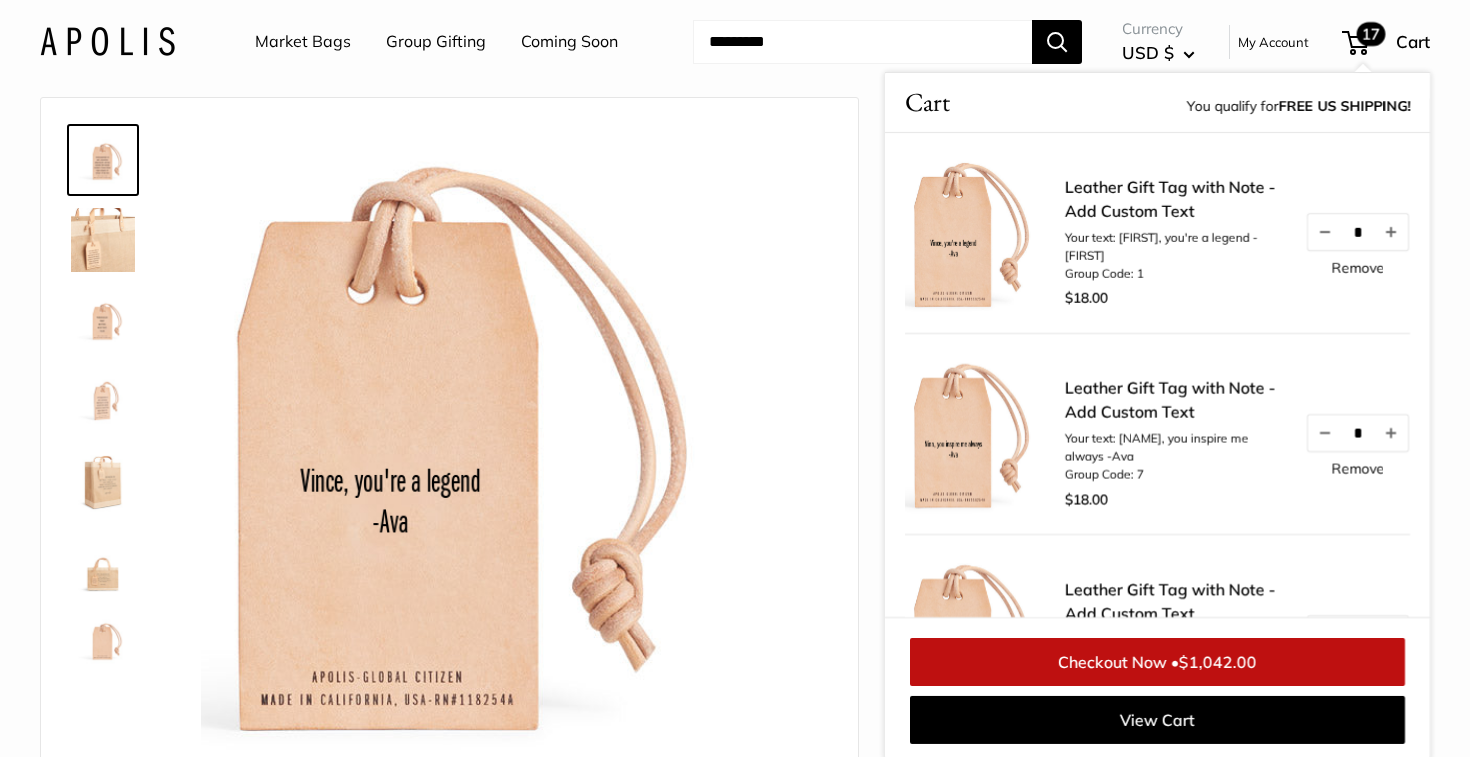click on "Market Bags Group Gifting Coming Soon
Need help?
Text Us:  20919
hello@[EXAMPLE].com
Follow Us
Facebook
Twitter
Instagram
Pinterest
YouTube
Vimeo
Tumblr
Market Bags Group Gifting Coming Soon" at bounding box center [735, 42] 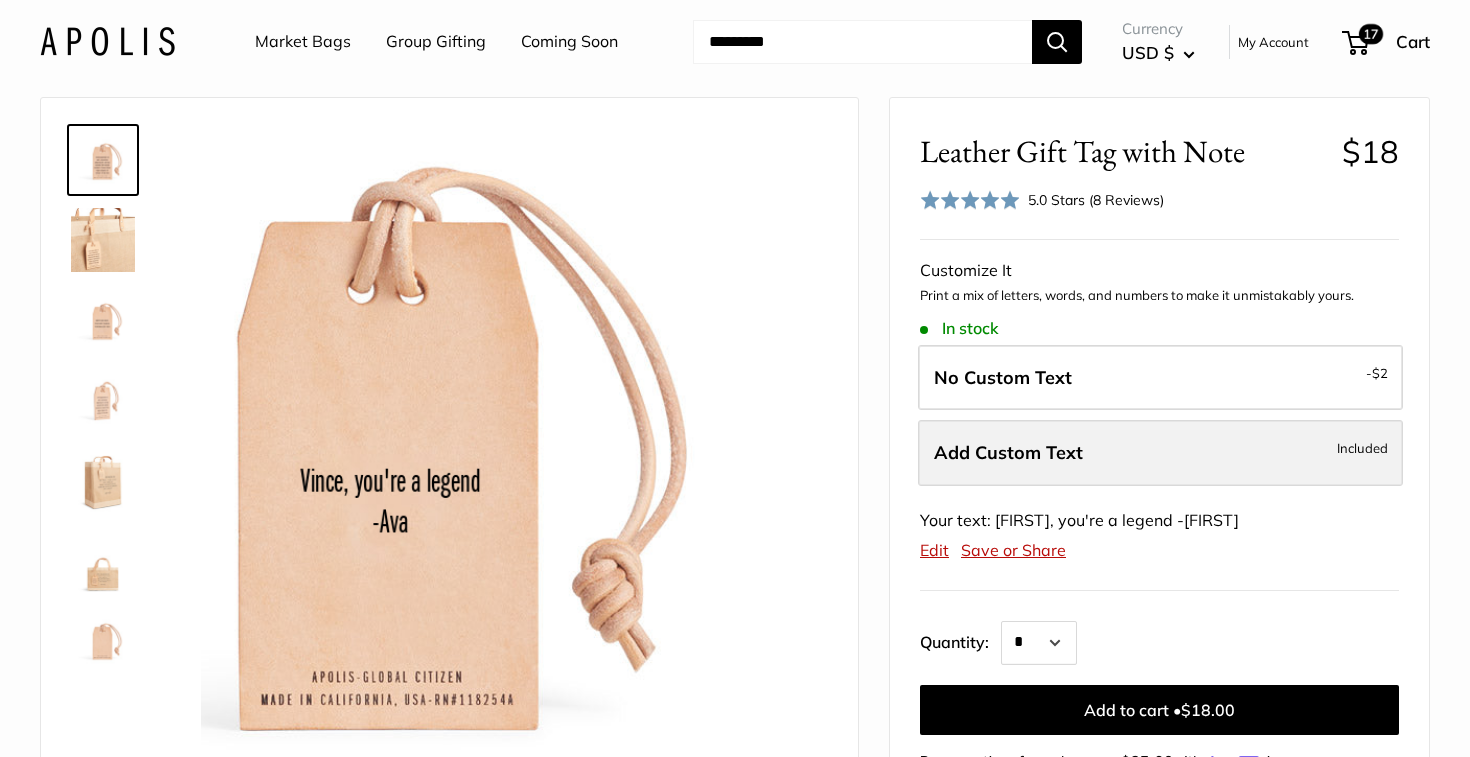 click on "Add Custom Text" at bounding box center (1008, 452) 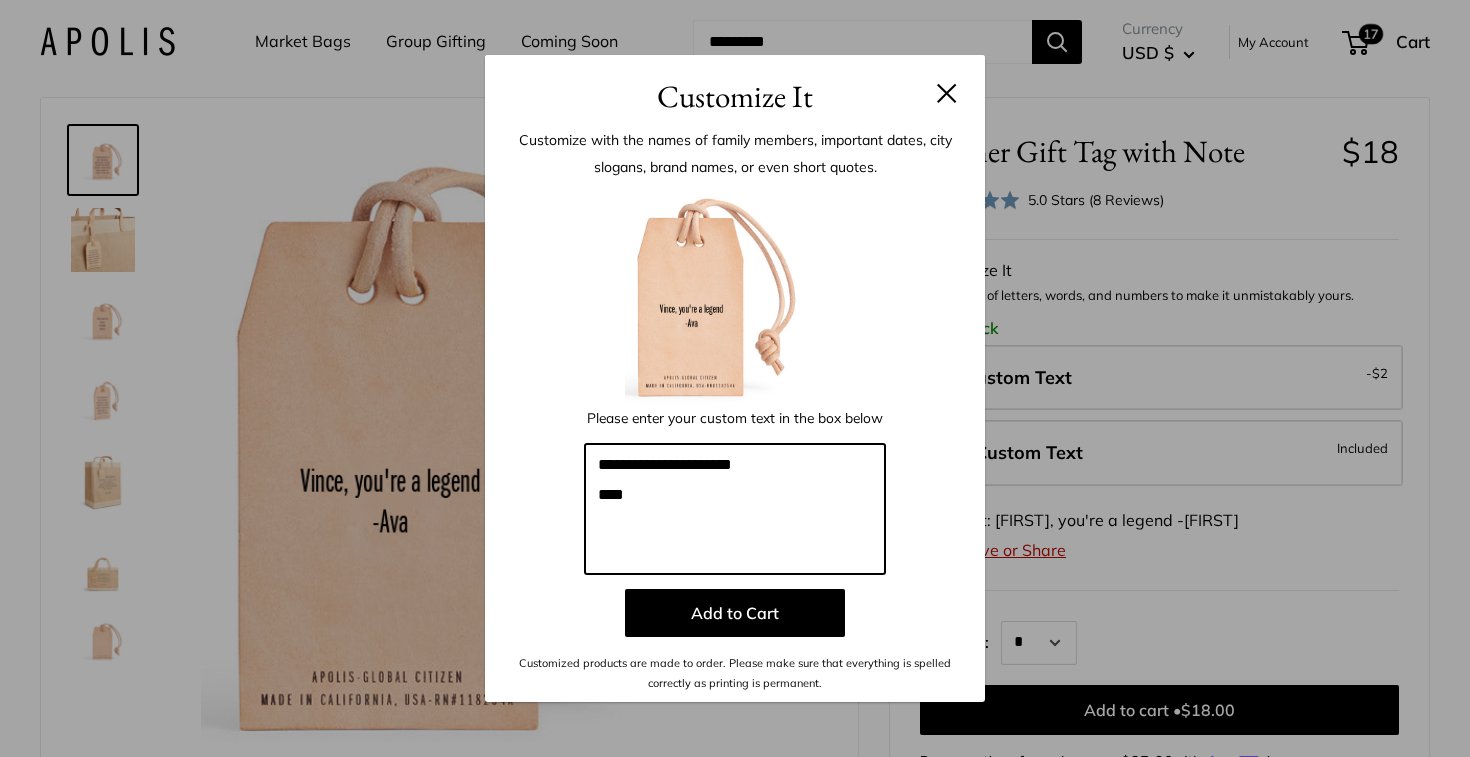 drag, startPoint x: 768, startPoint y: 465, endPoint x: 488, endPoint y: 464, distance: 280.0018 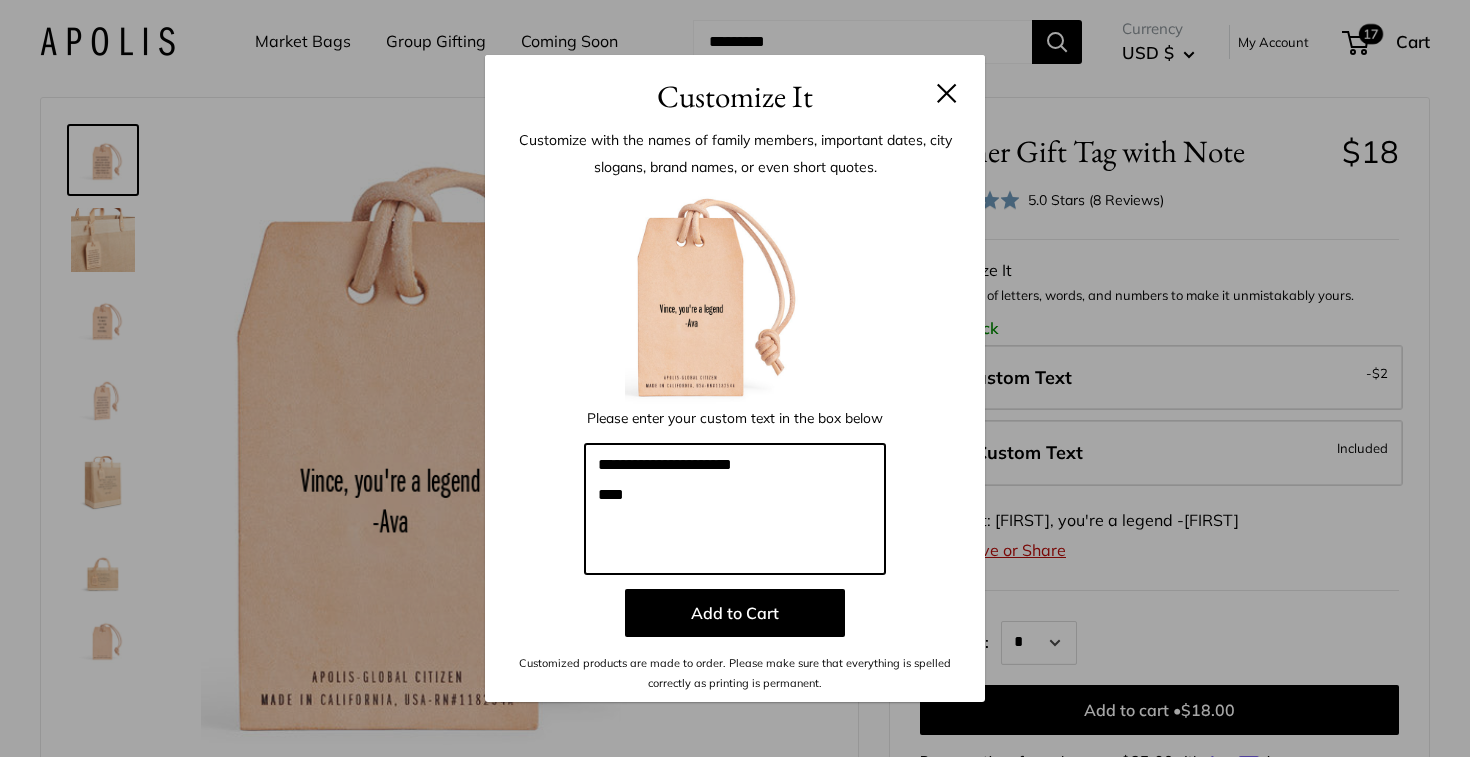 click on "**********" at bounding box center [735, 410] 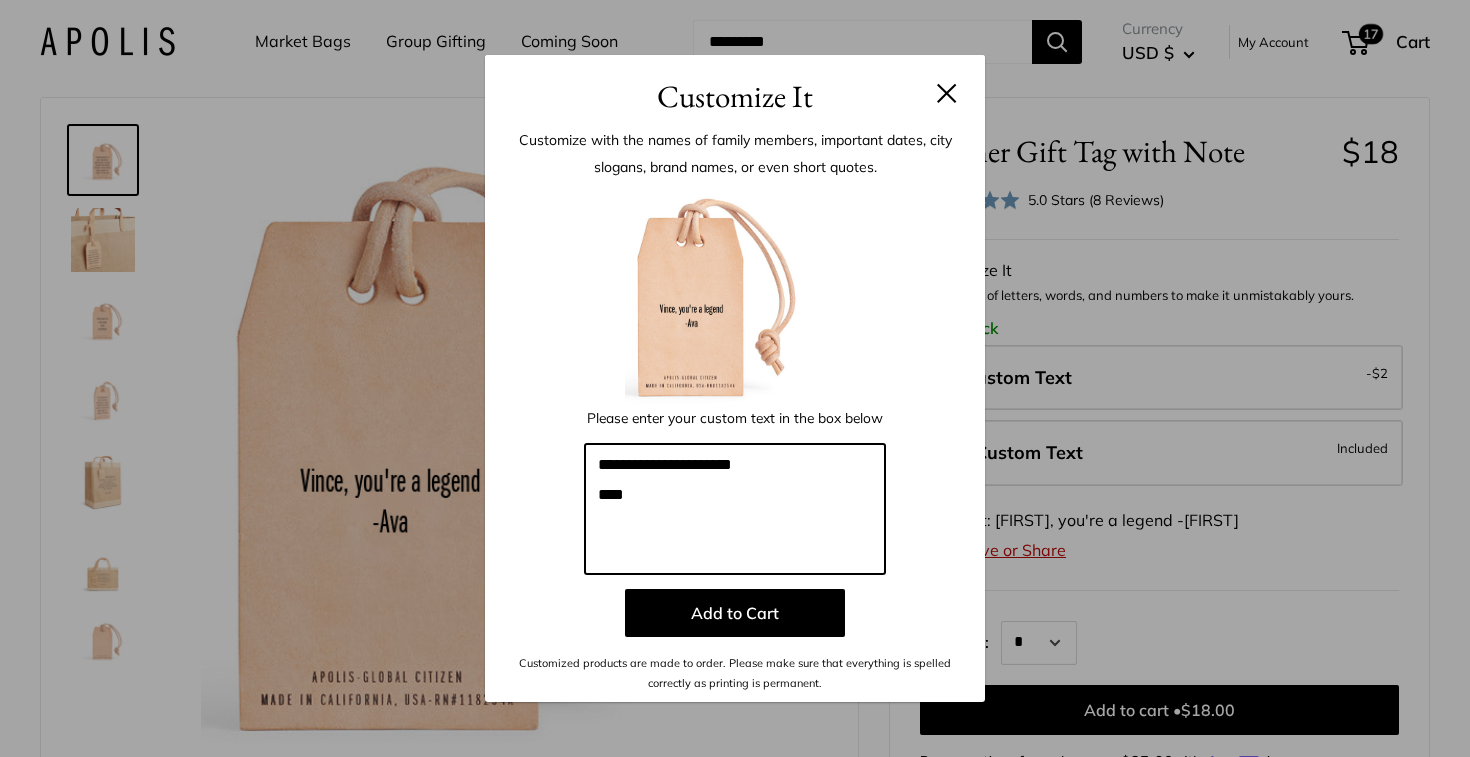 paste on "**********" 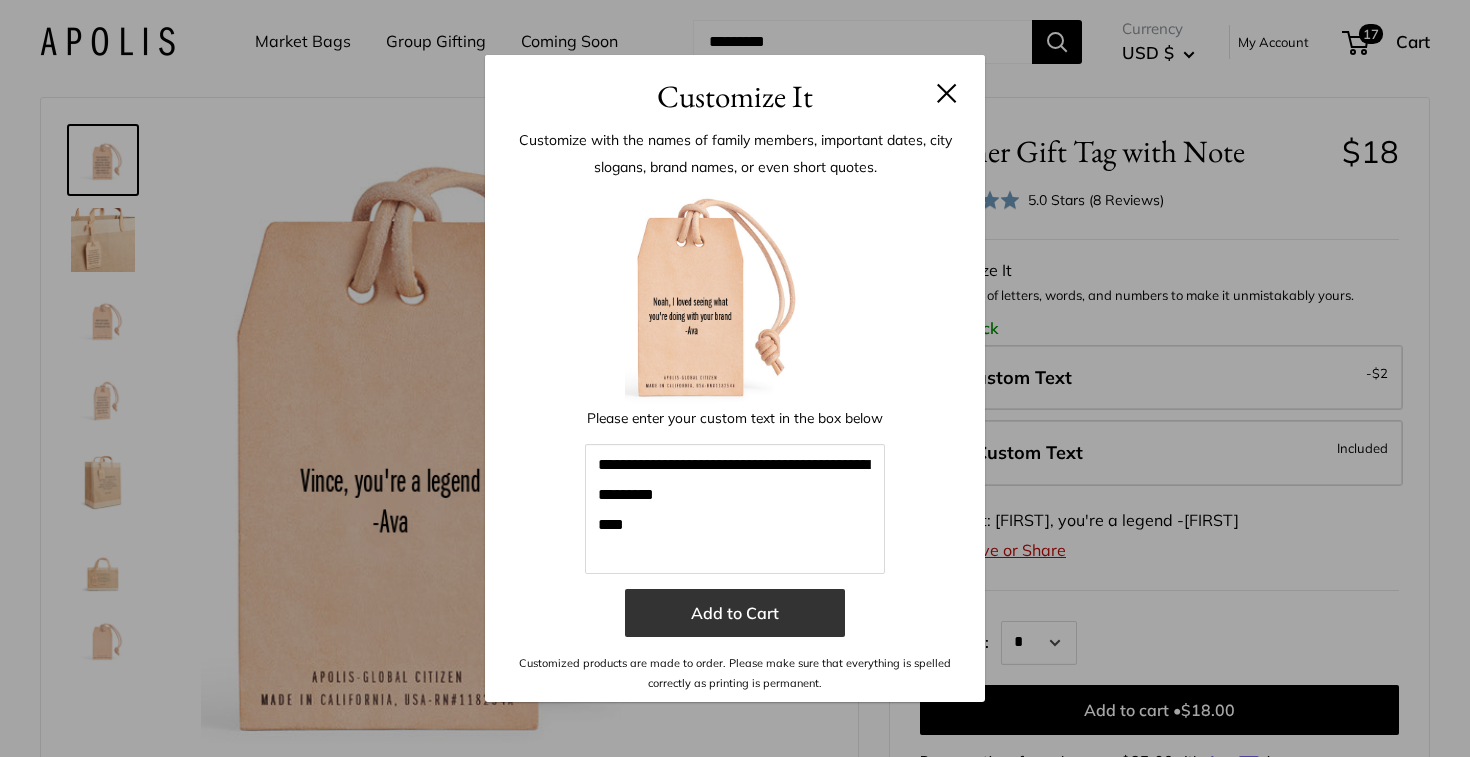 click on "Add to Cart" at bounding box center (735, 613) 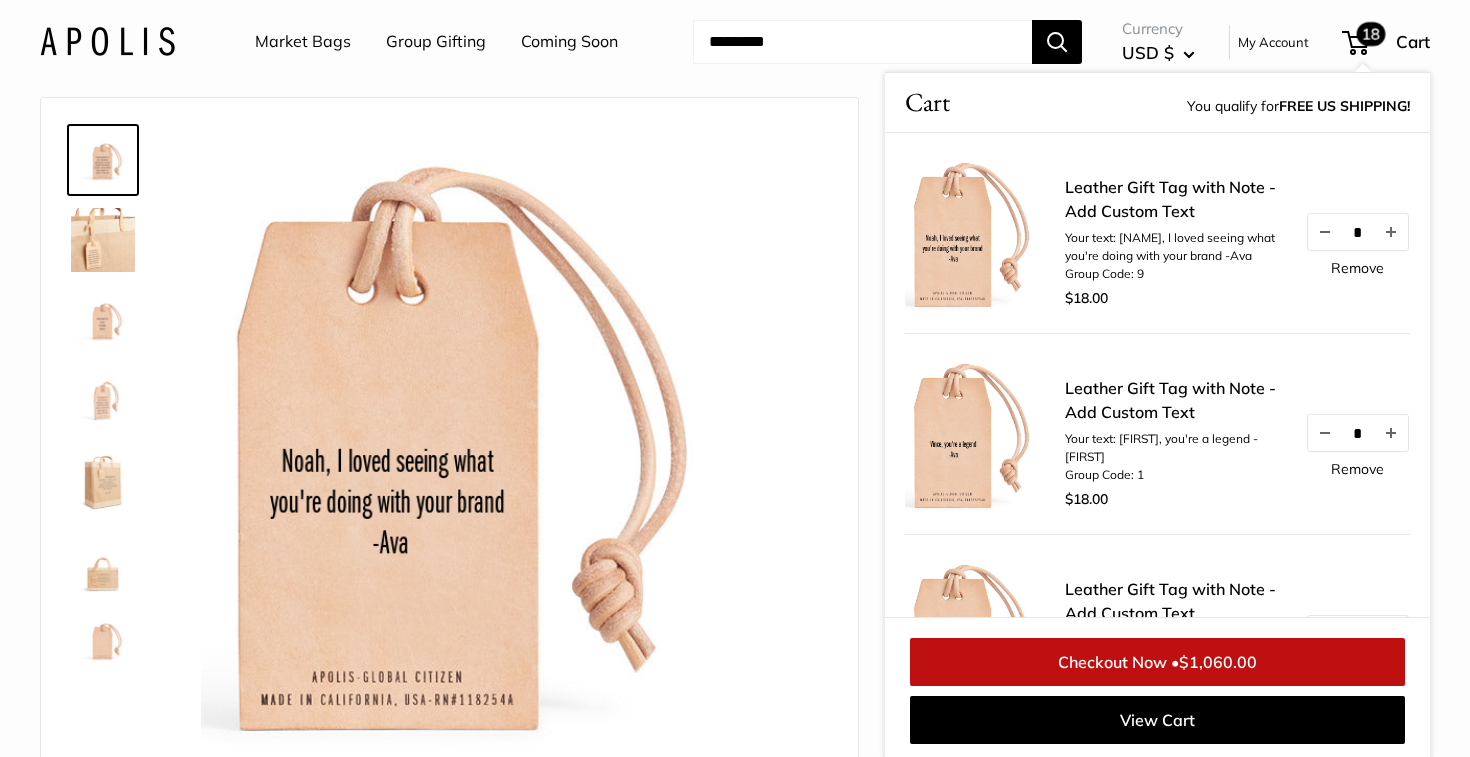 click on "Home
Market Bags
Leather Gift Tag with Note
3mm thick, vegetable tanned American leather
Here are a couple ideas for what to personalize this gift tag for...
Custom printed text with eco-friendly ink
5 oz vegetable tanned American leather" at bounding box center (735, 781) 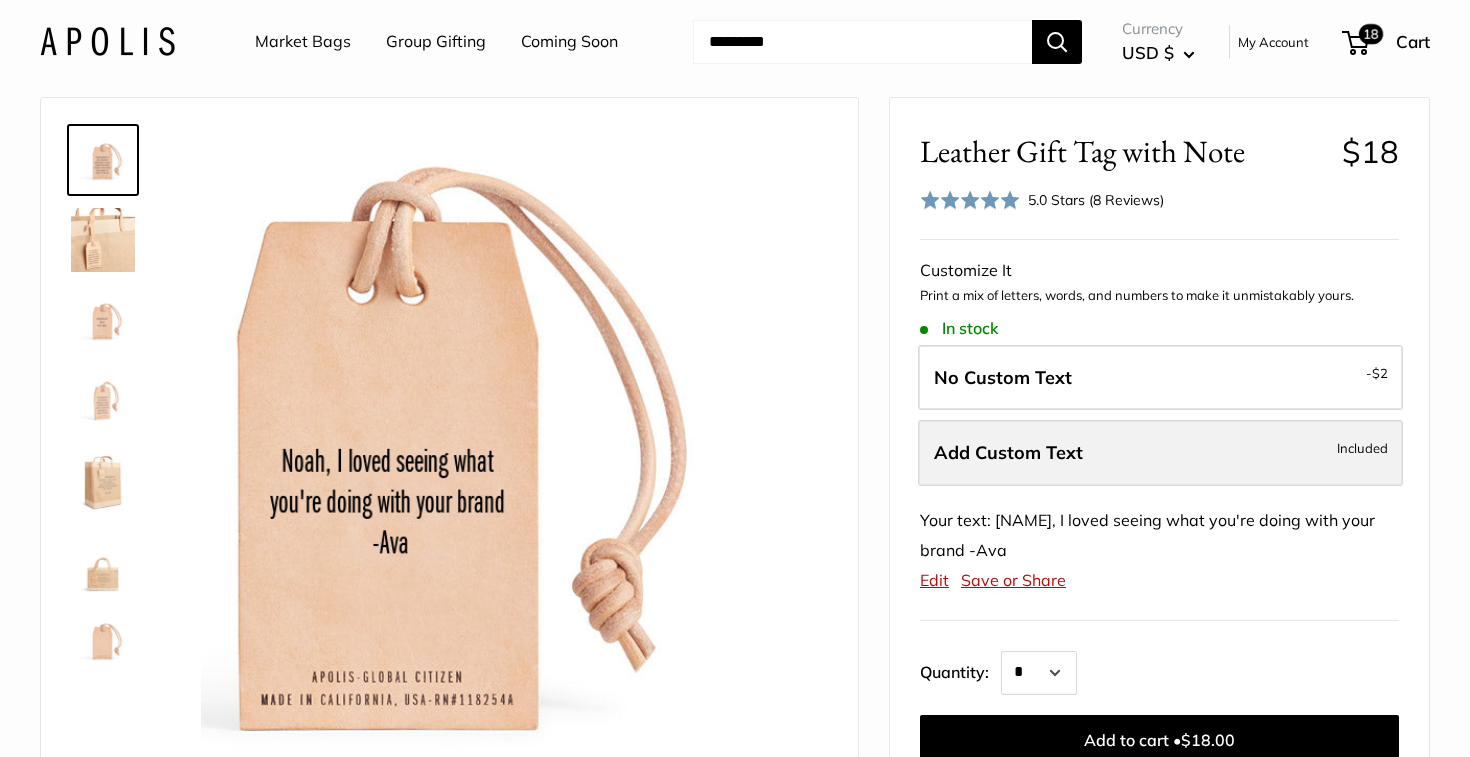 click on "Add Custom Text" at bounding box center (1008, 452) 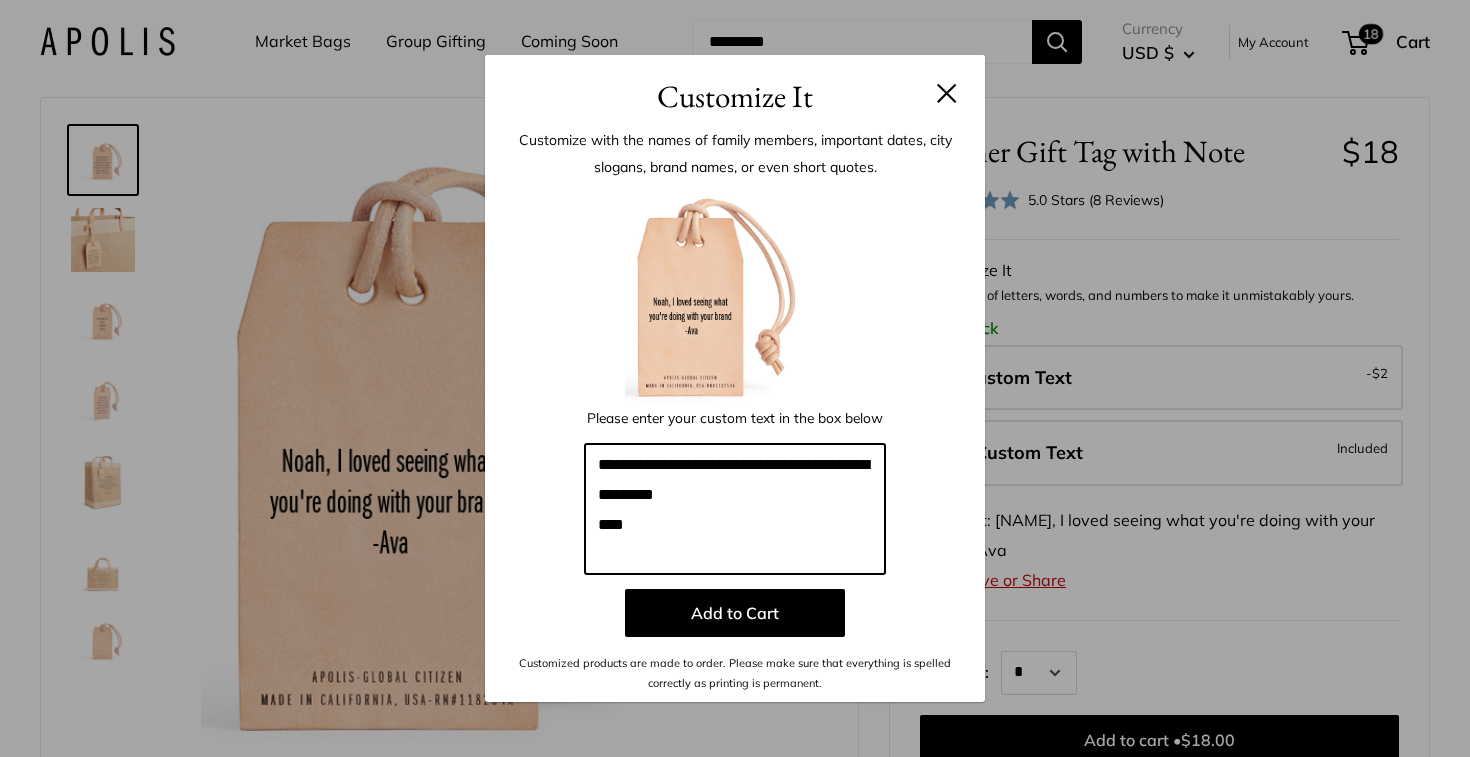 drag, startPoint x: 766, startPoint y: 493, endPoint x: 570, endPoint y: 456, distance: 199.46178 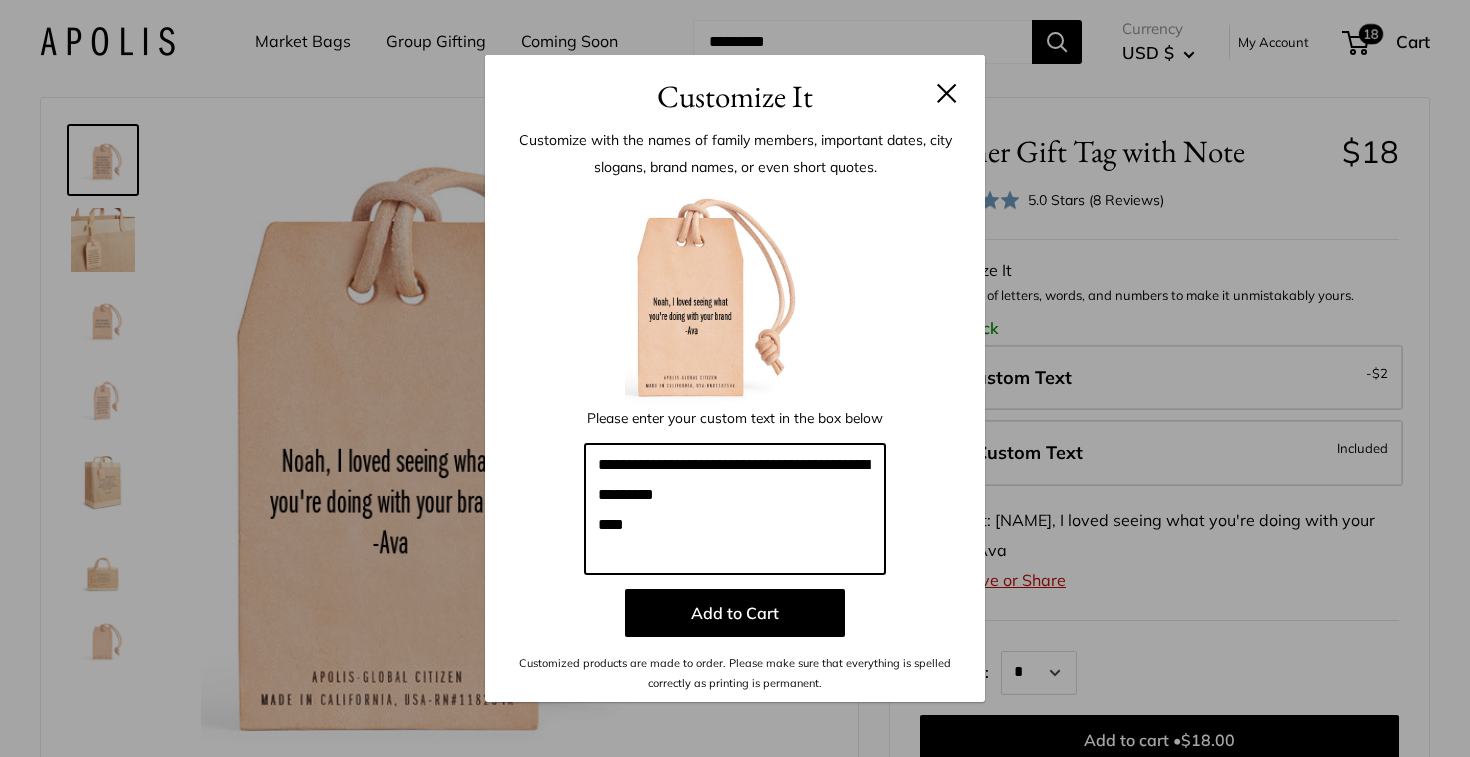 click on "**********" at bounding box center [735, 439] 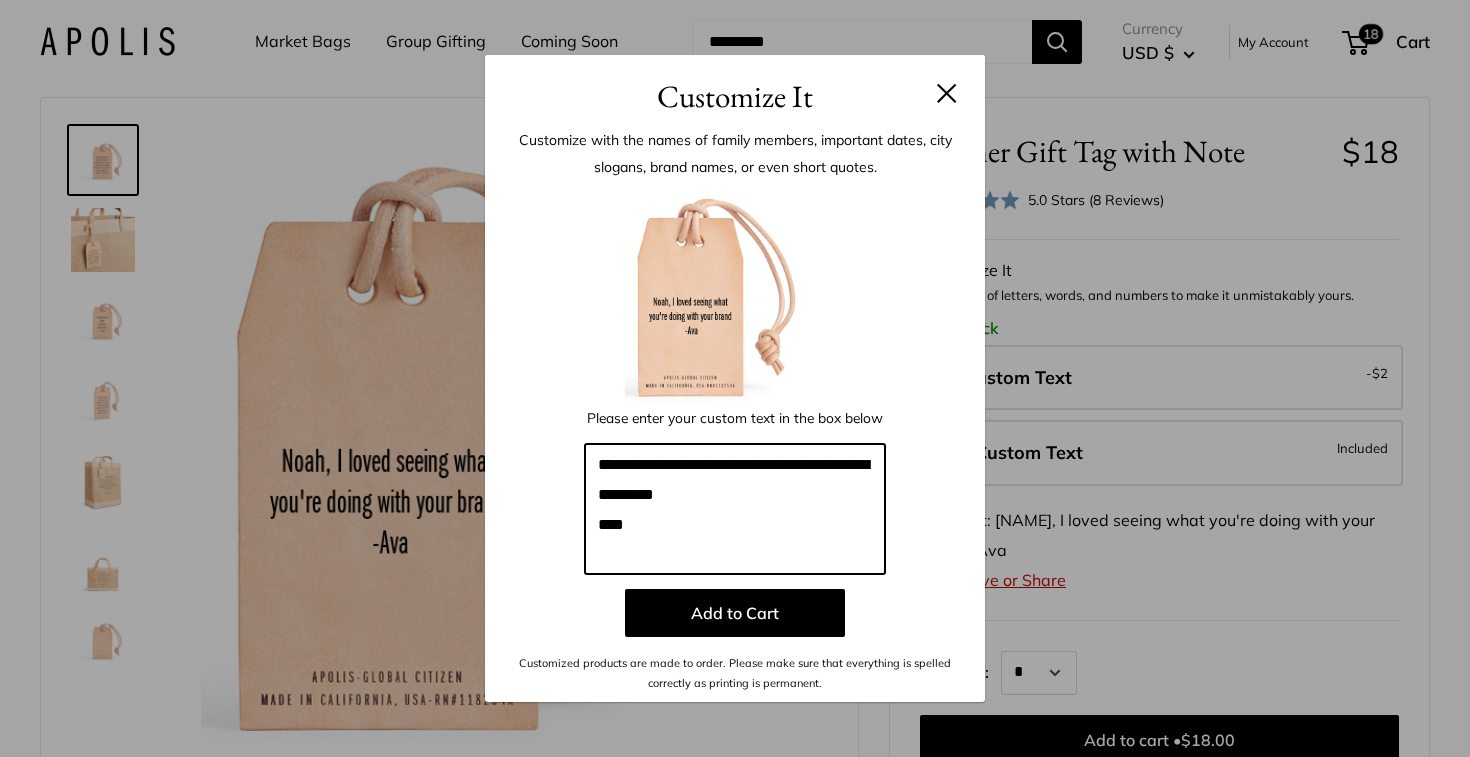 paste on "****
****" 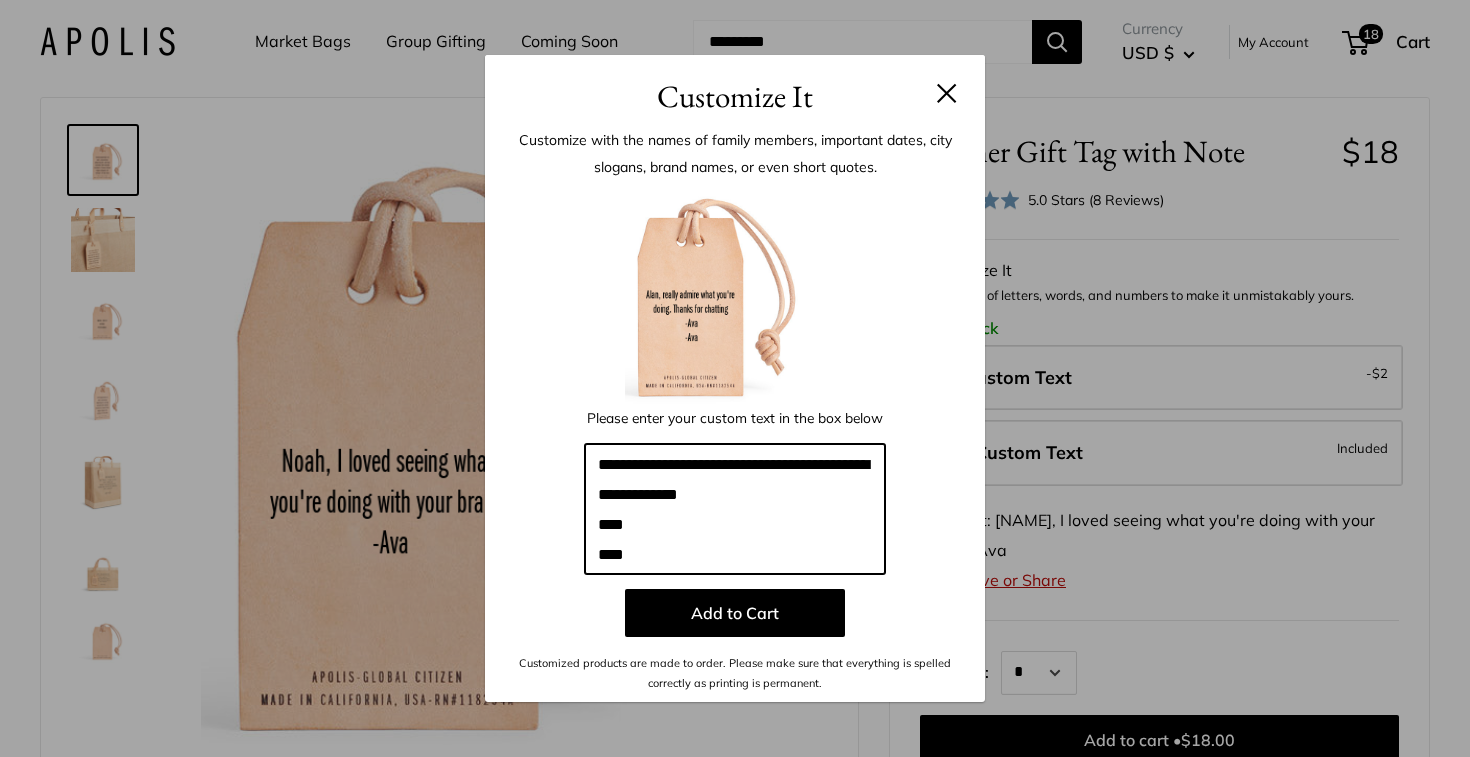 drag, startPoint x: 663, startPoint y: 518, endPoint x: 555, endPoint y: 518, distance: 108 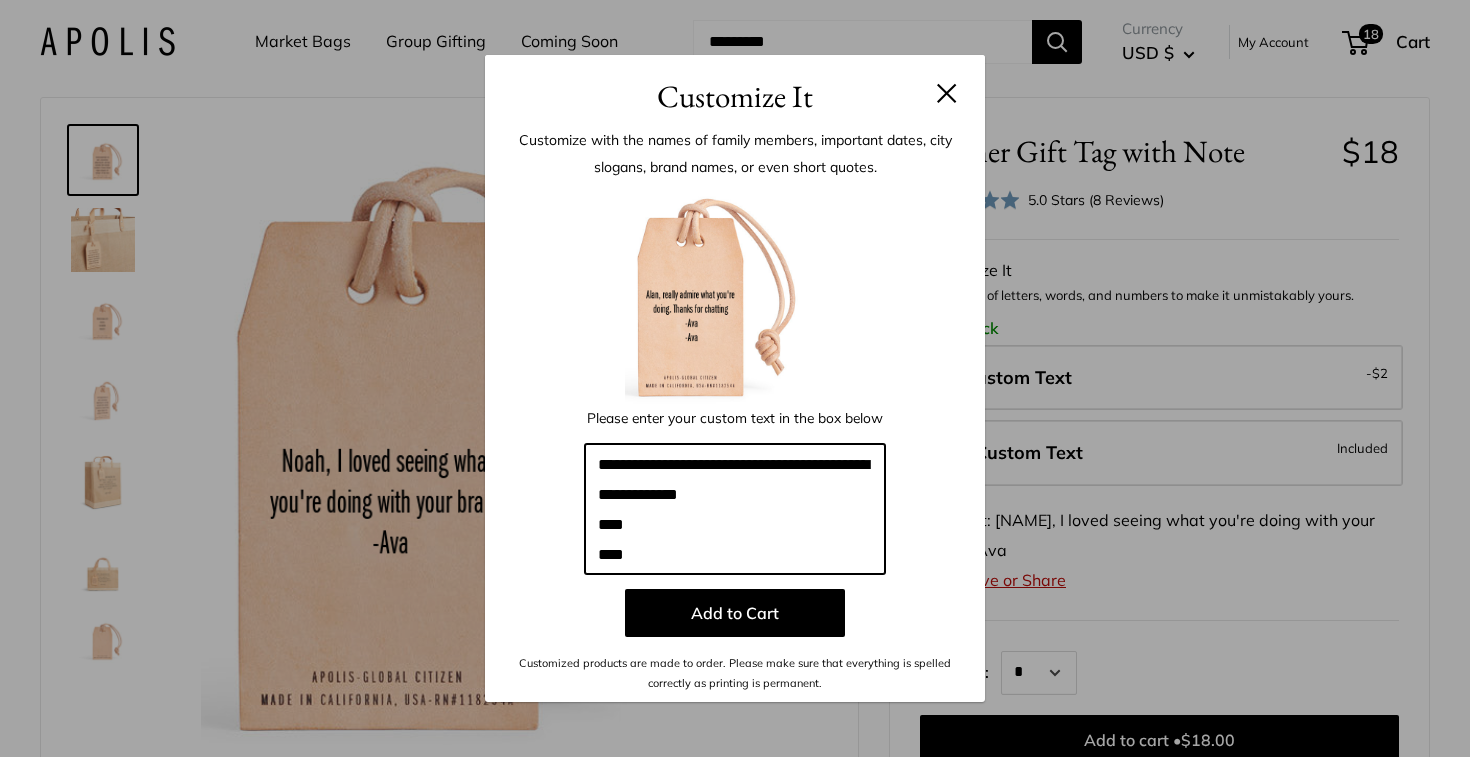 click on "**********" at bounding box center (735, 439) 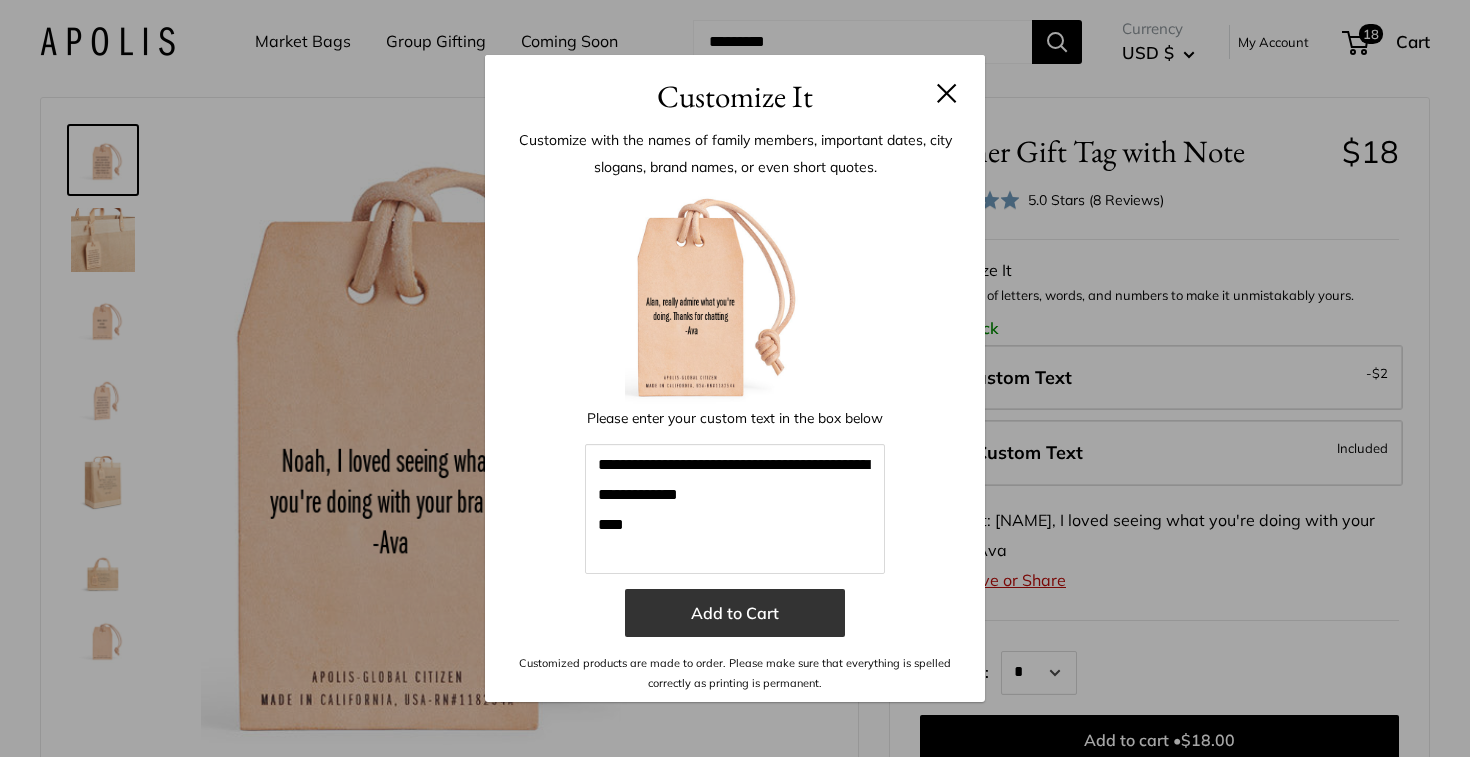 click on "Add to Cart" at bounding box center [735, 613] 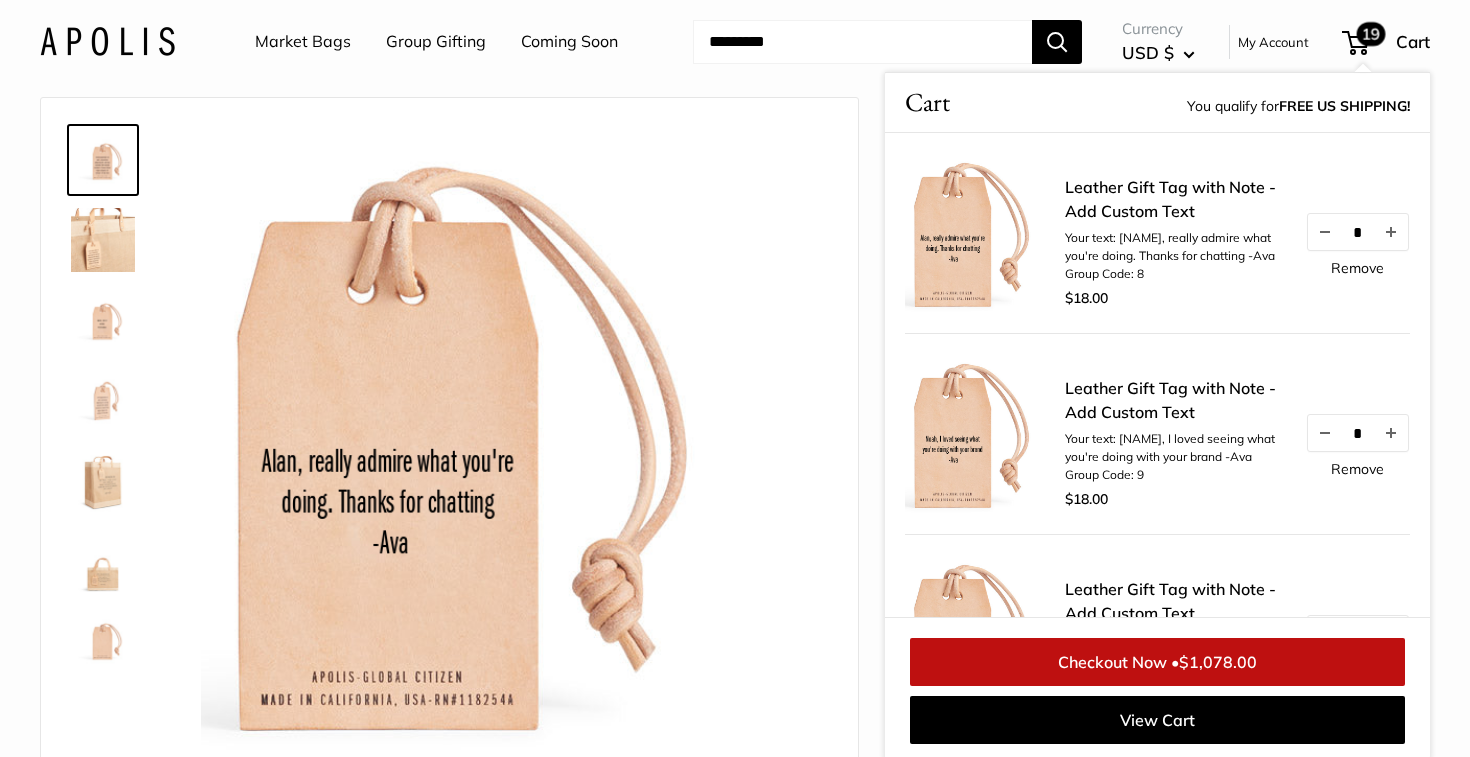 click on "Market Bags Group Gifting Coming Soon
Need help?
Text Us:  20919
hello@[EXAMPLE].com
Follow Us
Facebook
Twitter
Instagram
Pinterest
YouTube
Vimeo
Tumblr
Market Bags Group Gifting Coming Soon" at bounding box center [735, 42] 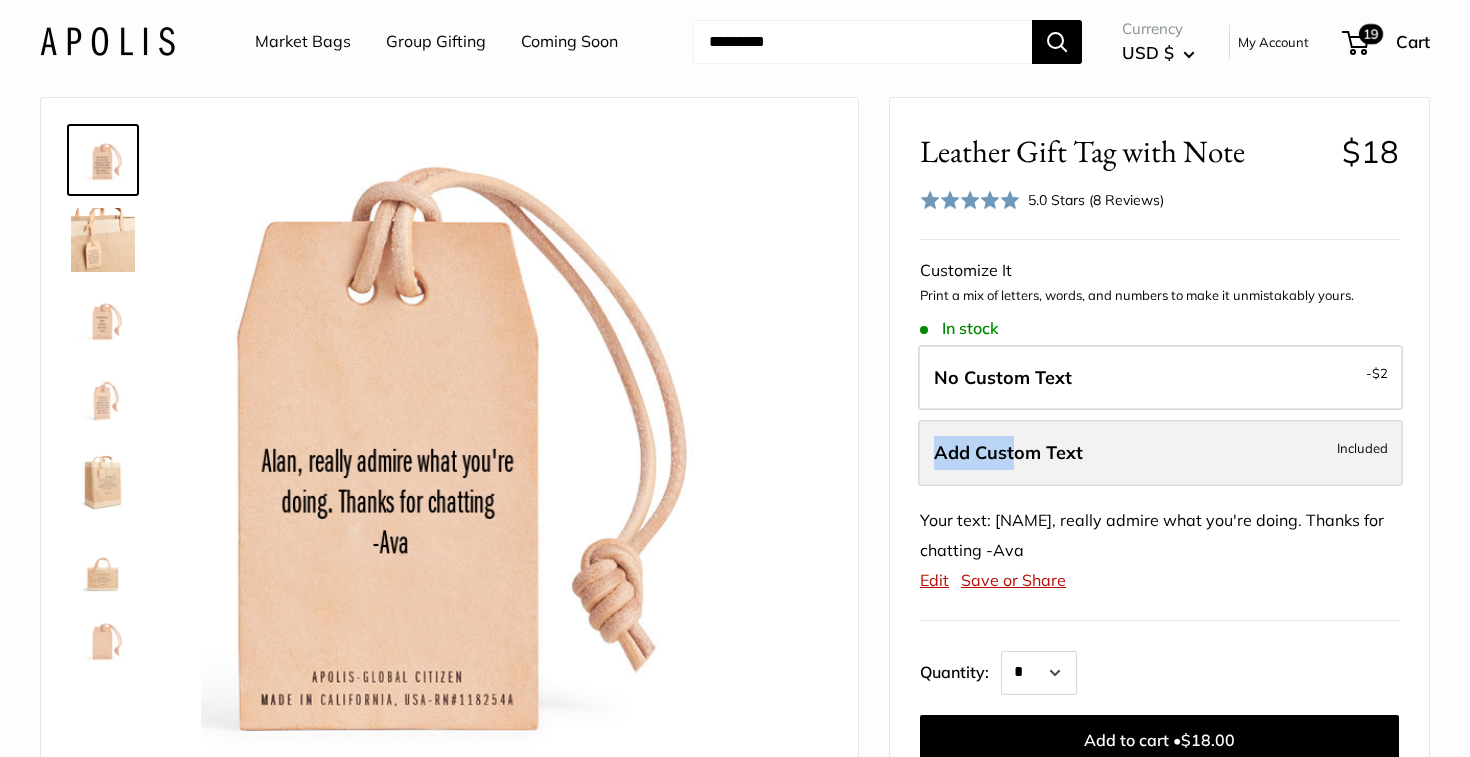 click on "Add Custom Text
Included" at bounding box center [1160, 453] 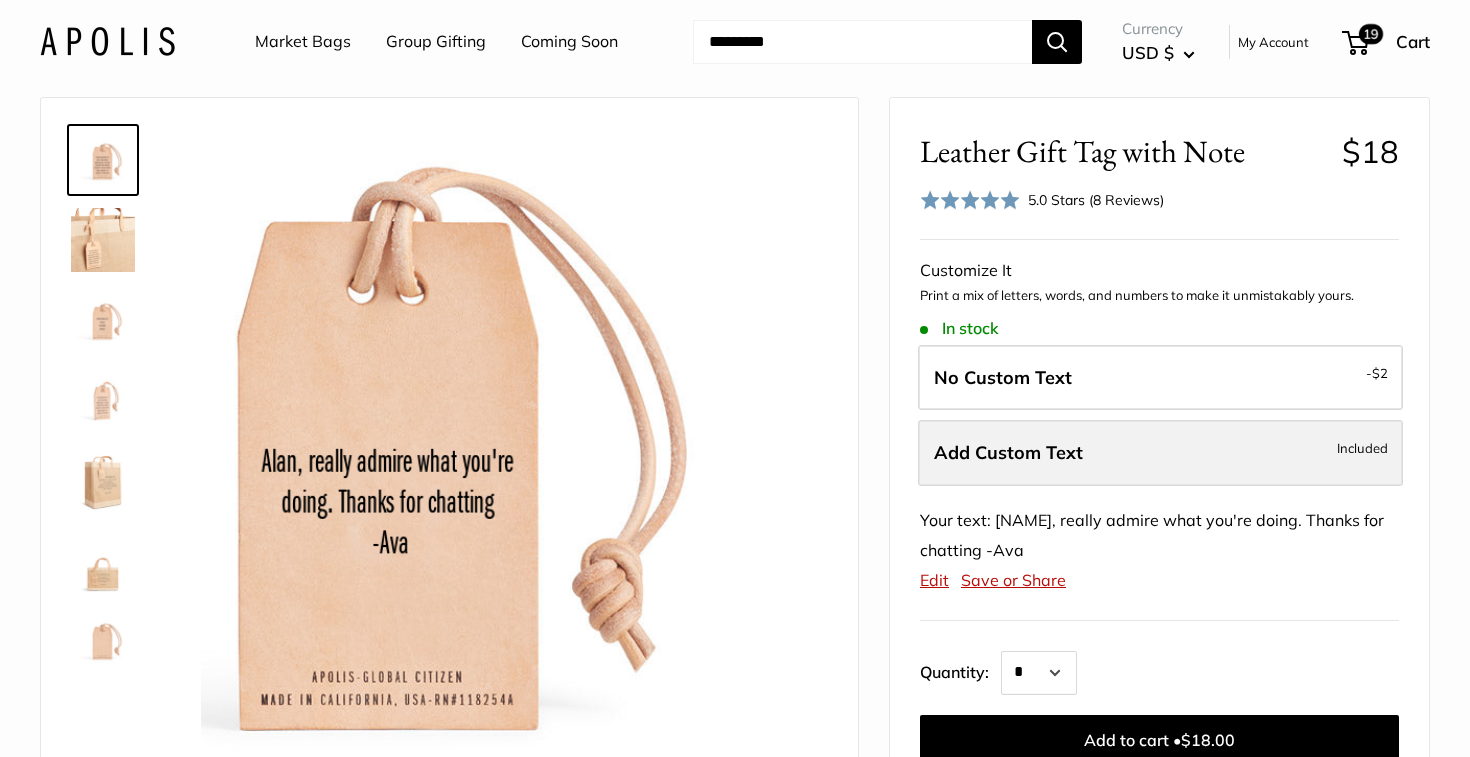 click on "Add Custom Text" at bounding box center (1008, 452) 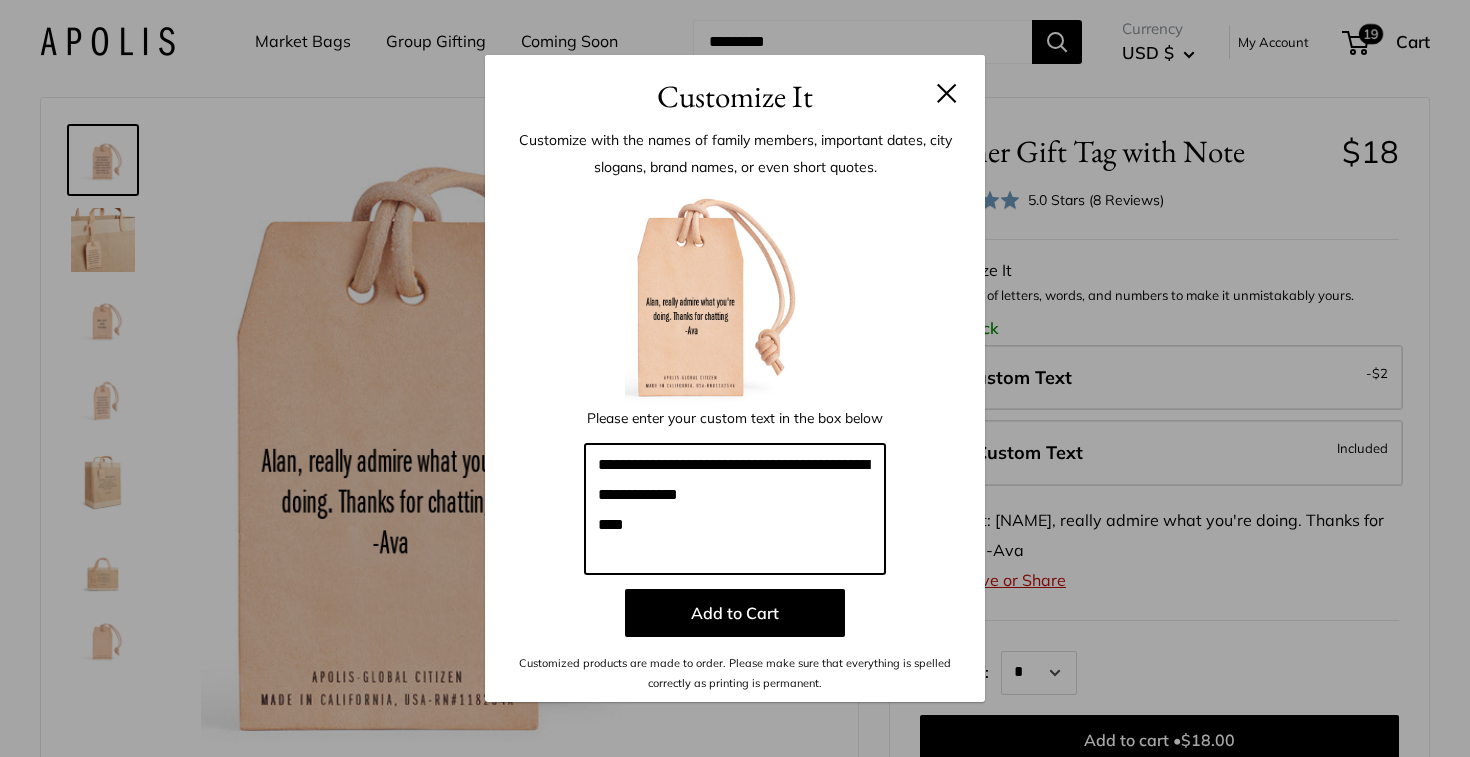 drag, startPoint x: 802, startPoint y: 493, endPoint x: 554, endPoint y: 470, distance: 249.06425 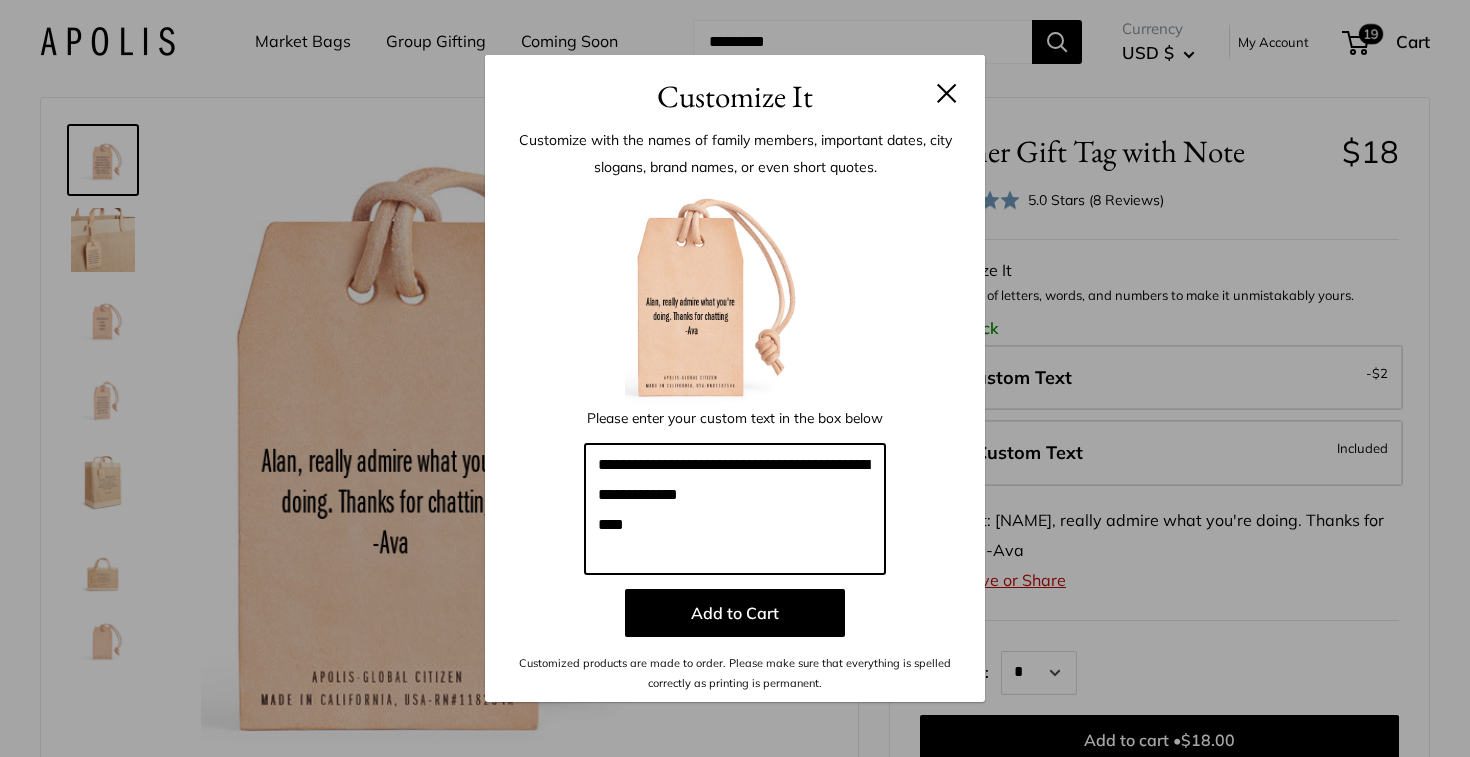click on "**********" at bounding box center [735, 439] 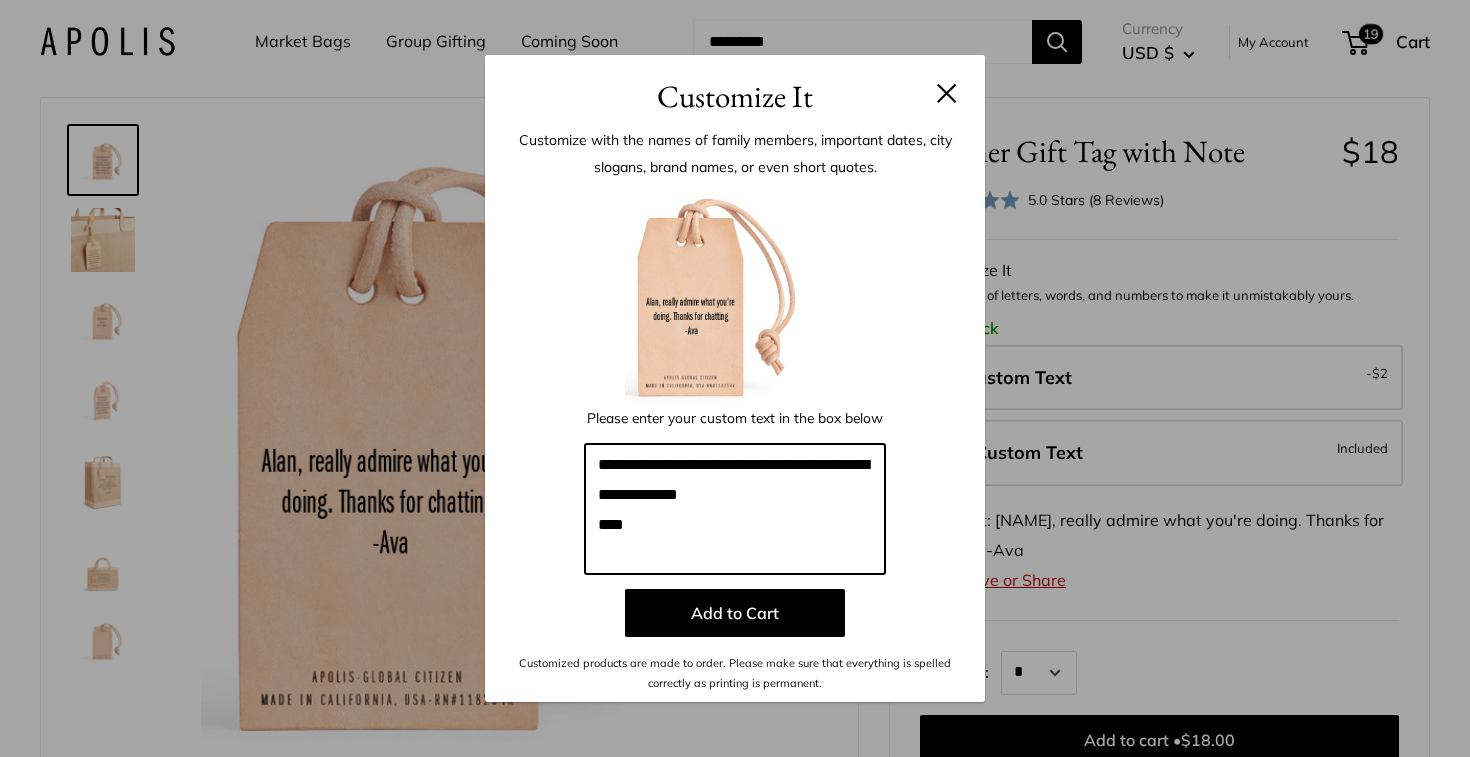 paste 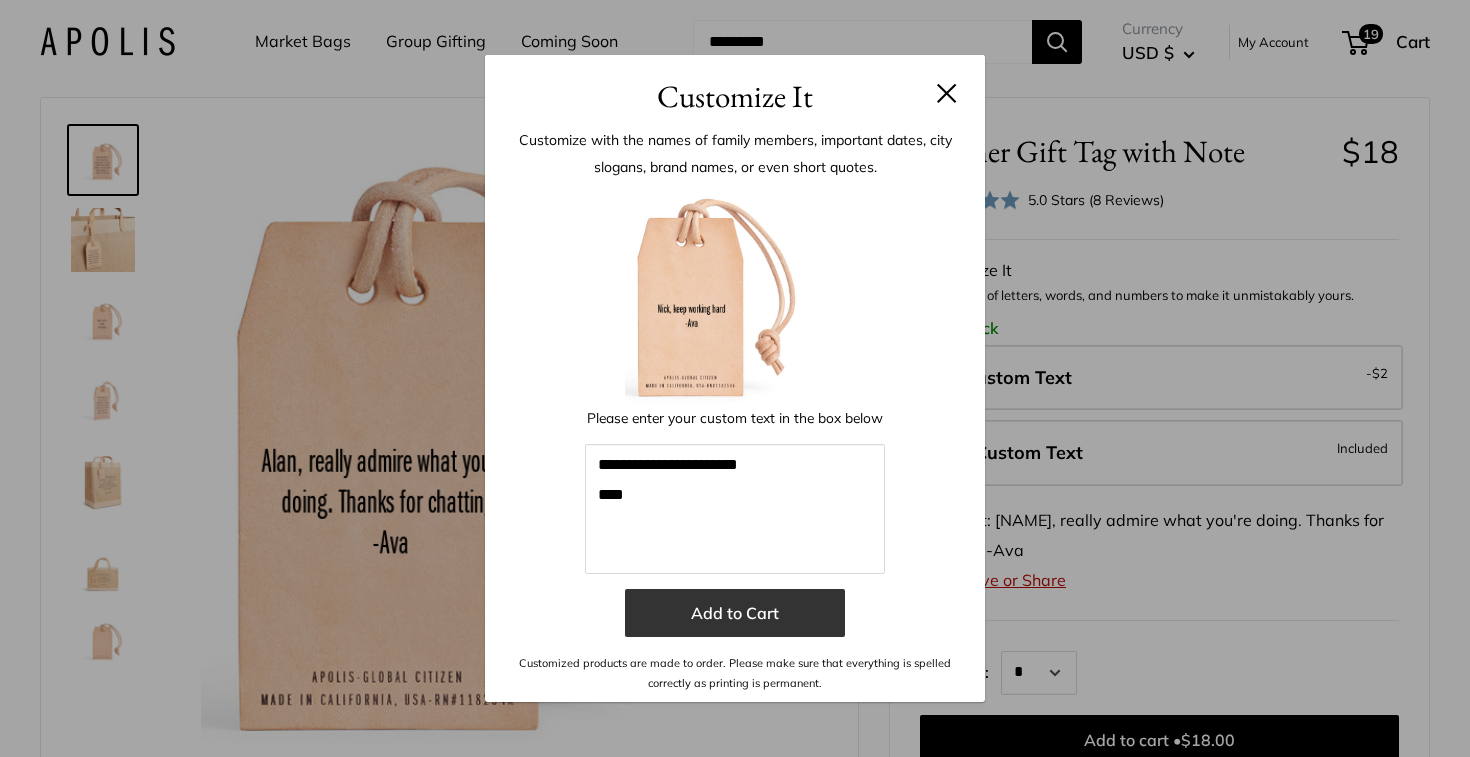 click on "Add to Cart" at bounding box center [735, 613] 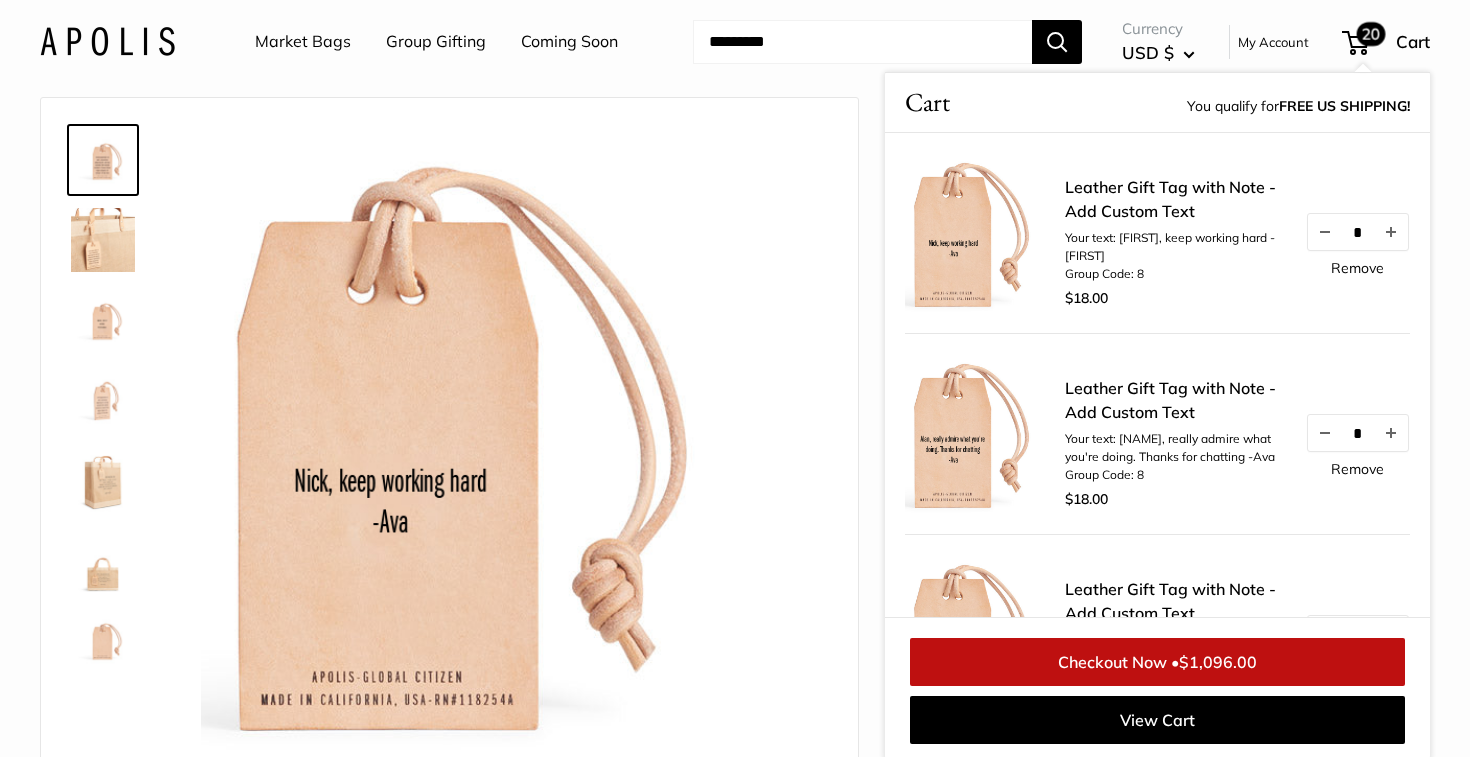 click on "Market Bags Group Gifting Coming Soon
Need help?
Text Us:  20919
hello@[EXAMPLE].com
Follow Us
Facebook
Twitter
Instagram
Pinterest
YouTube
Vimeo
Tumblr
Market Bags Group Gifting Coming Soon" at bounding box center (735, 42) 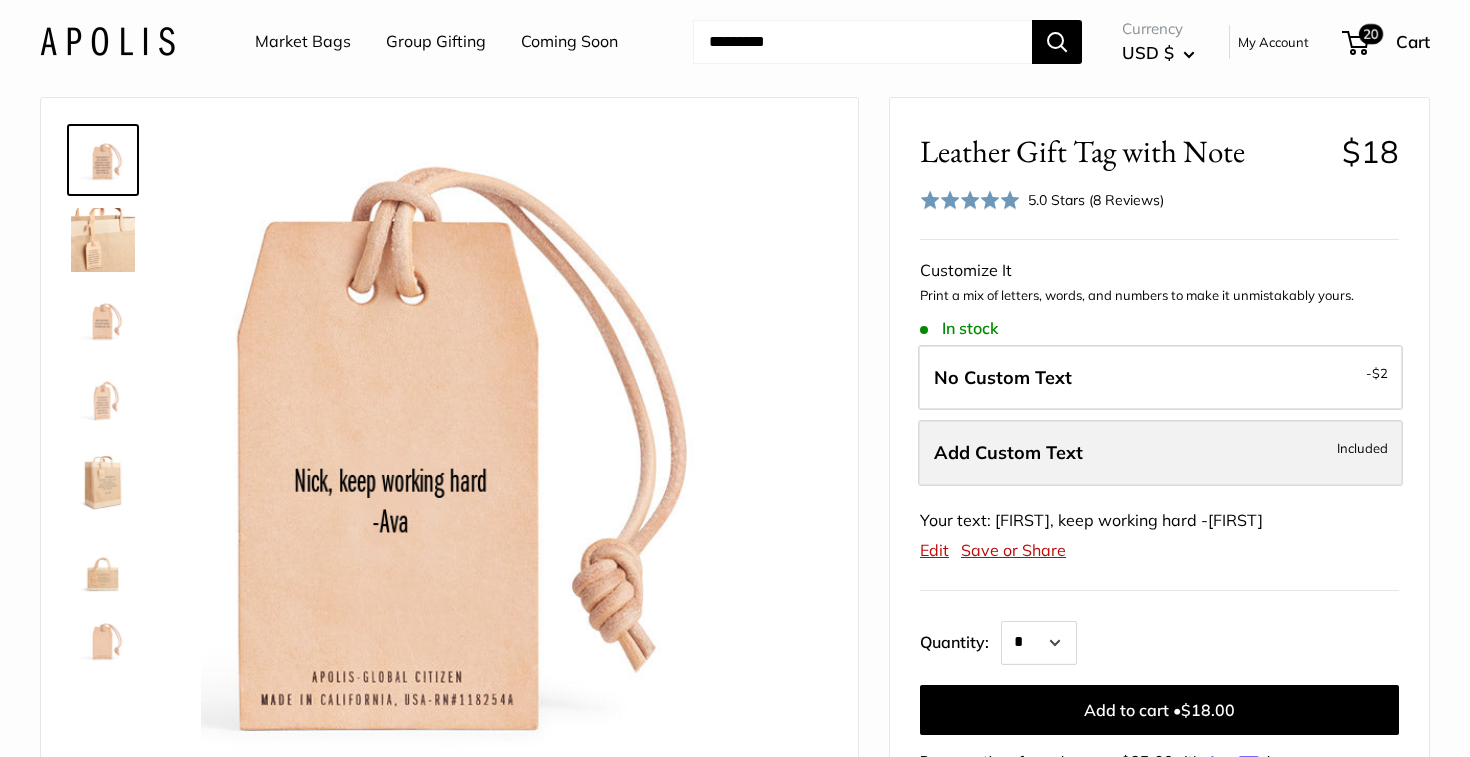 click on "Add Custom Text
Included" at bounding box center (1160, 453) 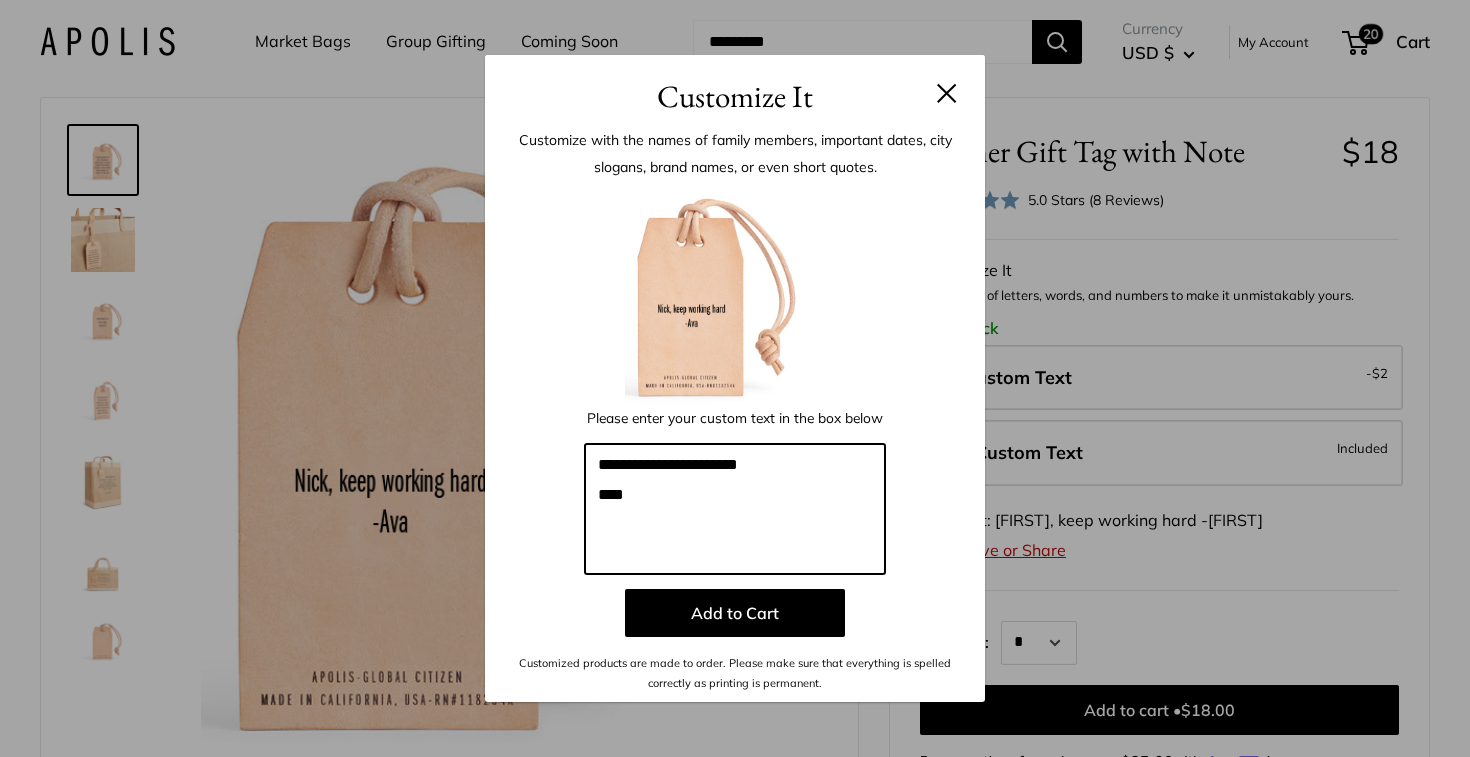 drag, startPoint x: 781, startPoint y: 468, endPoint x: 500, endPoint y: 469, distance: 281.00177 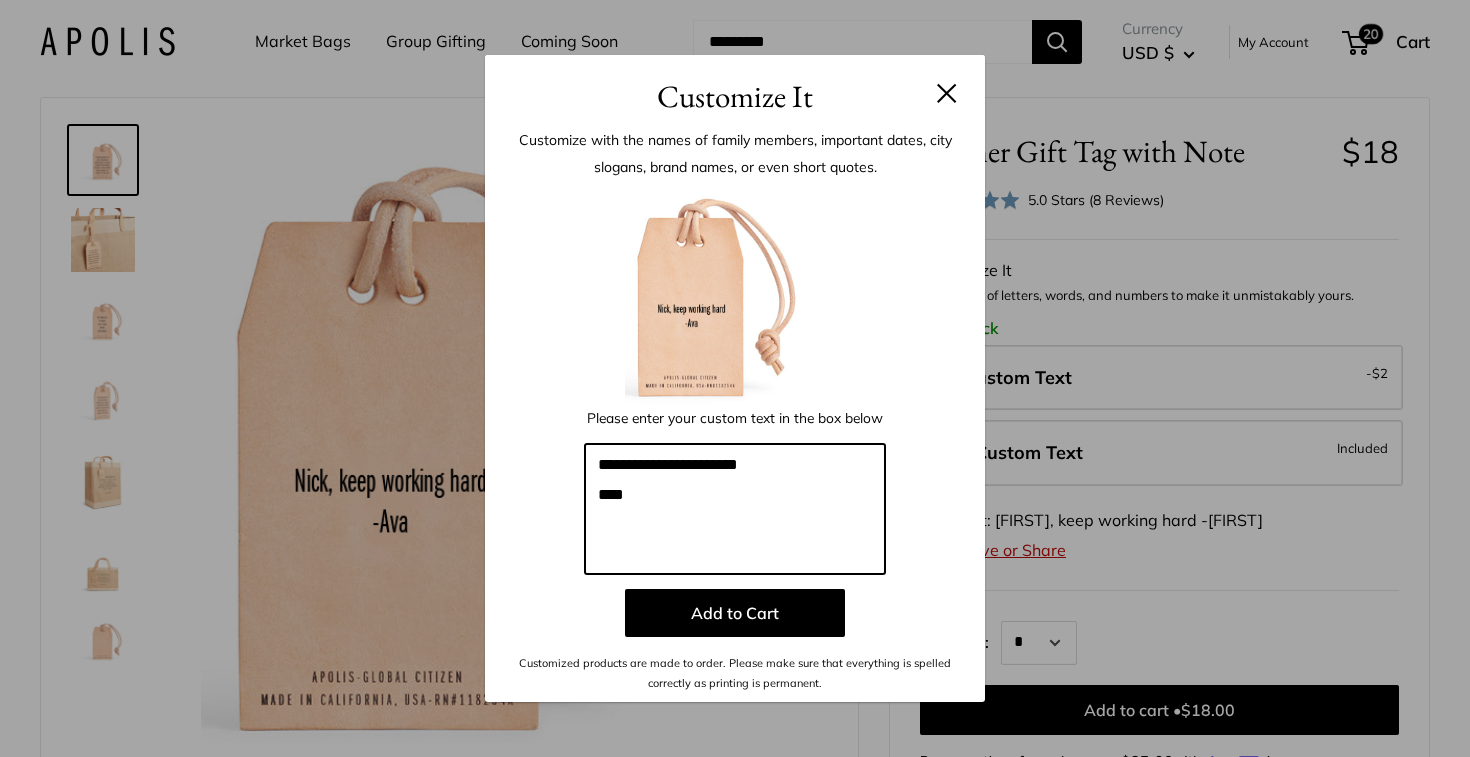 click on "**********" at bounding box center [735, 410] 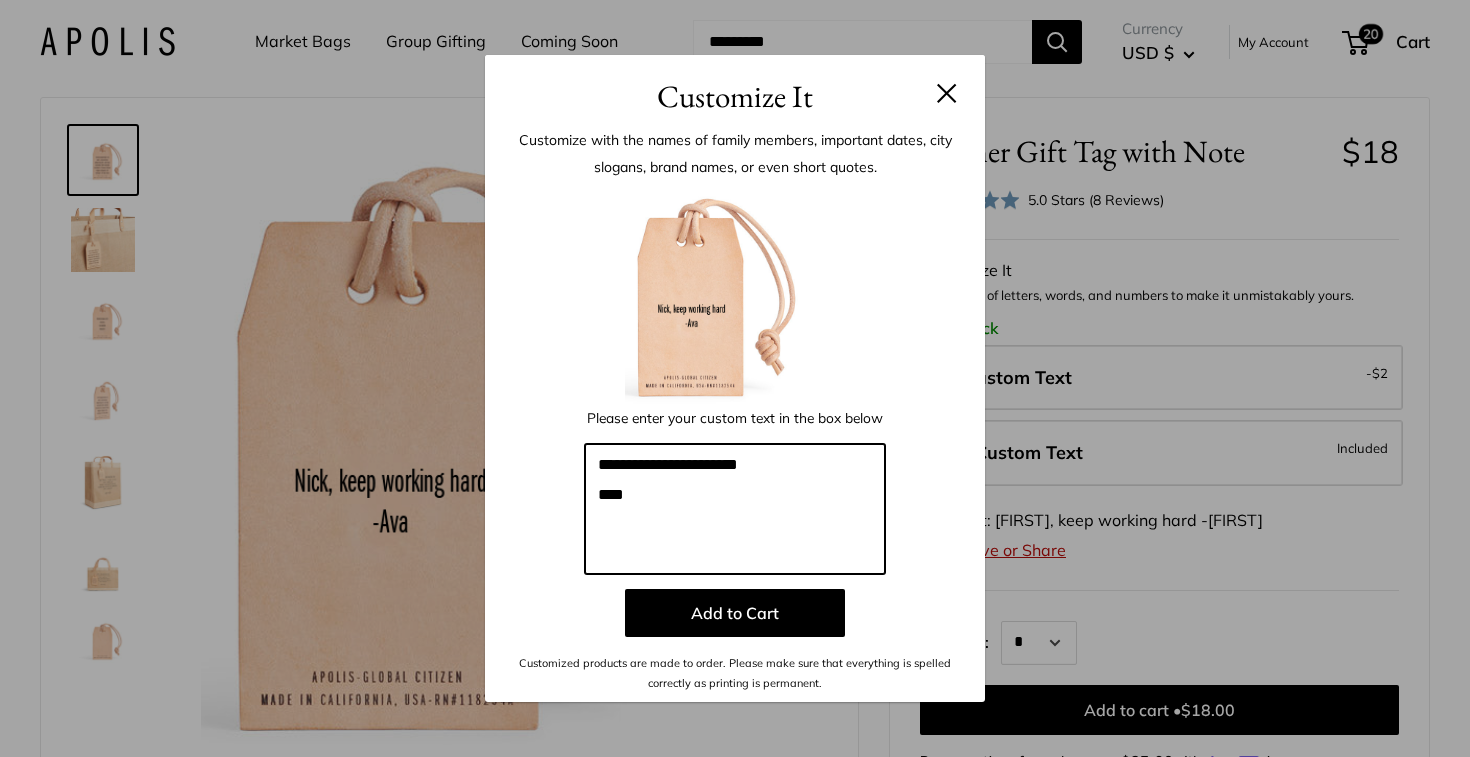 paste on "**********" 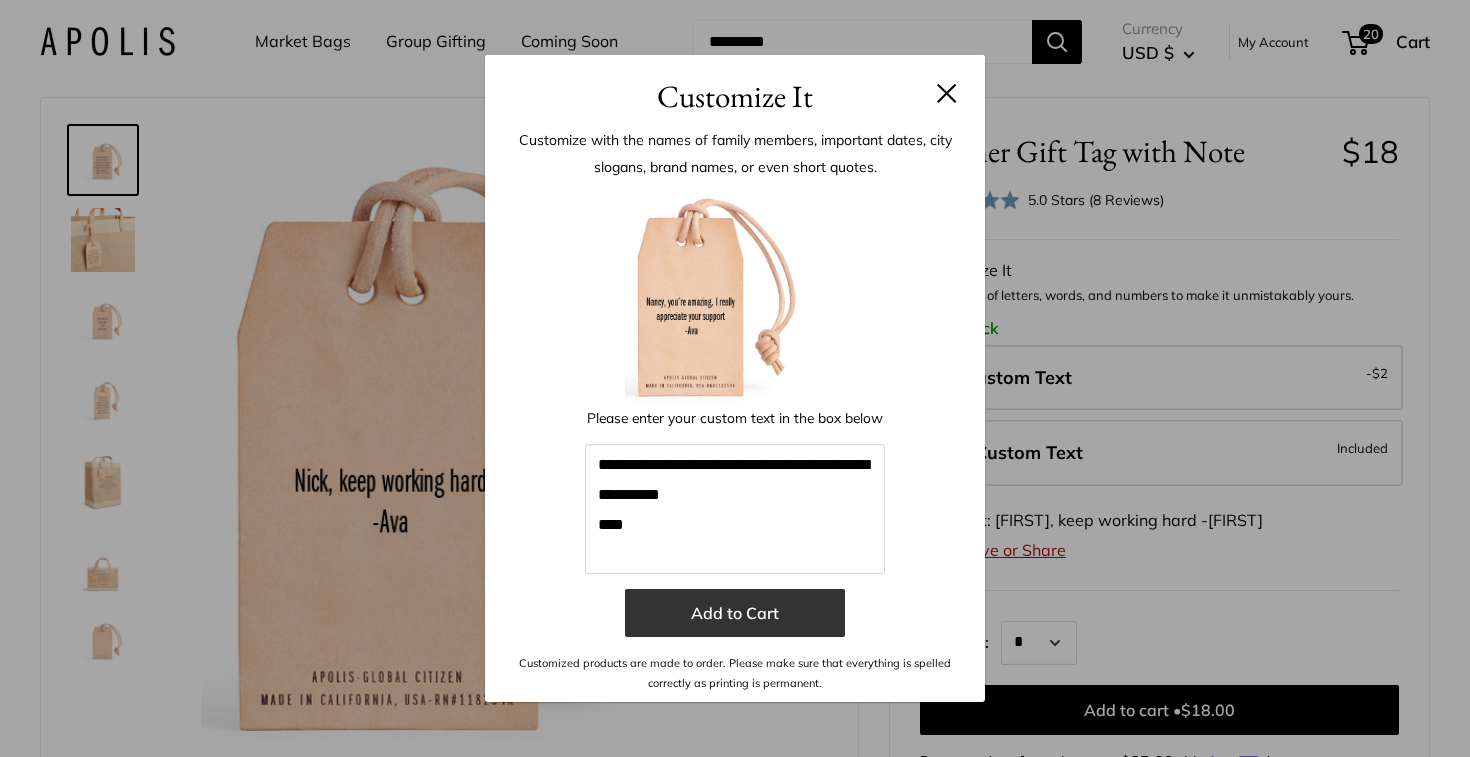 click on "Add to Cart" at bounding box center [735, 613] 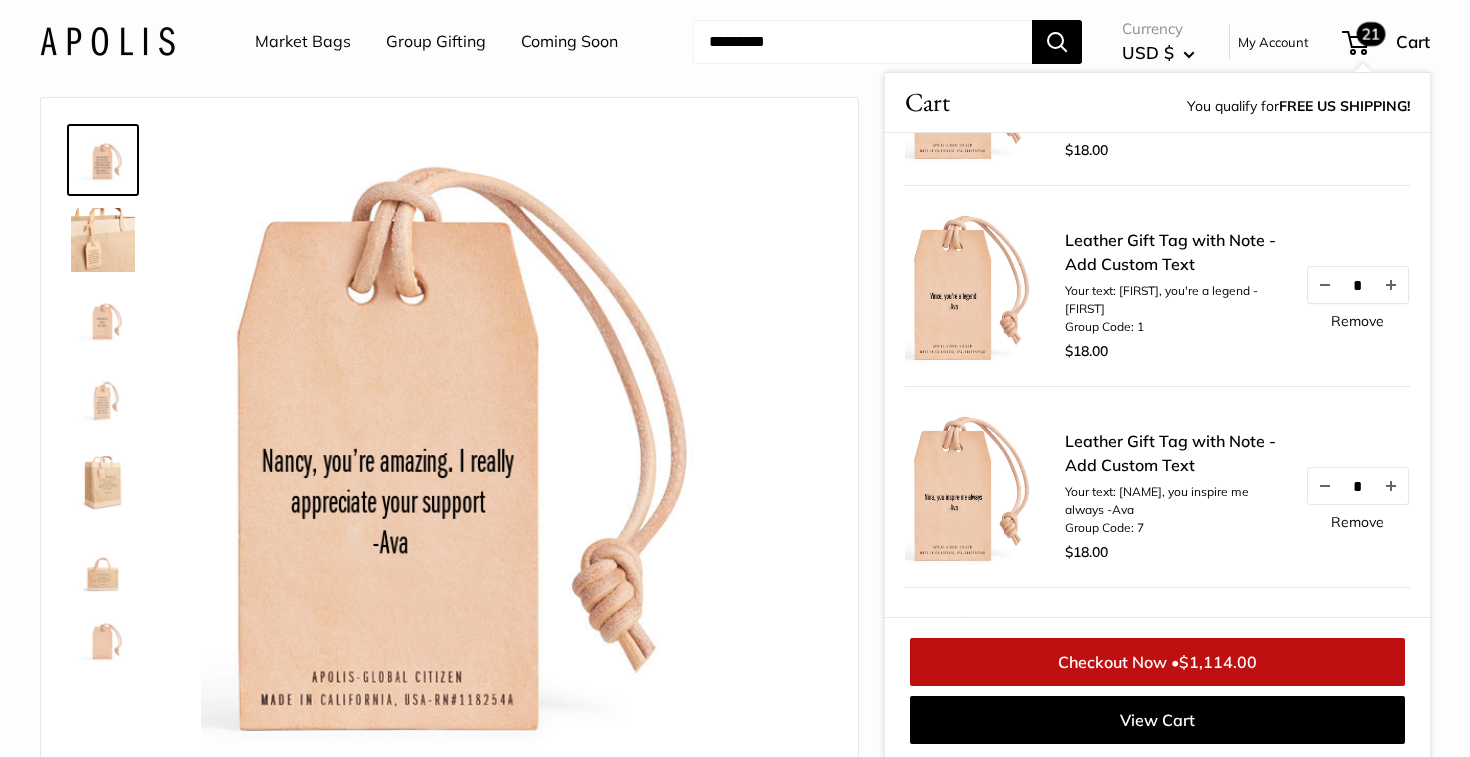 scroll, scrollTop: 784, scrollLeft: 0, axis: vertical 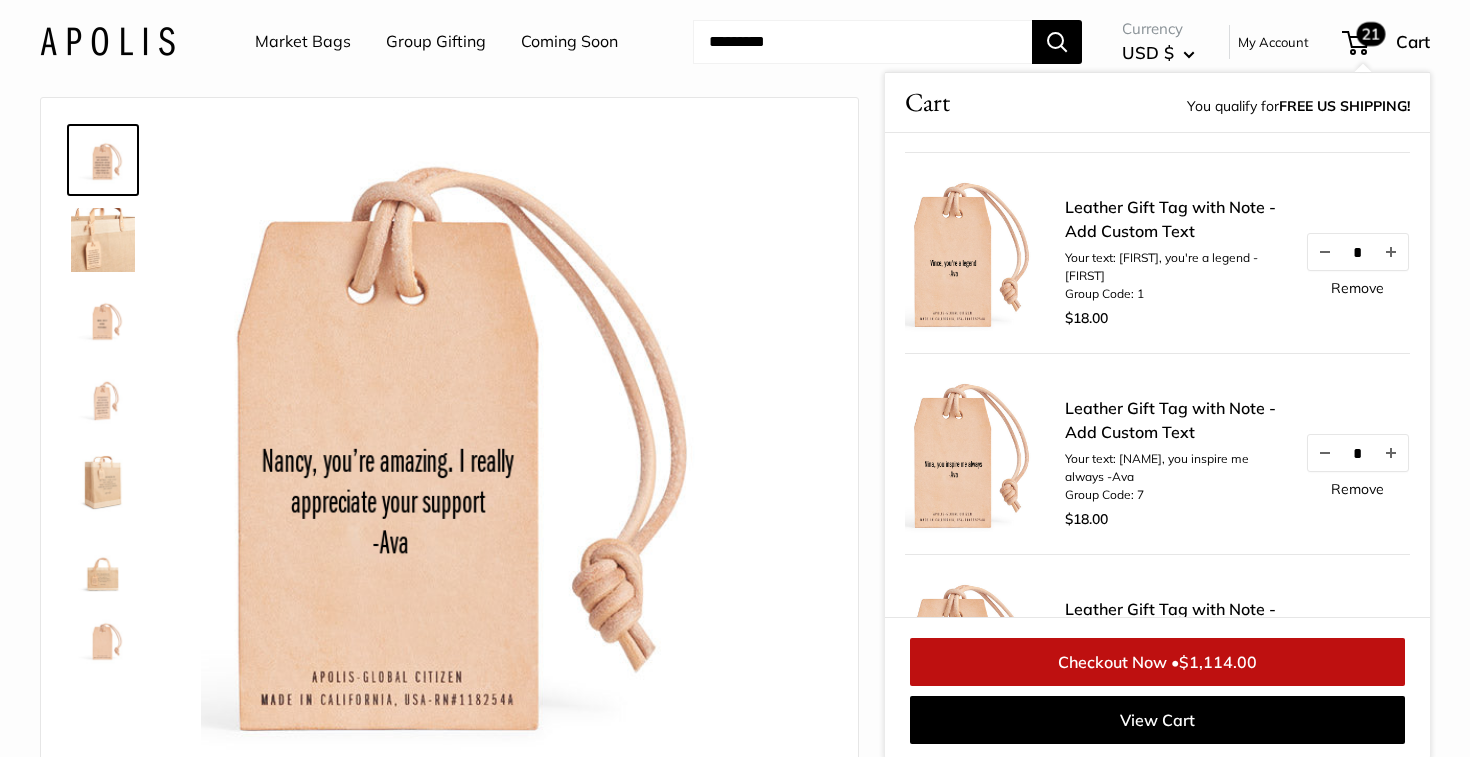 click on "Home
Market Bags
Leather Gift Tag with Note
3mm thick, vegetable tanned American leather
Here are a couple ideas for what to personalize this gift tag for...
Custom printed text with eco-friendly ink
5 oz vegetable tanned American leather" at bounding box center [735, 781] 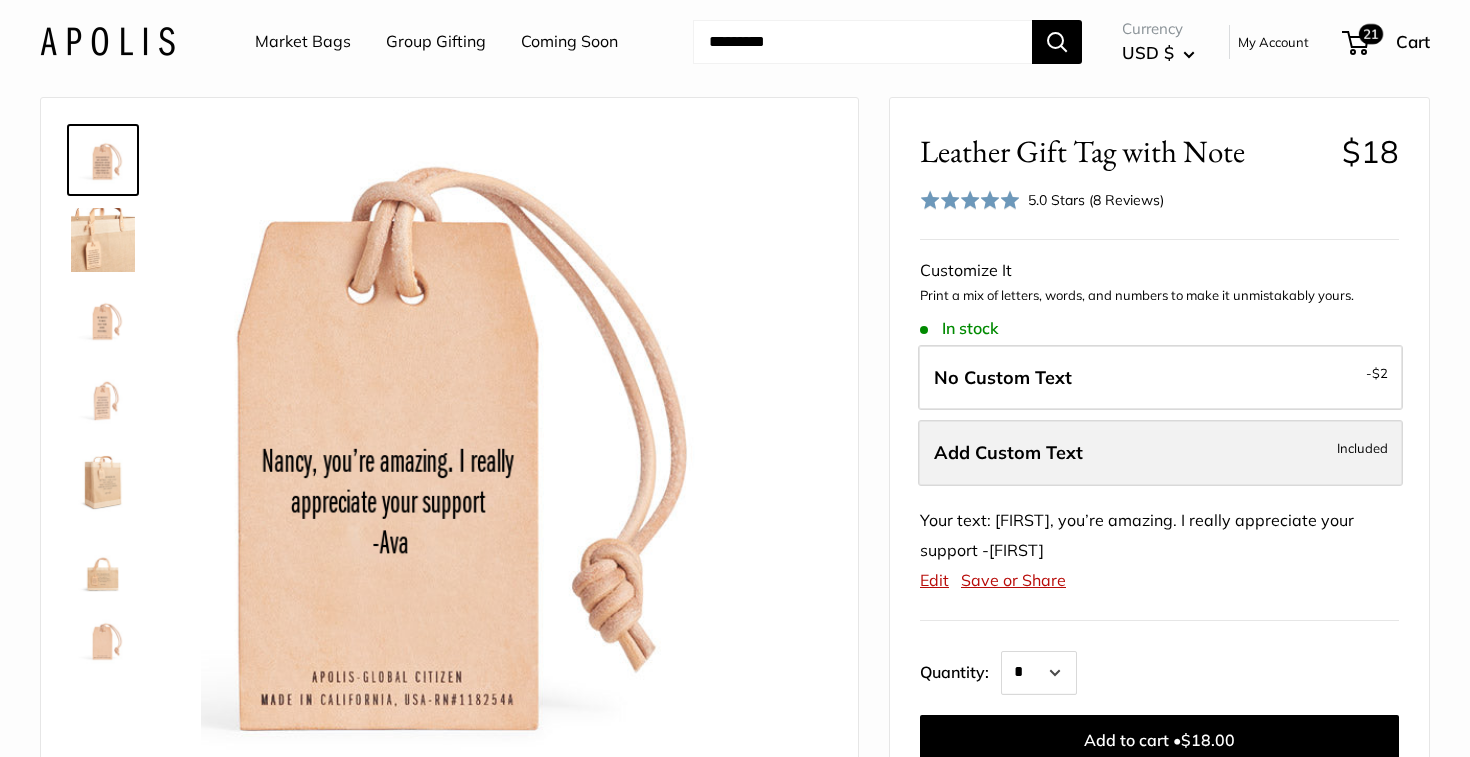 click on "Add Custom Text
Included" at bounding box center [1160, 453] 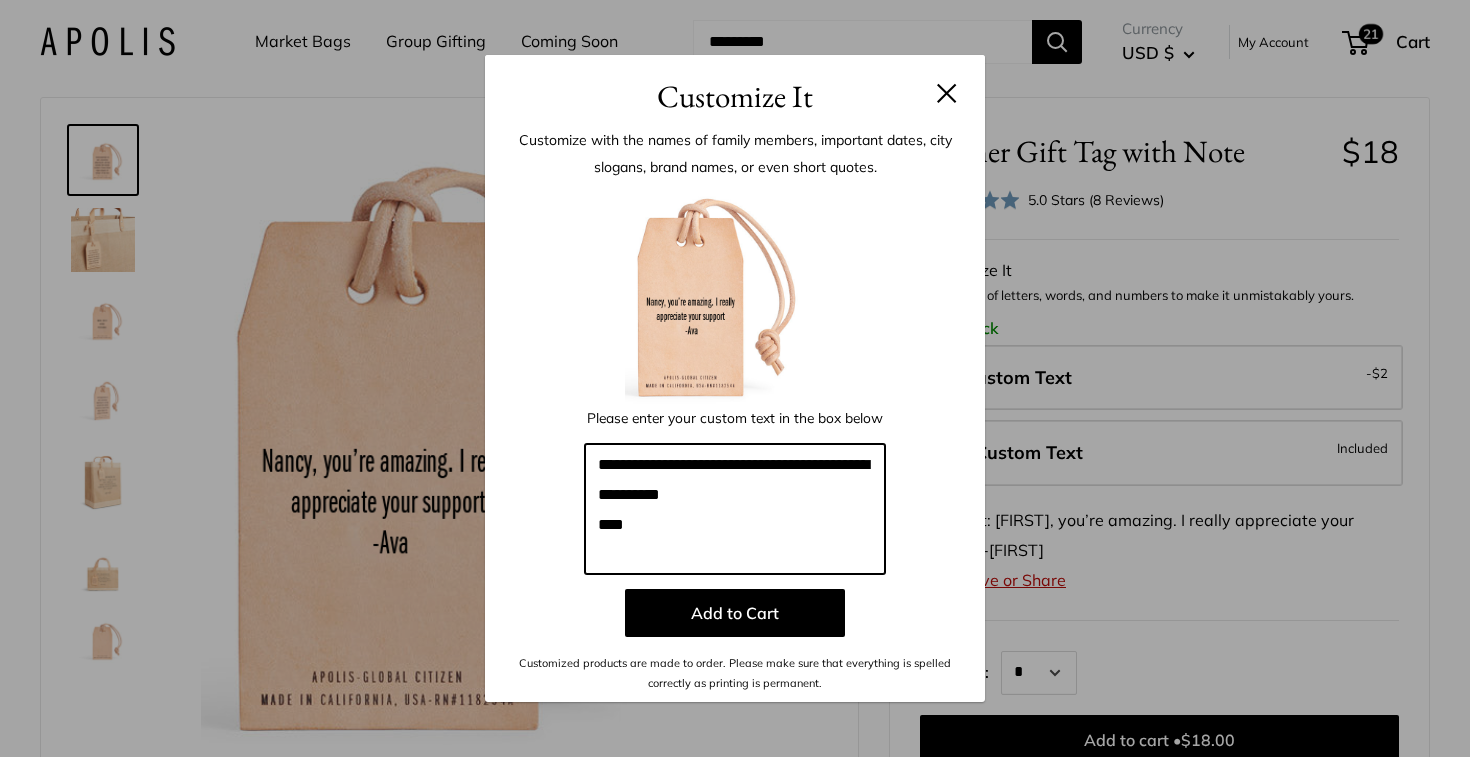 drag, startPoint x: 783, startPoint y: 493, endPoint x: 580, endPoint y: 460, distance: 205.66478 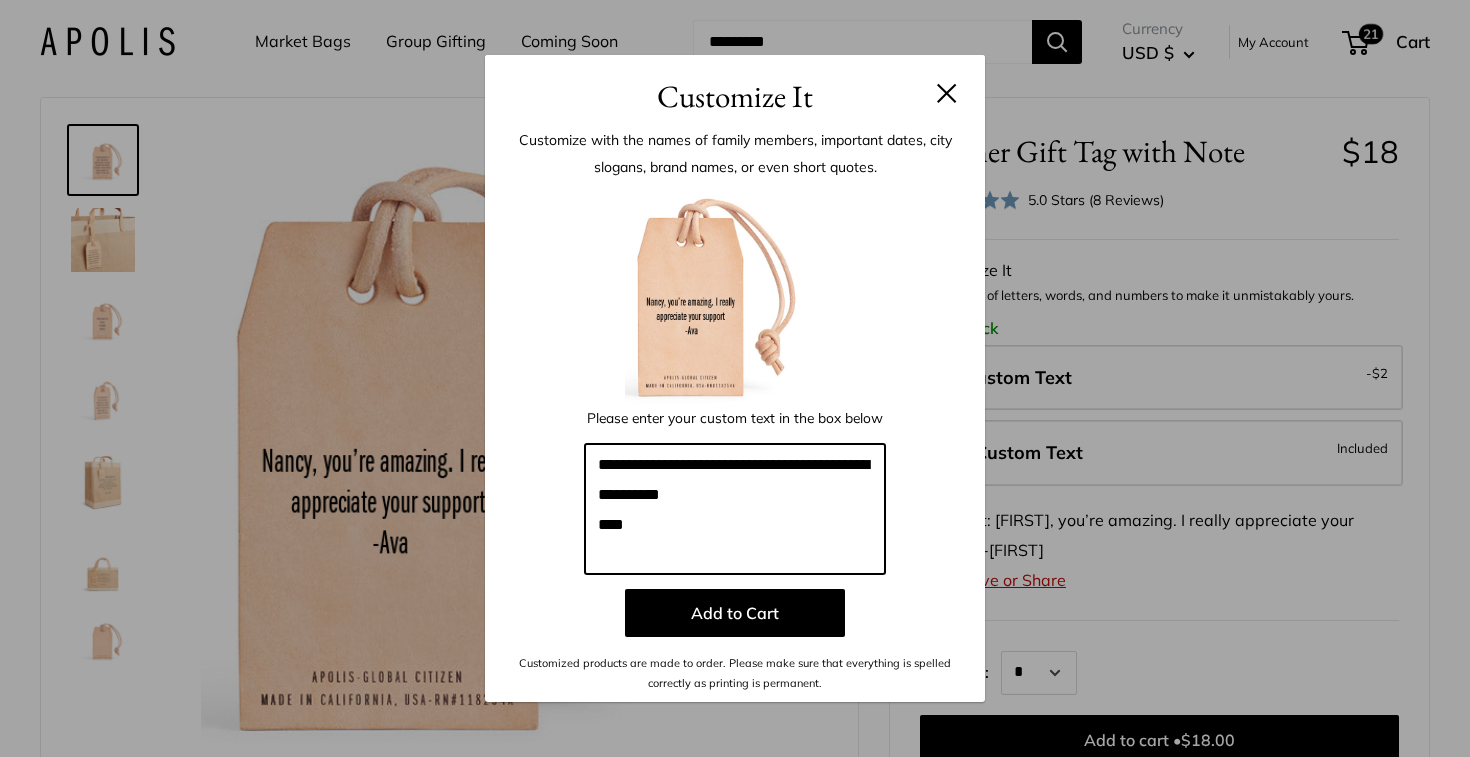 click on "**********" at bounding box center (735, 439) 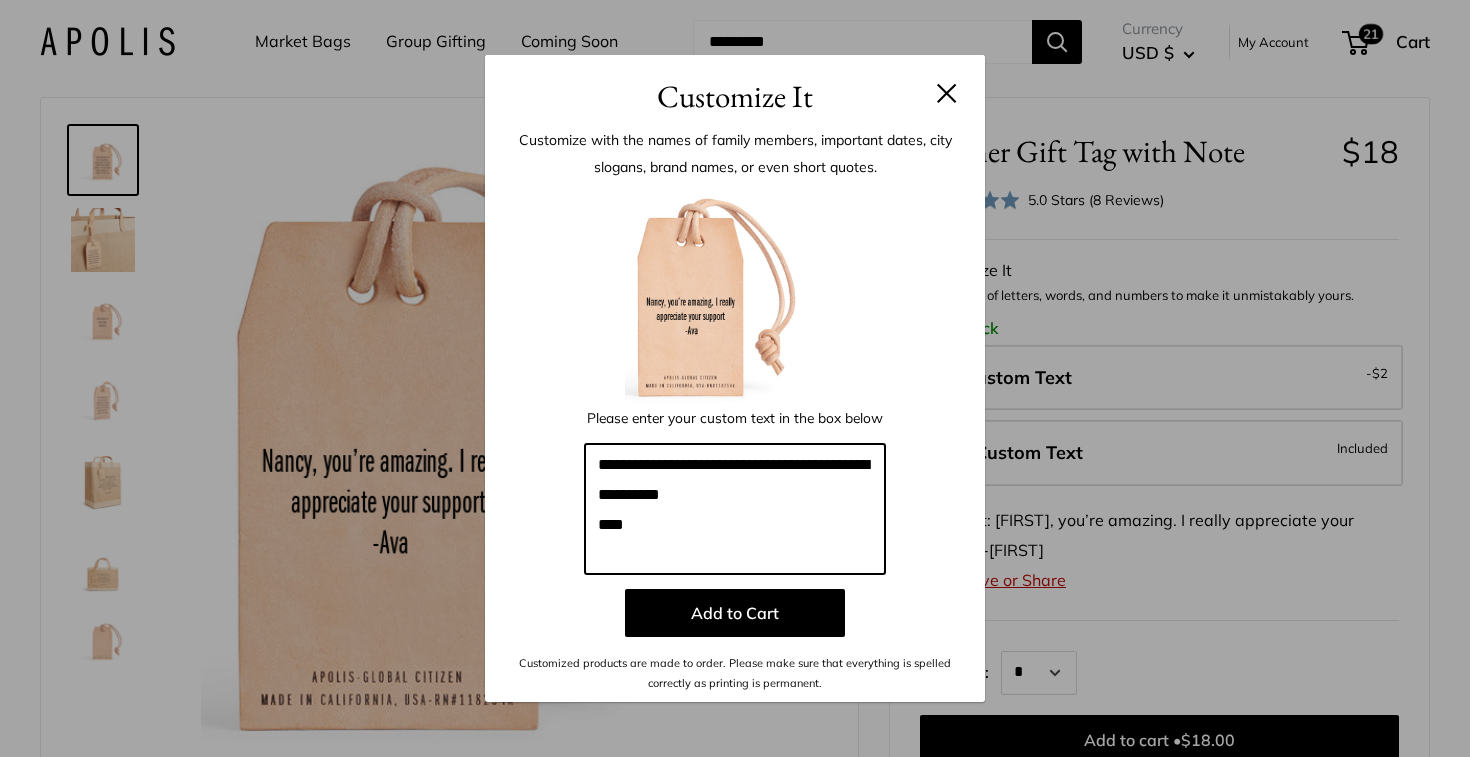 paste 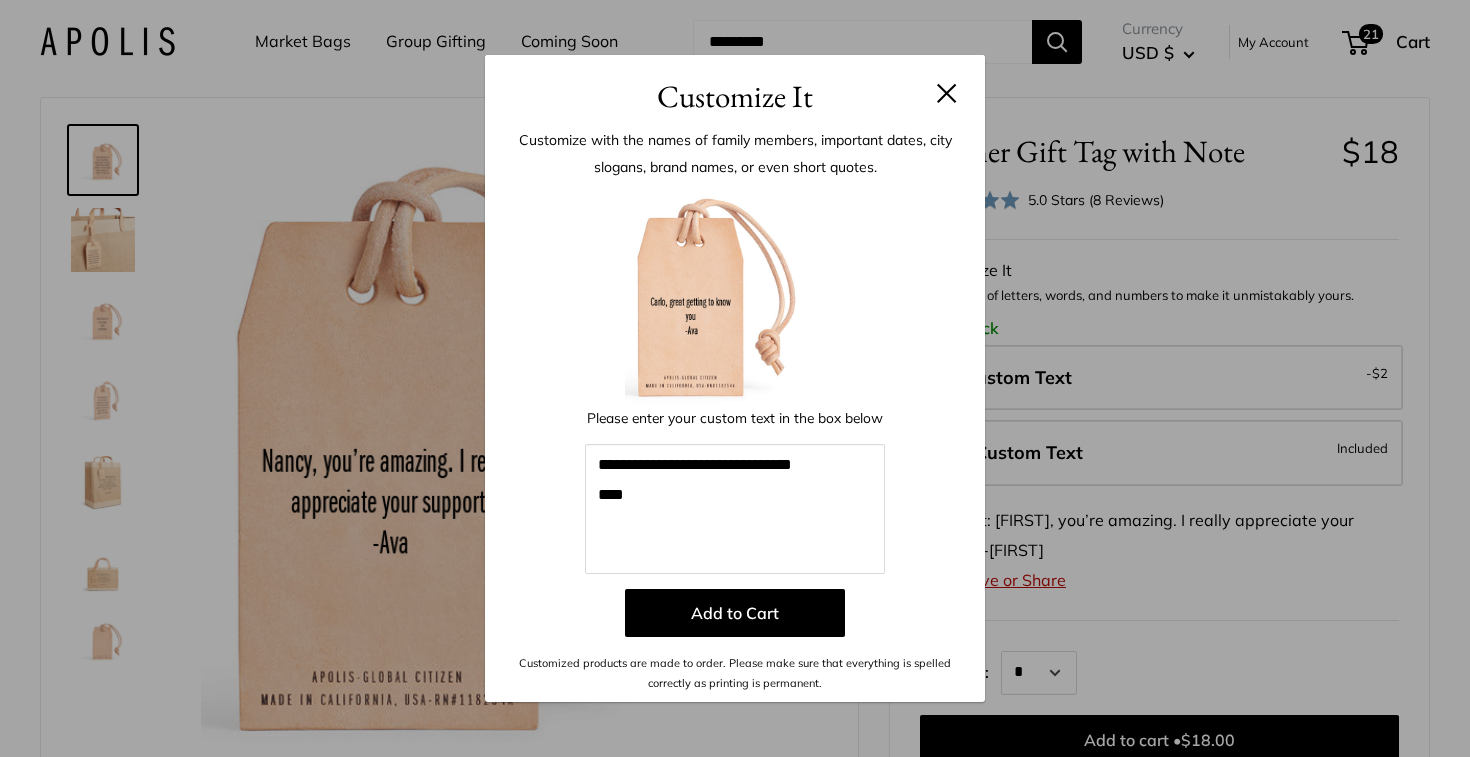 click at bounding box center [735, 295] 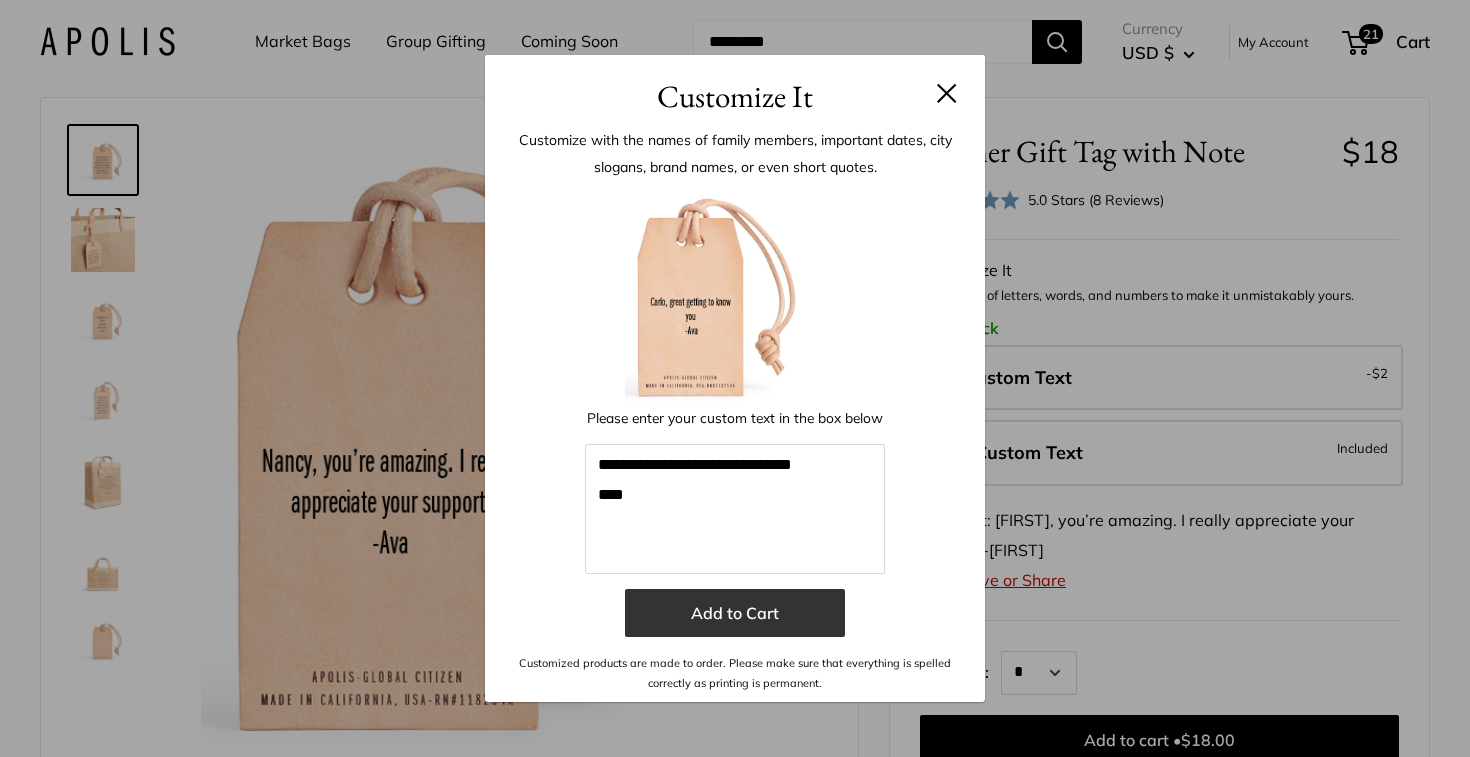 click on "Add to Cart" at bounding box center (735, 613) 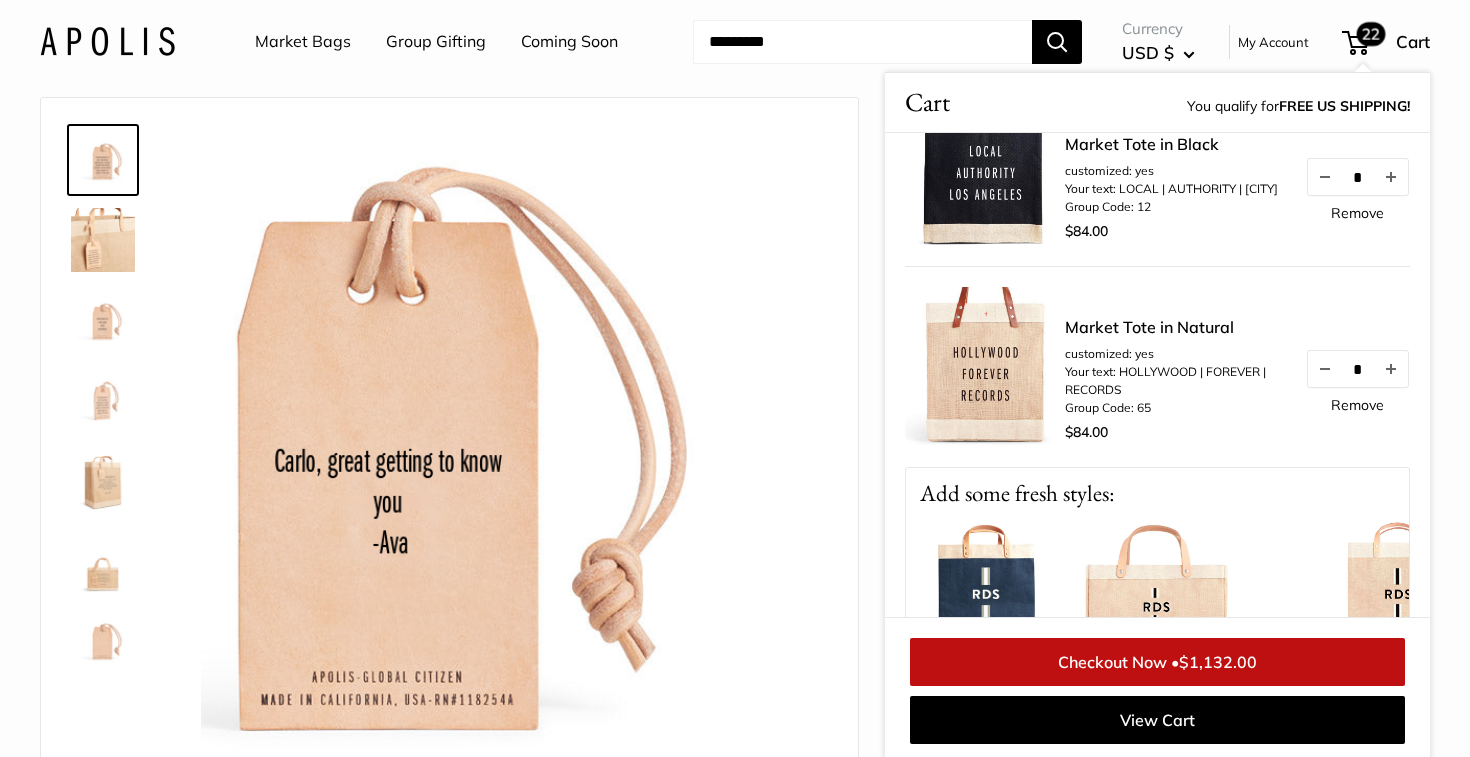 scroll, scrollTop: 4091, scrollLeft: 0, axis: vertical 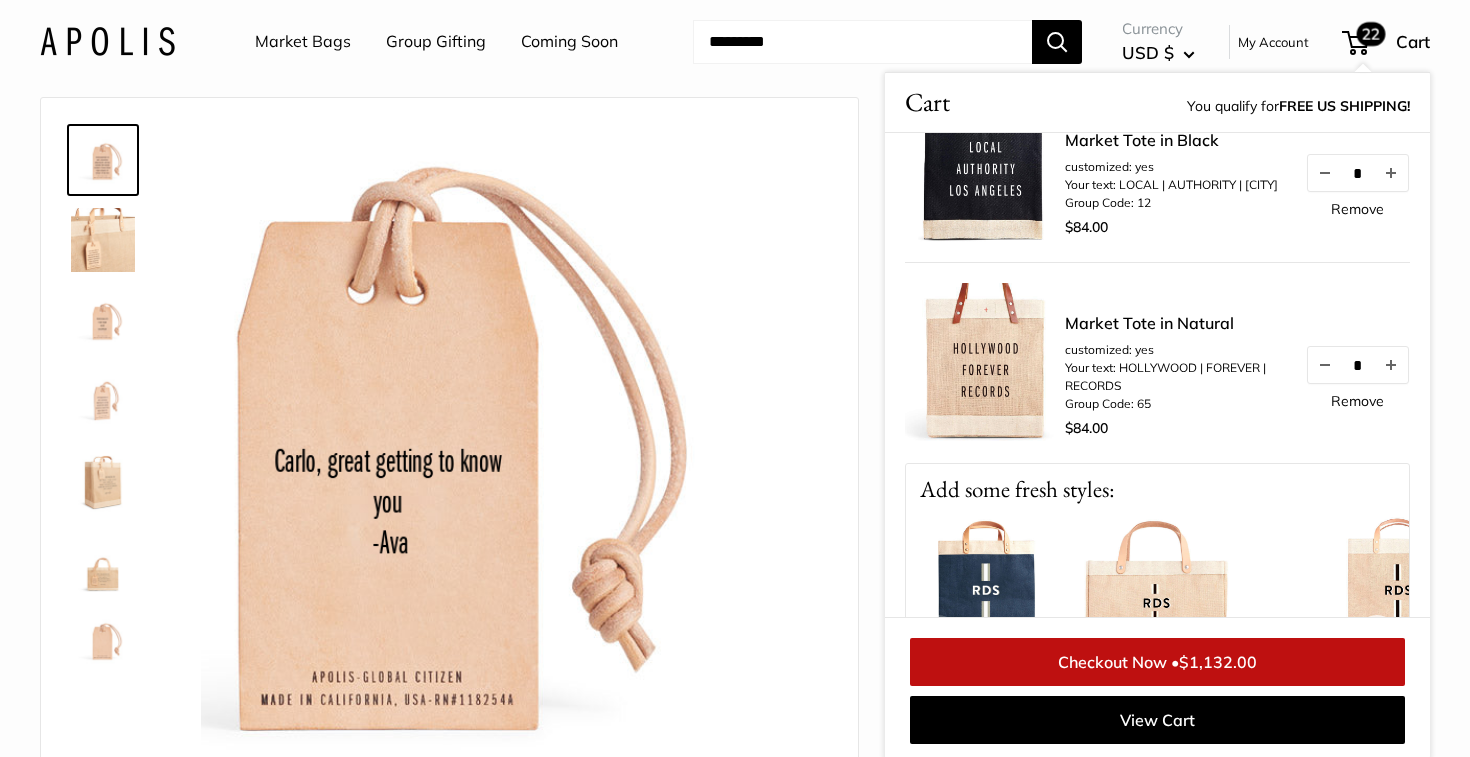 click on "Checkout Now •  $1,132.00" at bounding box center [1157, 662] 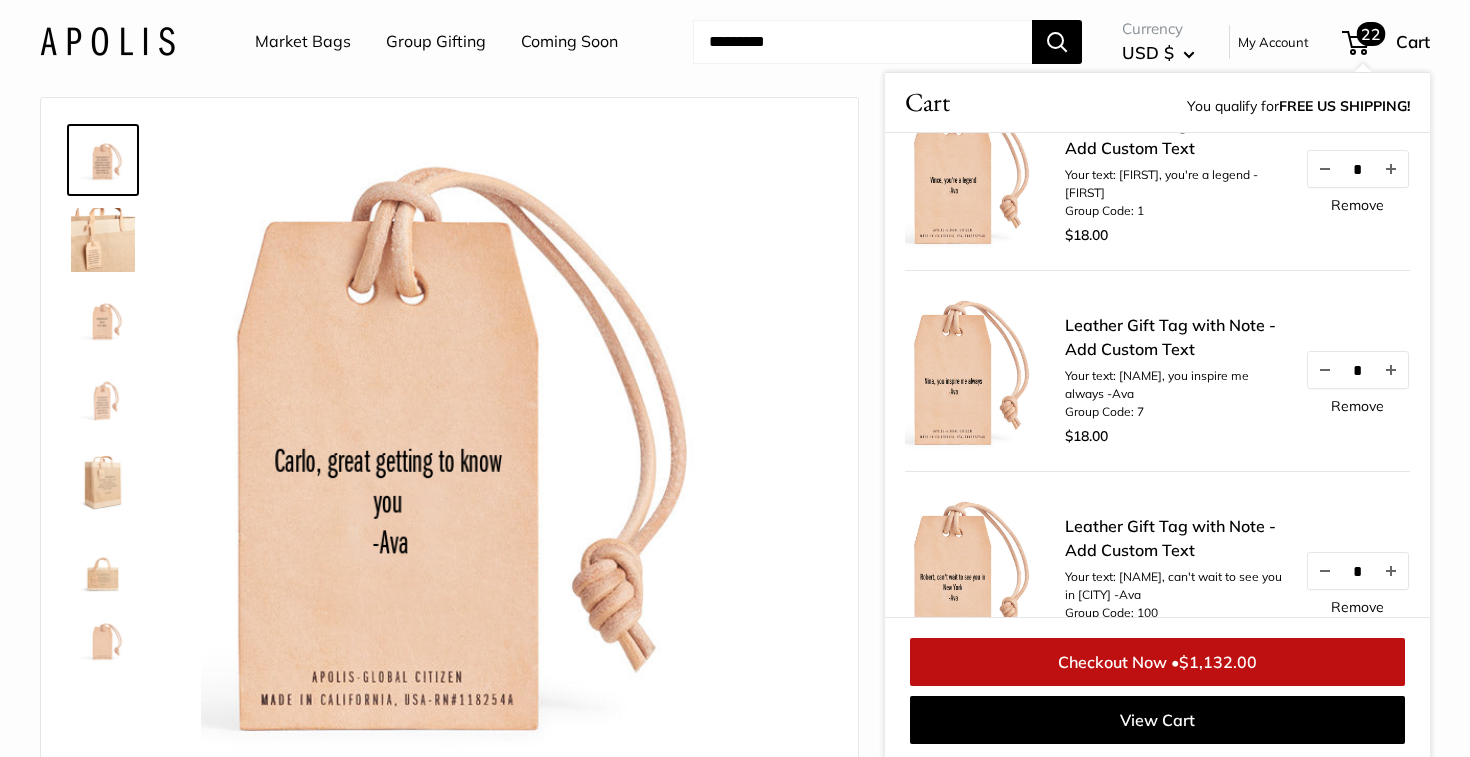 scroll, scrollTop: 1066, scrollLeft: 0, axis: vertical 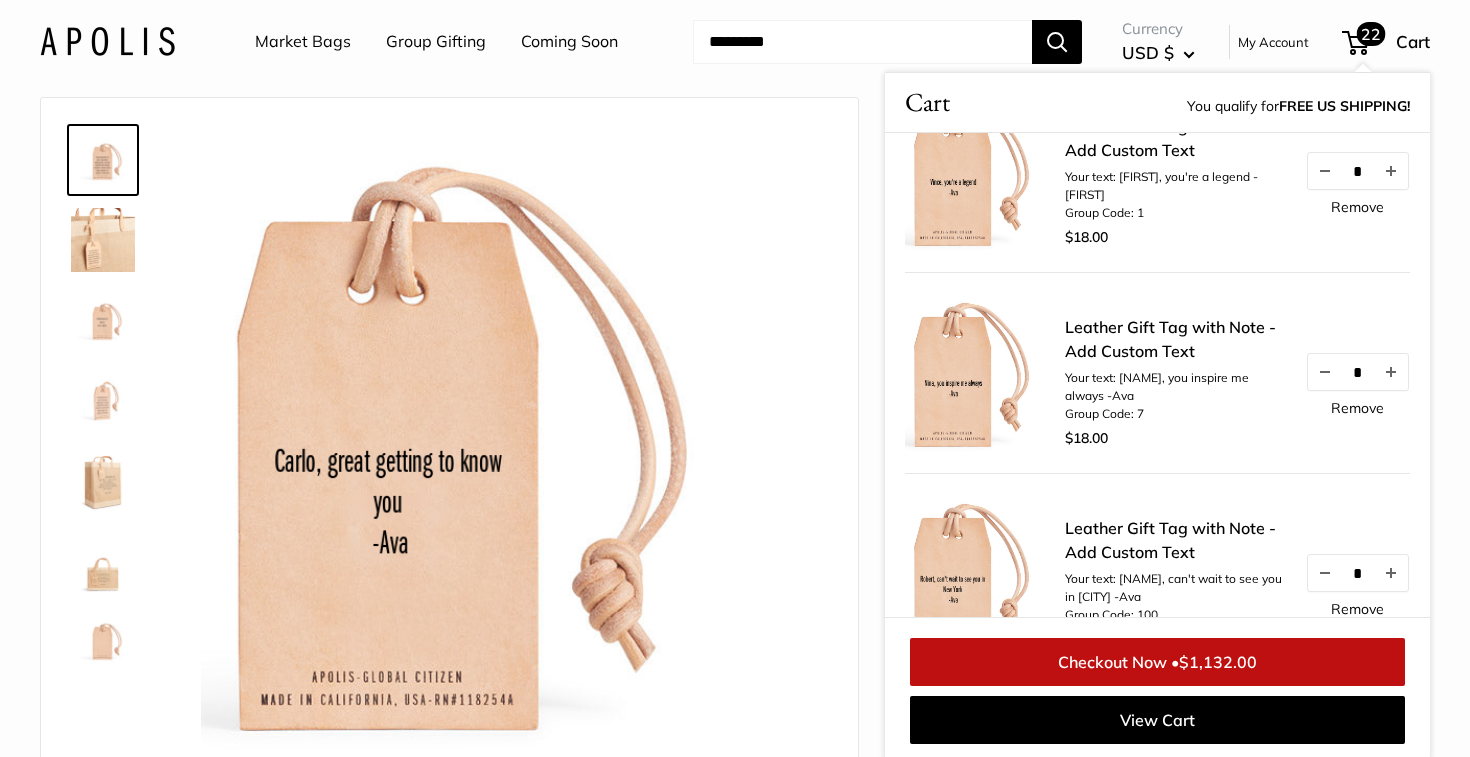 click on "Remove" at bounding box center (1357, 408) 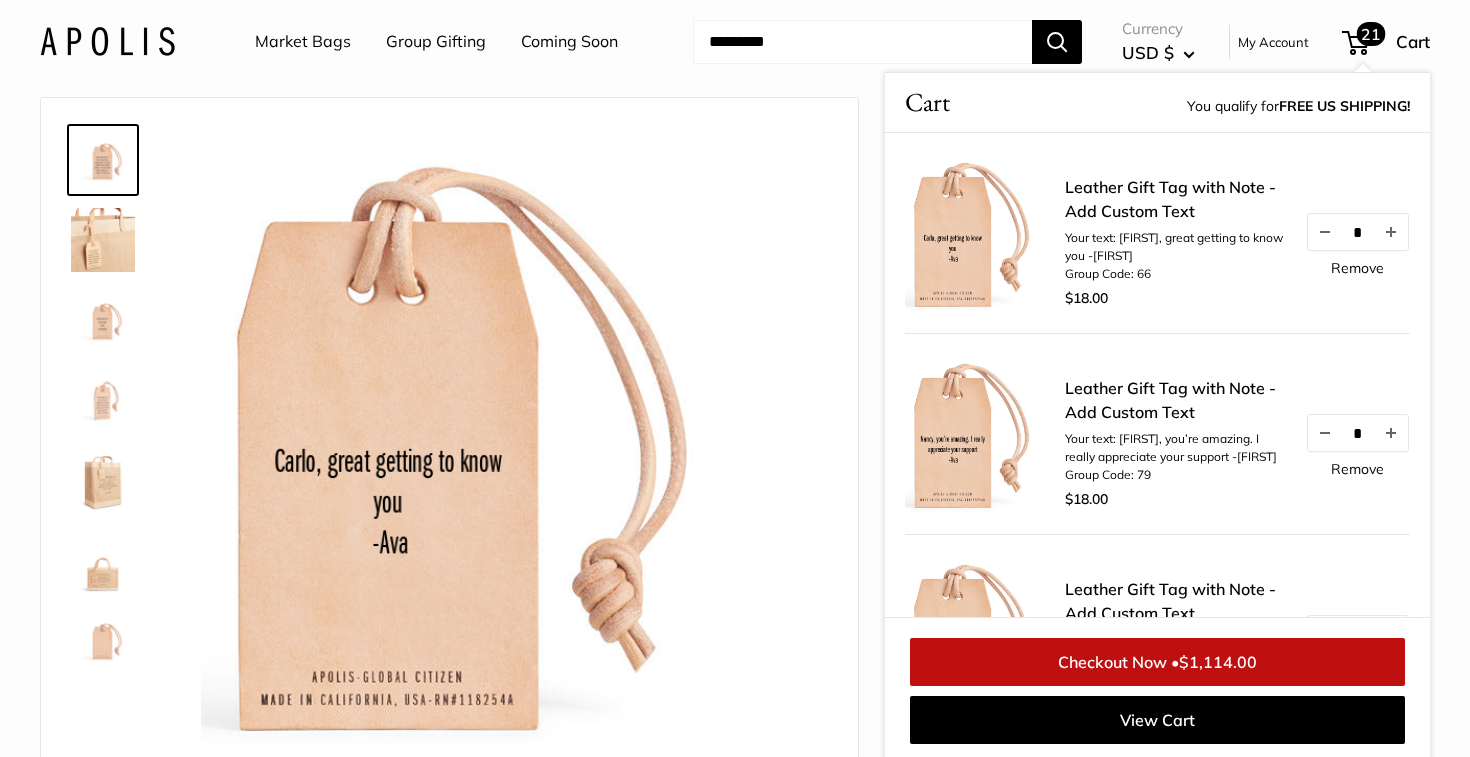 click on "Market Bags Group Gifting Coming Soon
Need help?
Text Us:  20919
hello@[EXAMPLE].com
Follow Us
Facebook
Twitter
Instagram
Pinterest
YouTube
Vimeo
Tumblr
Market Bags Group Gifting Coming Soon" at bounding box center (735, 42) 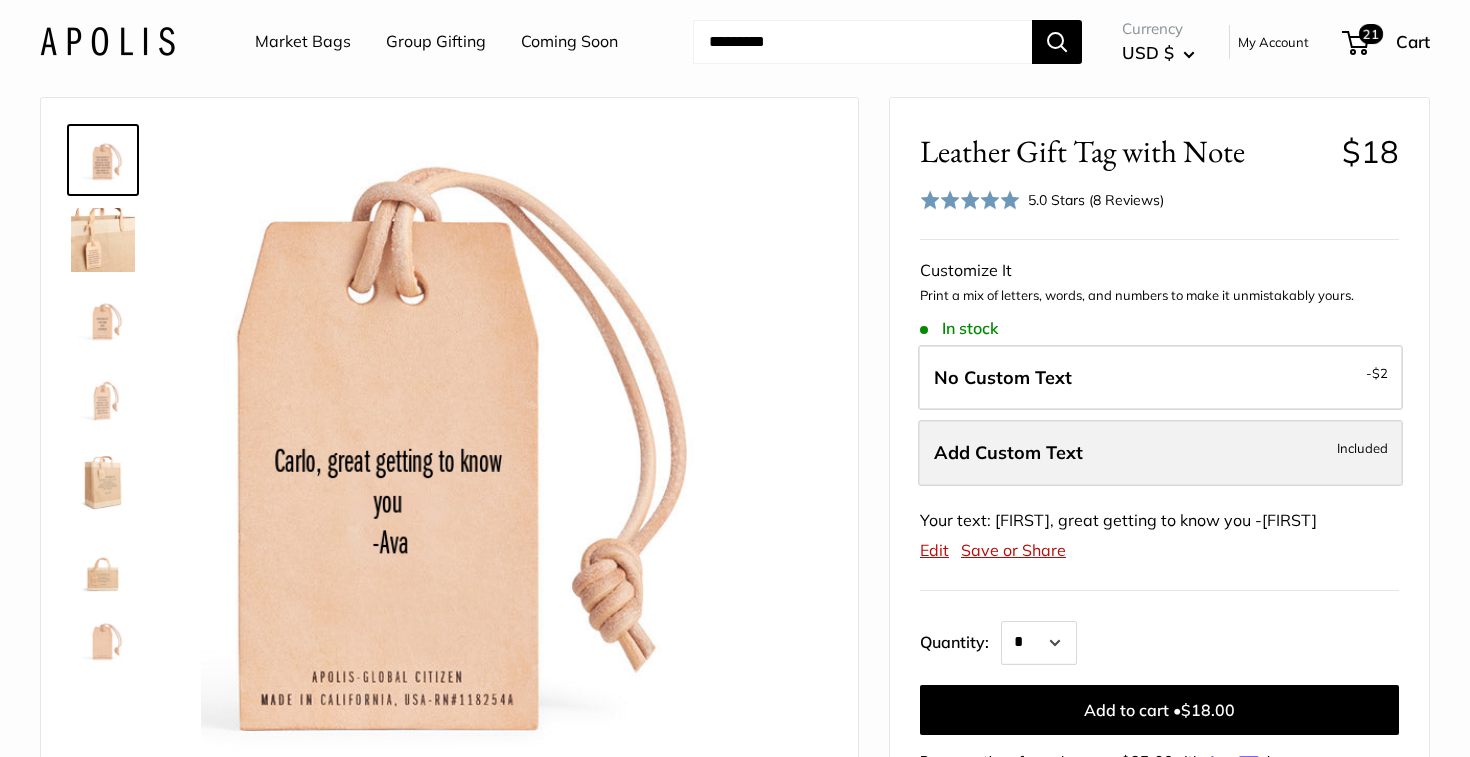 click on "Add Custom Text" at bounding box center [1008, 452] 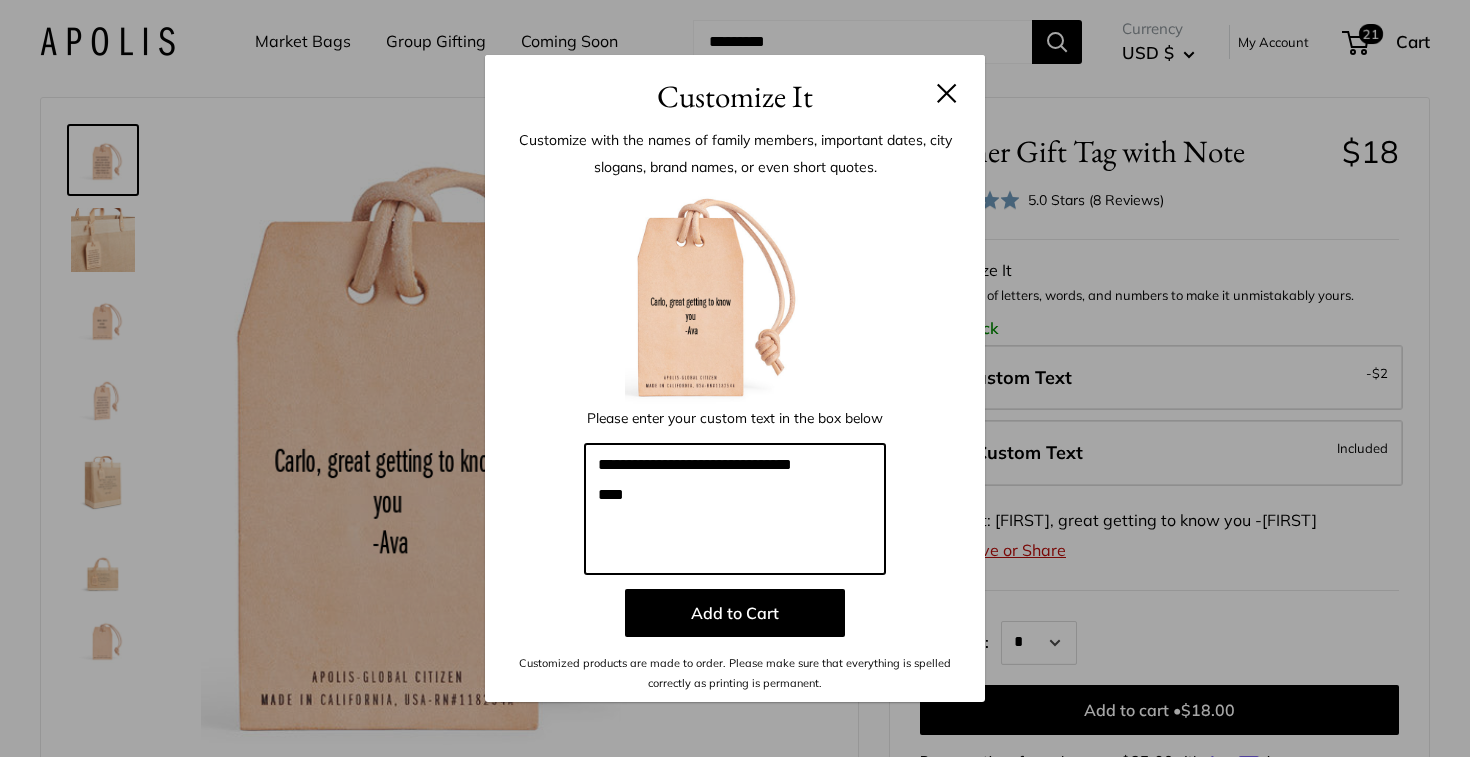 drag, startPoint x: 845, startPoint y: 463, endPoint x: 585, endPoint y: 462, distance: 260.00192 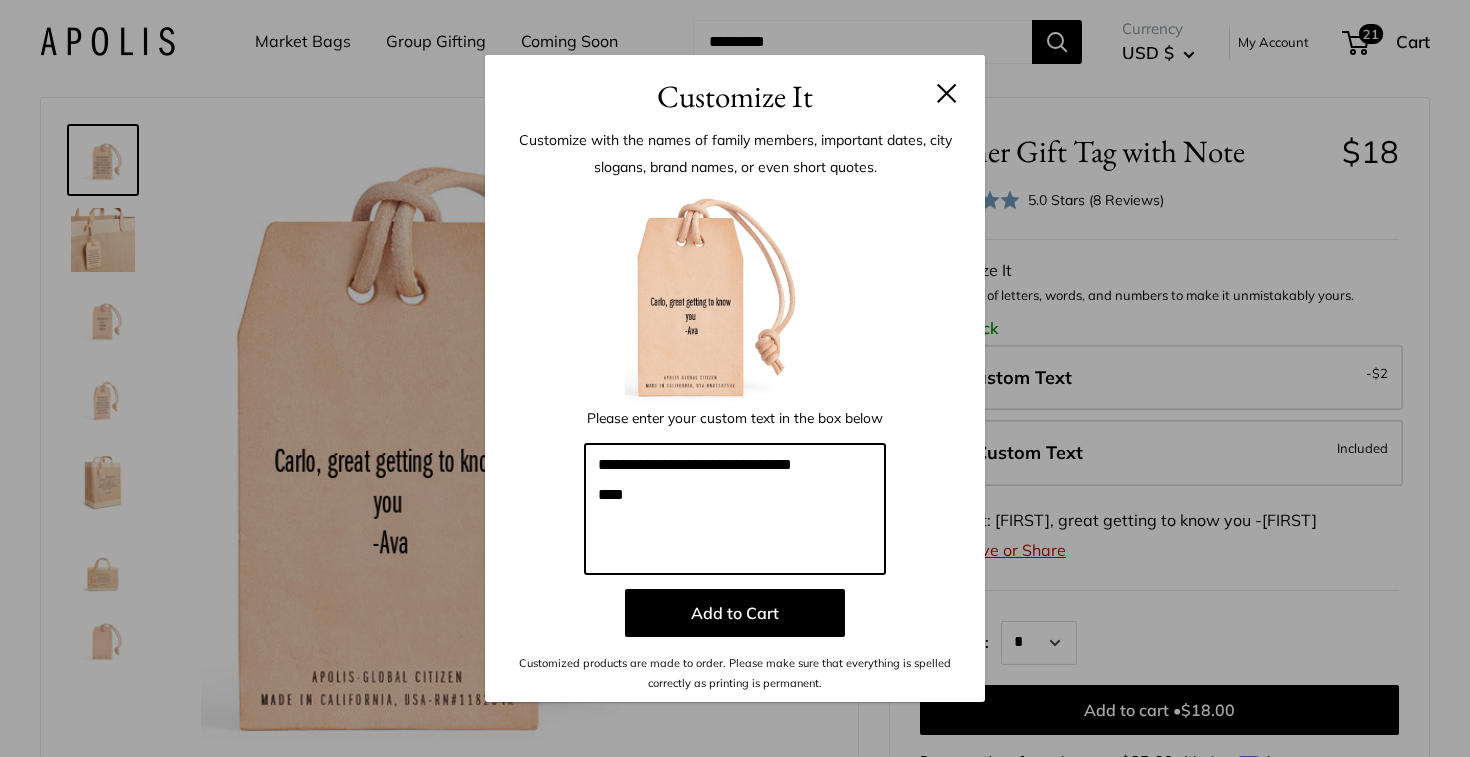 click on "**********" at bounding box center [735, 509] 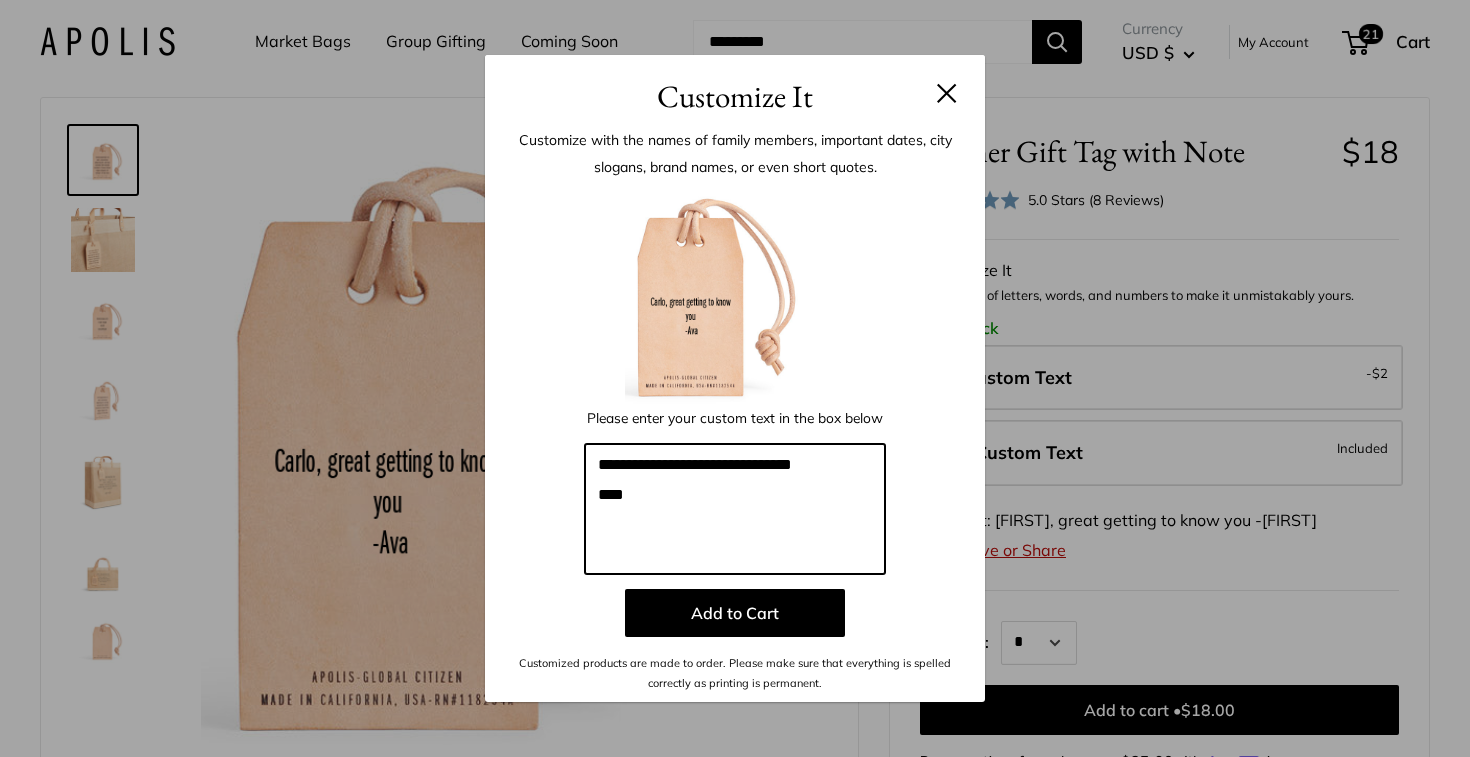 paste 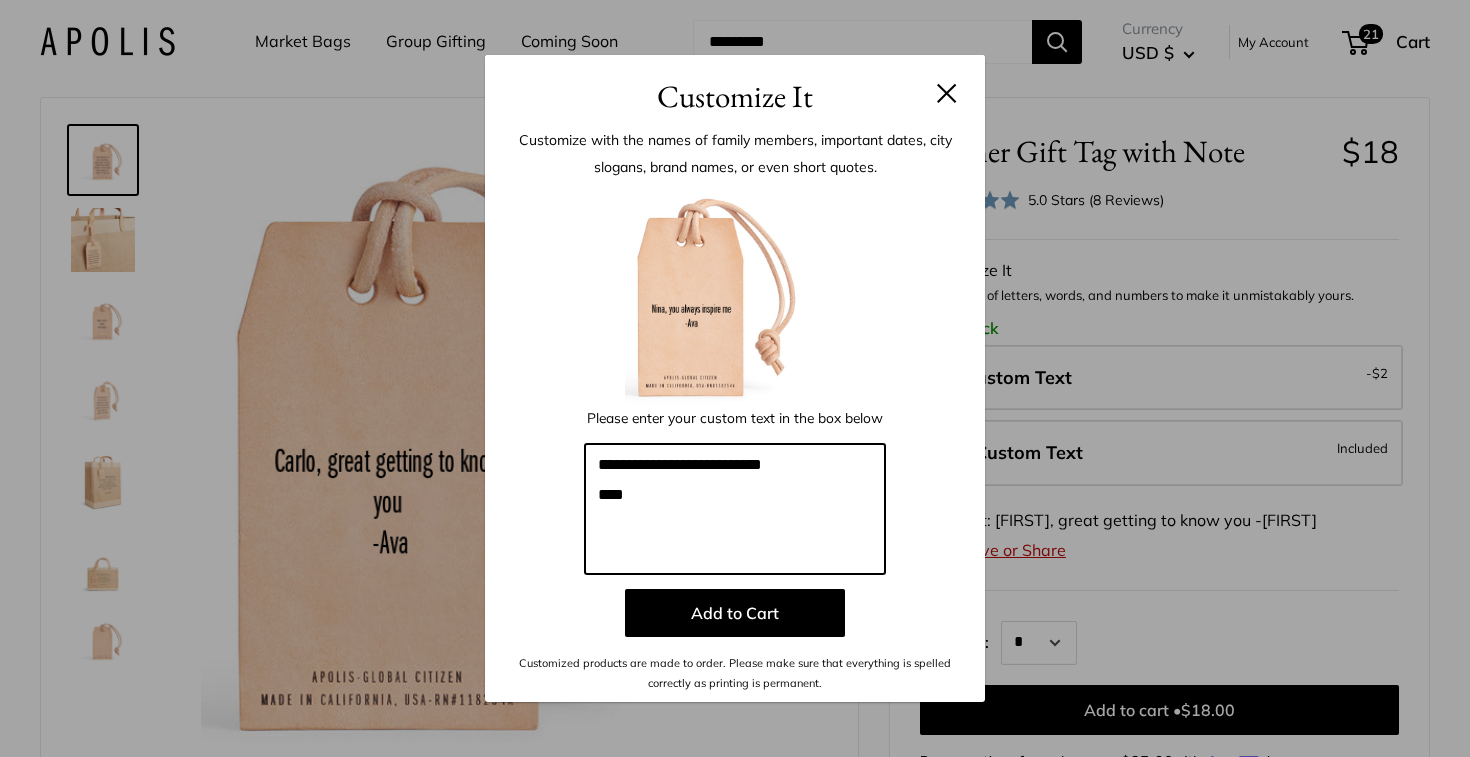 type on "**********" 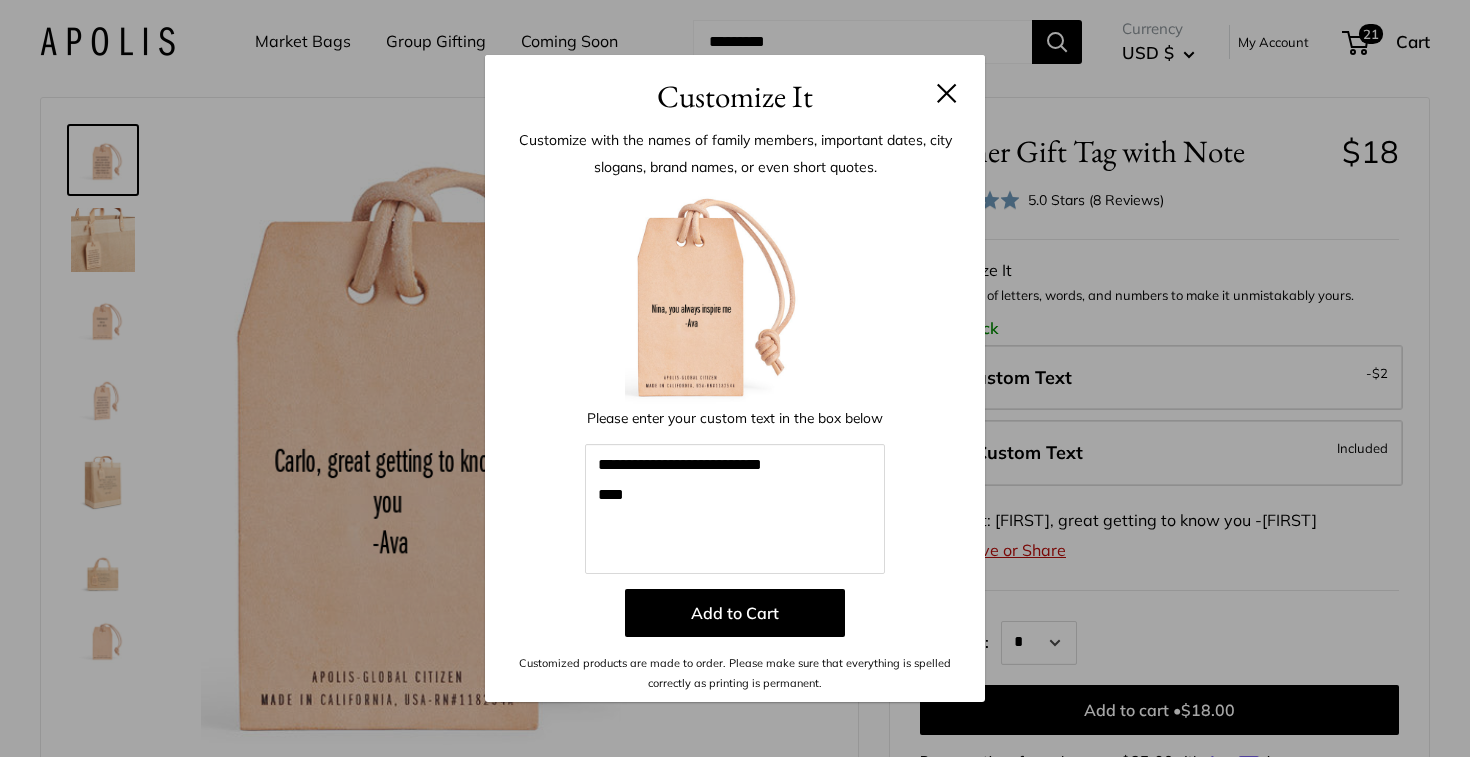 click at bounding box center (735, 295) 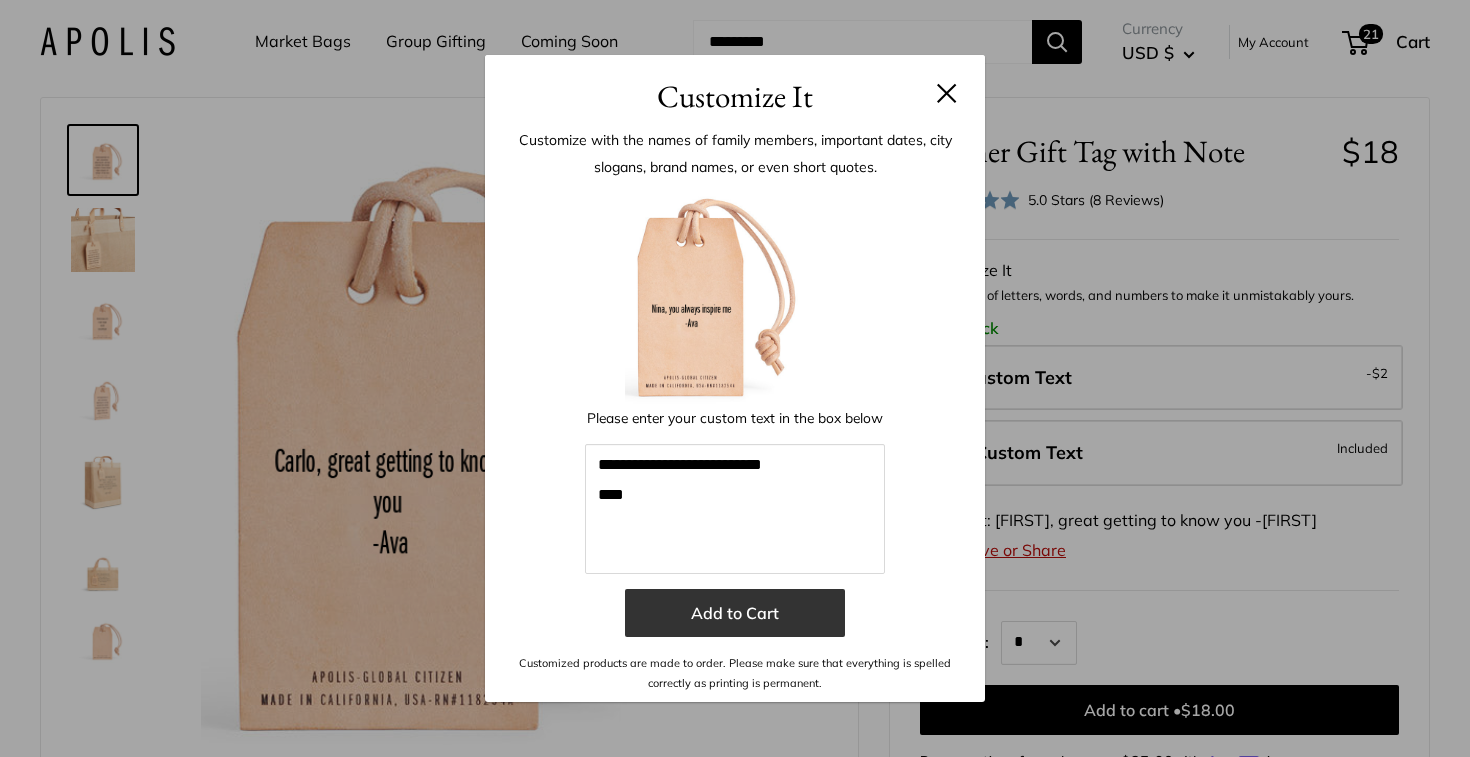 click on "Add to Cart" at bounding box center (735, 613) 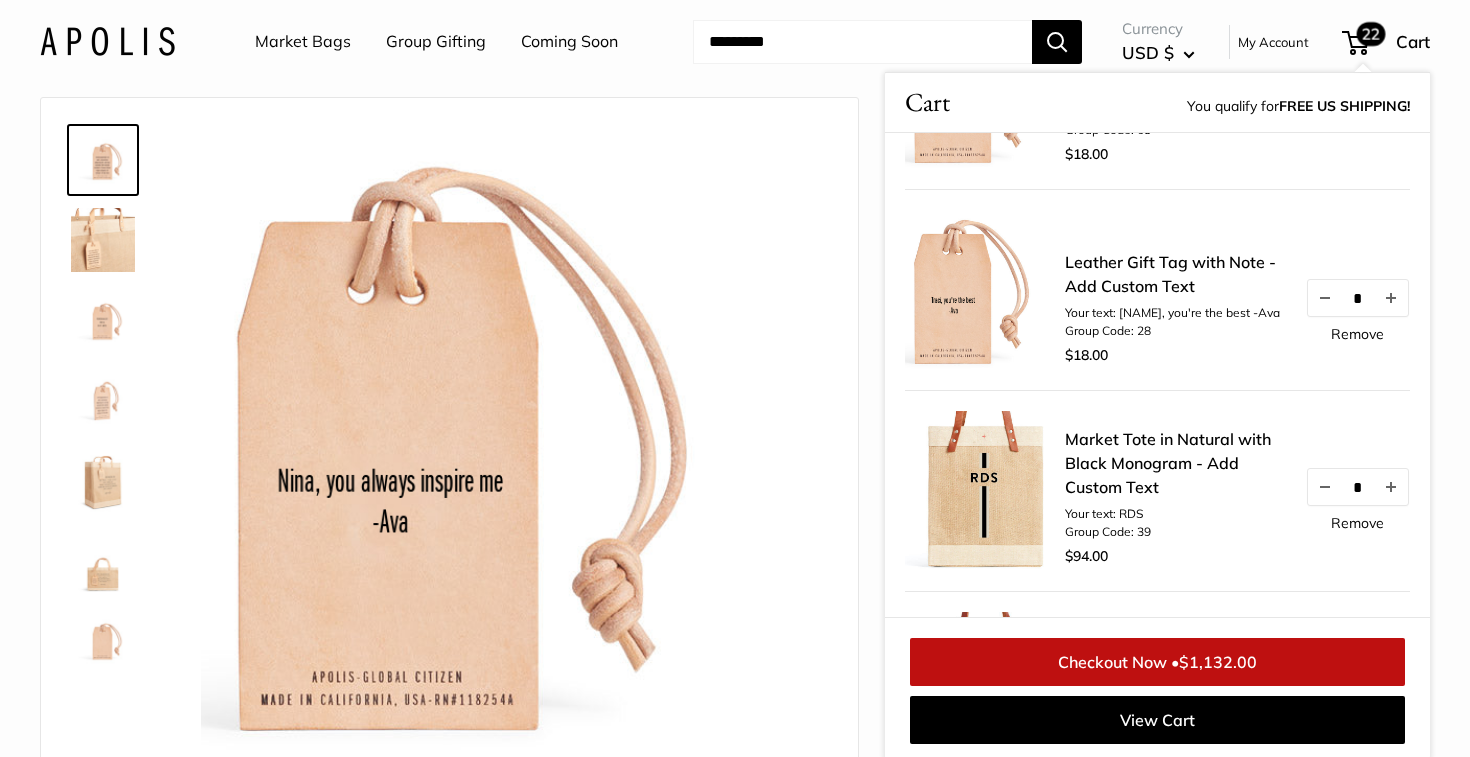 scroll, scrollTop: 2122, scrollLeft: 0, axis: vertical 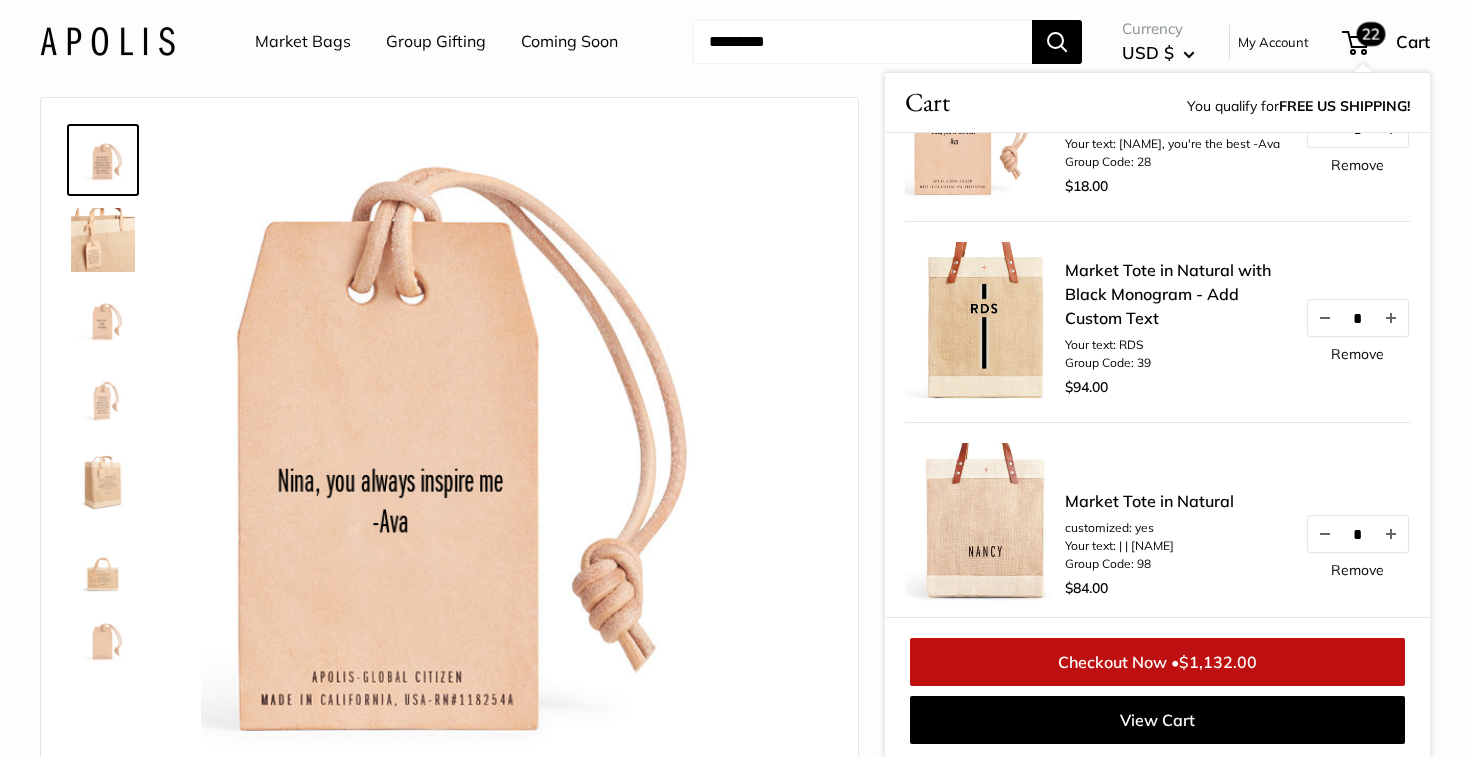 click on "Checkout Now •  $1,132.00" at bounding box center [1157, 662] 